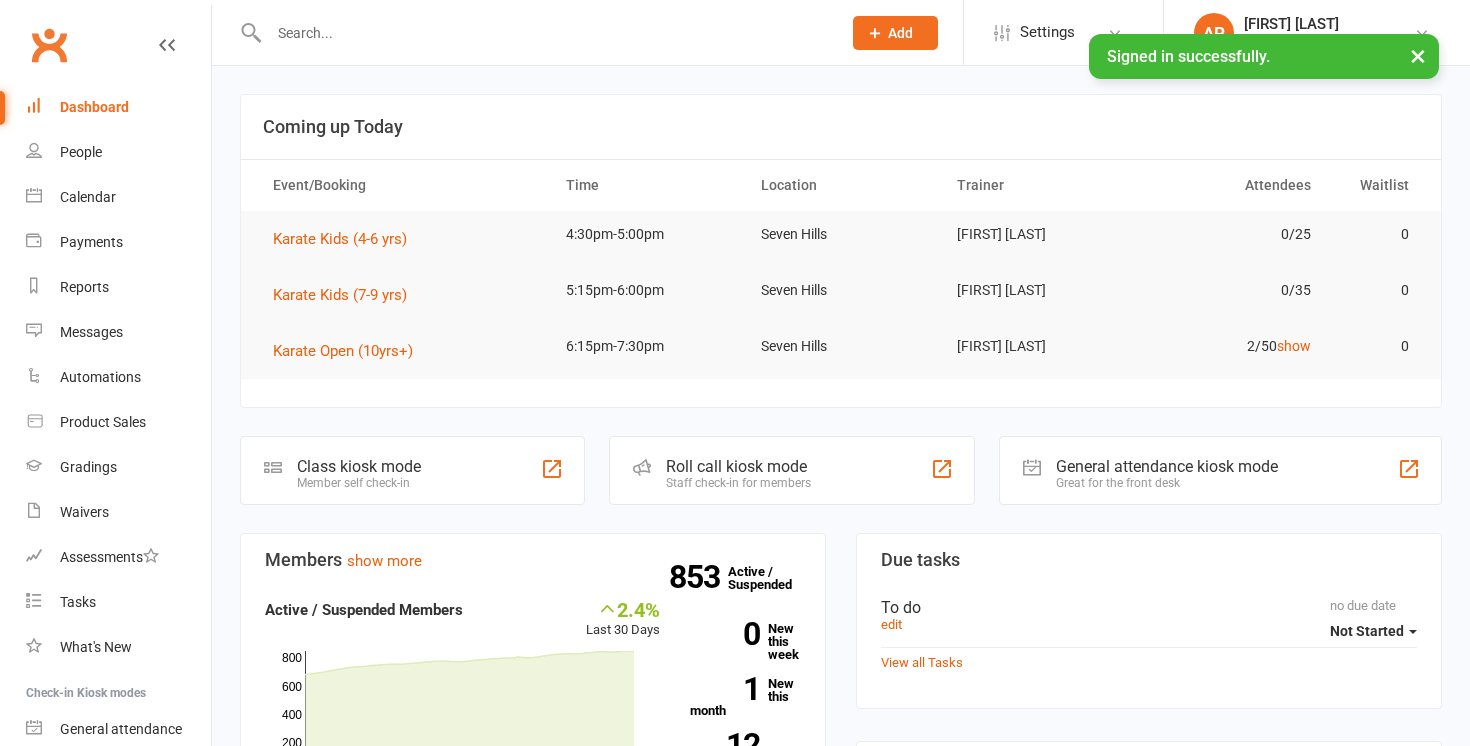 scroll, scrollTop: 0, scrollLeft: 0, axis: both 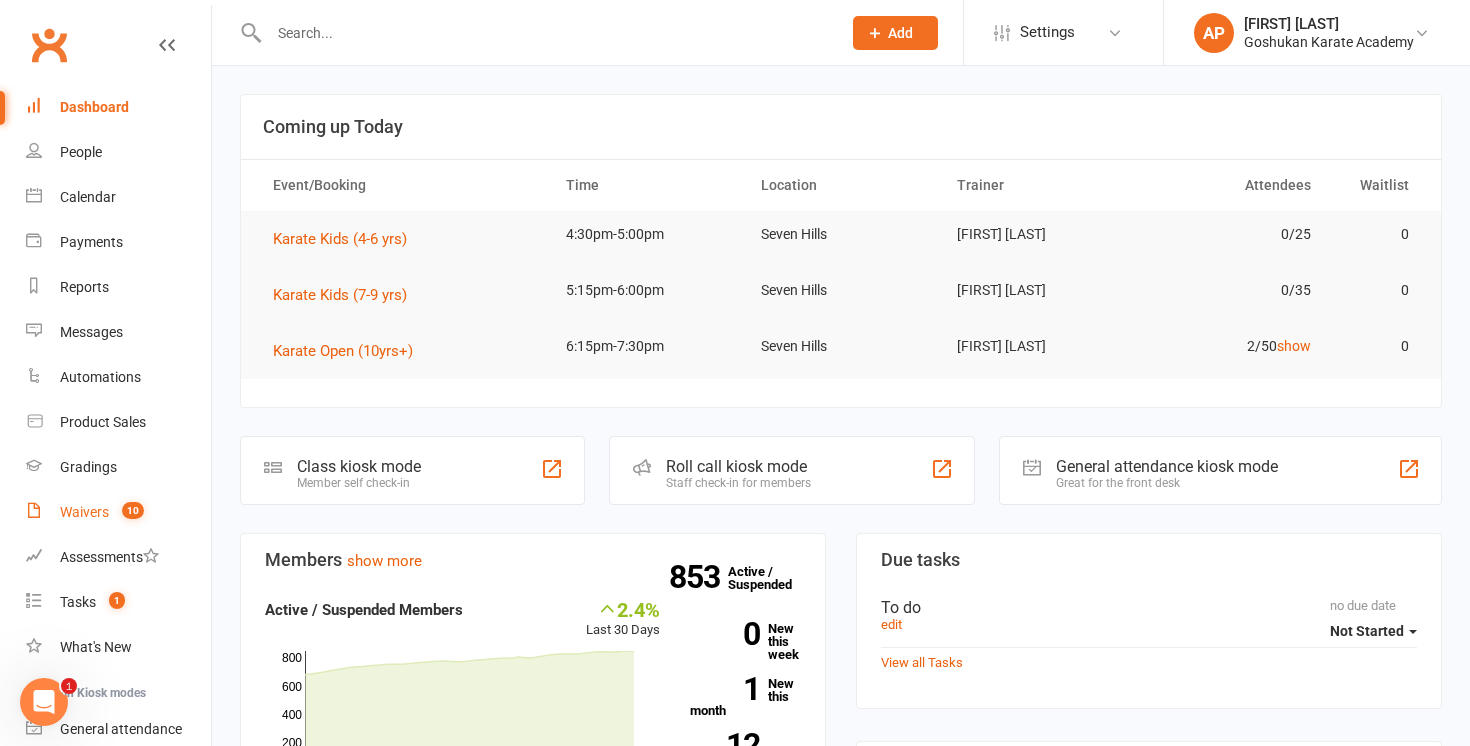 click on "Waivers" at bounding box center [84, 512] 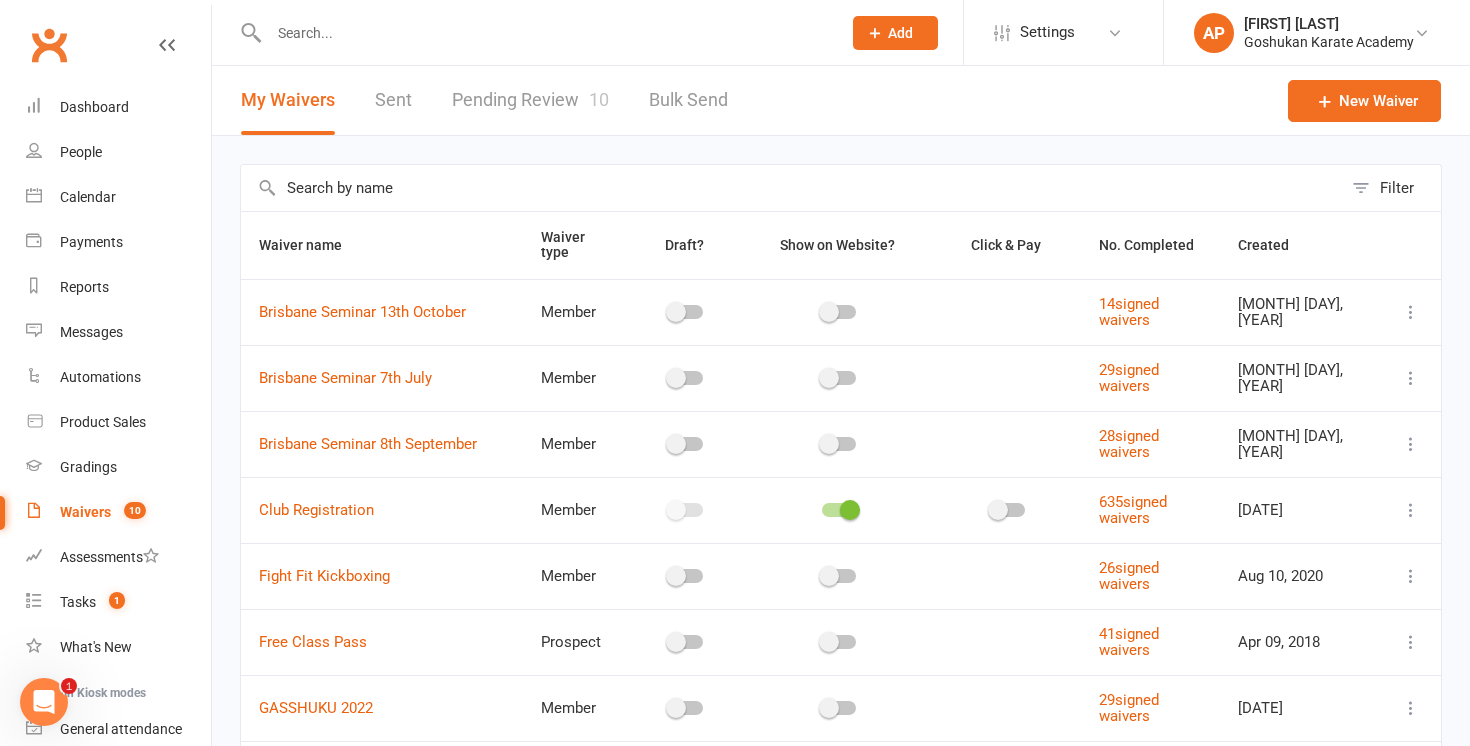 click on "Pending Review 10" at bounding box center [530, 100] 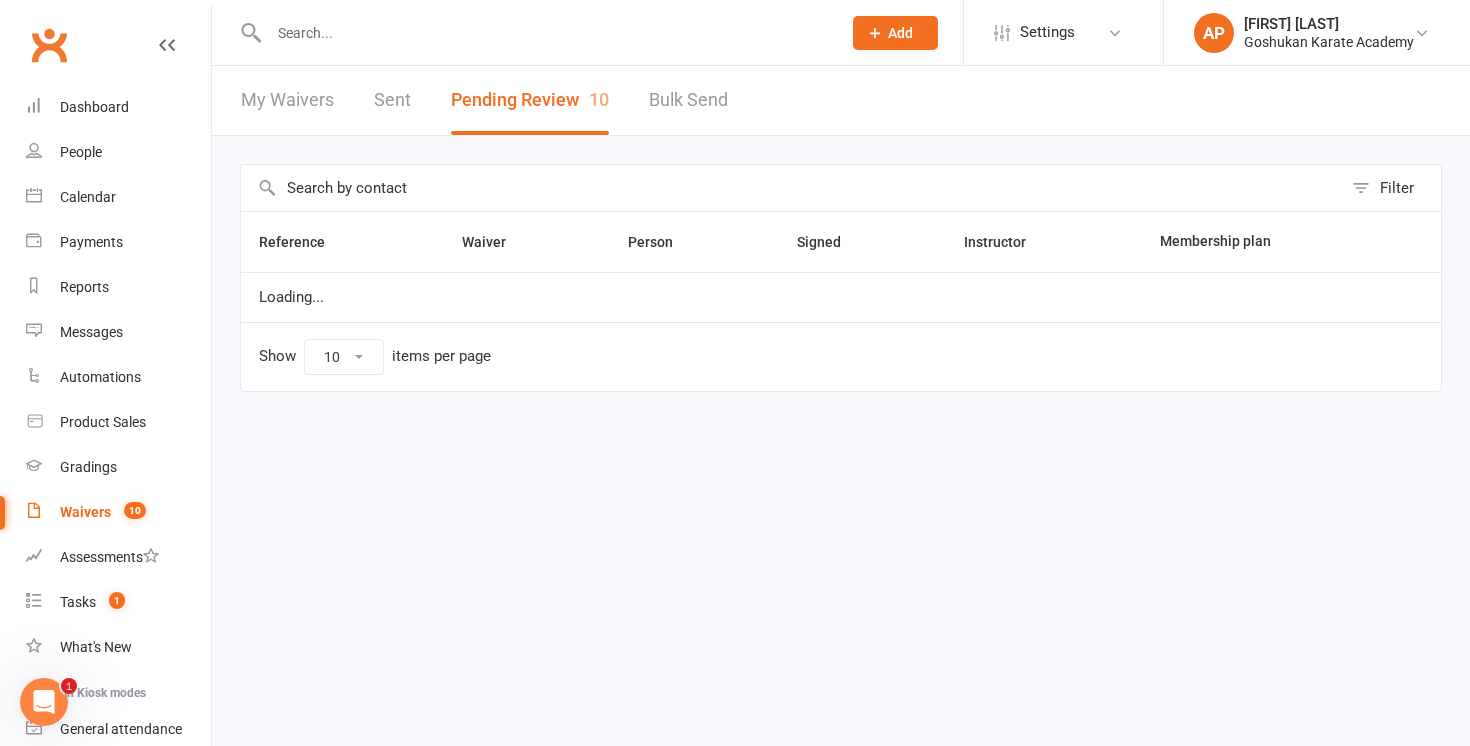 select on "50" 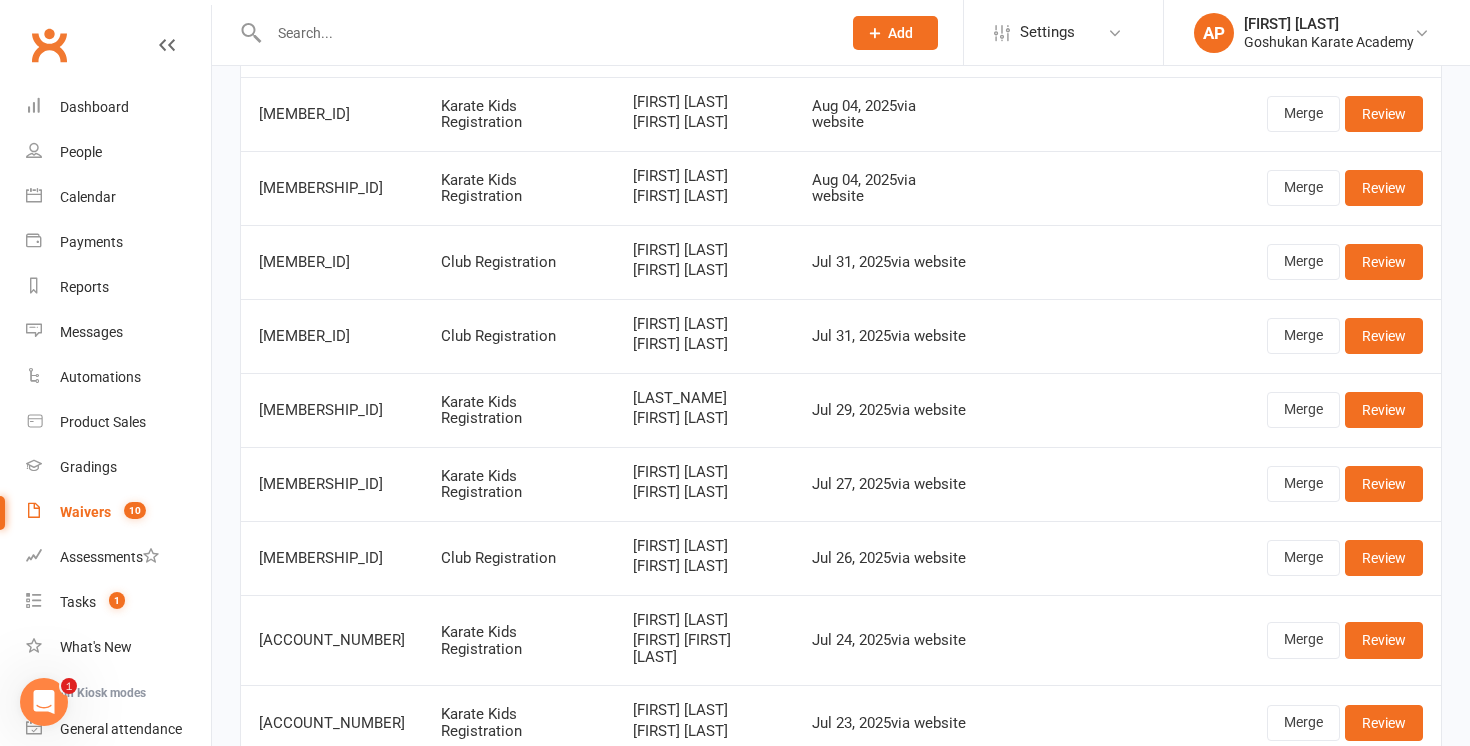 scroll, scrollTop: 261, scrollLeft: 0, axis: vertical 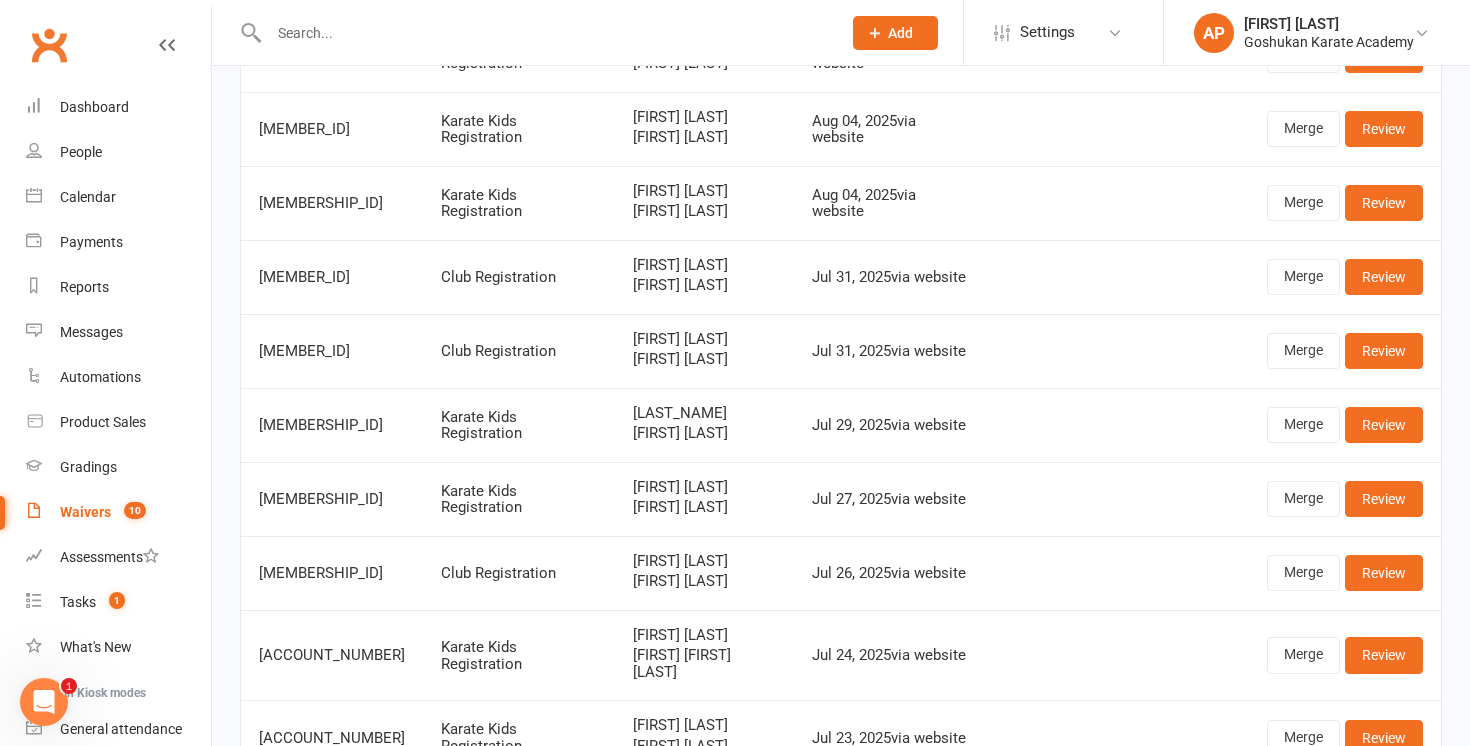 drag, startPoint x: 624, startPoint y: 360, endPoint x: 672, endPoint y: 368, distance: 48.6621 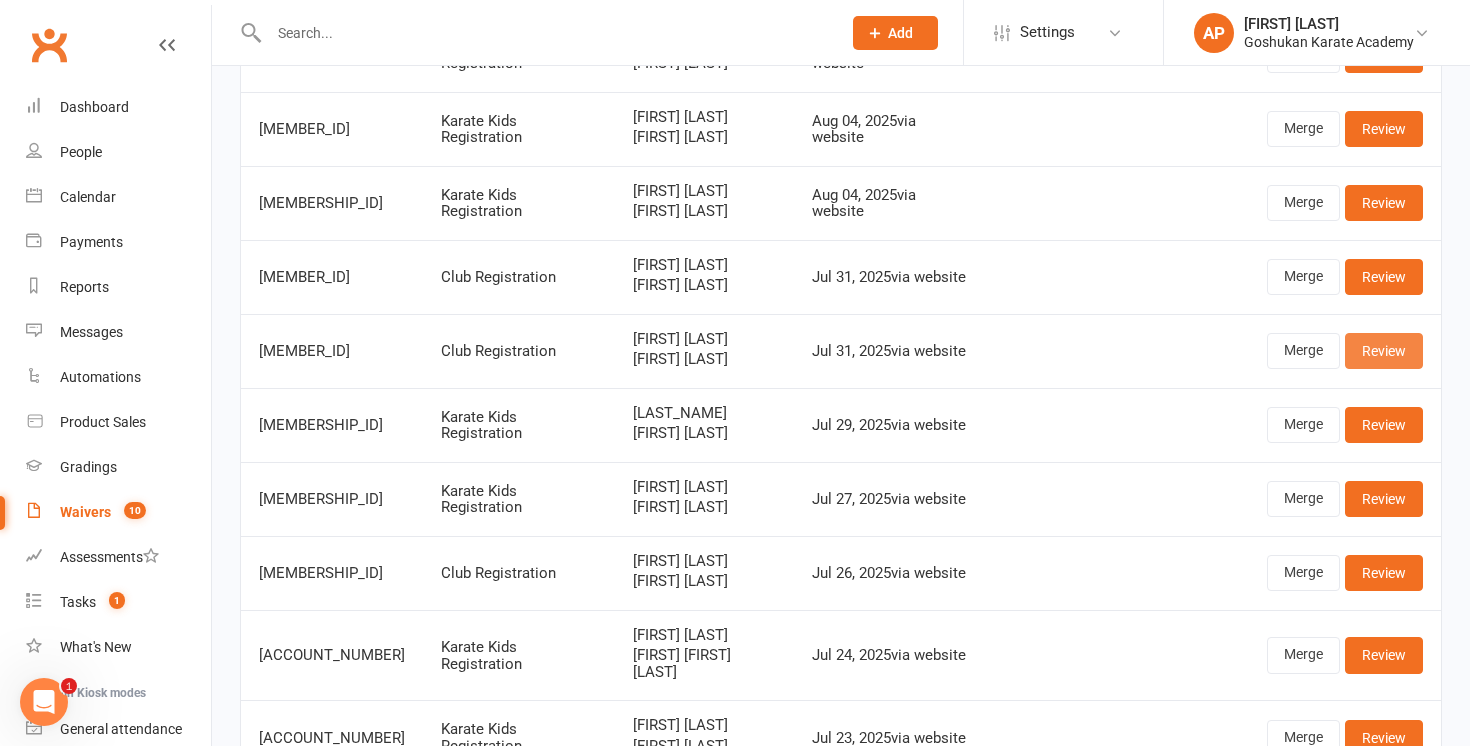 click on "Review" at bounding box center (1384, 351) 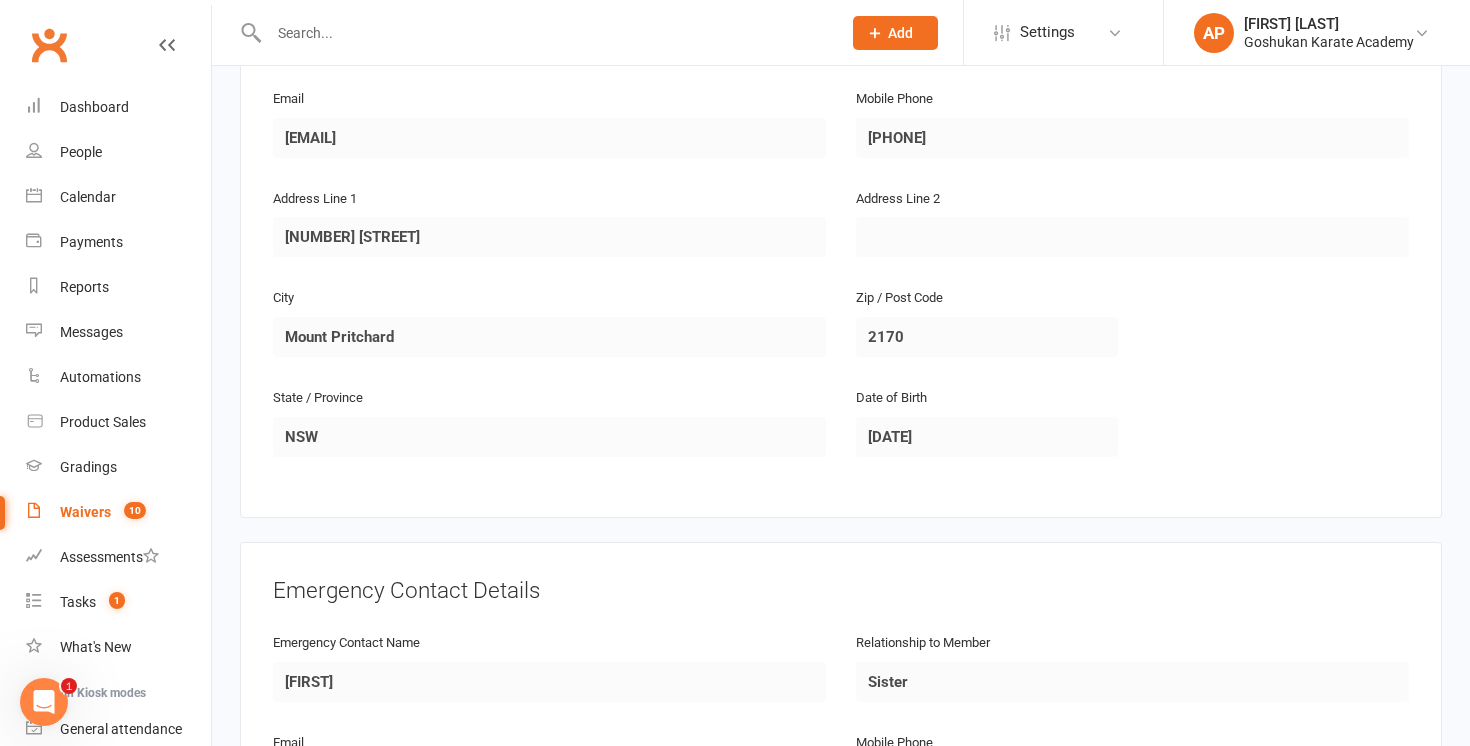 scroll, scrollTop: 1207, scrollLeft: 0, axis: vertical 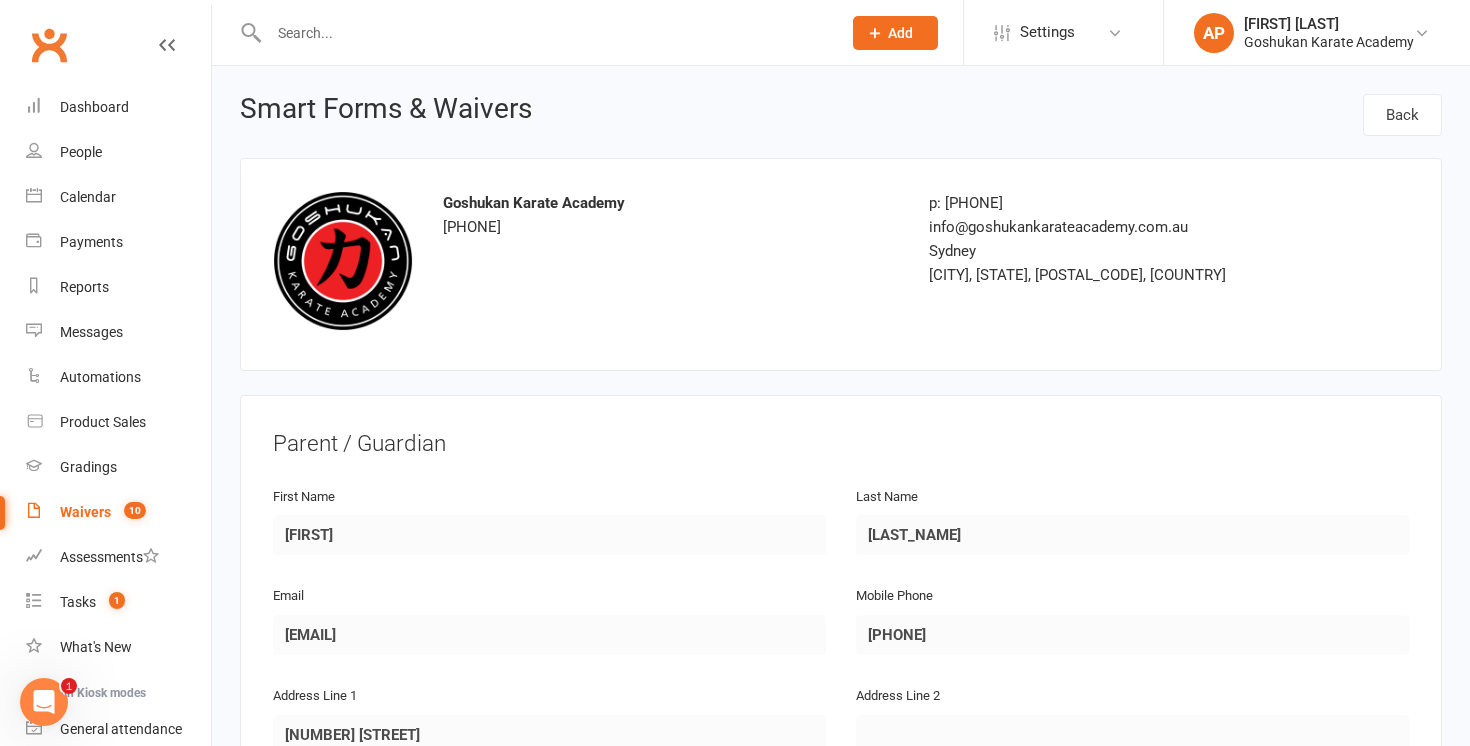 select on "50" 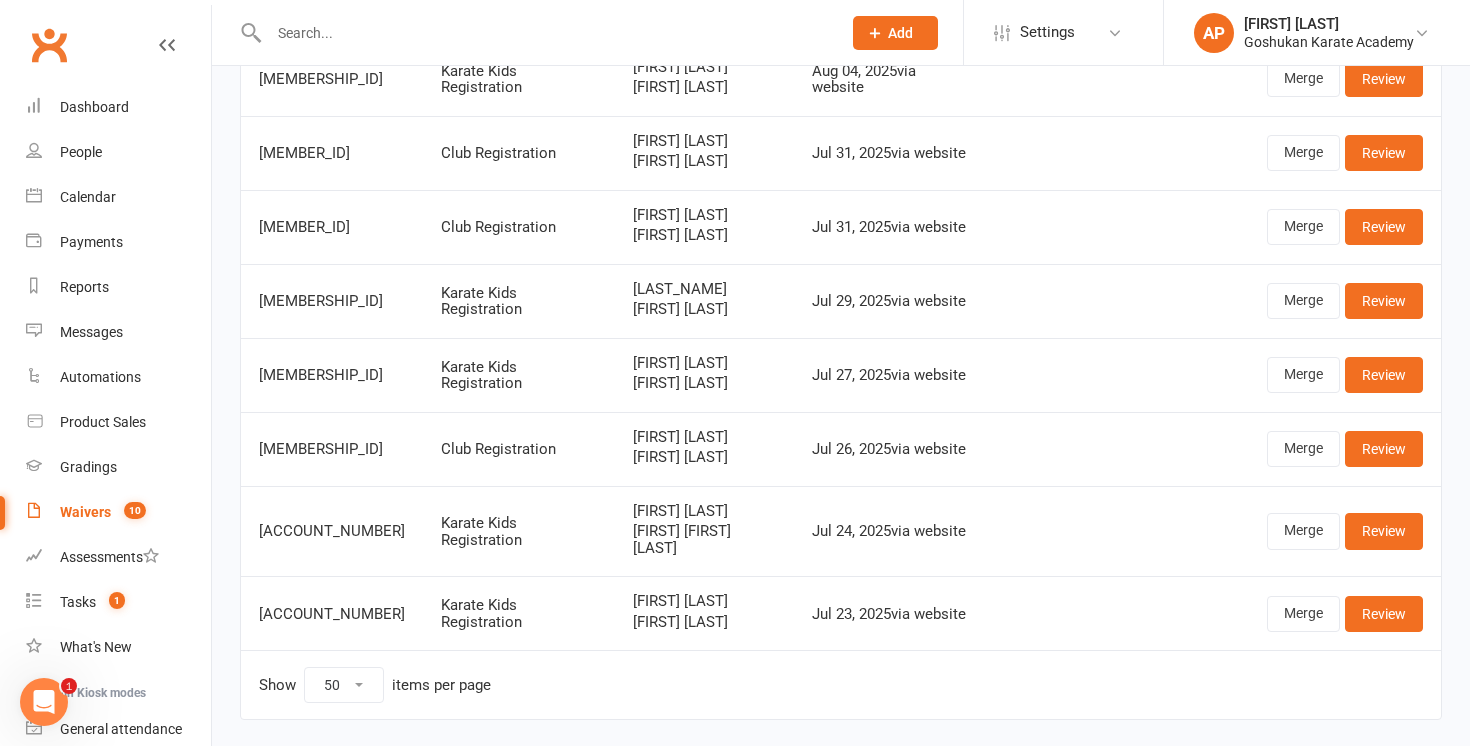 scroll, scrollTop: 390, scrollLeft: 0, axis: vertical 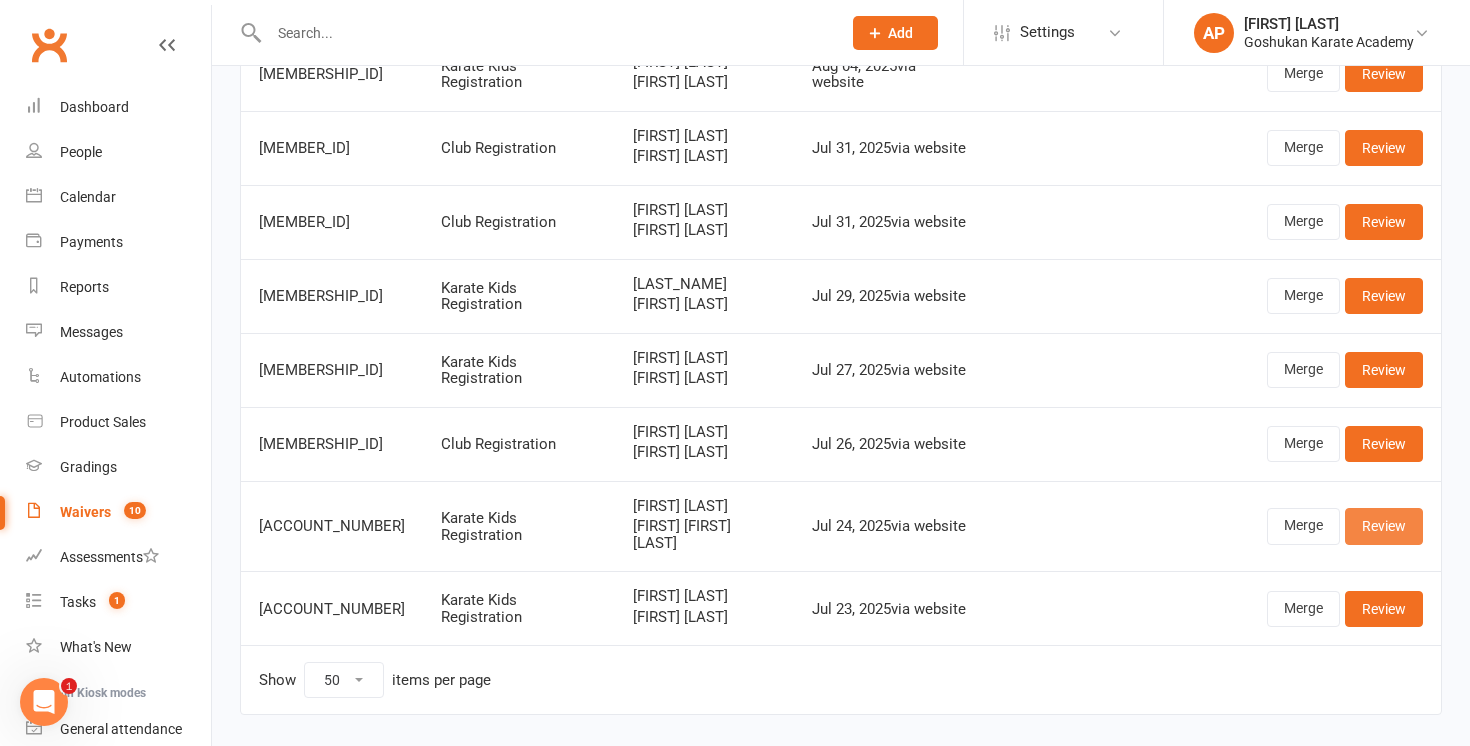 click on "Review" at bounding box center (1384, 526) 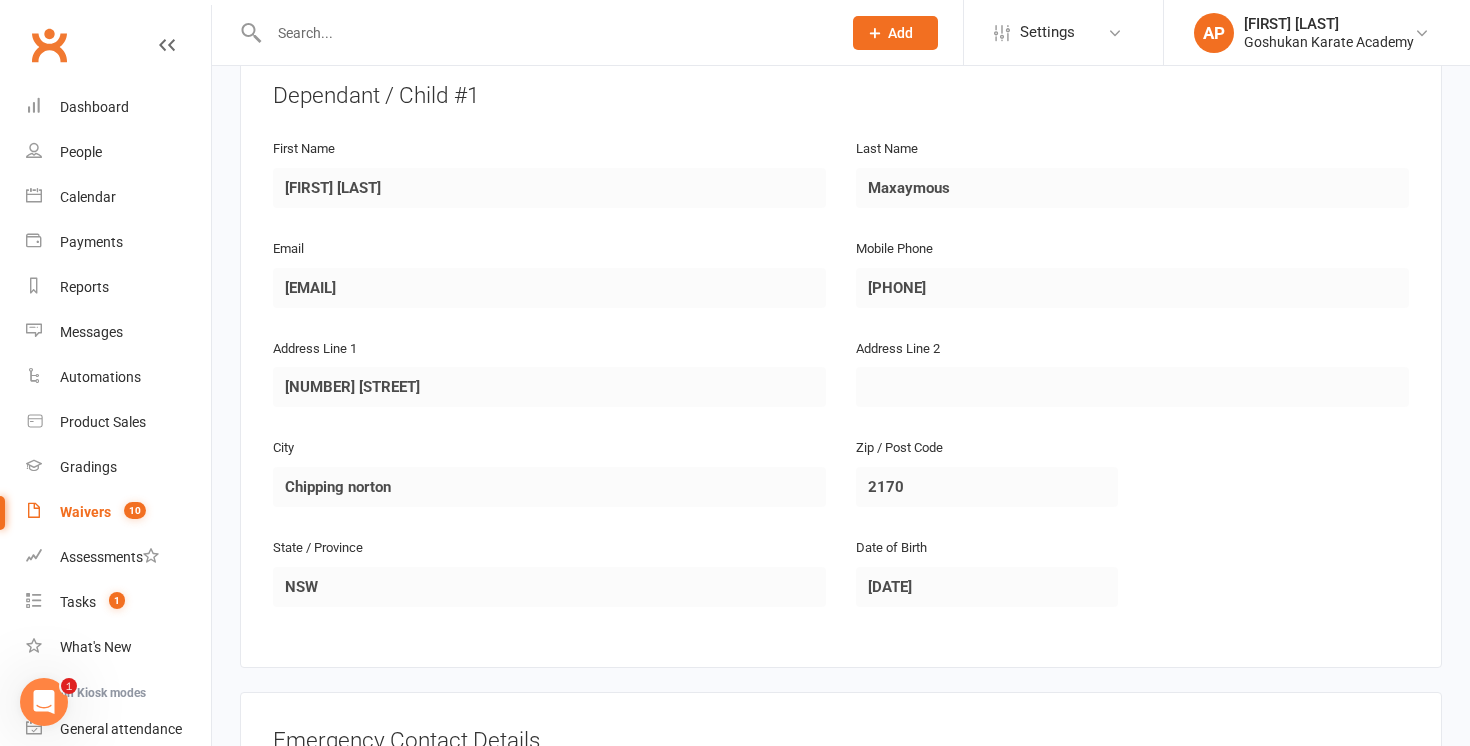scroll, scrollTop: 1049, scrollLeft: 0, axis: vertical 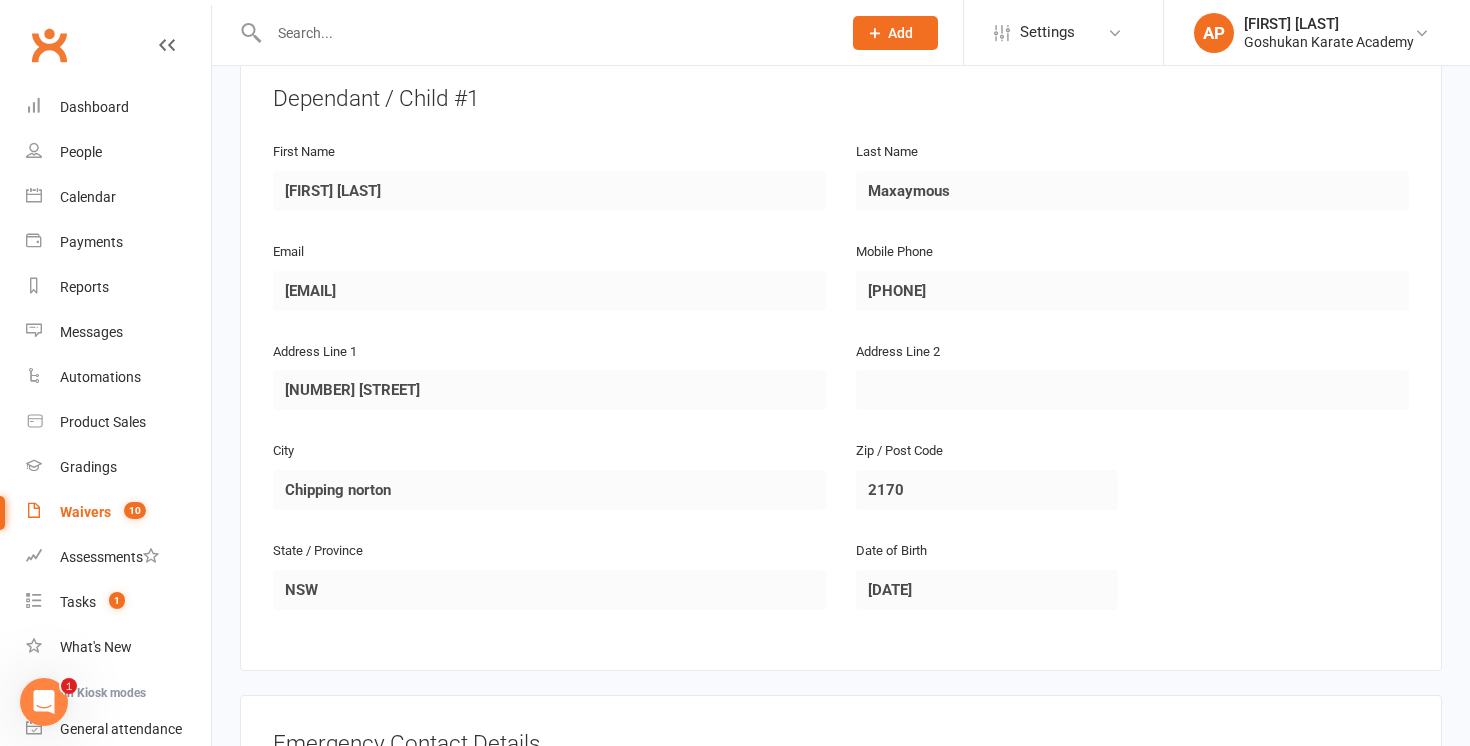 click on "Waivers" at bounding box center [85, 512] 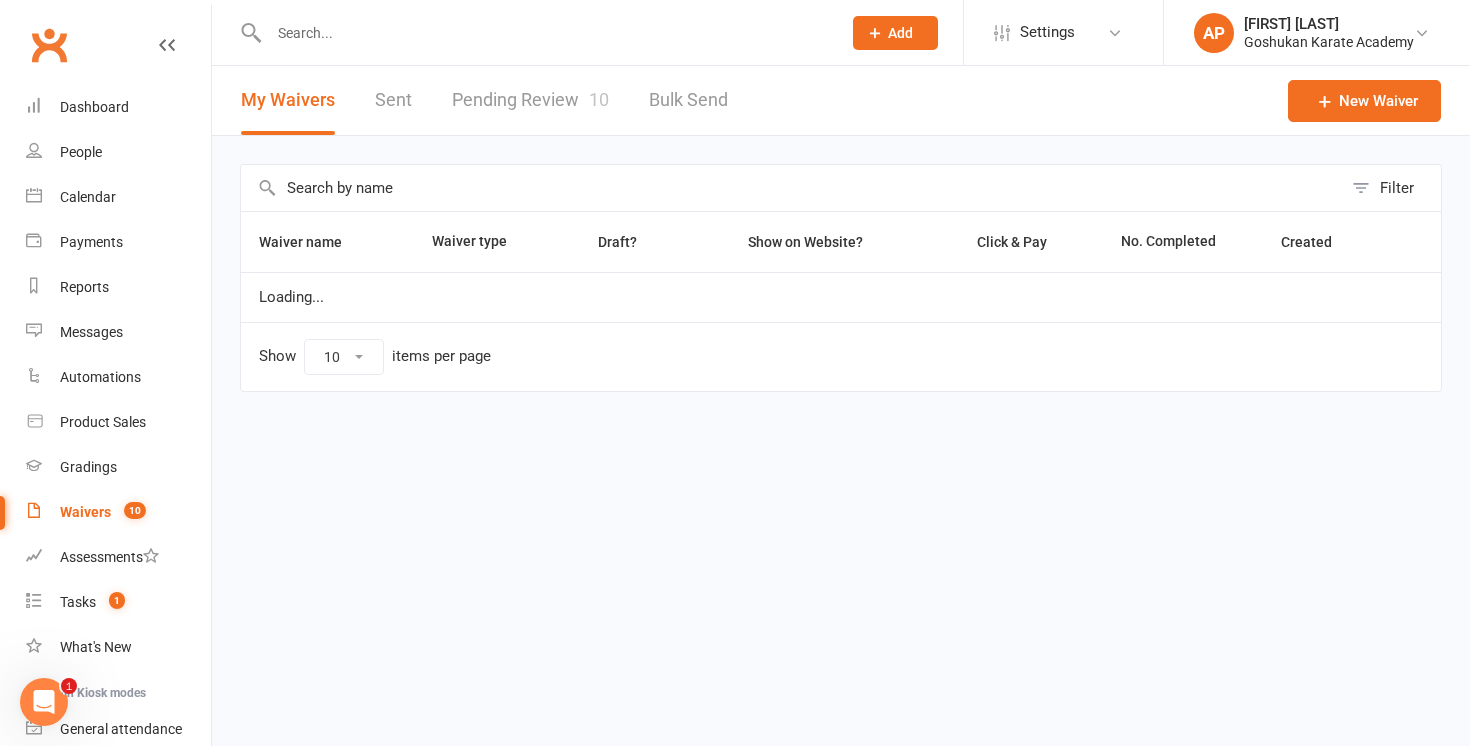 scroll, scrollTop: 0, scrollLeft: 0, axis: both 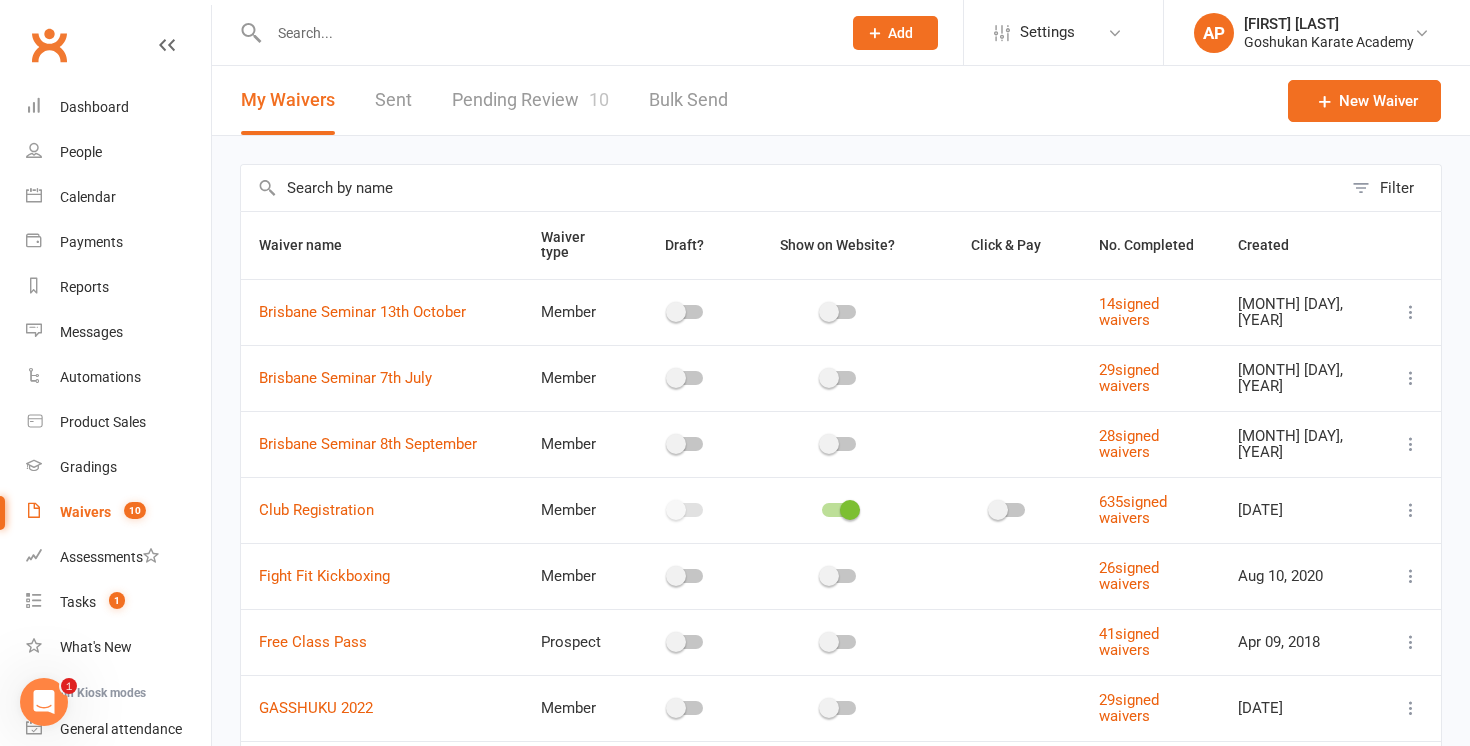 click on "Pending Review 10" at bounding box center (530, 100) 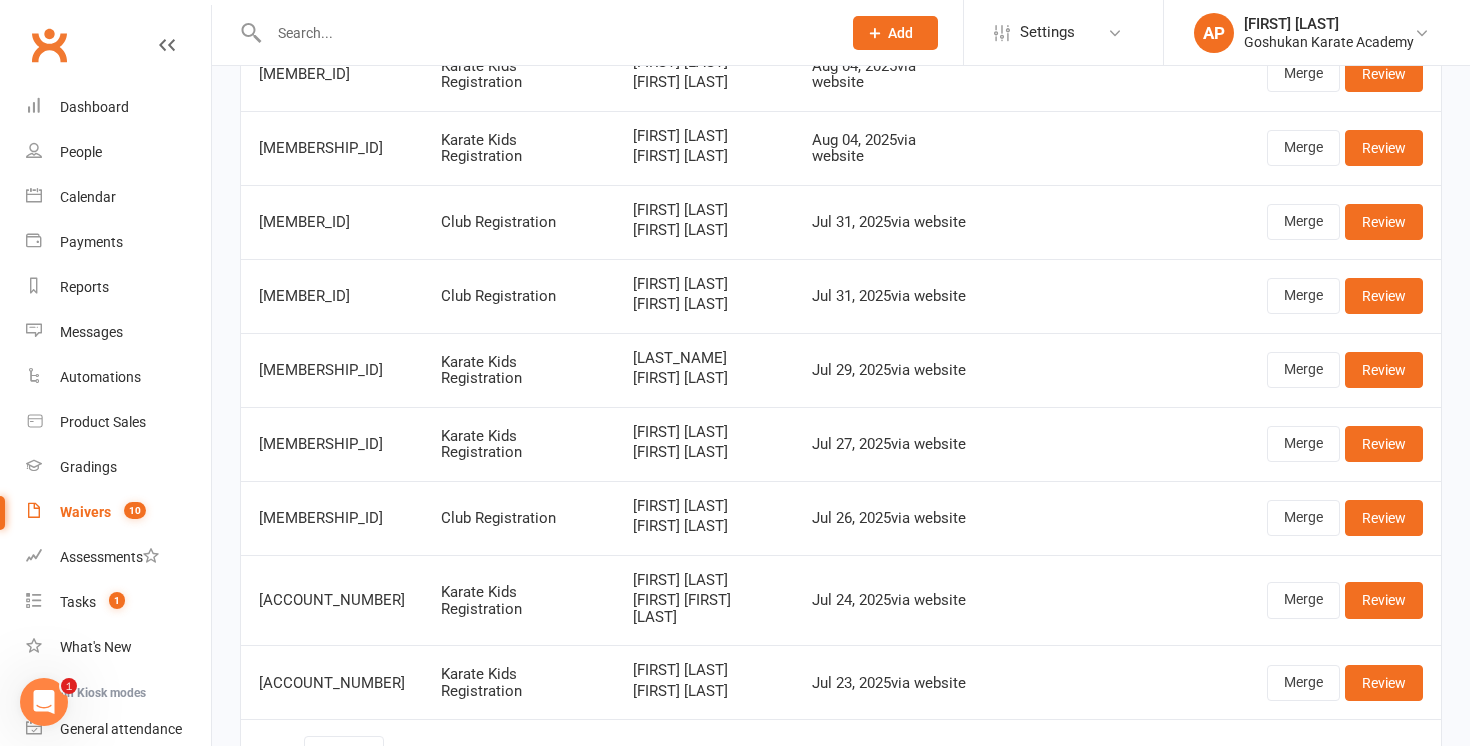 scroll, scrollTop: 321, scrollLeft: 0, axis: vertical 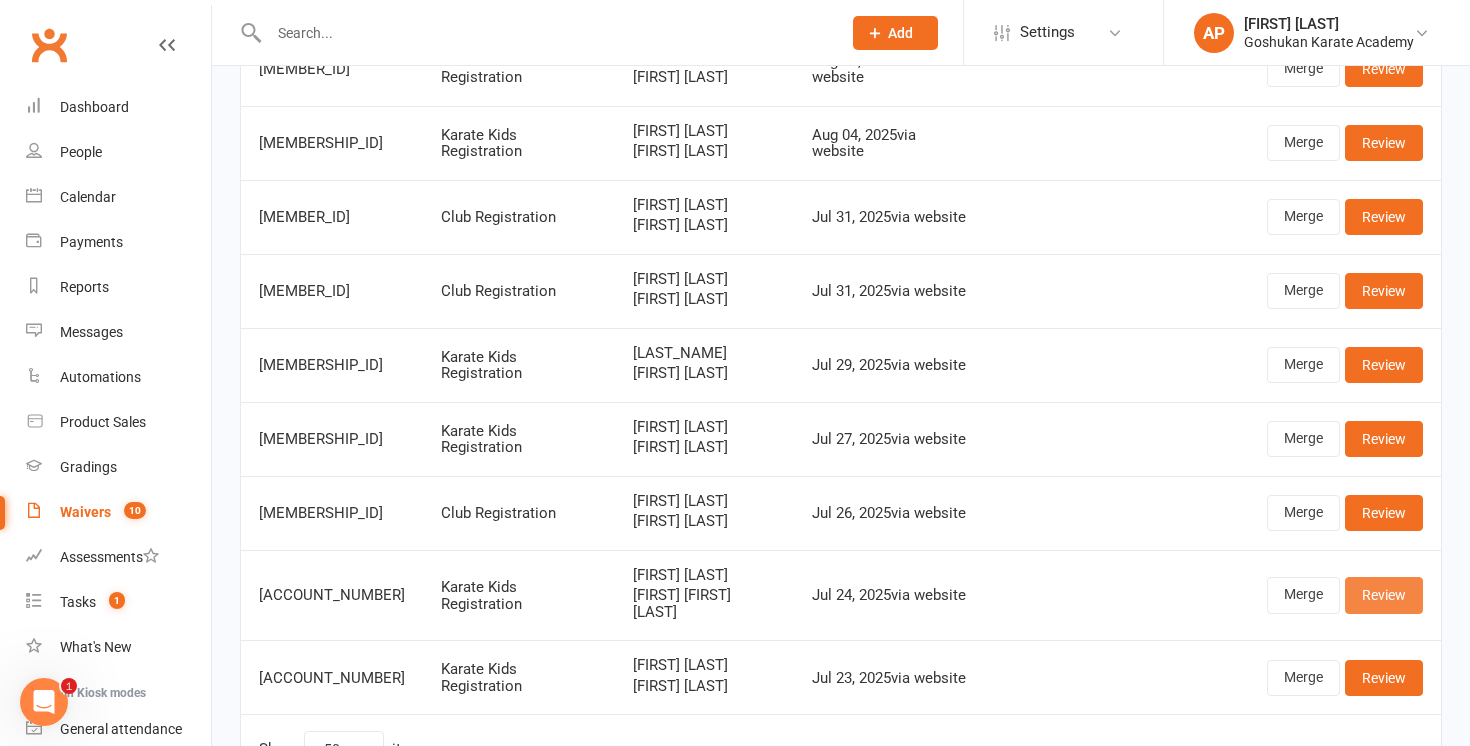 click on "Review" at bounding box center (1384, 595) 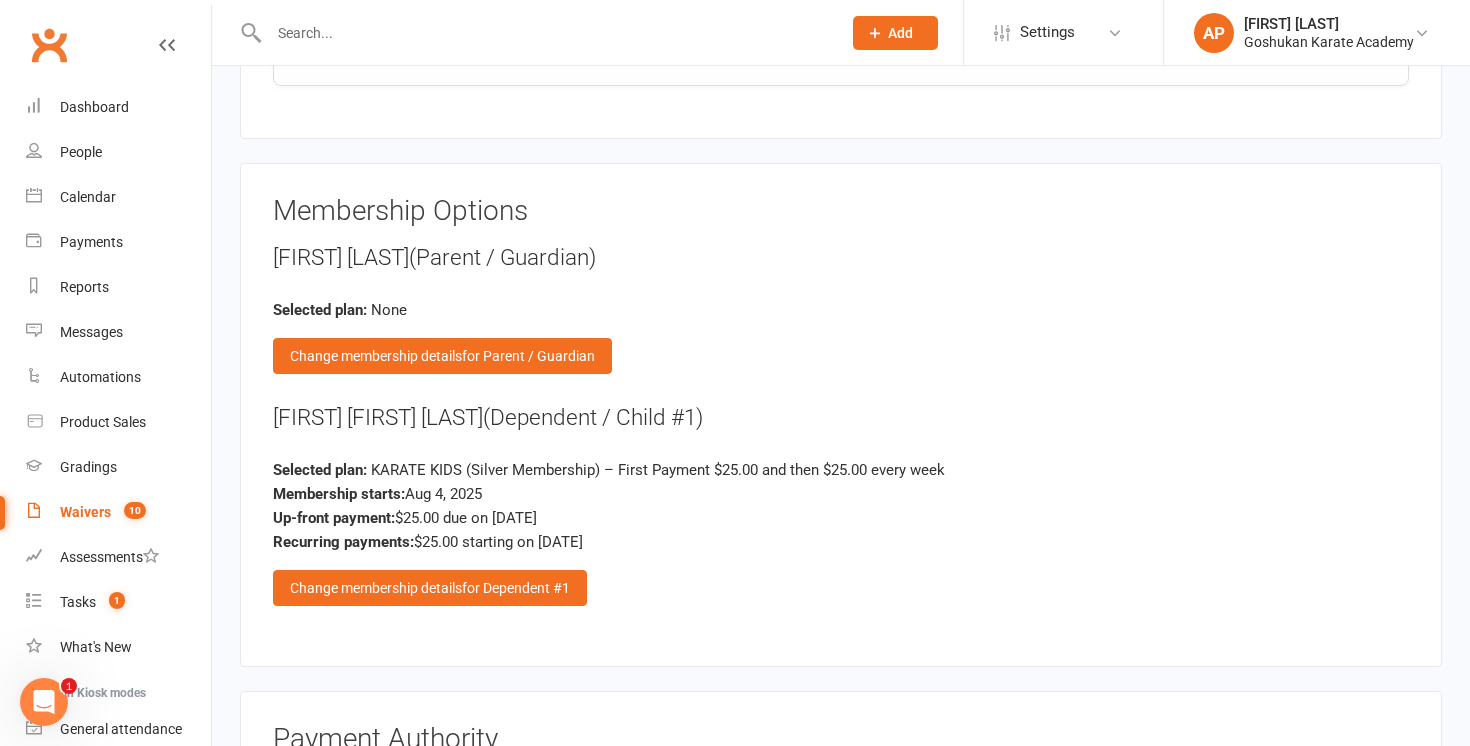 scroll, scrollTop: 2504, scrollLeft: 0, axis: vertical 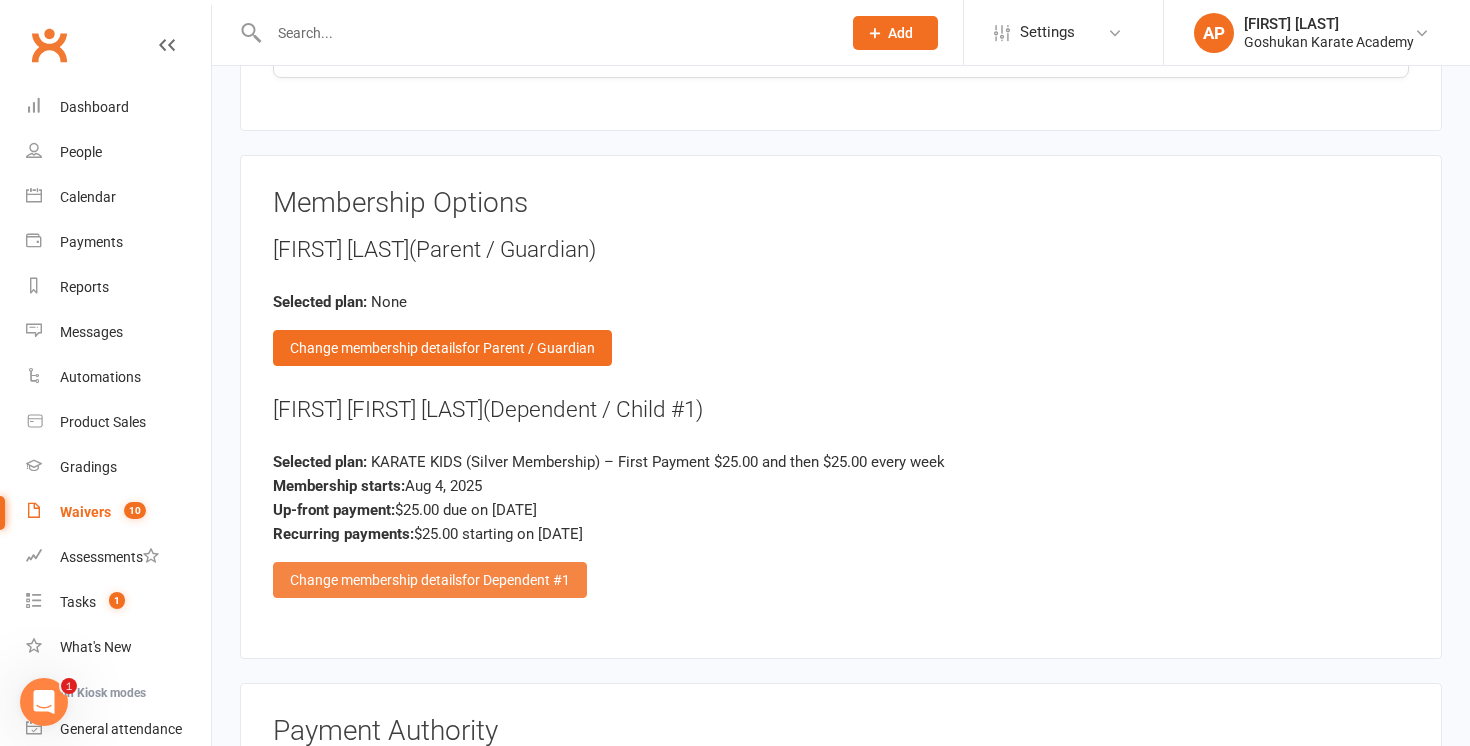 click on "Change membership details  for Dependent #1" at bounding box center (430, 580) 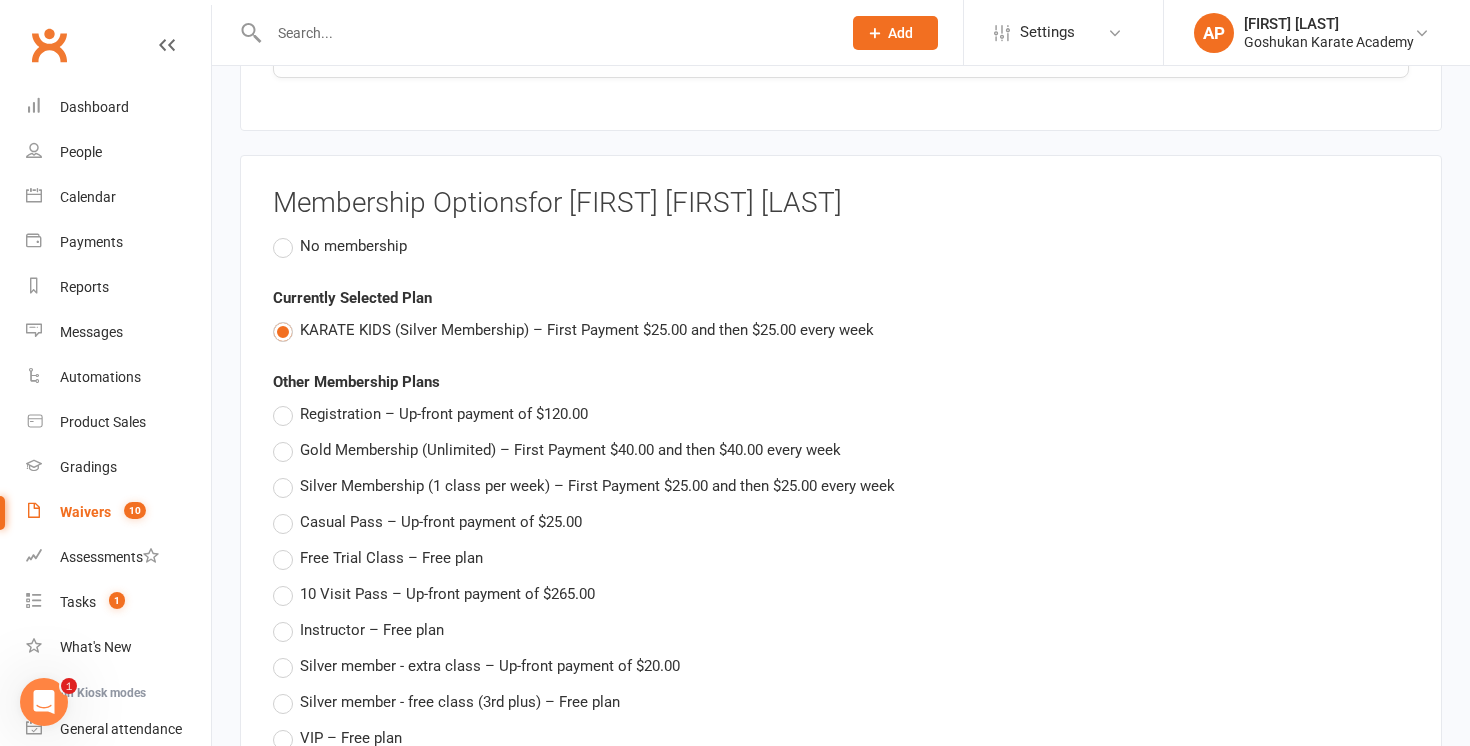 click on "Registration – Up-front payment of $120.00" at bounding box center (430, 414) 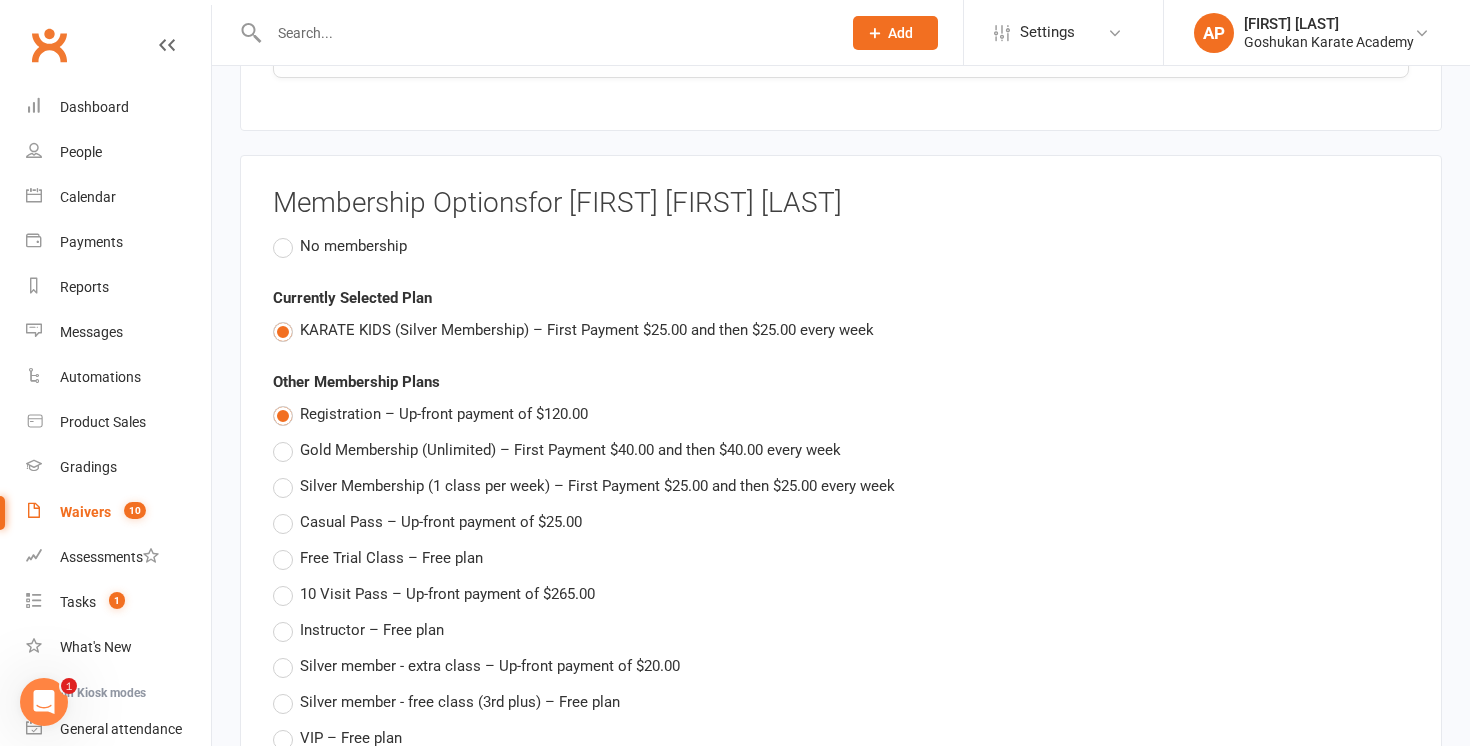 type on "Registration" 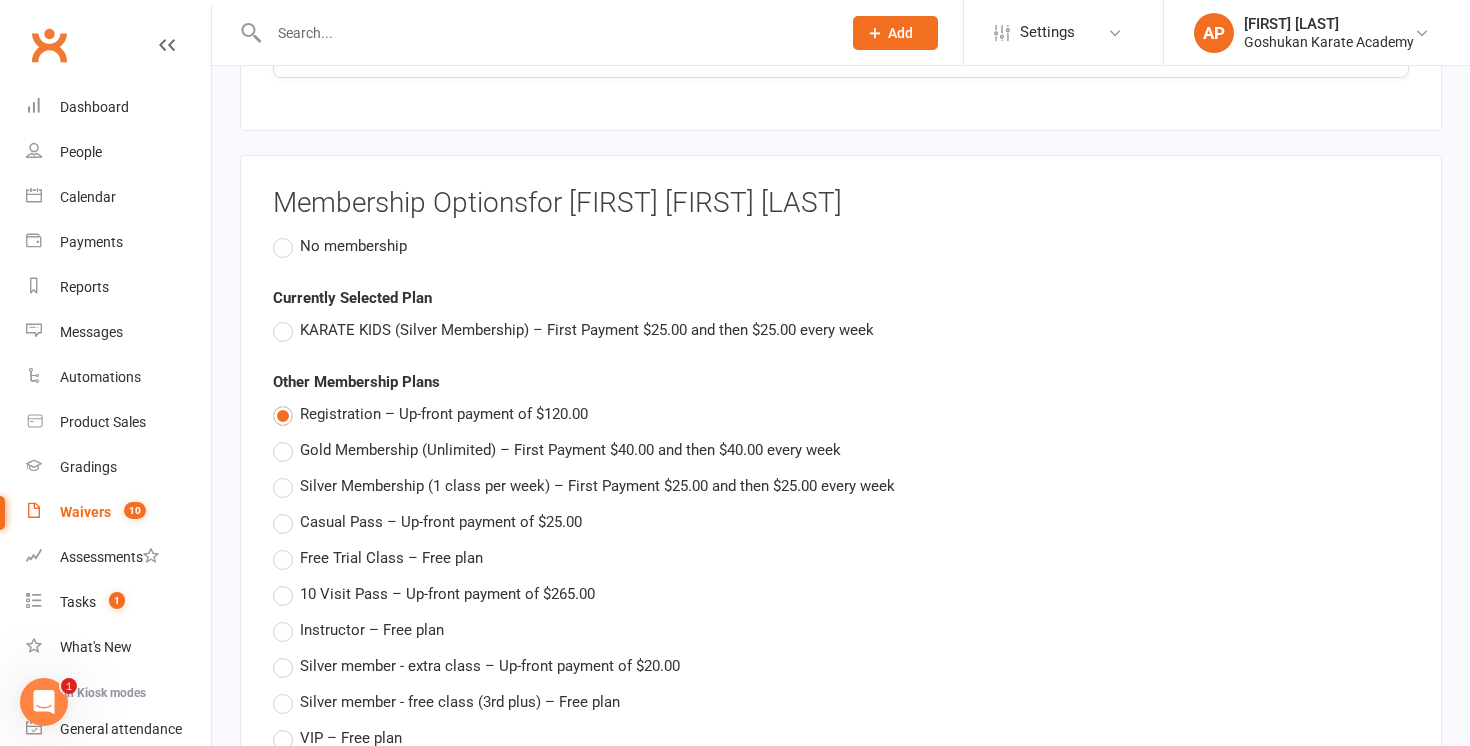 type 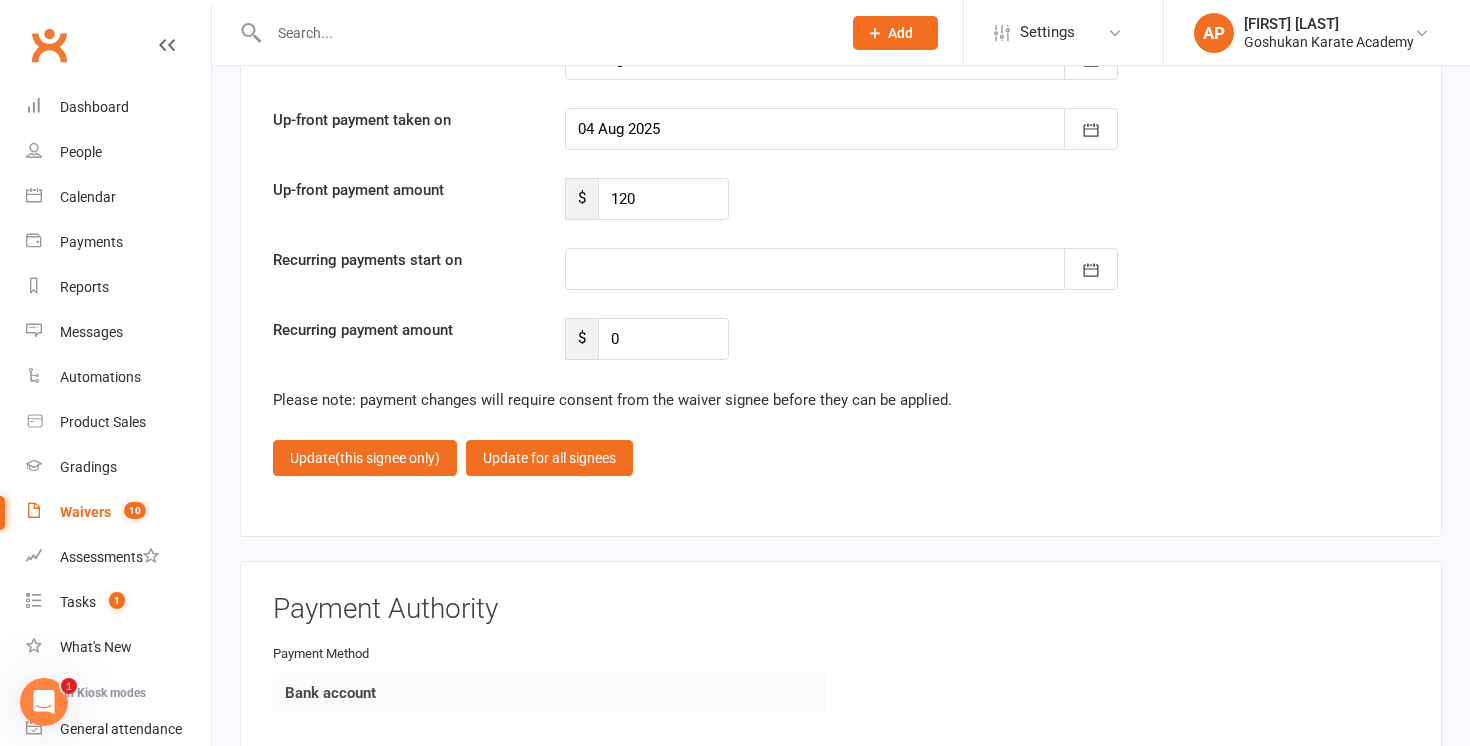 scroll, scrollTop: 3556, scrollLeft: 0, axis: vertical 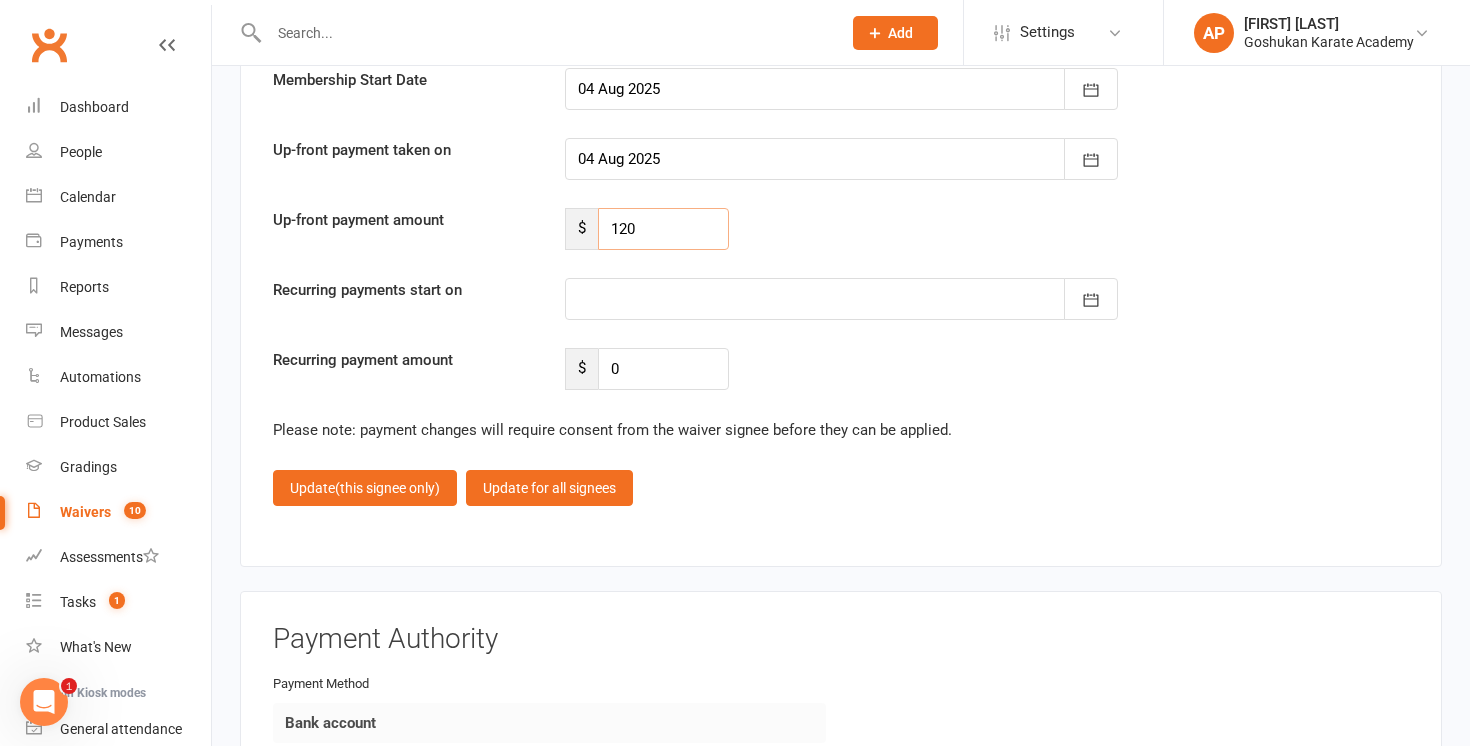 click on "120" at bounding box center (663, 229) 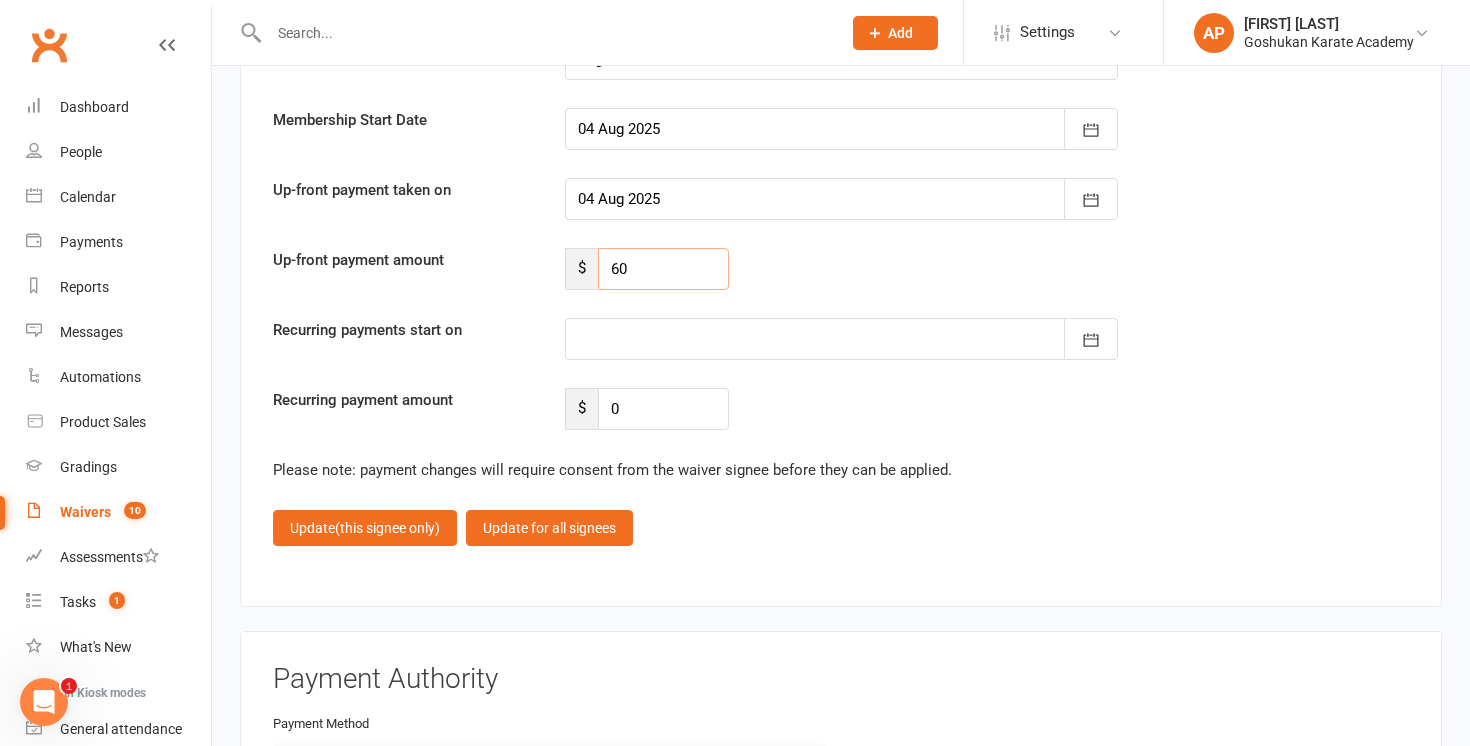 type on "60" 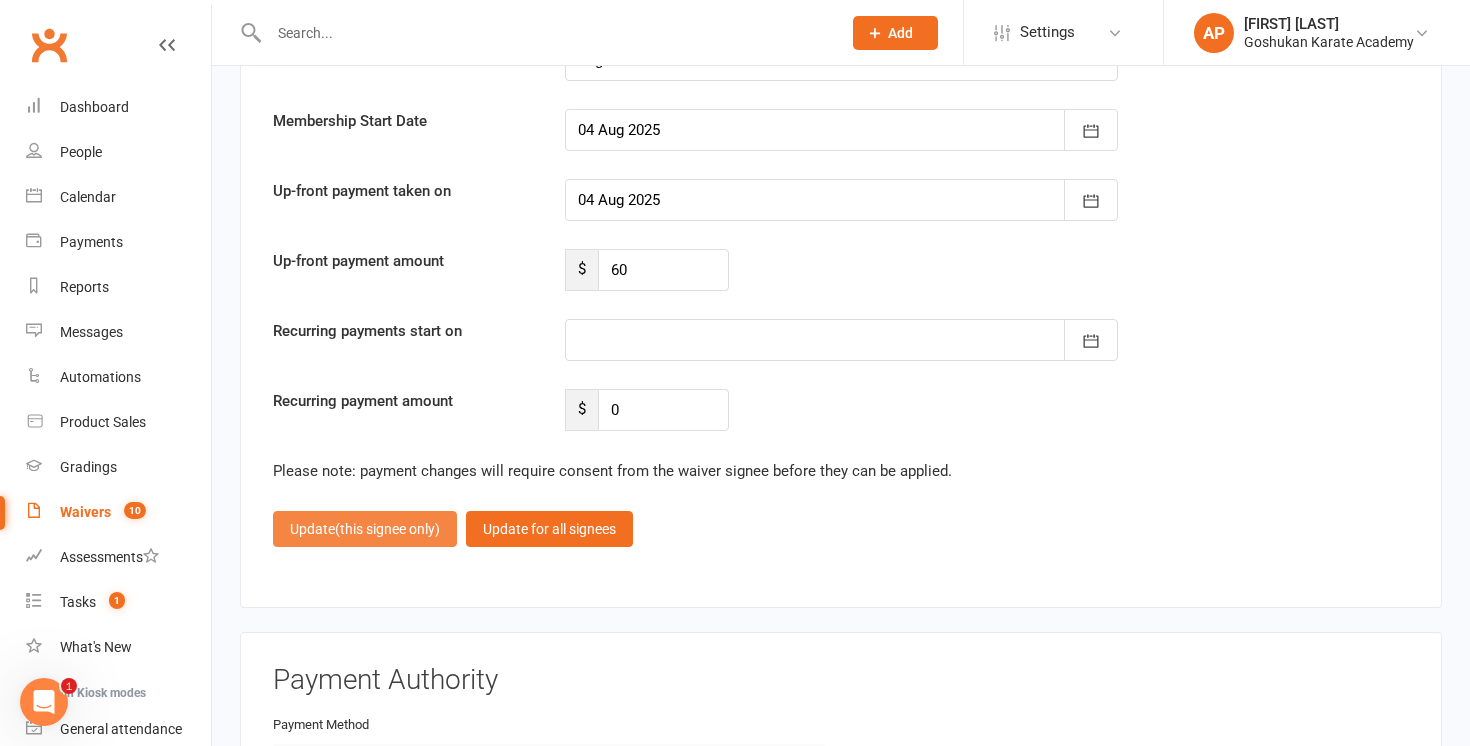 click on "(this signee only)" at bounding box center (387, 529) 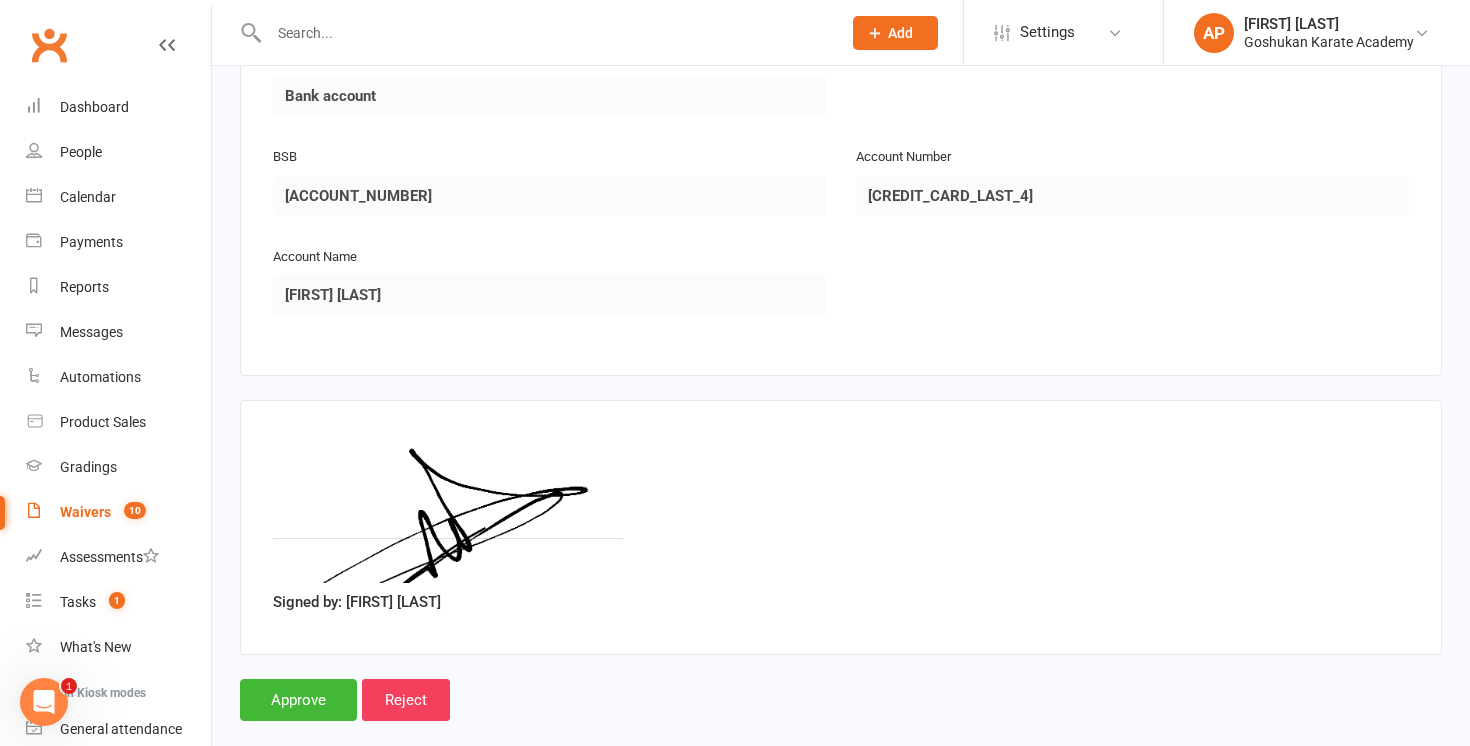 scroll, scrollTop: 3247, scrollLeft: 0, axis: vertical 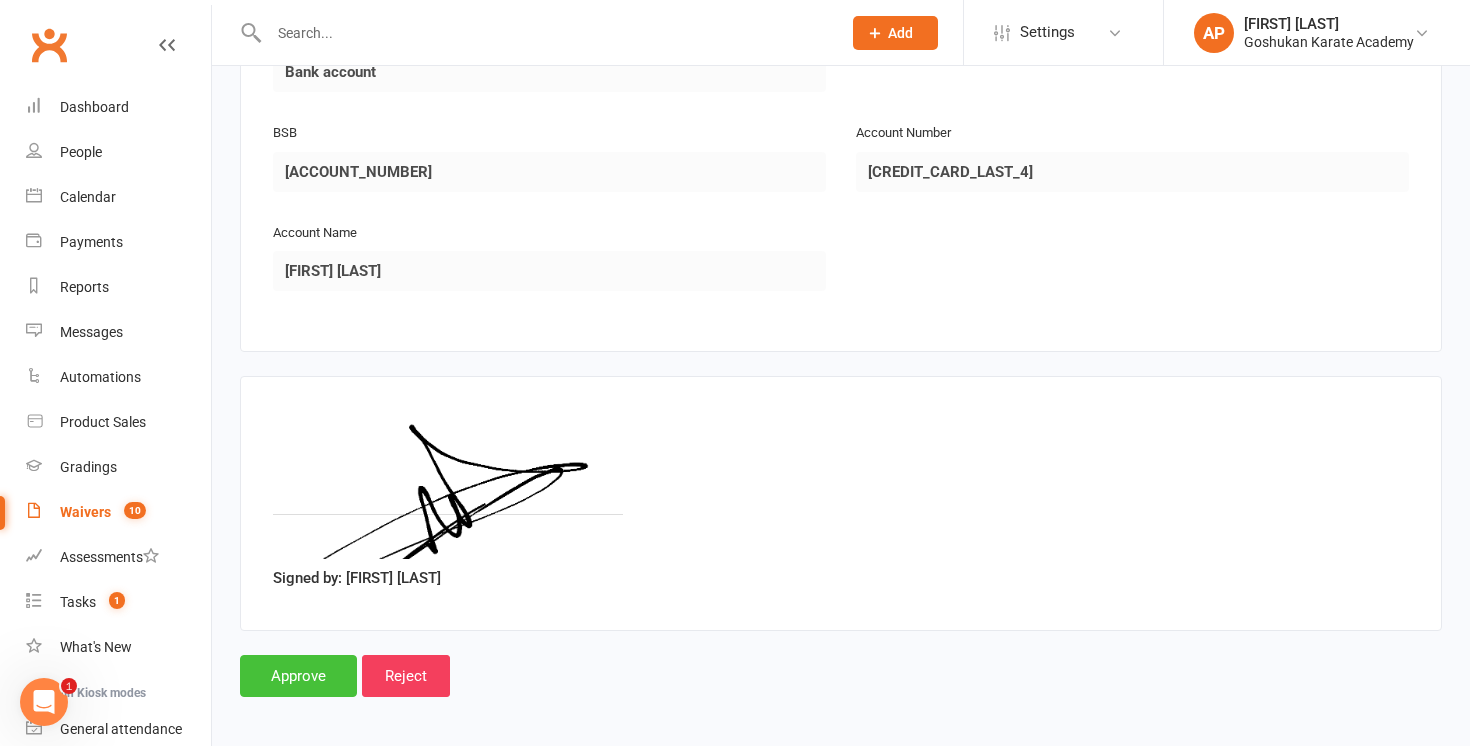 click on "Approve" at bounding box center (298, 676) 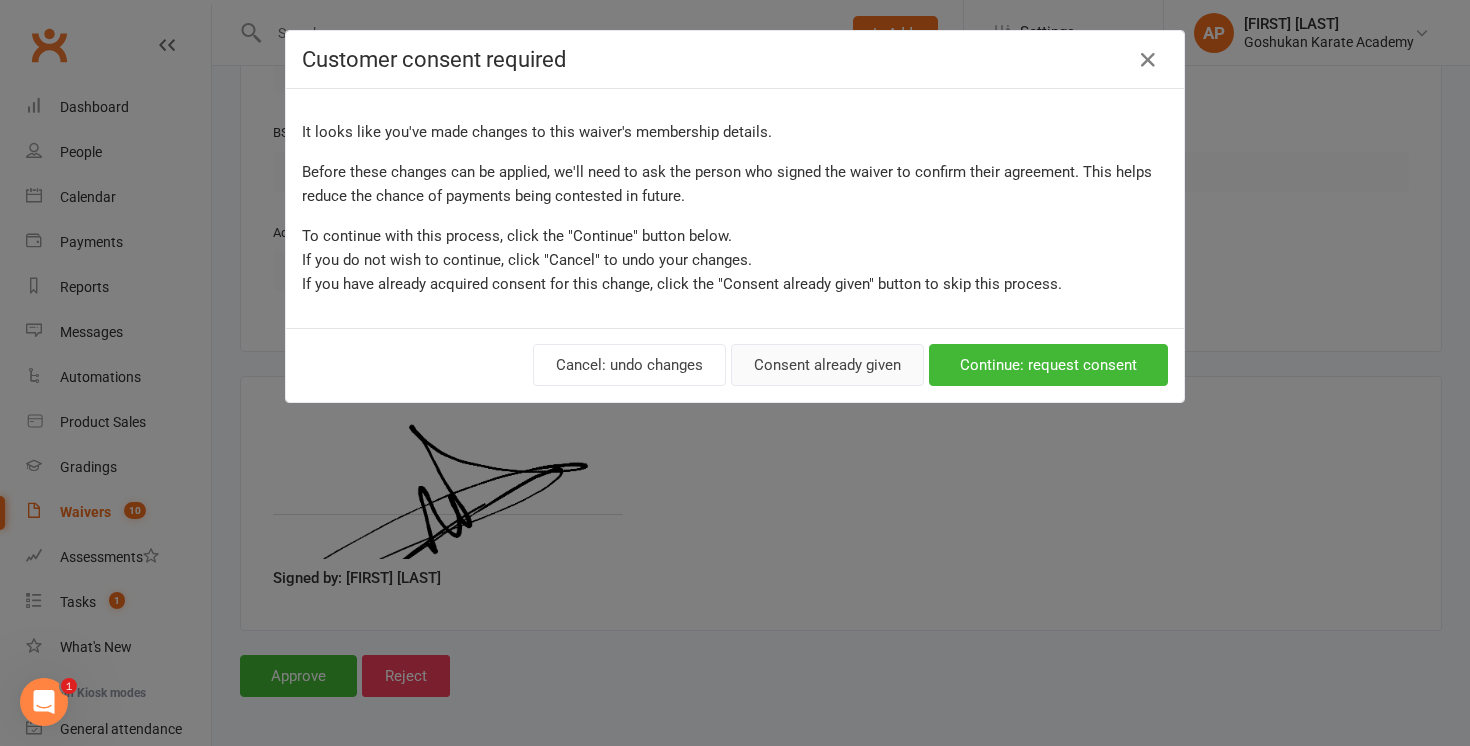 click on "Consent already given" at bounding box center [827, 365] 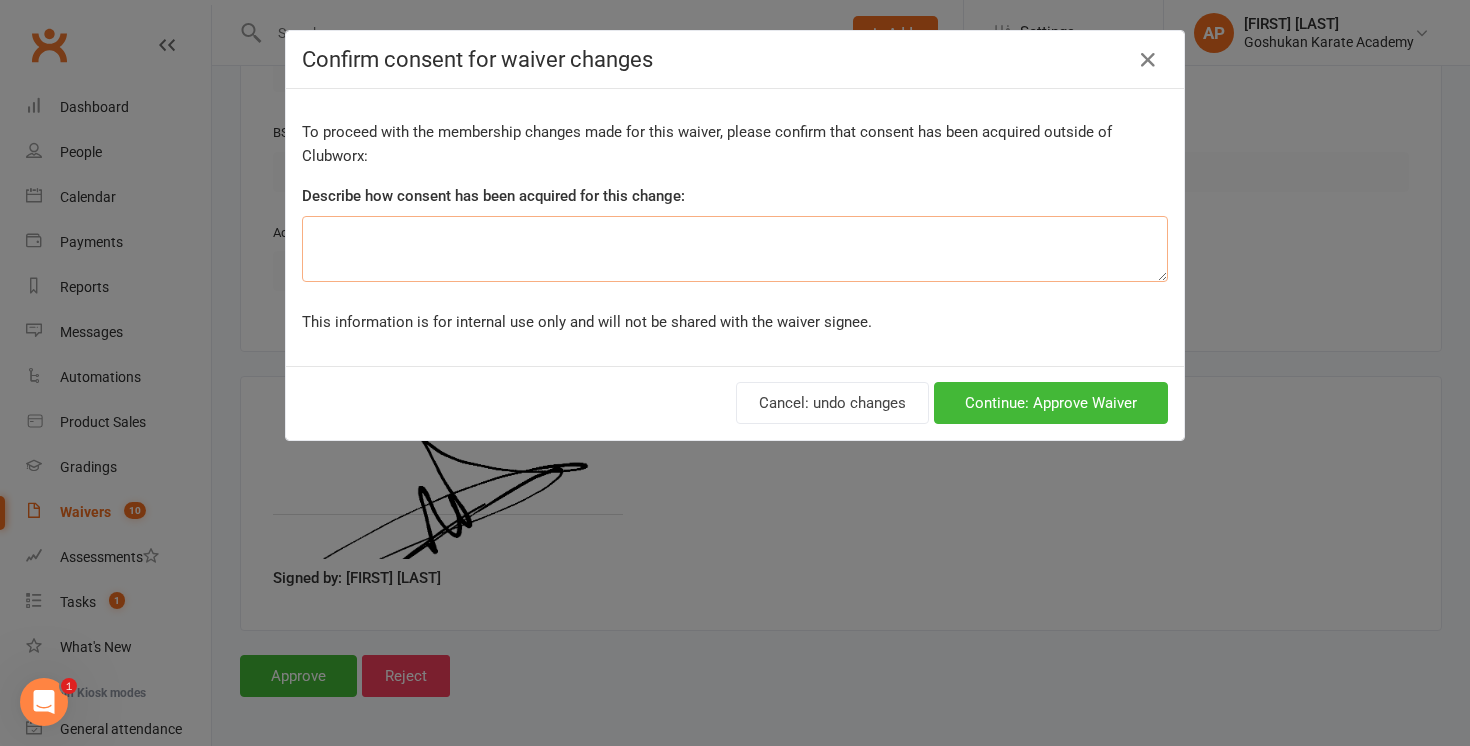 click at bounding box center (735, 249) 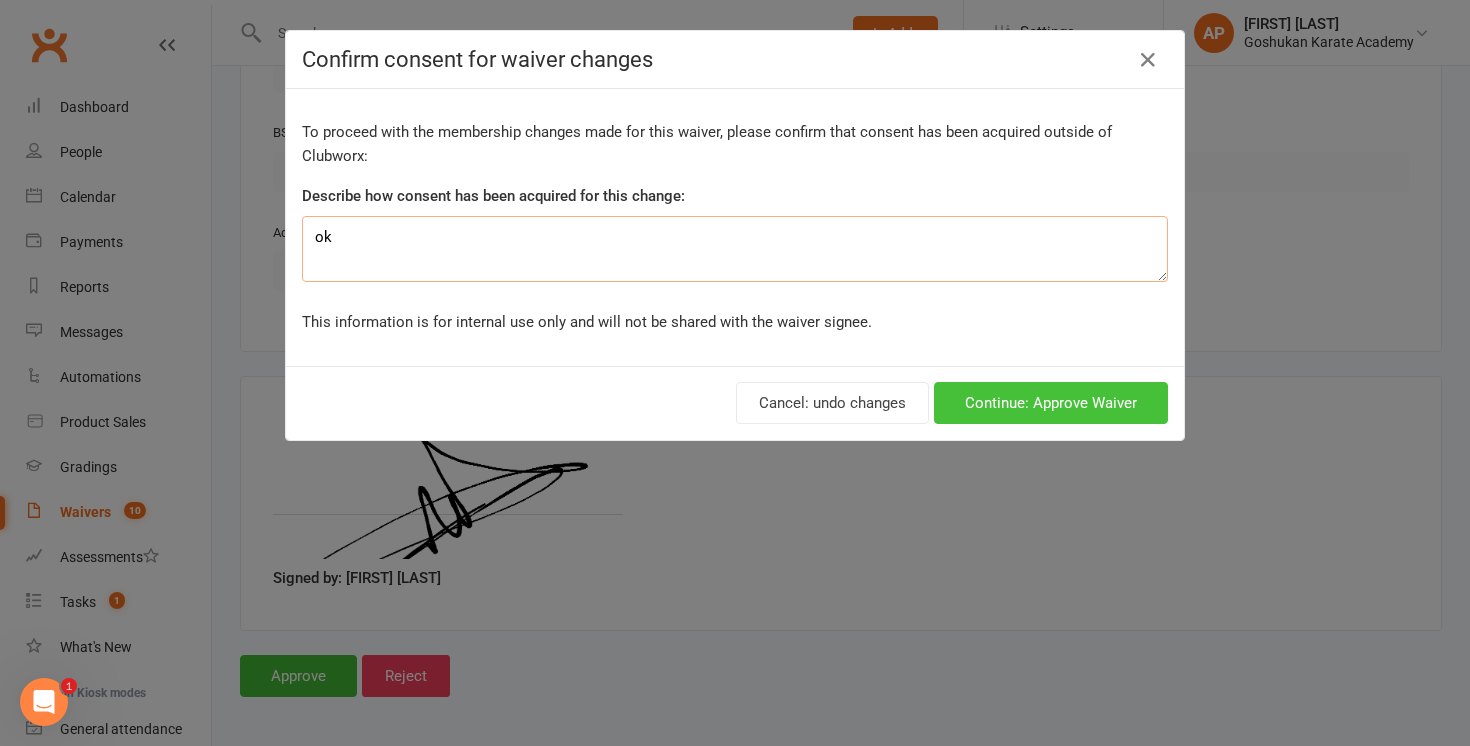 type on "ok" 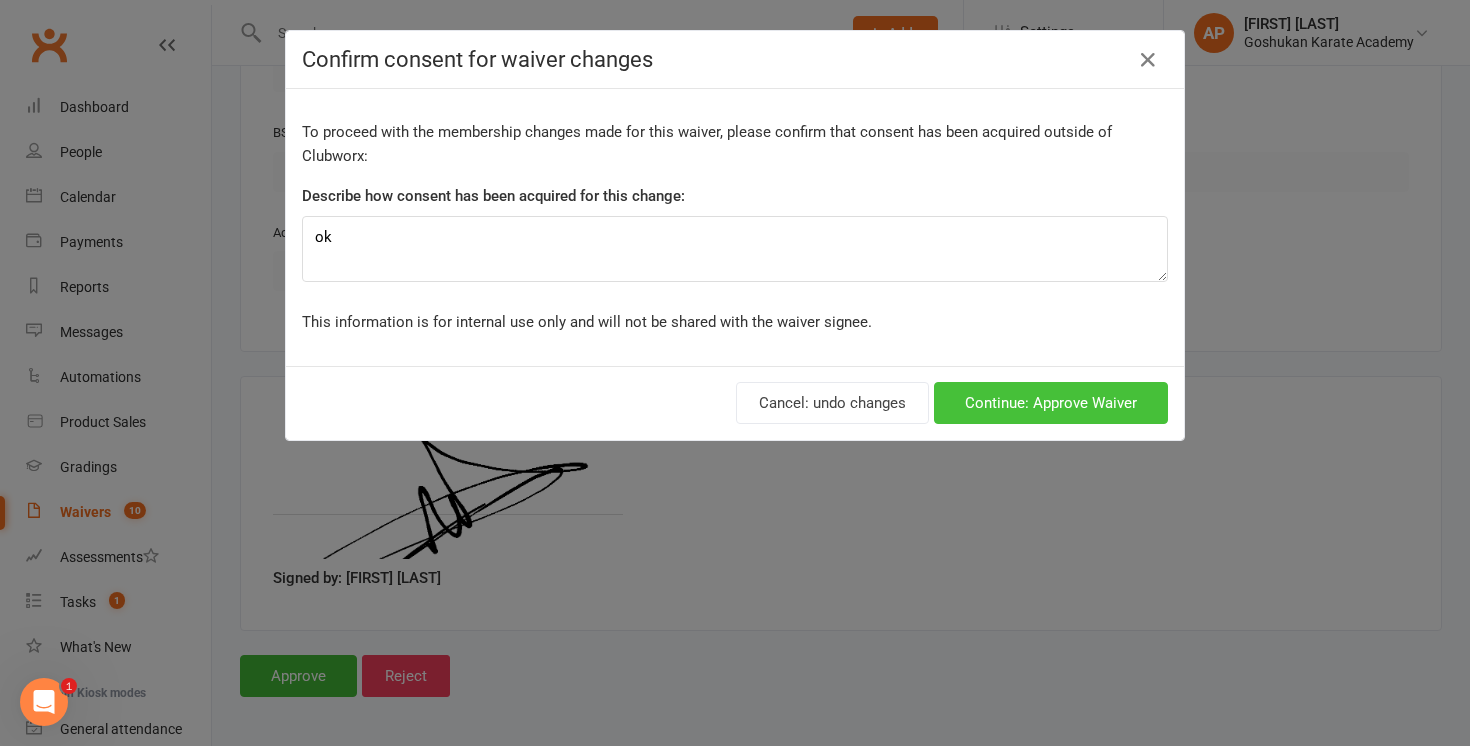 click on "Continue: Approve Waiver" at bounding box center [1051, 403] 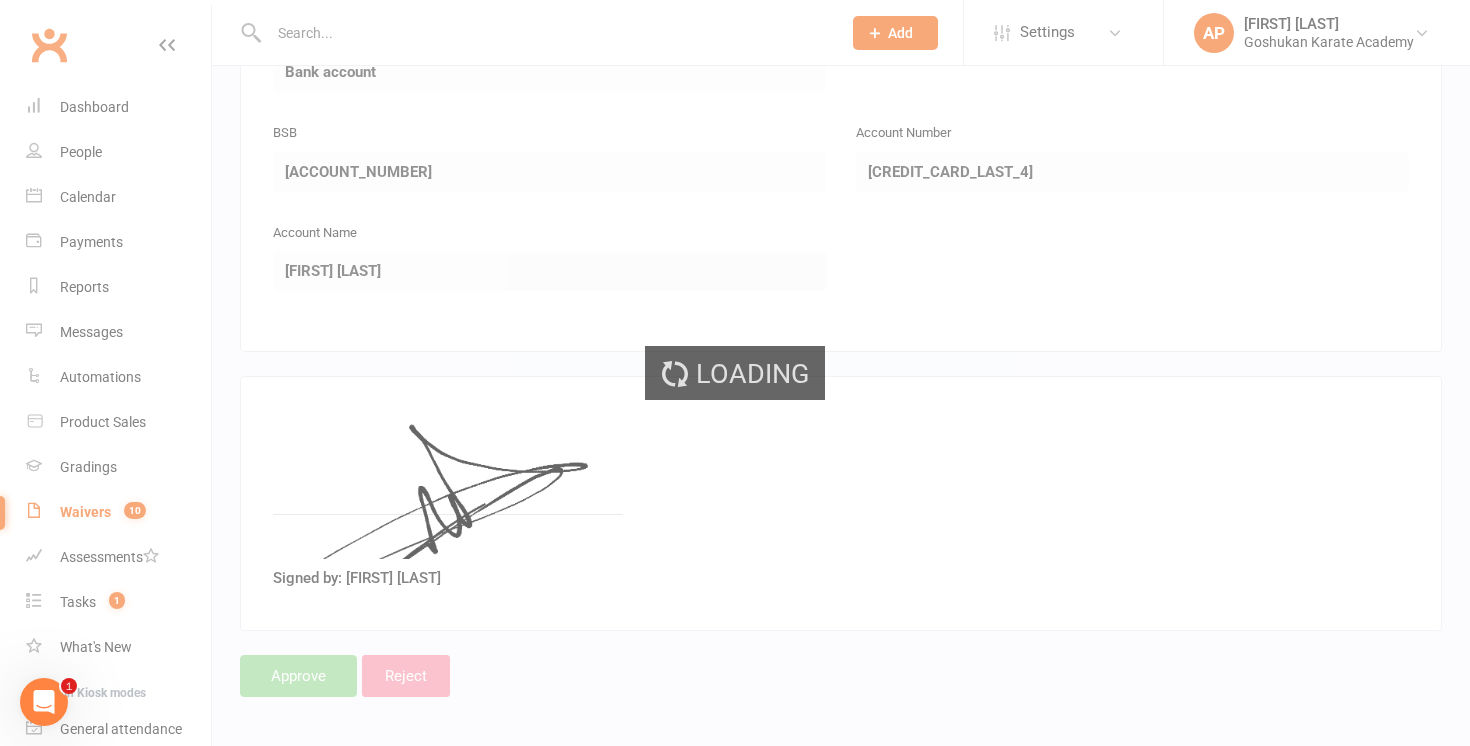 scroll, scrollTop: 0, scrollLeft: 0, axis: both 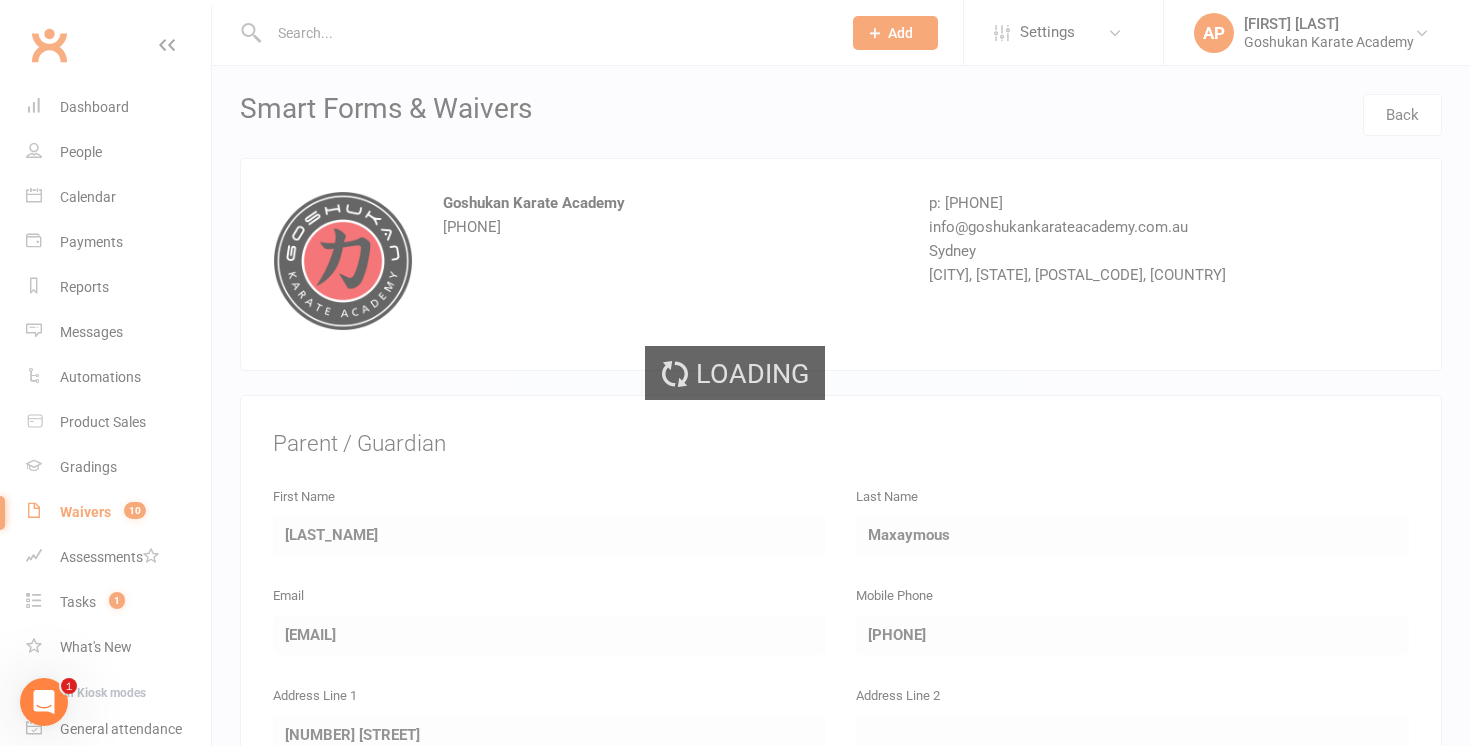 select on "50" 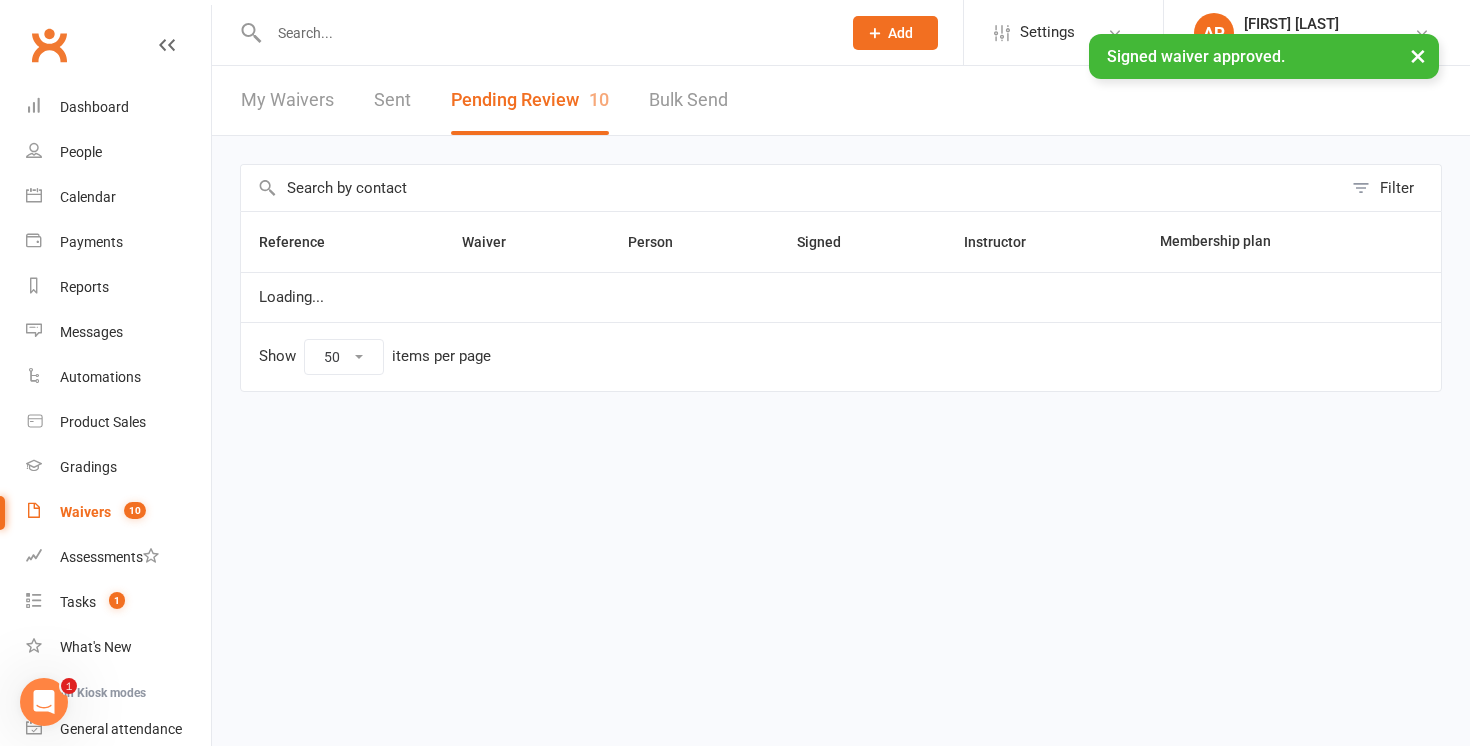 click at bounding box center [545, 33] 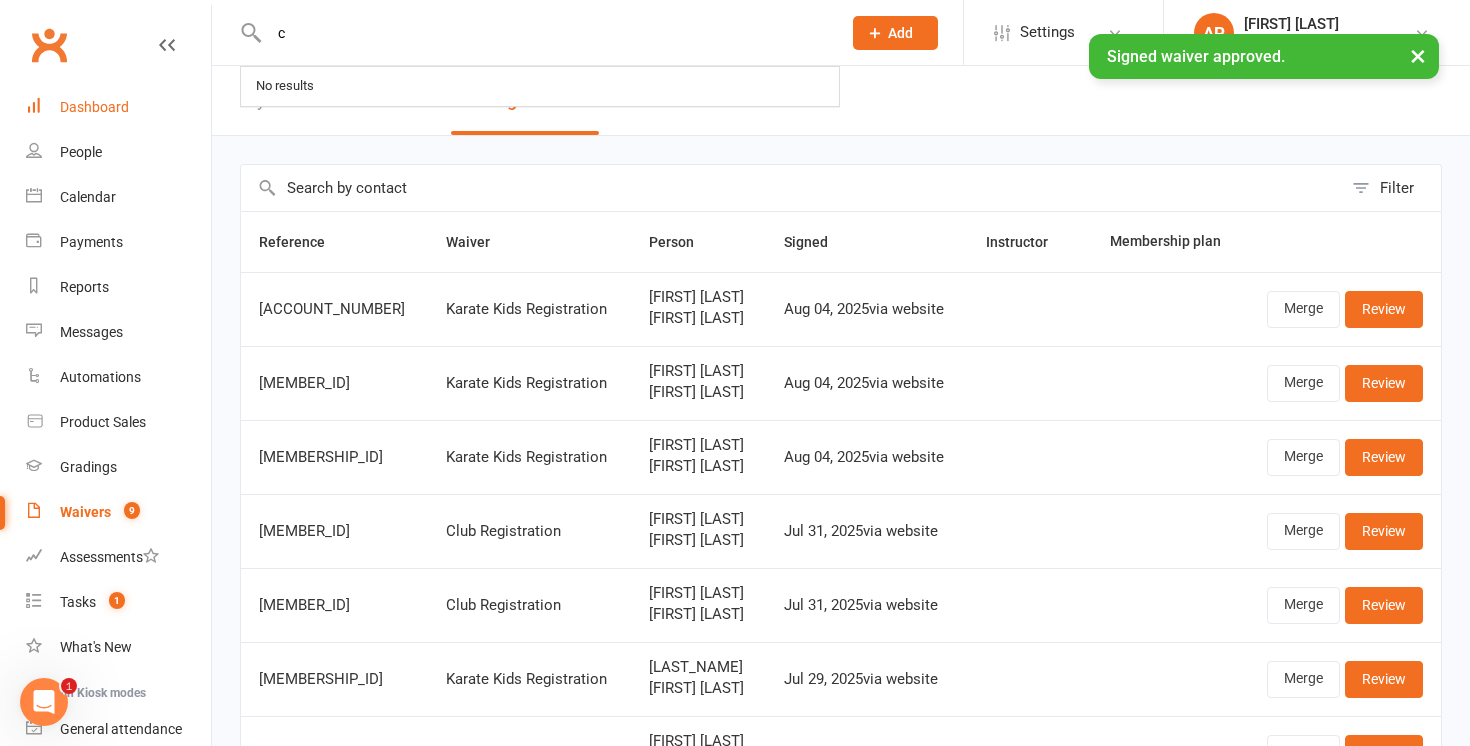 type on "c" 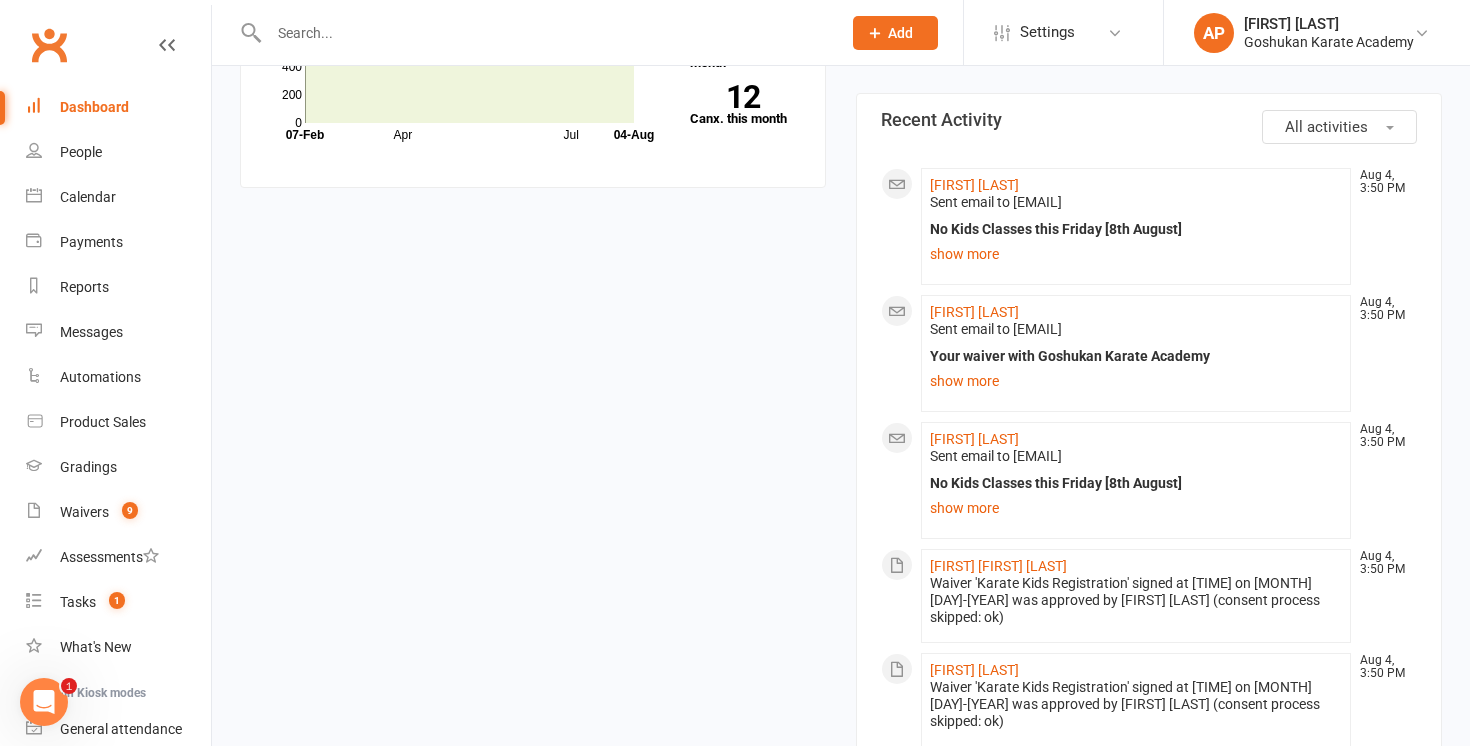 scroll, scrollTop: 649, scrollLeft: 0, axis: vertical 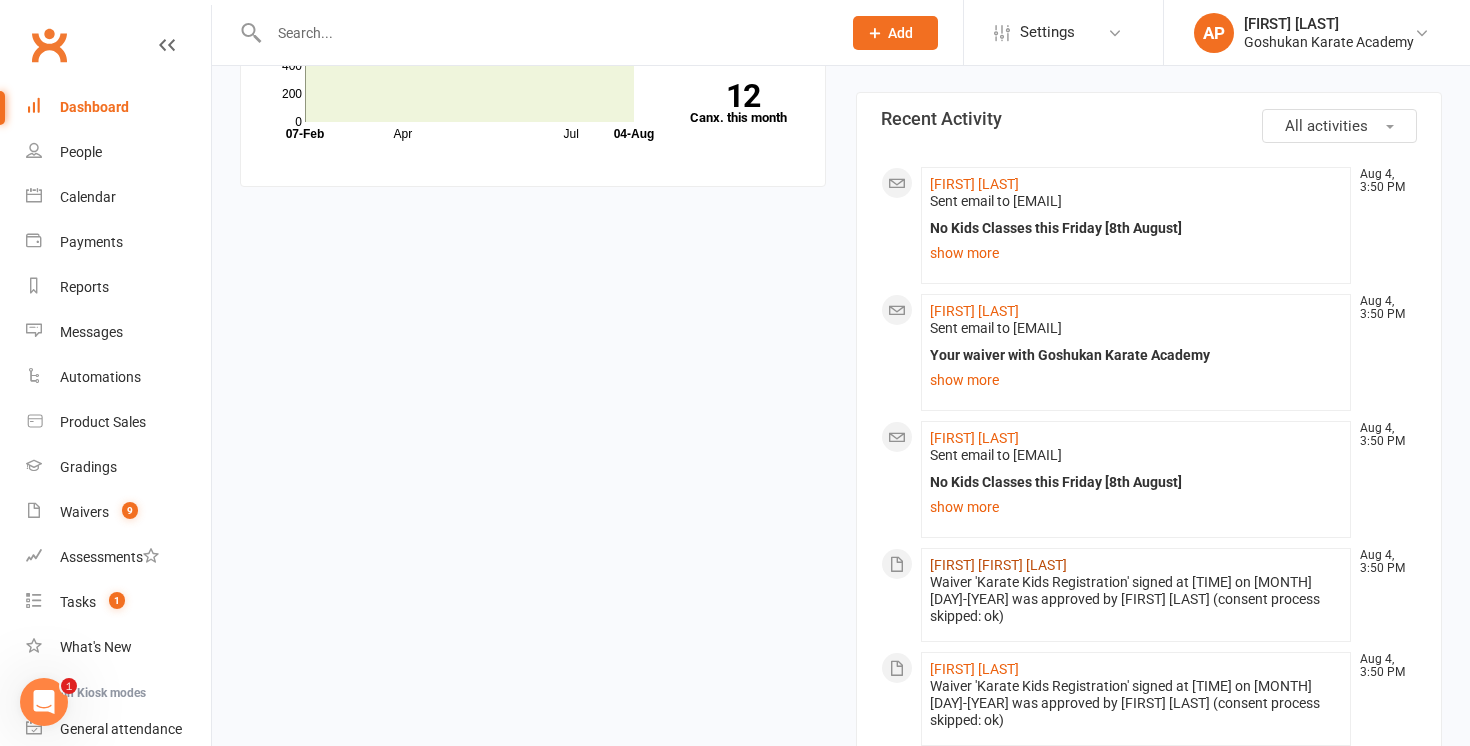 click on "[FIRST] [FIRST] [LAST]" 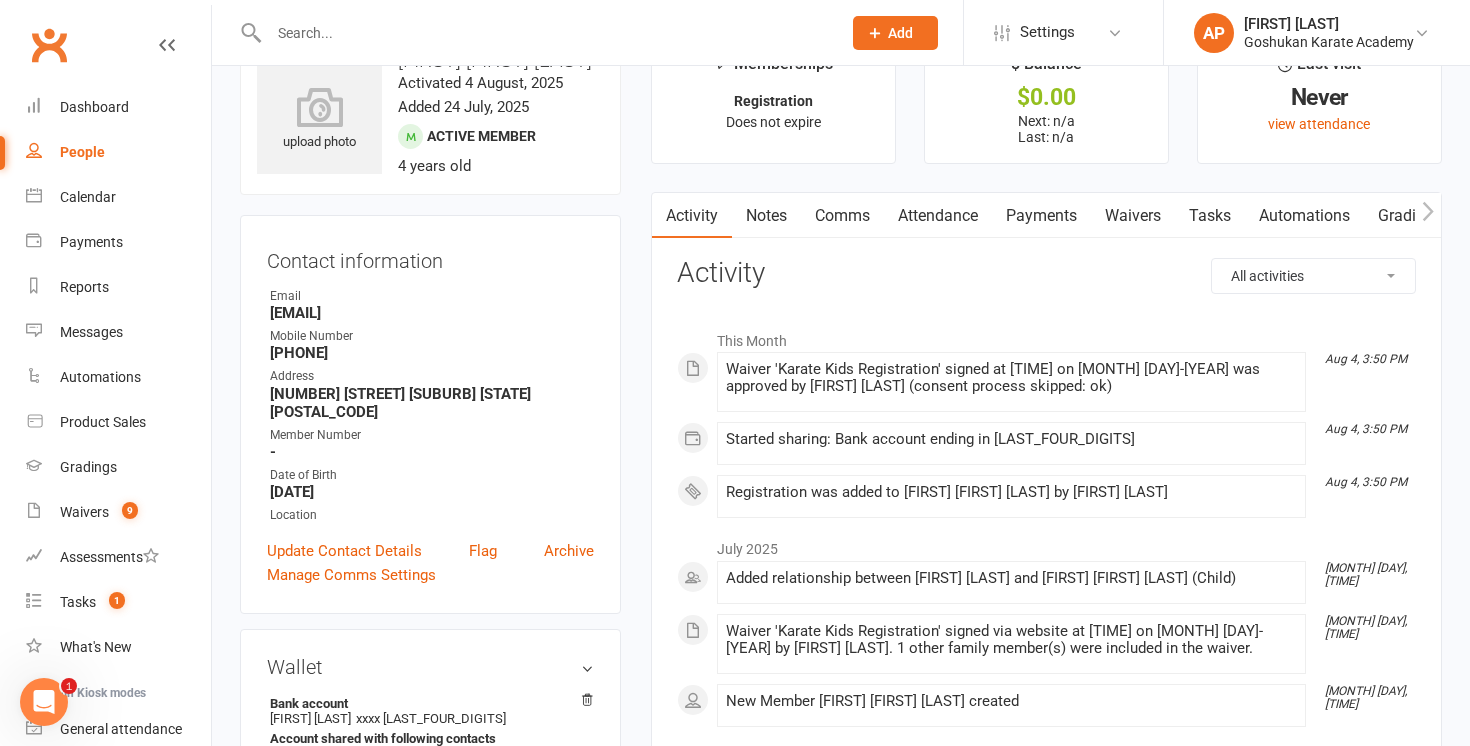 scroll, scrollTop: 67, scrollLeft: 0, axis: vertical 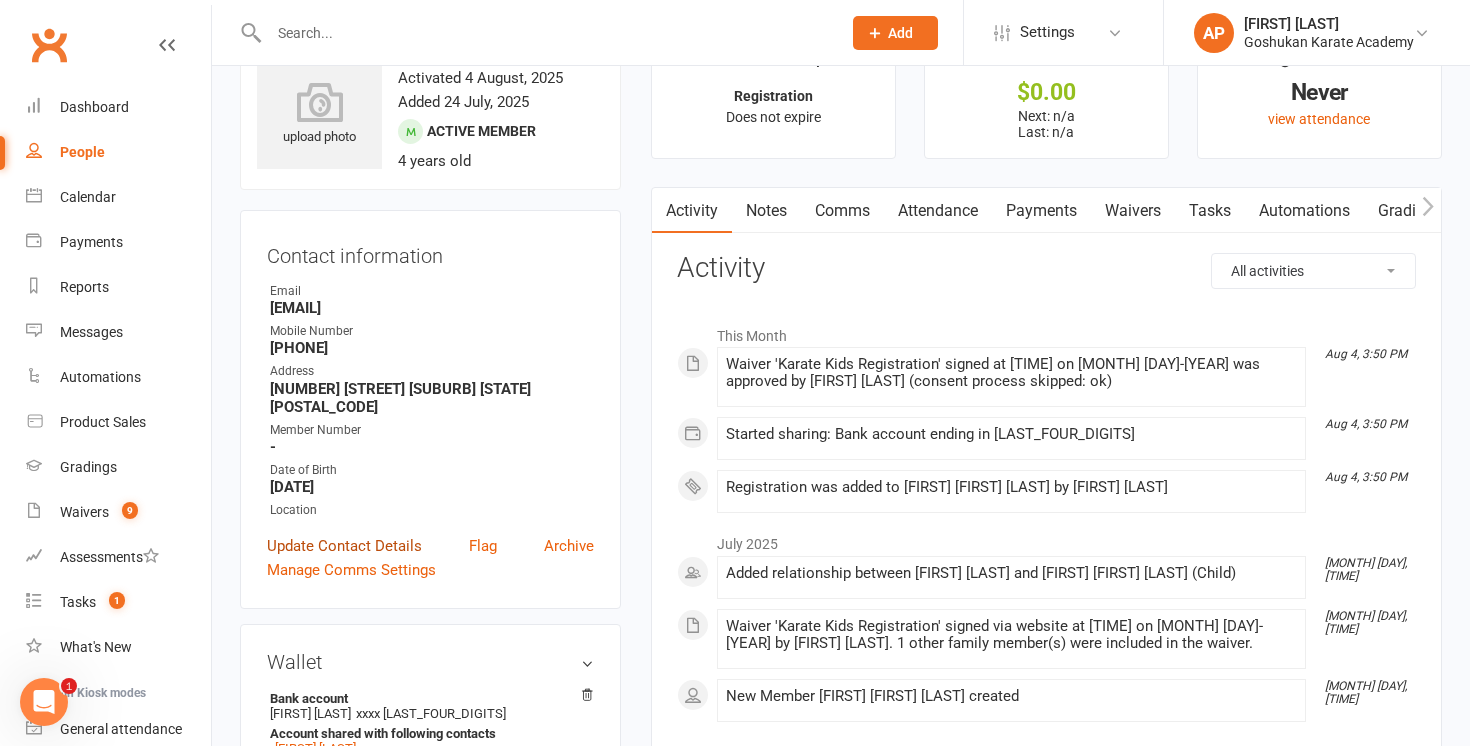 click on "Update Contact Details" at bounding box center [344, 546] 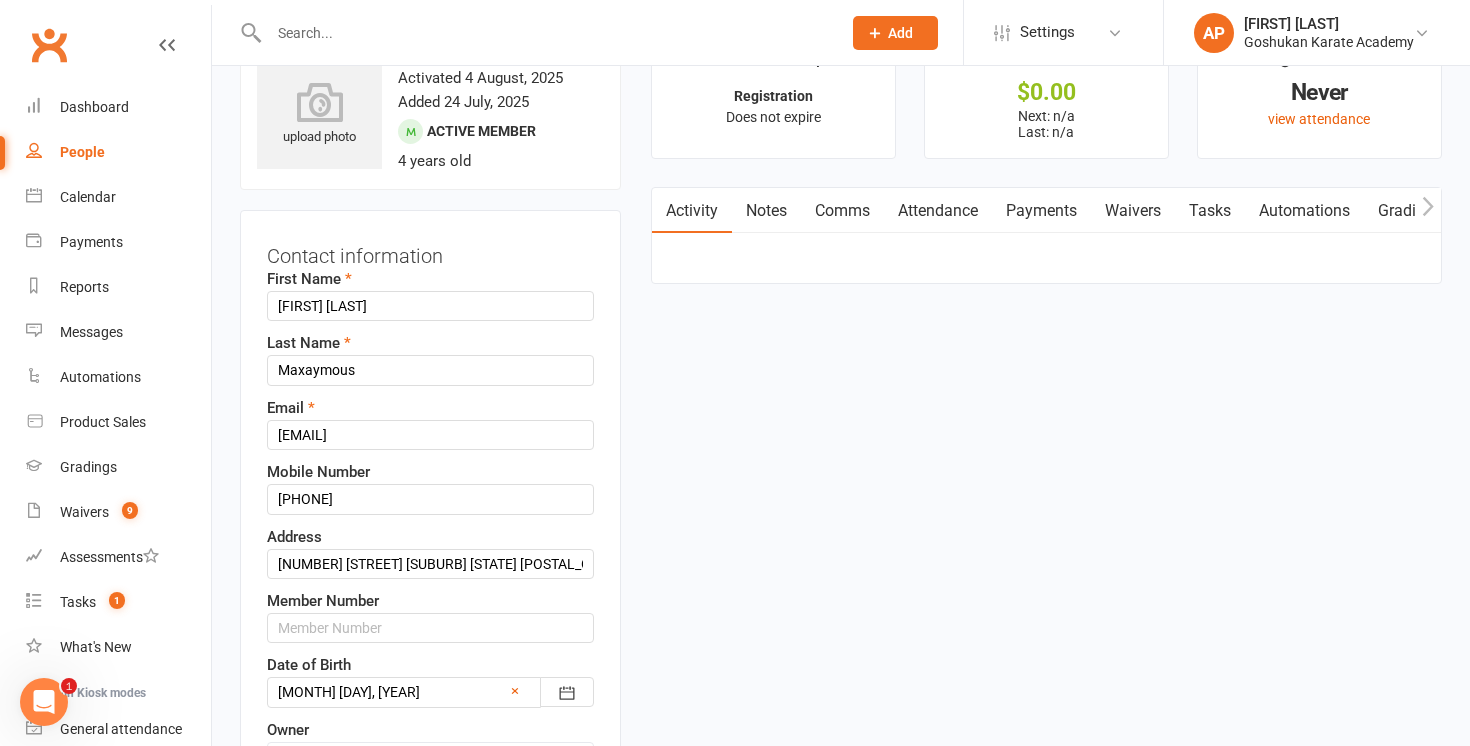 scroll, scrollTop: 94, scrollLeft: 0, axis: vertical 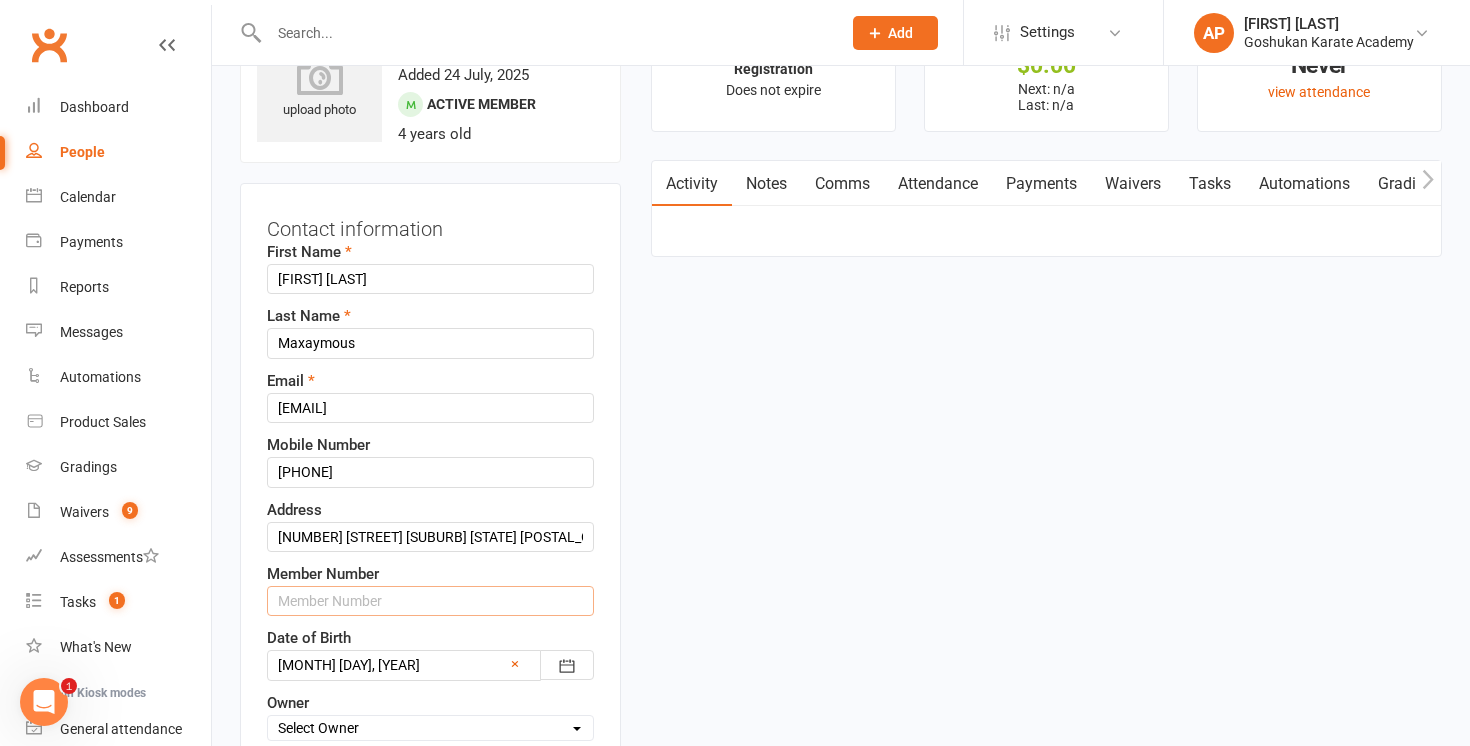 click at bounding box center (430, 601) 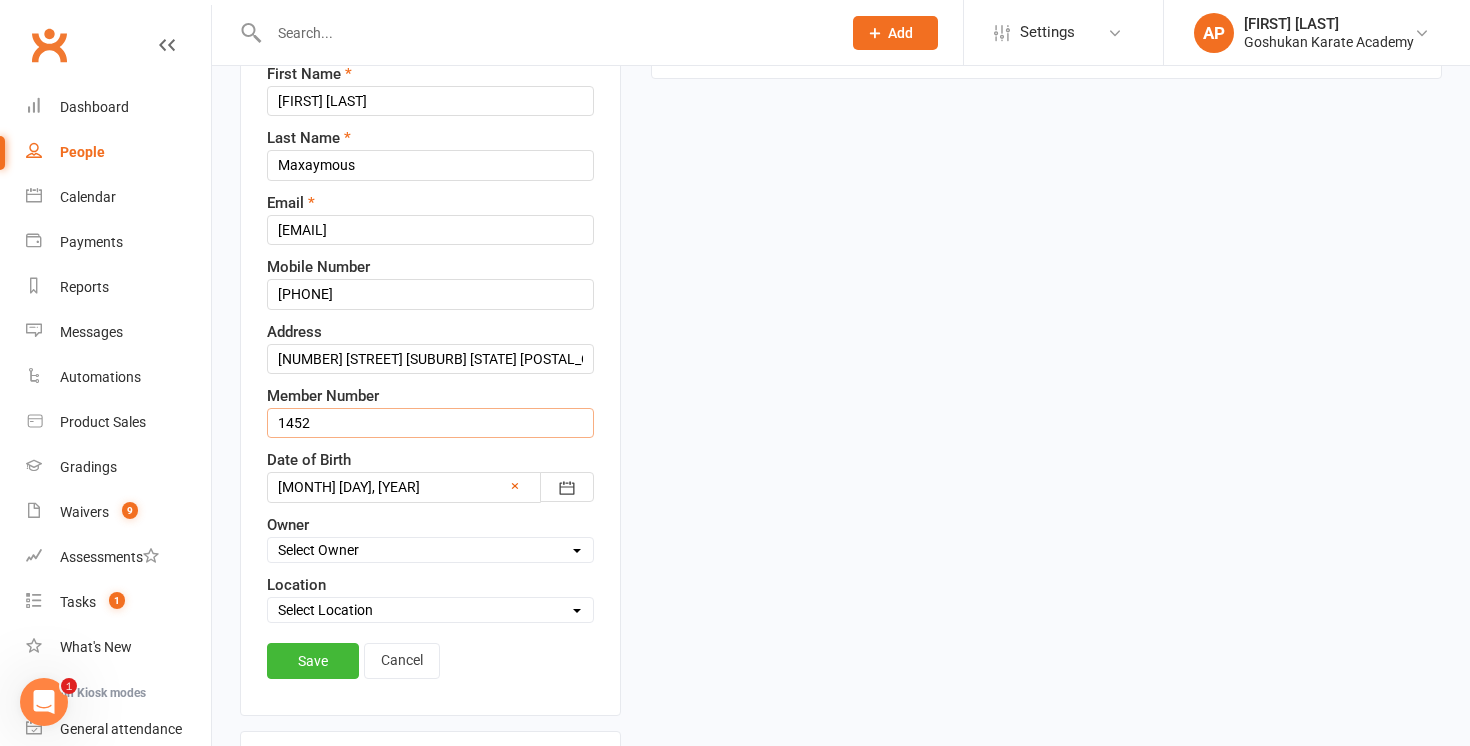 scroll, scrollTop: 271, scrollLeft: 0, axis: vertical 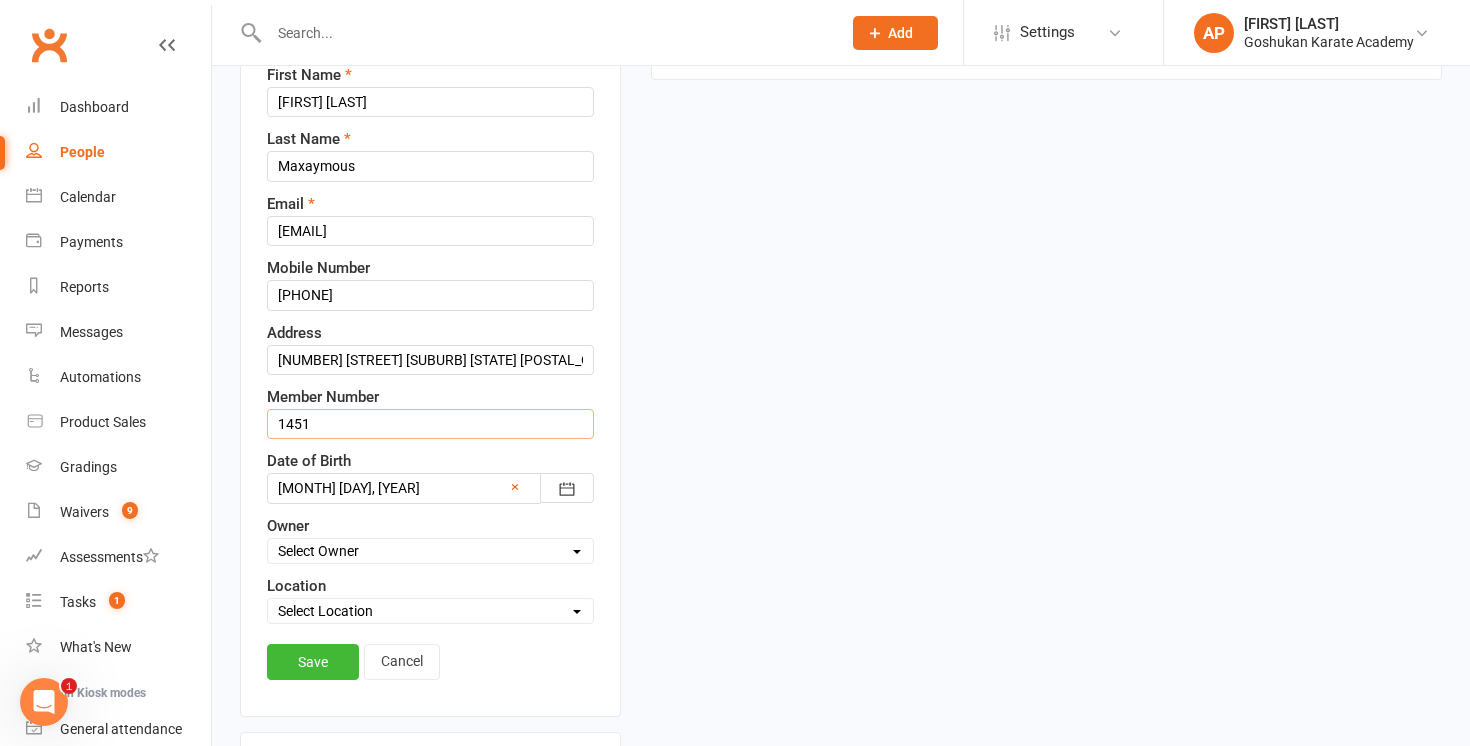 type on "1451" 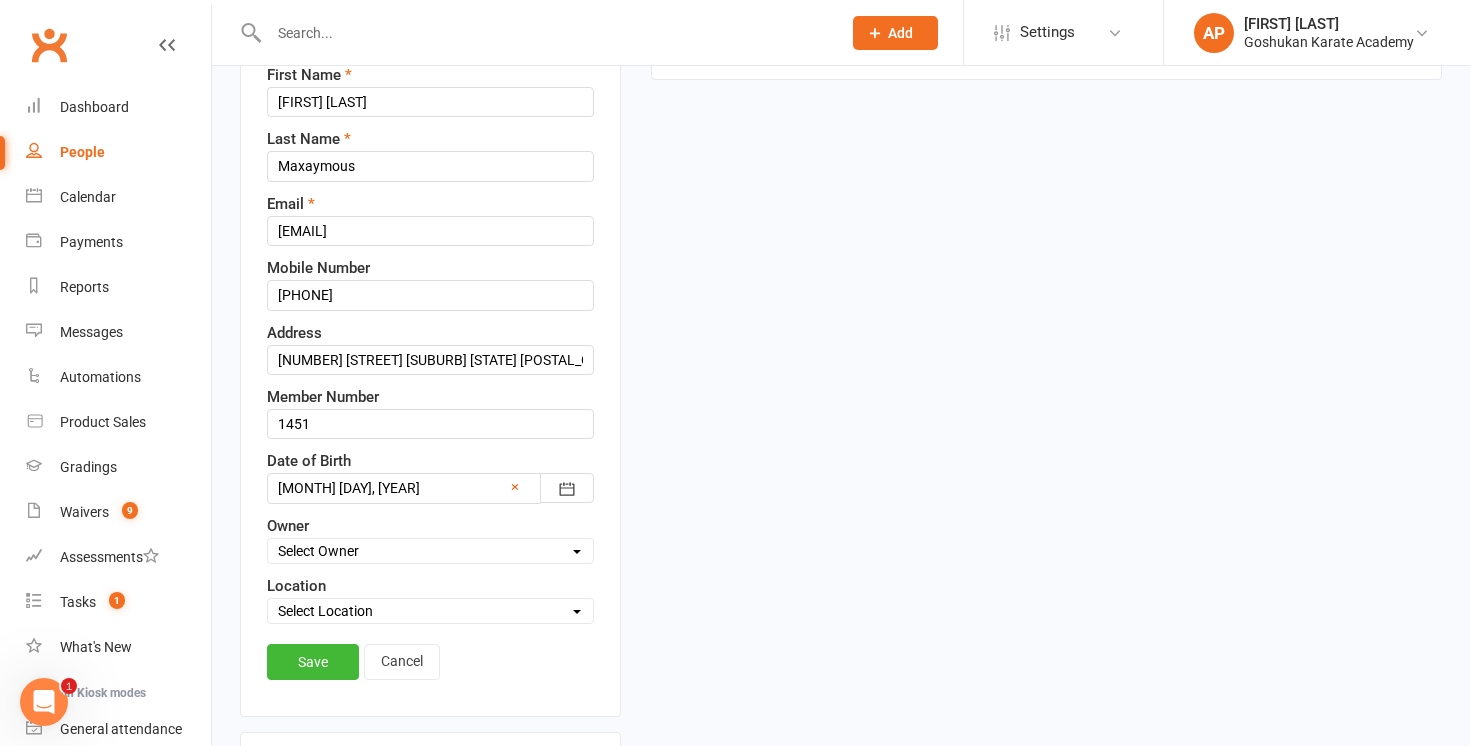 click on "Select Location Liverpool Morayfield Seven Hills St Marys Werrington" at bounding box center (430, 611) 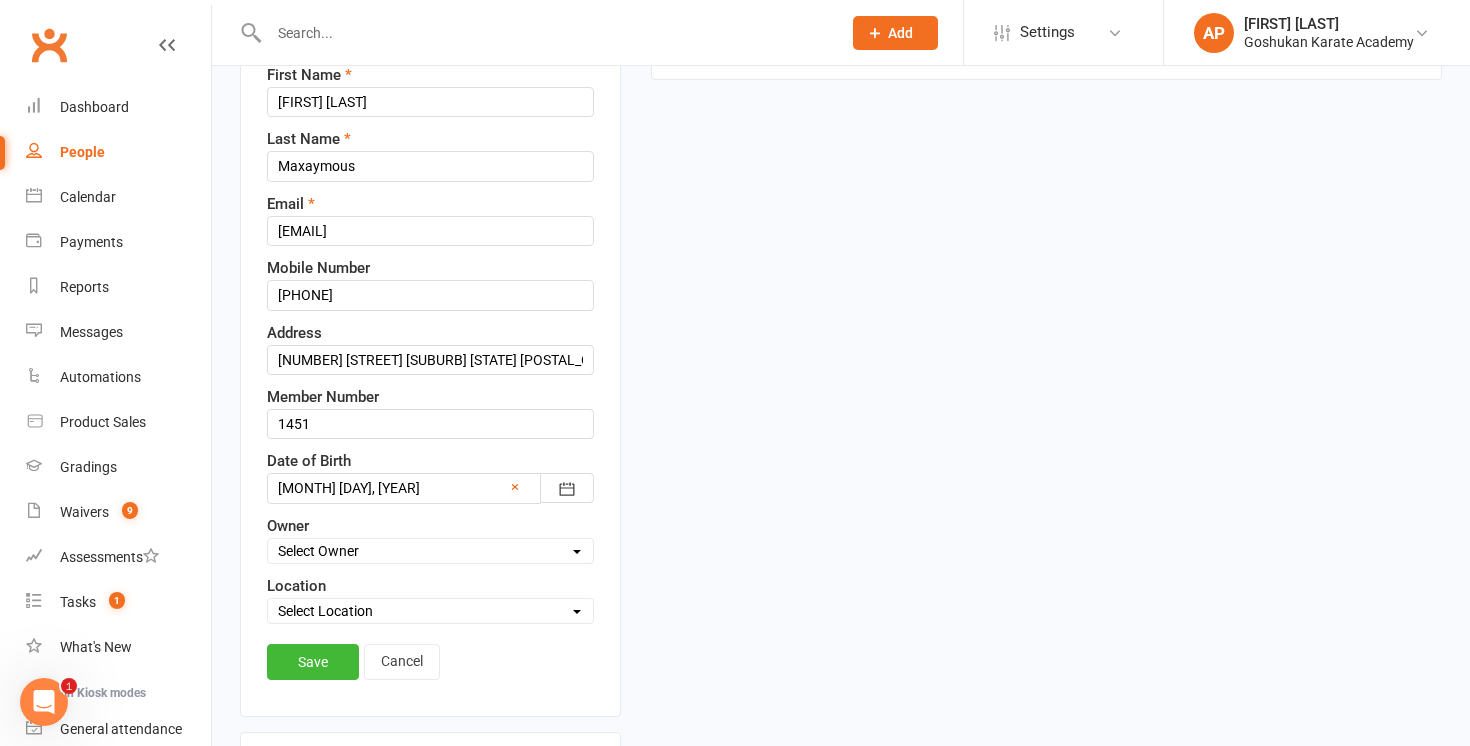 select on "0" 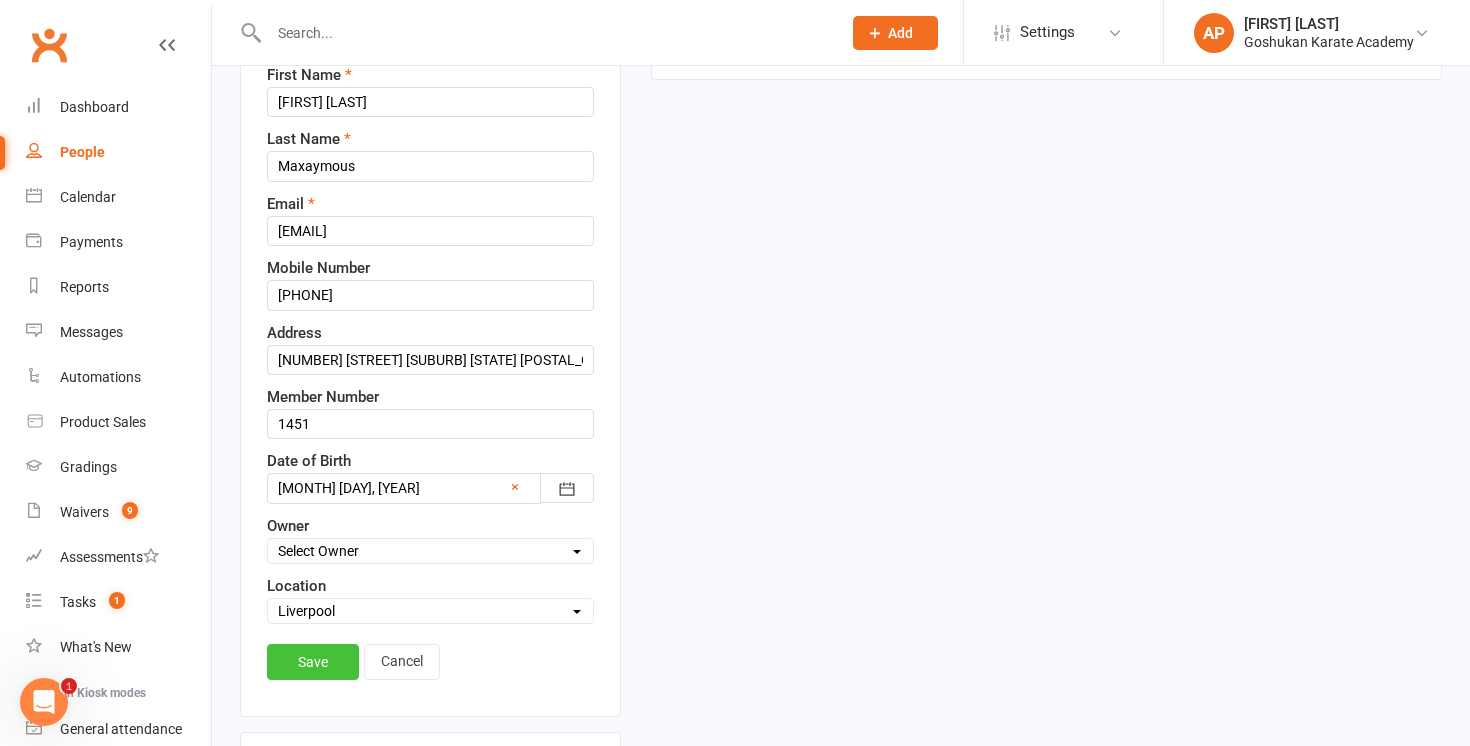 click on "Save" at bounding box center [313, 662] 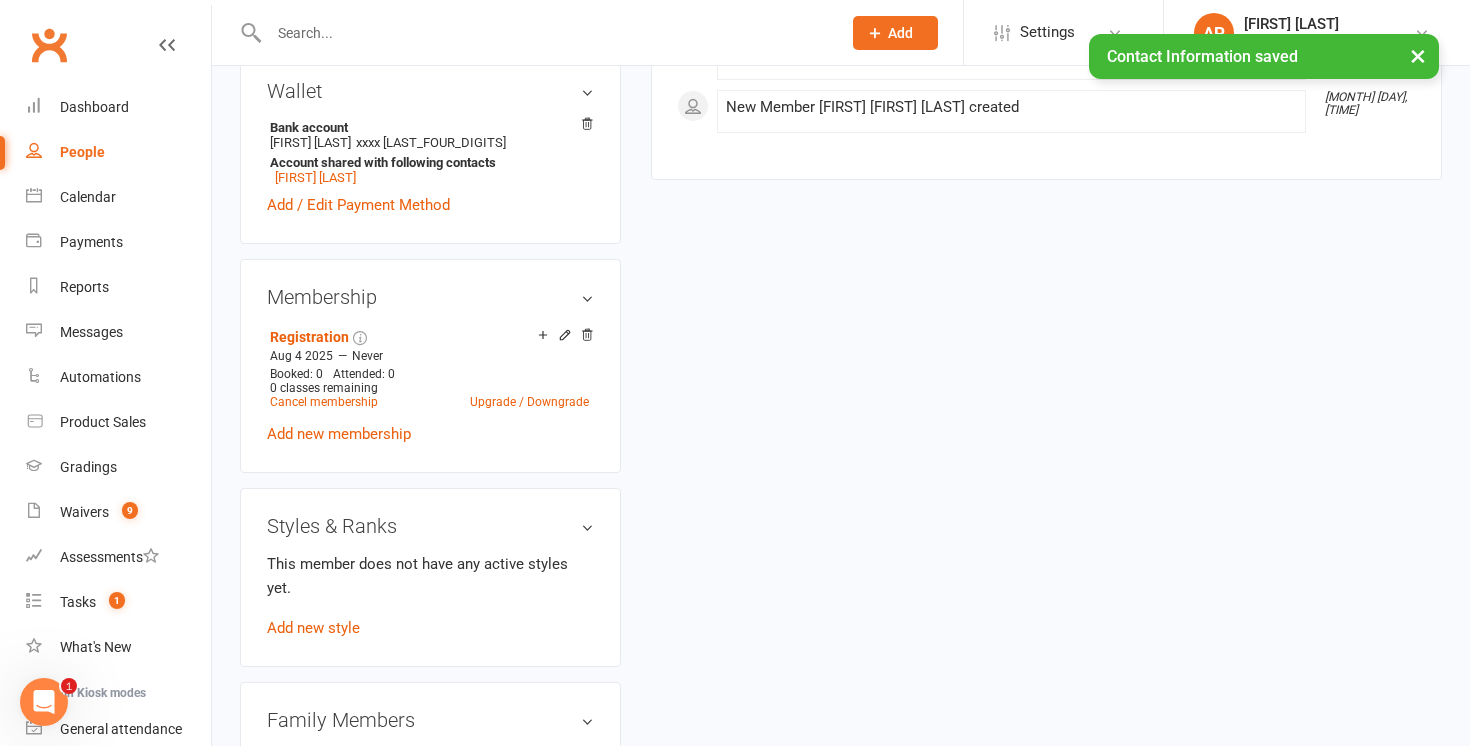 scroll, scrollTop: 663, scrollLeft: 0, axis: vertical 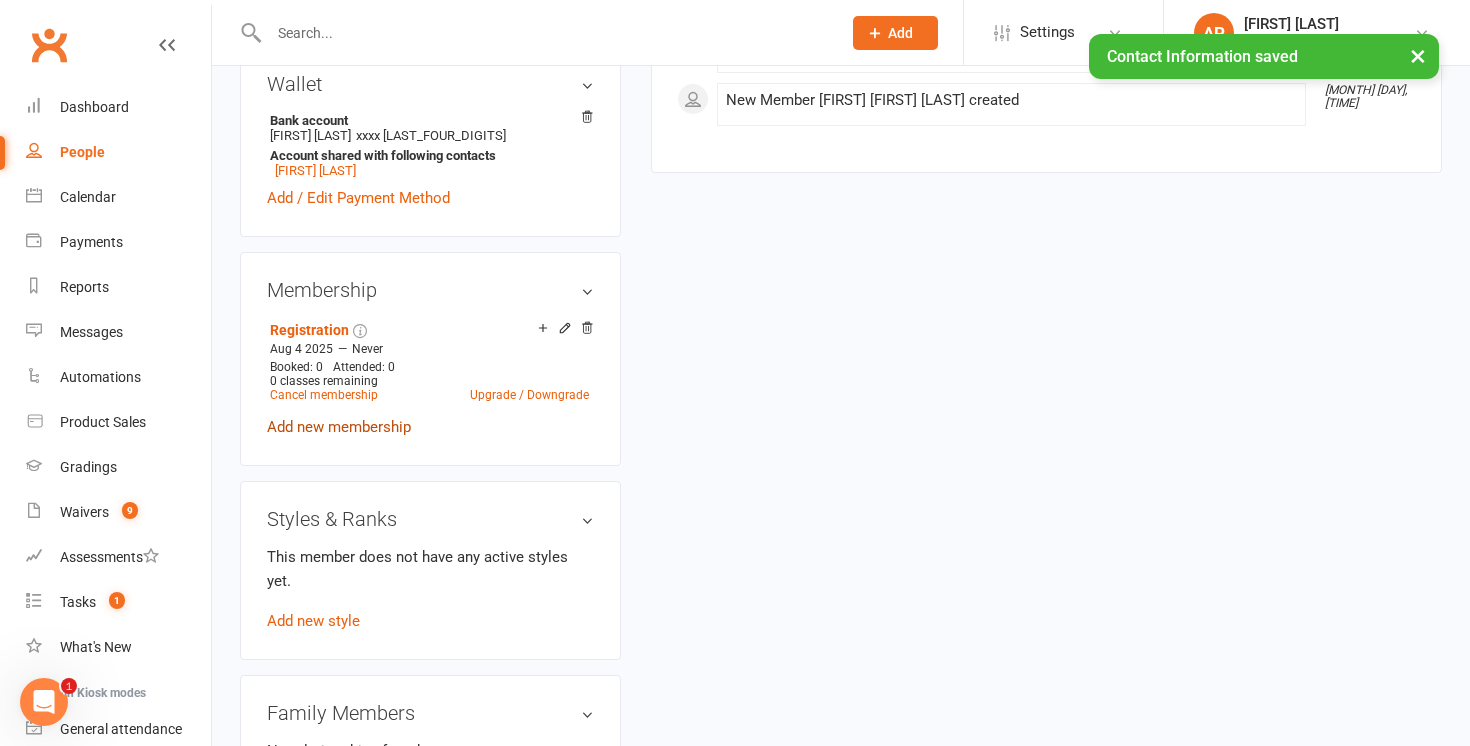 click on "Add new membership" at bounding box center (339, 427) 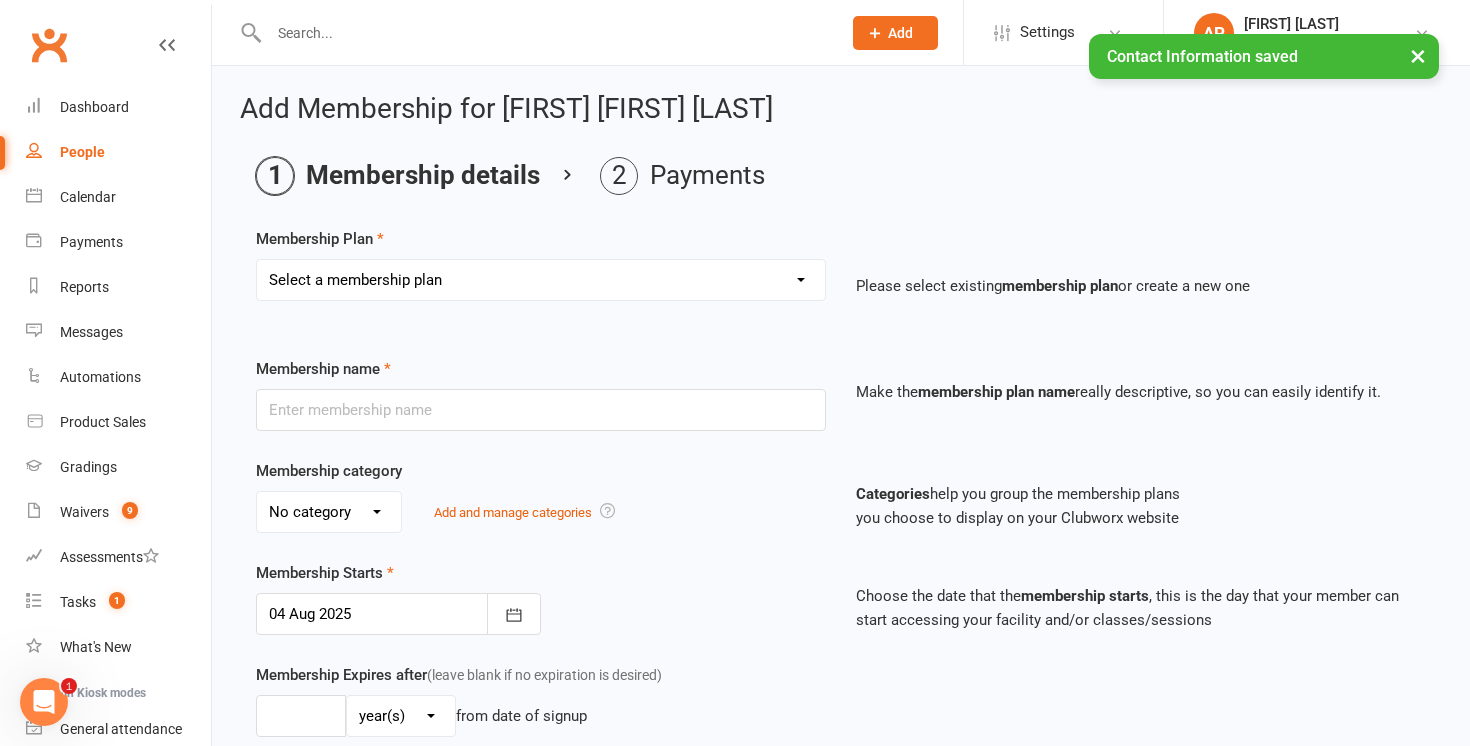 scroll, scrollTop: 26, scrollLeft: 0, axis: vertical 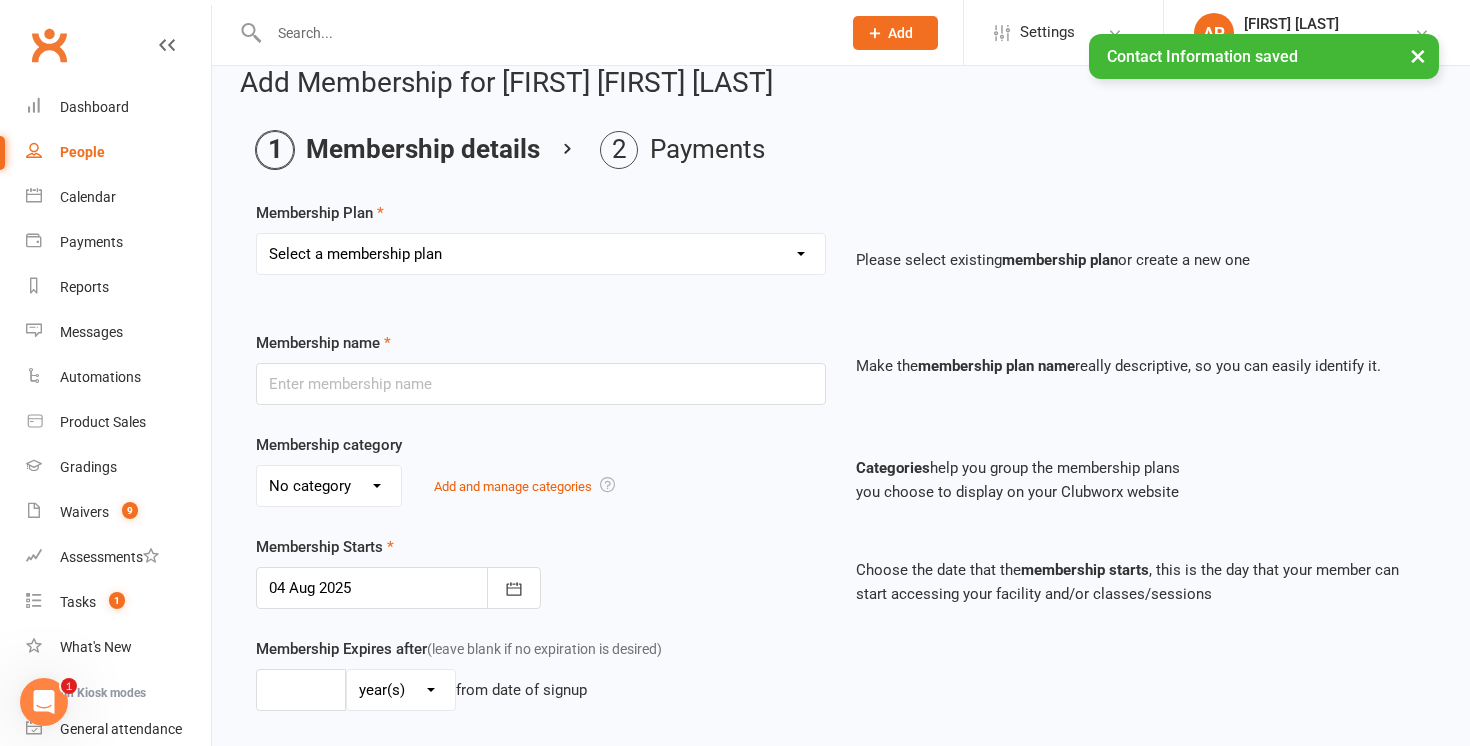 click on "Select a membership plan Create new Membership Plan Registration Gold Membership (Unlimited) Silver Membership (1 class per week) Casual Pass Free Trial Class 10 Visit Pass Instructor Silver member - extra class Silver member - free class (3rd plus) VIP KARATE KIDS (Gold Membership) KARATE KIDS (Silver Membership) Platinum Membership (Unlimited classes) Registration Only Annual Insurance Registration Waiver GASSHUKU 2022" at bounding box center (541, 254) 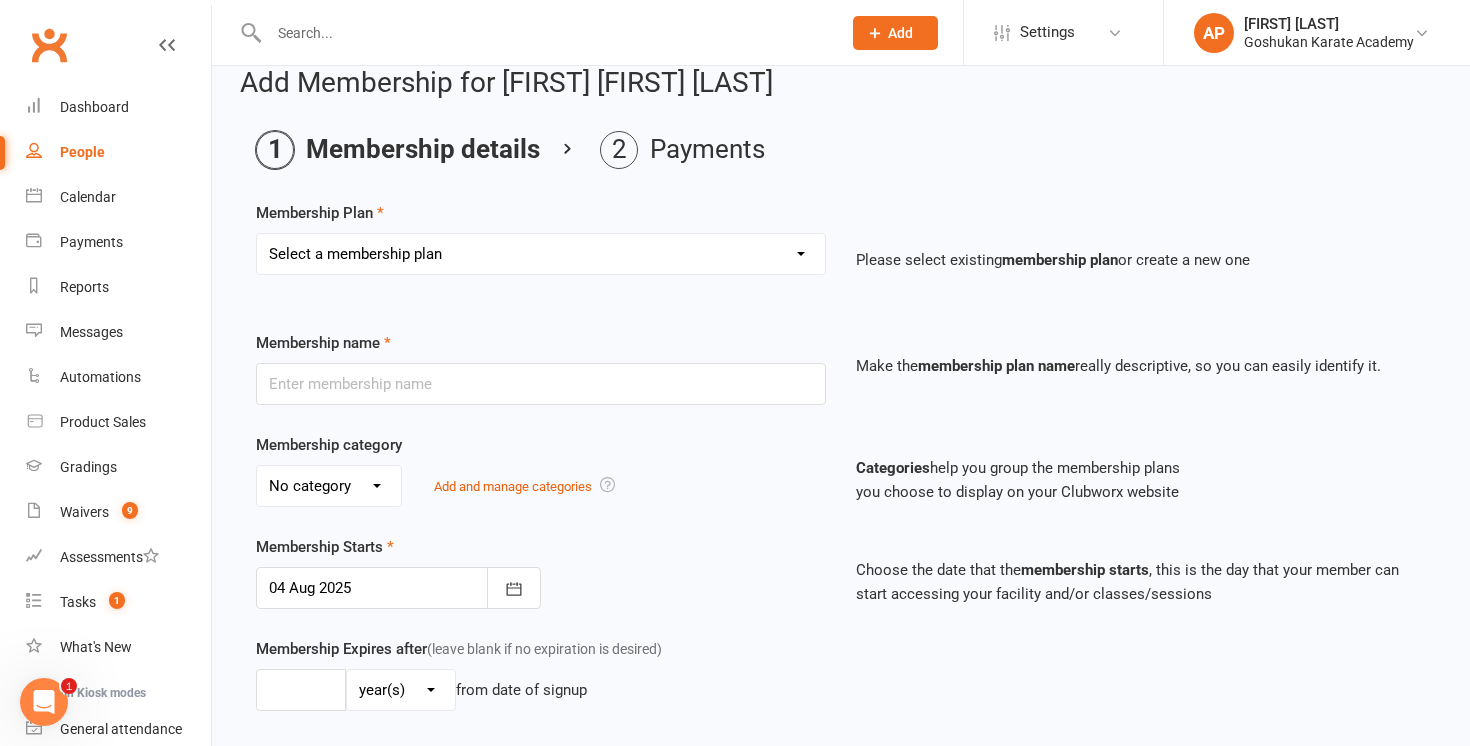 select on "12" 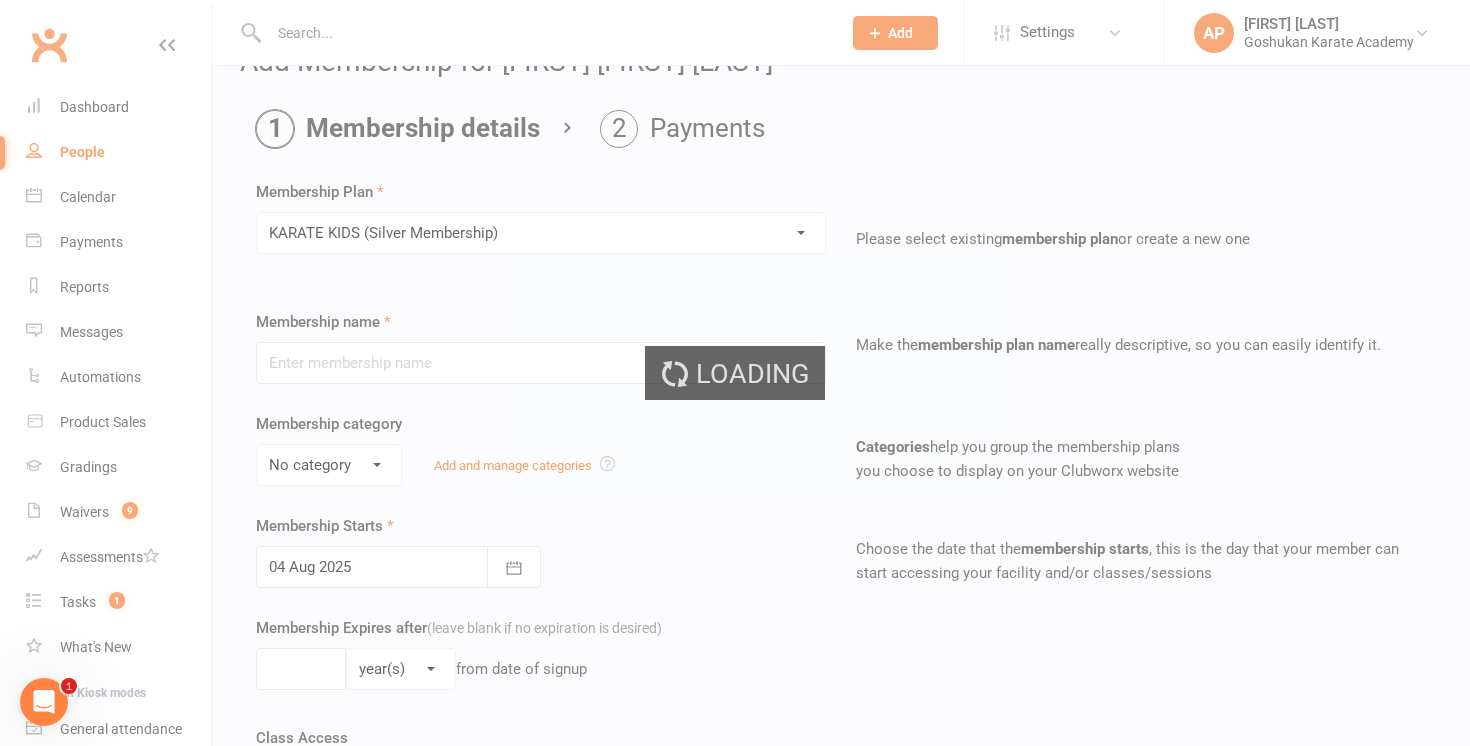 type on "KARATE KIDS (Silver Membership)" 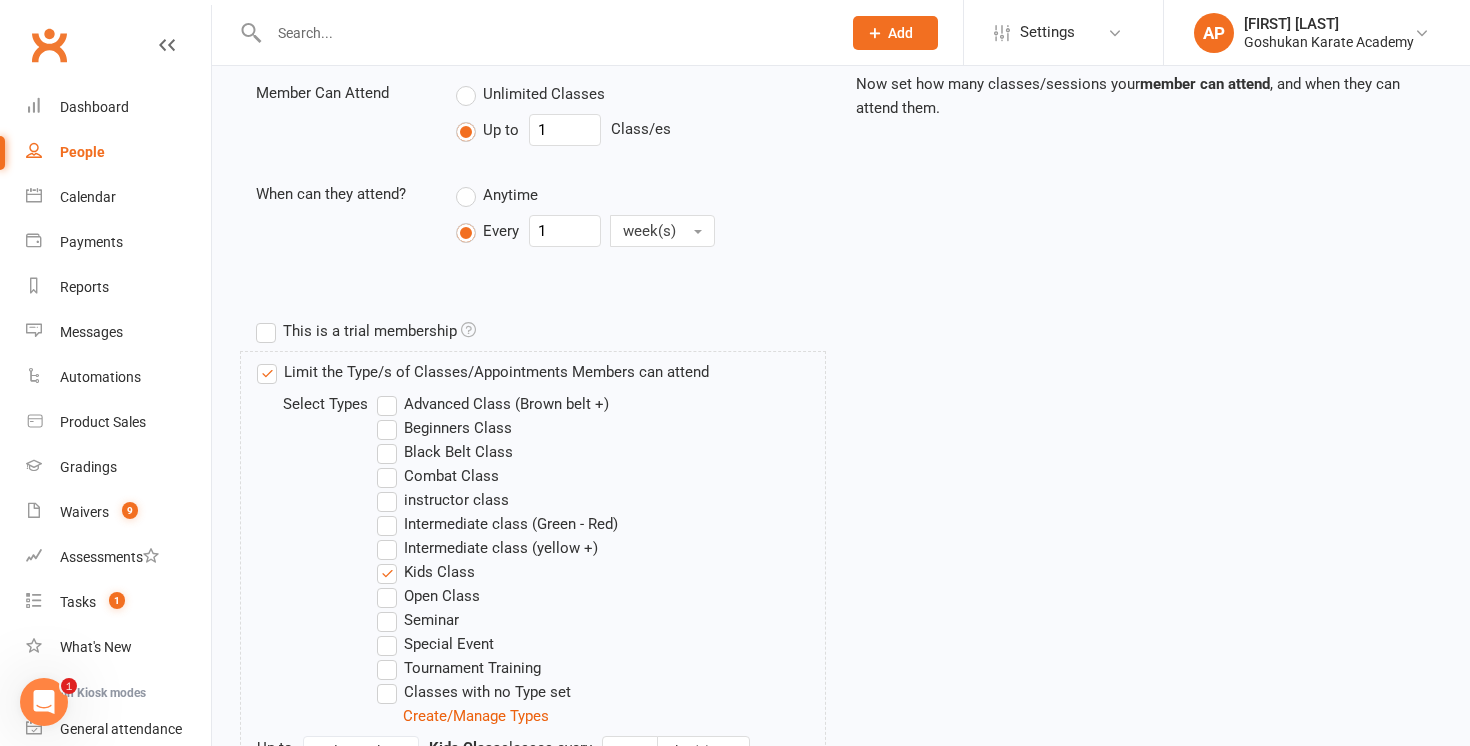 scroll, scrollTop: 1172, scrollLeft: 0, axis: vertical 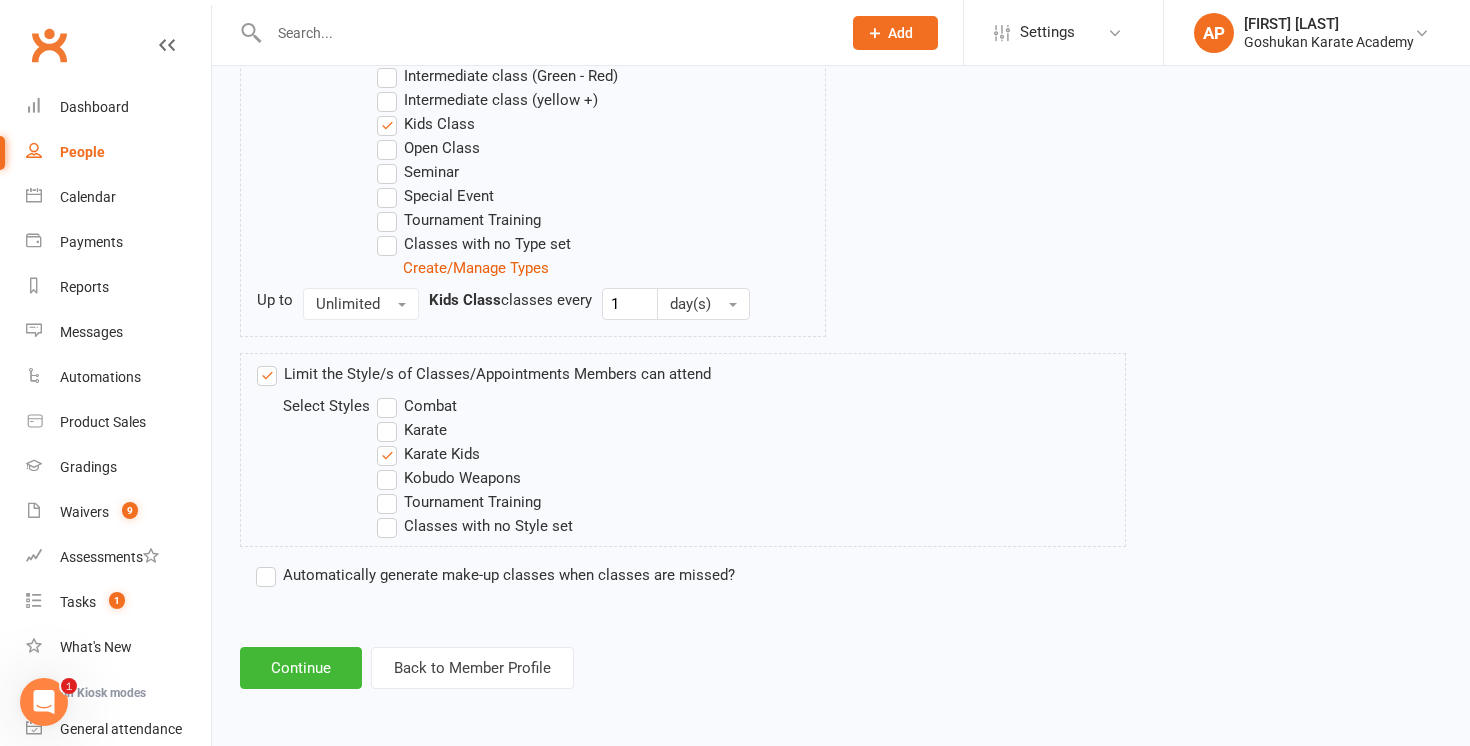 click on "Automatically generate make-up classes when classes are missed?" at bounding box center (495, 575) 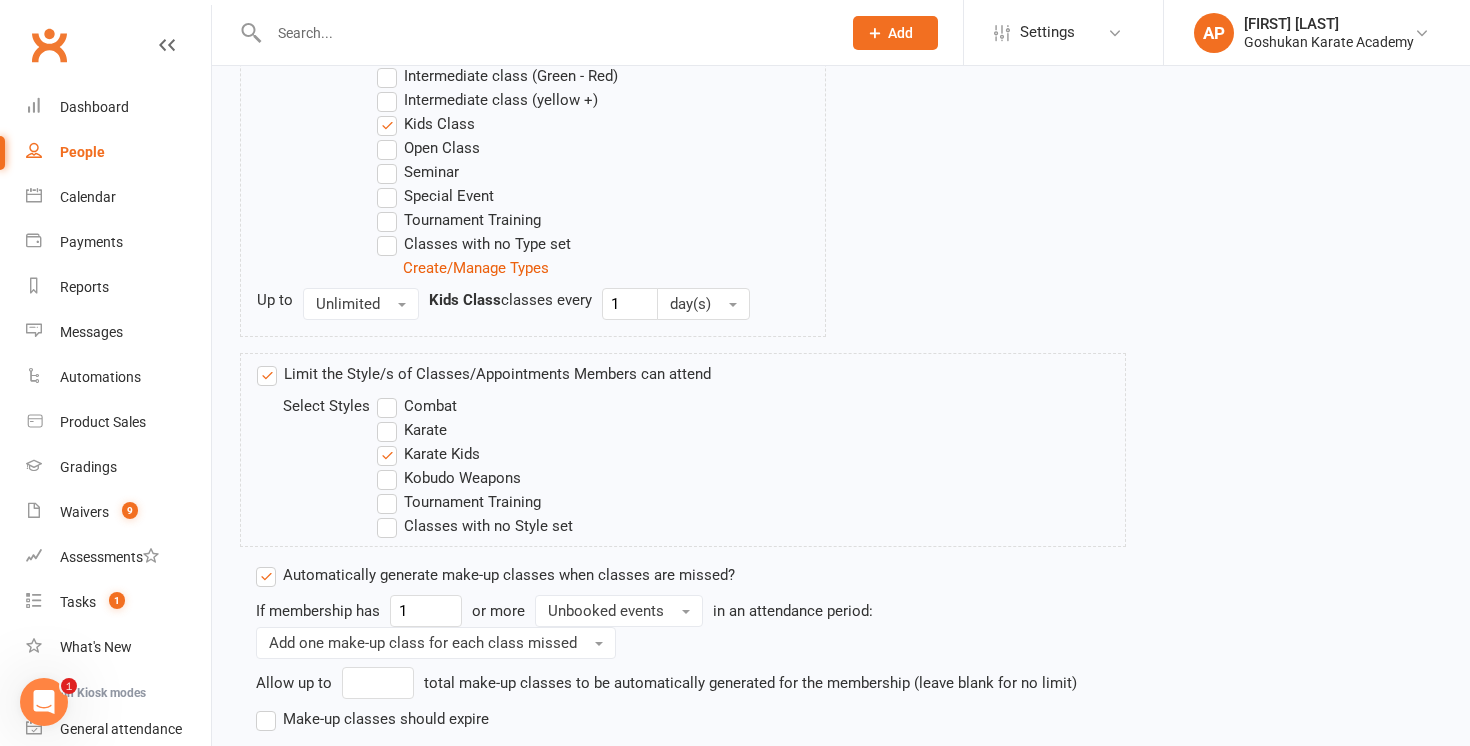 click on "Make-up classes should expire" at bounding box center (372, 719) 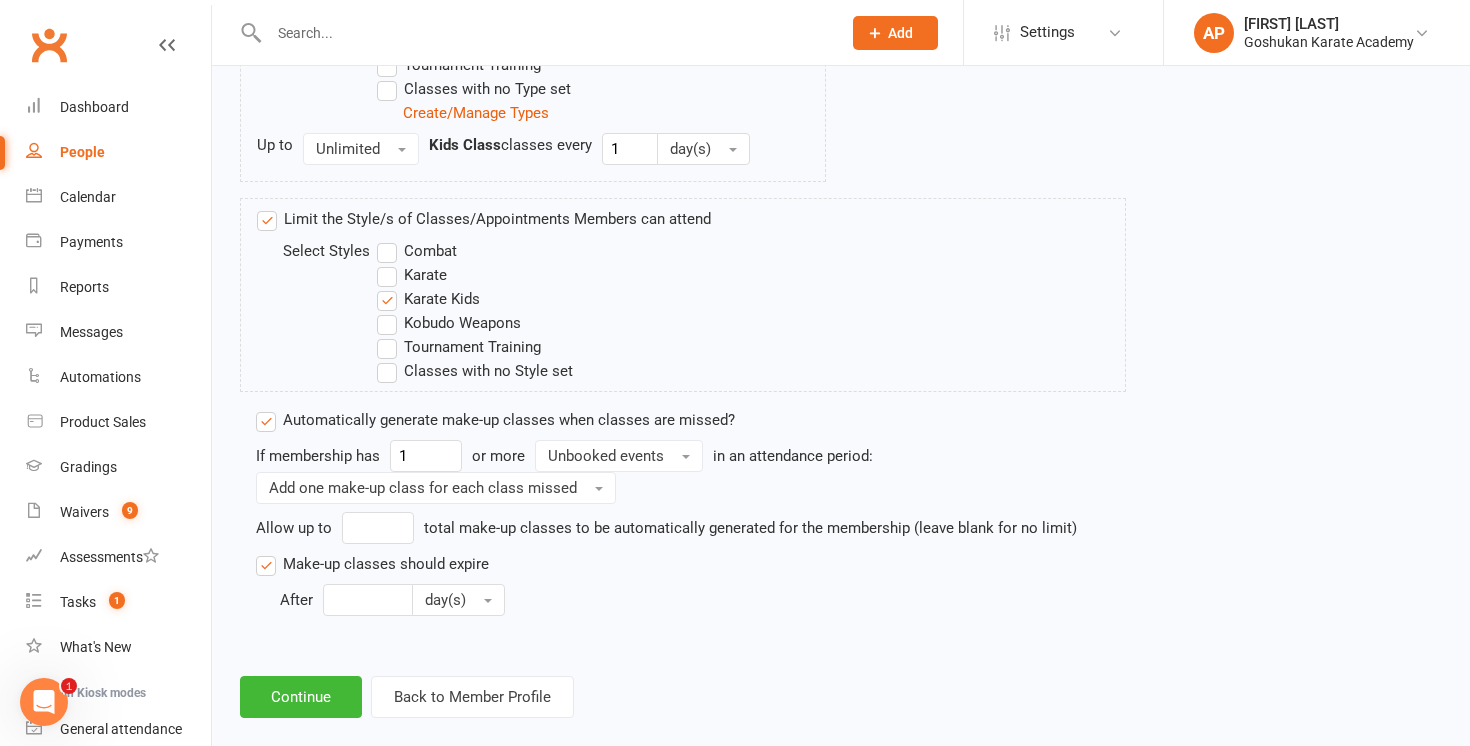 scroll, scrollTop: 1342, scrollLeft: 0, axis: vertical 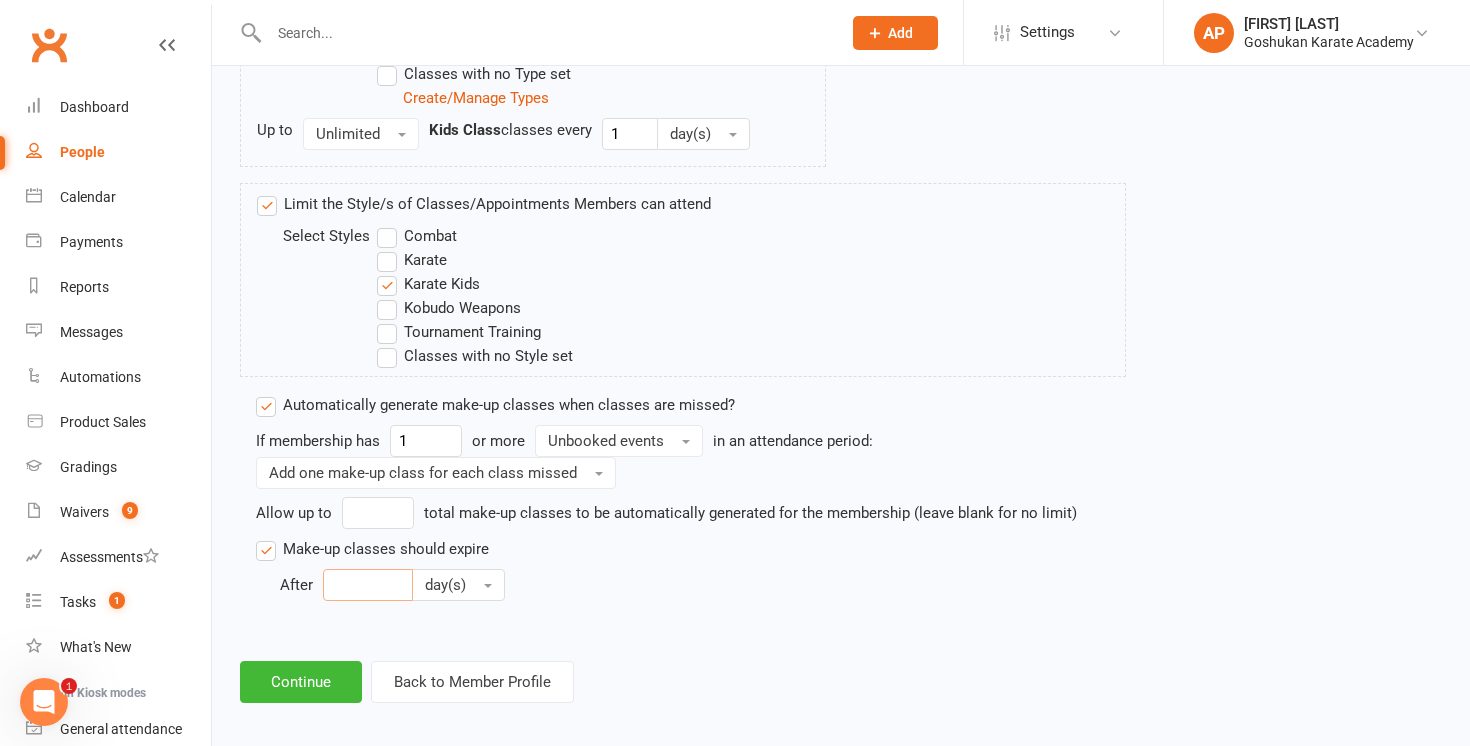 click at bounding box center [368, 585] 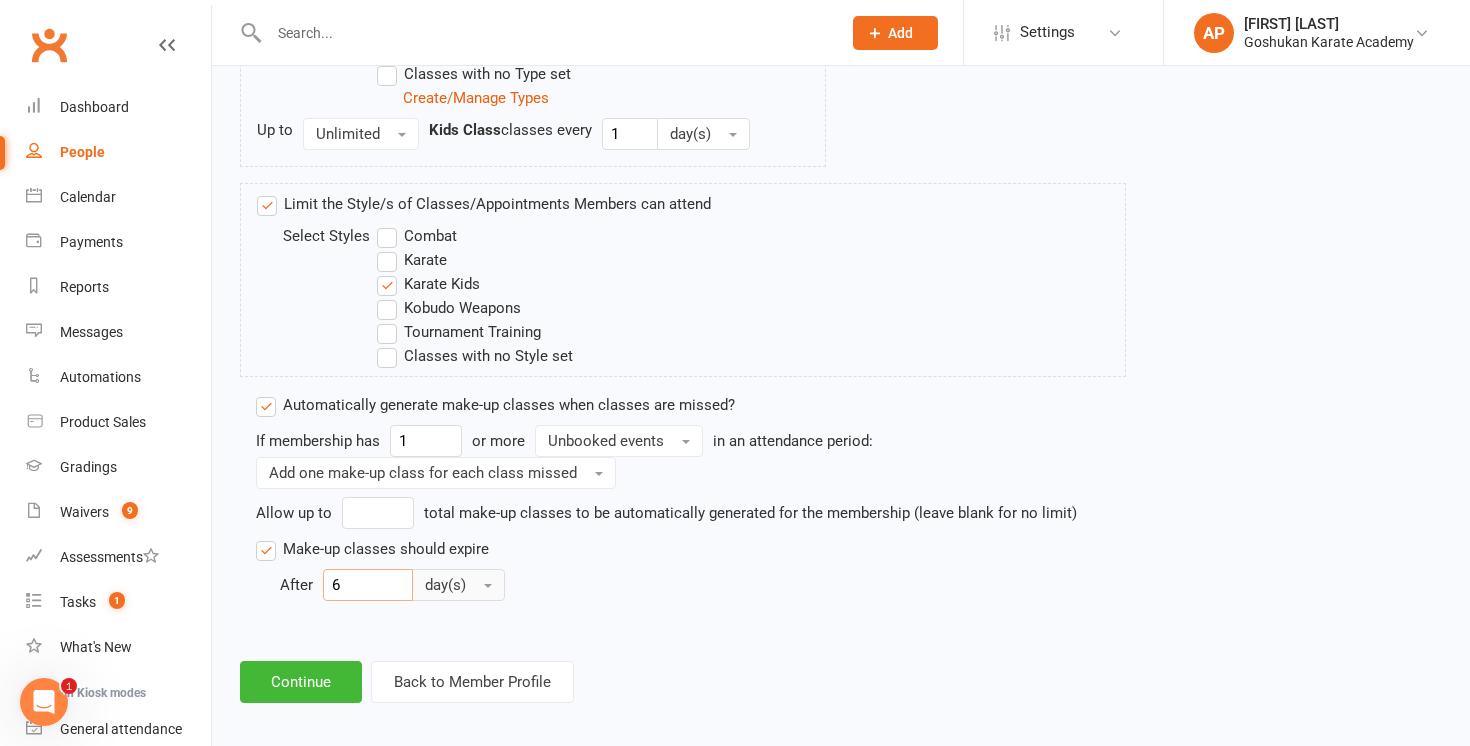 type on "6" 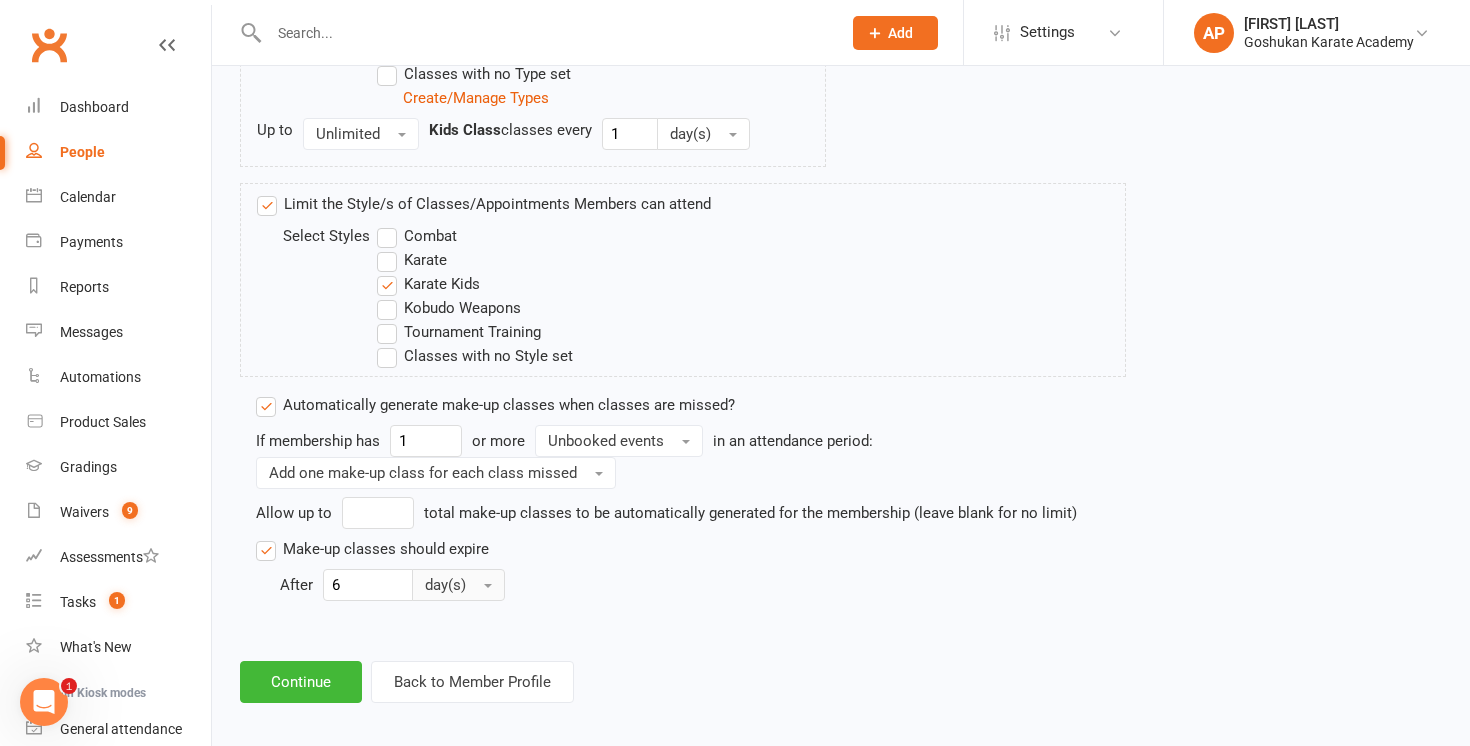click on "day(s)" at bounding box center (445, 585) 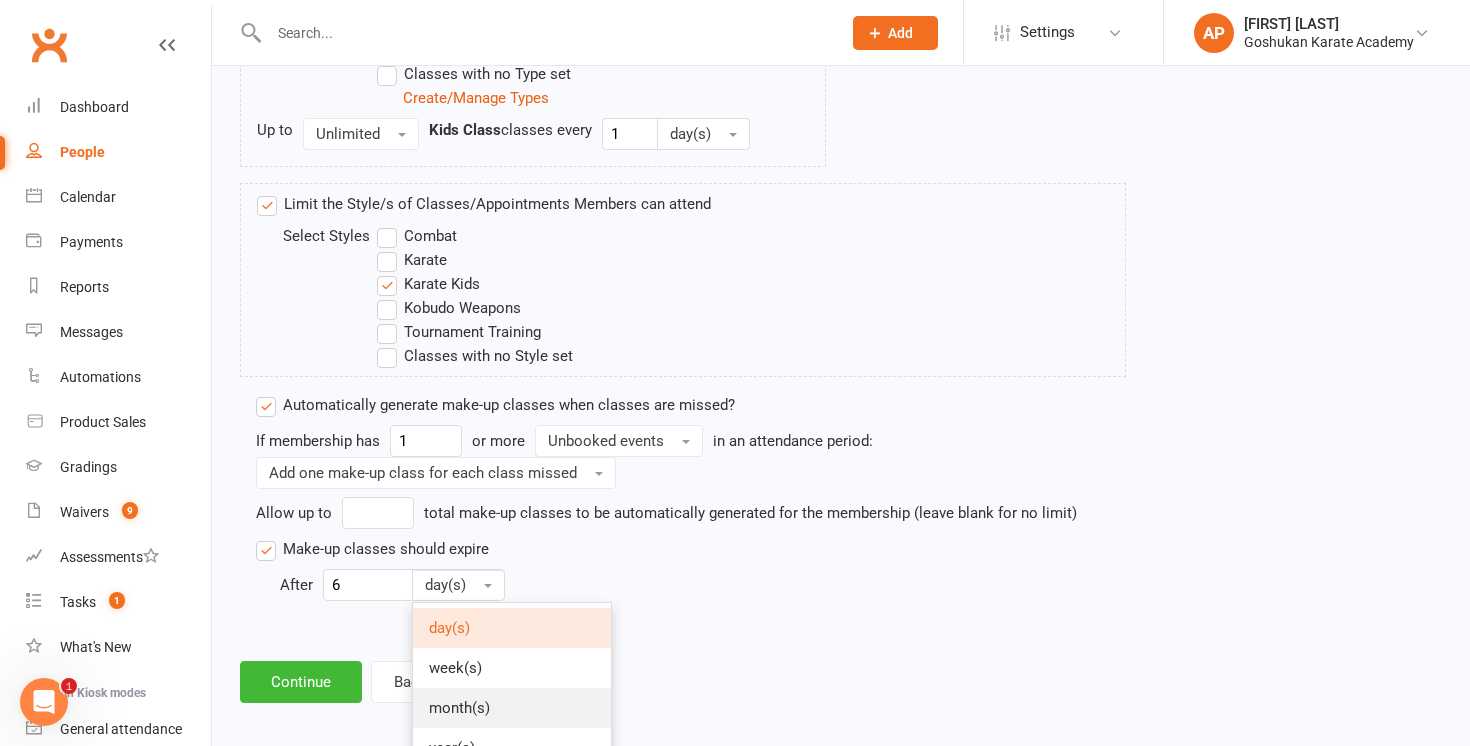 click on "month(s)" at bounding box center [512, 708] 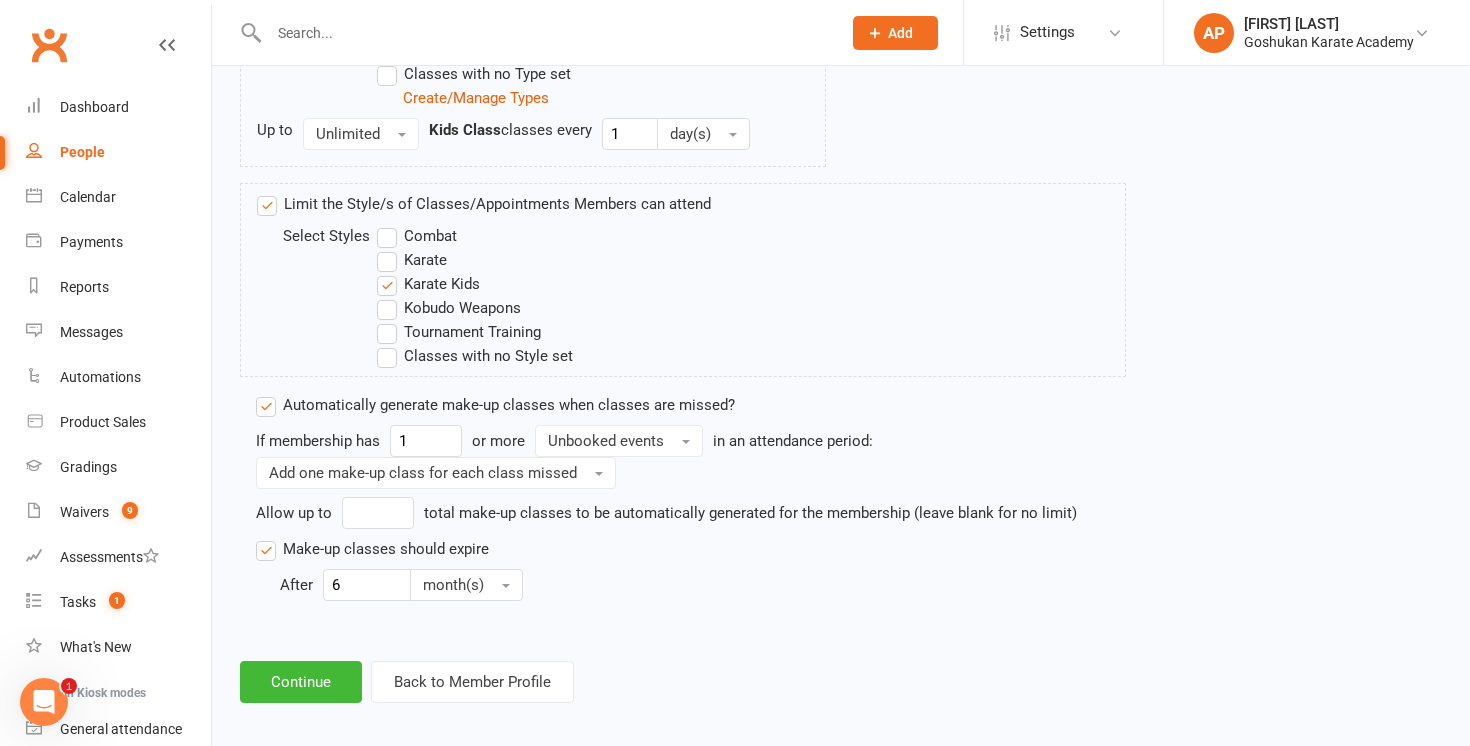 click on "Continue   Back to Member Profile" at bounding box center [841, 682] 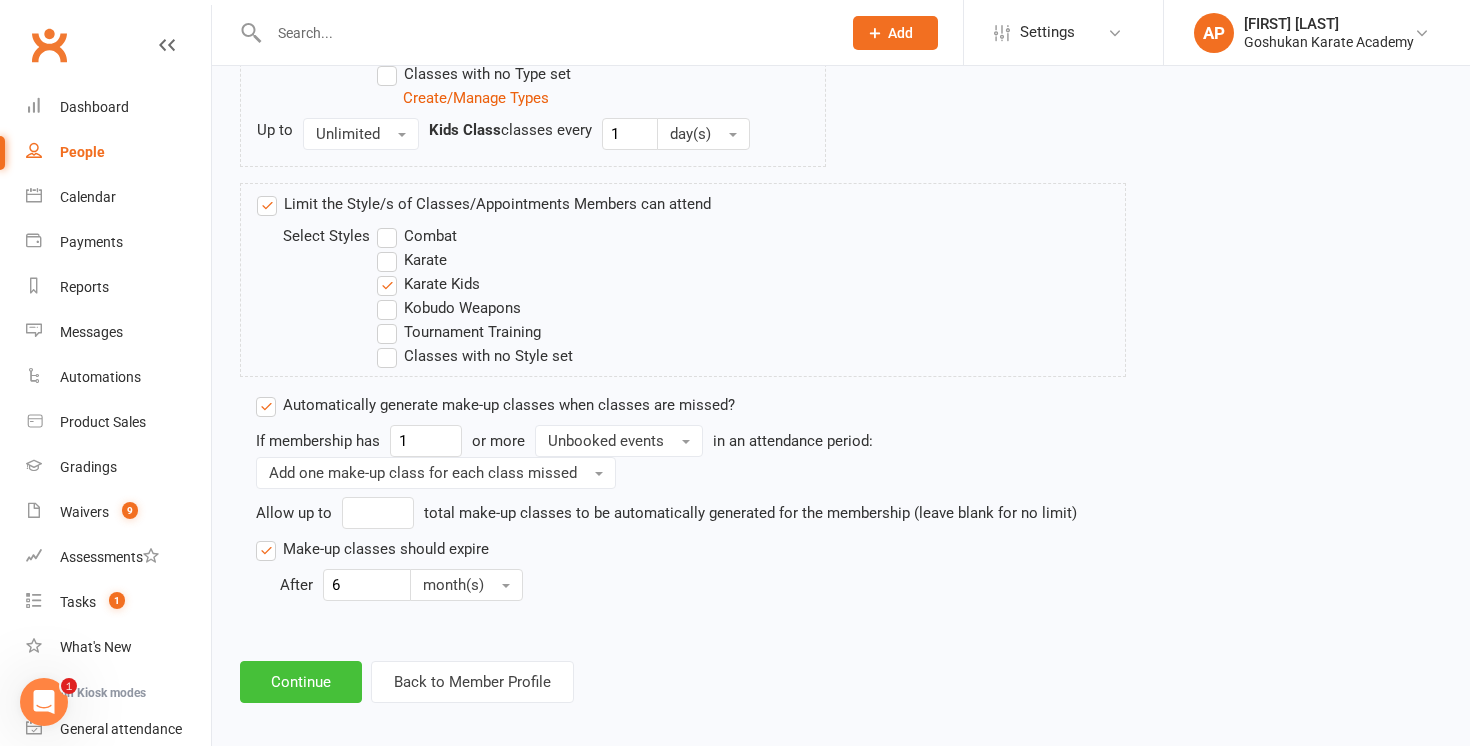 click on "Continue" at bounding box center (301, 682) 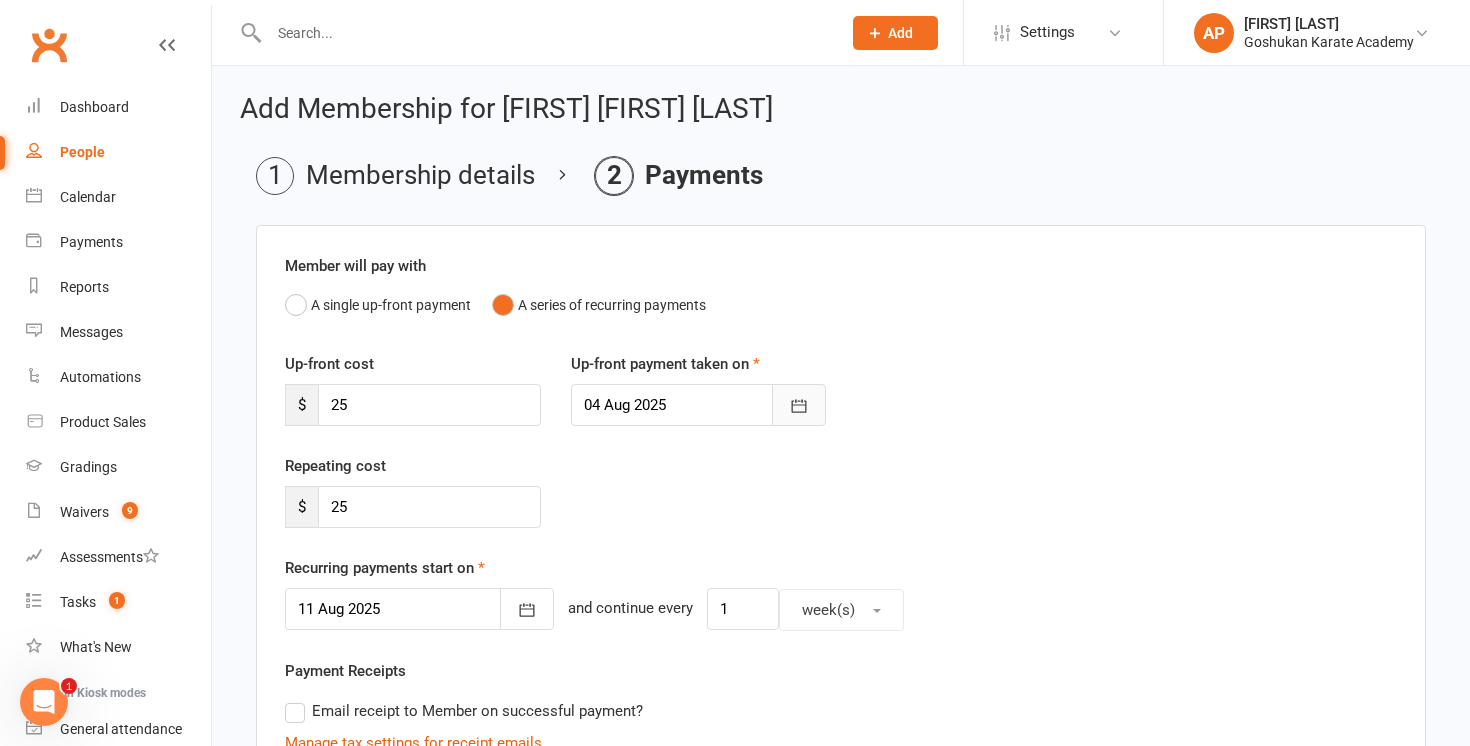 click 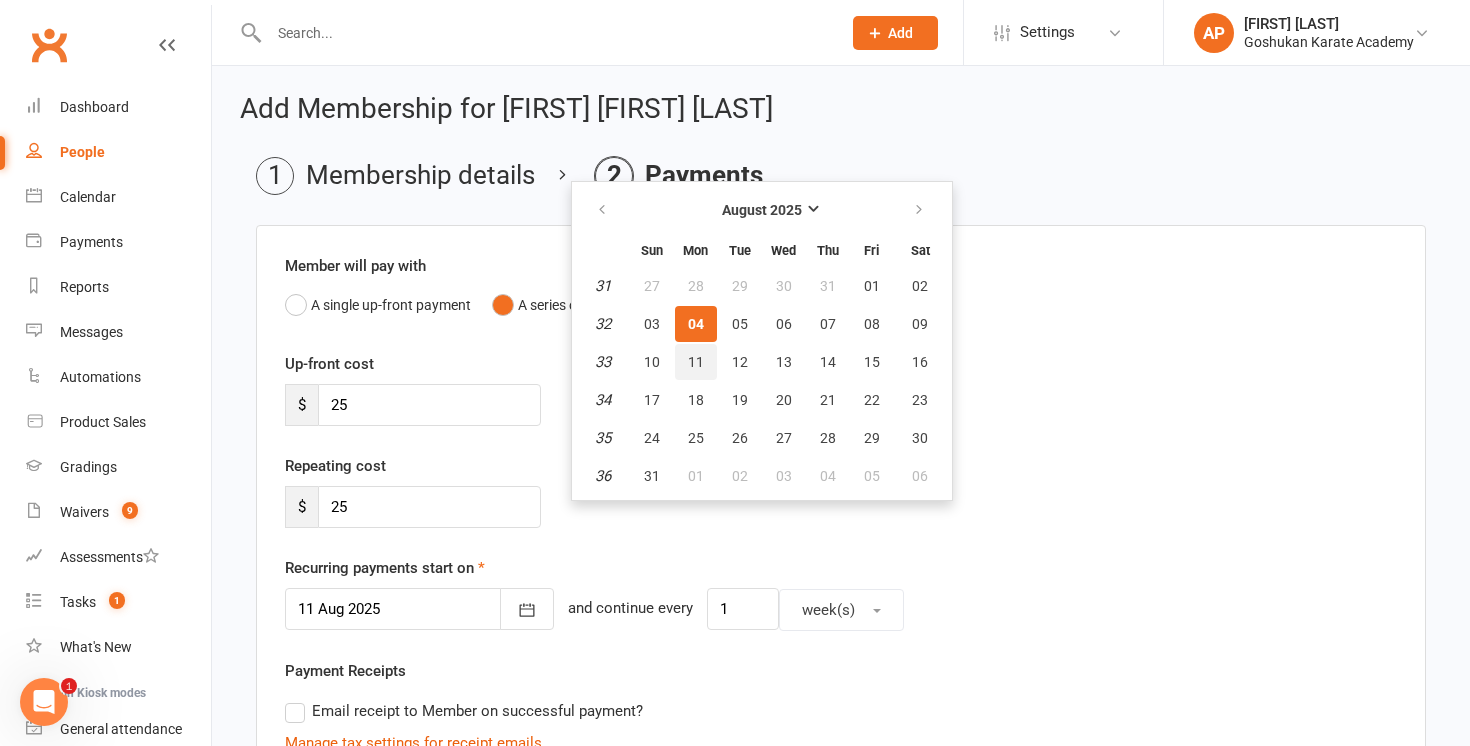 click on "11" at bounding box center (696, 362) 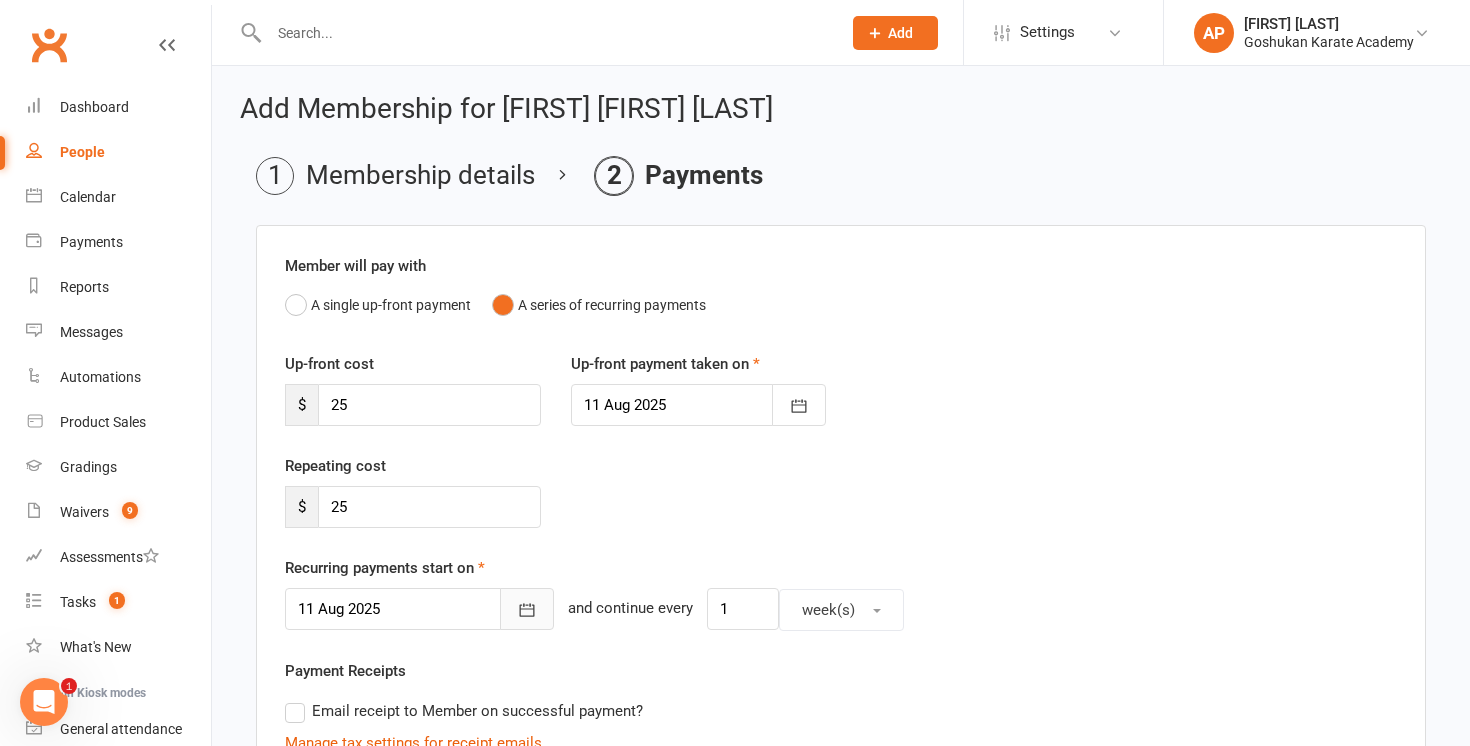 click 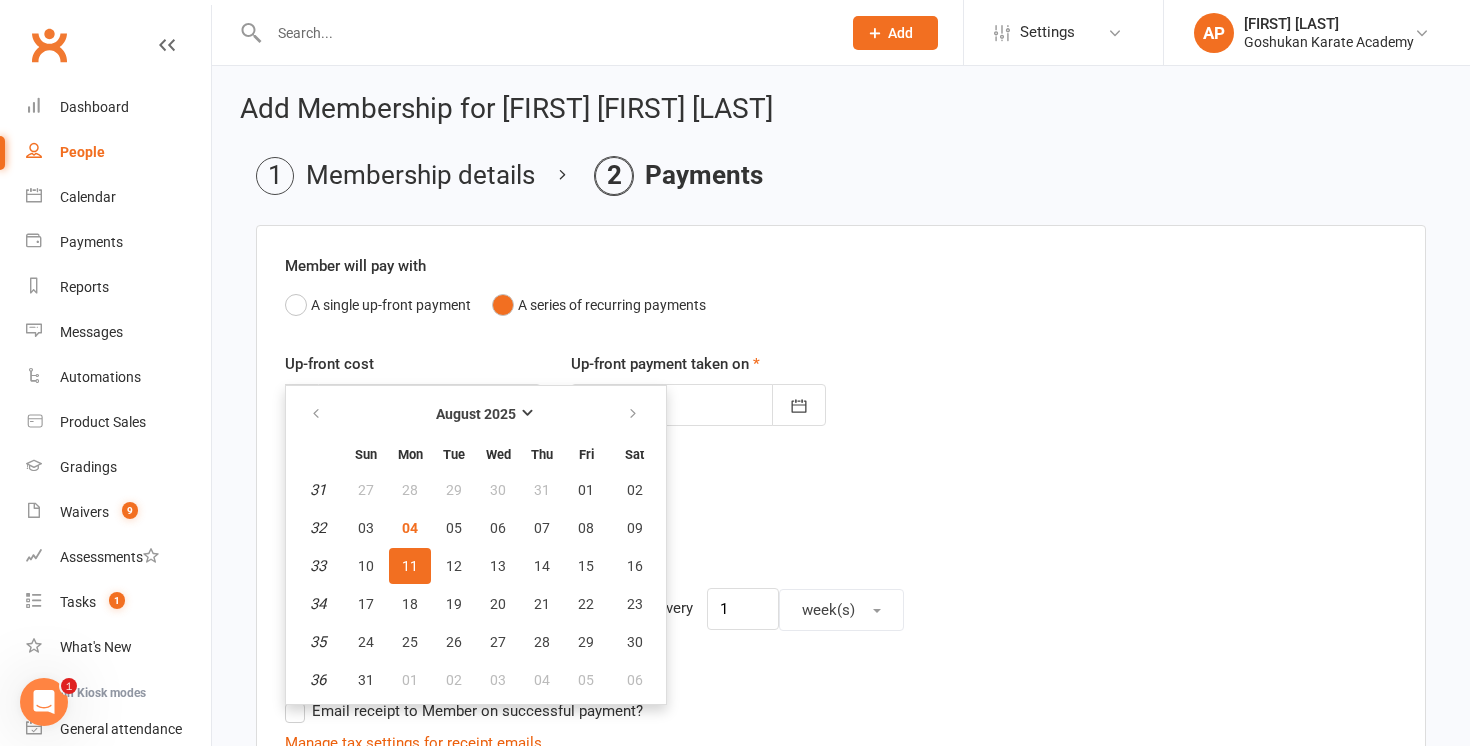 click on "11" at bounding box center (410, 566) 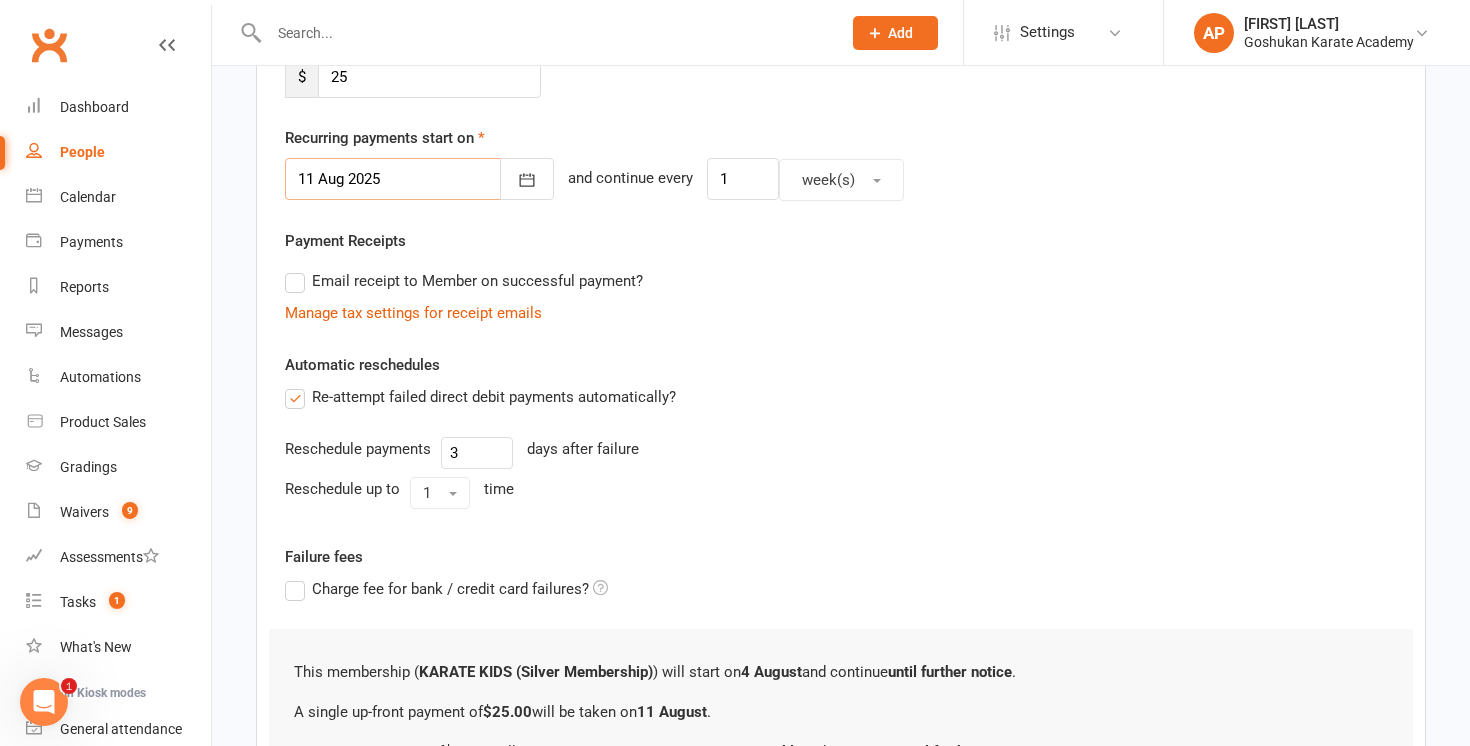 scroll, scrollTop: 668, scrollLeft: 0, axis: vertical 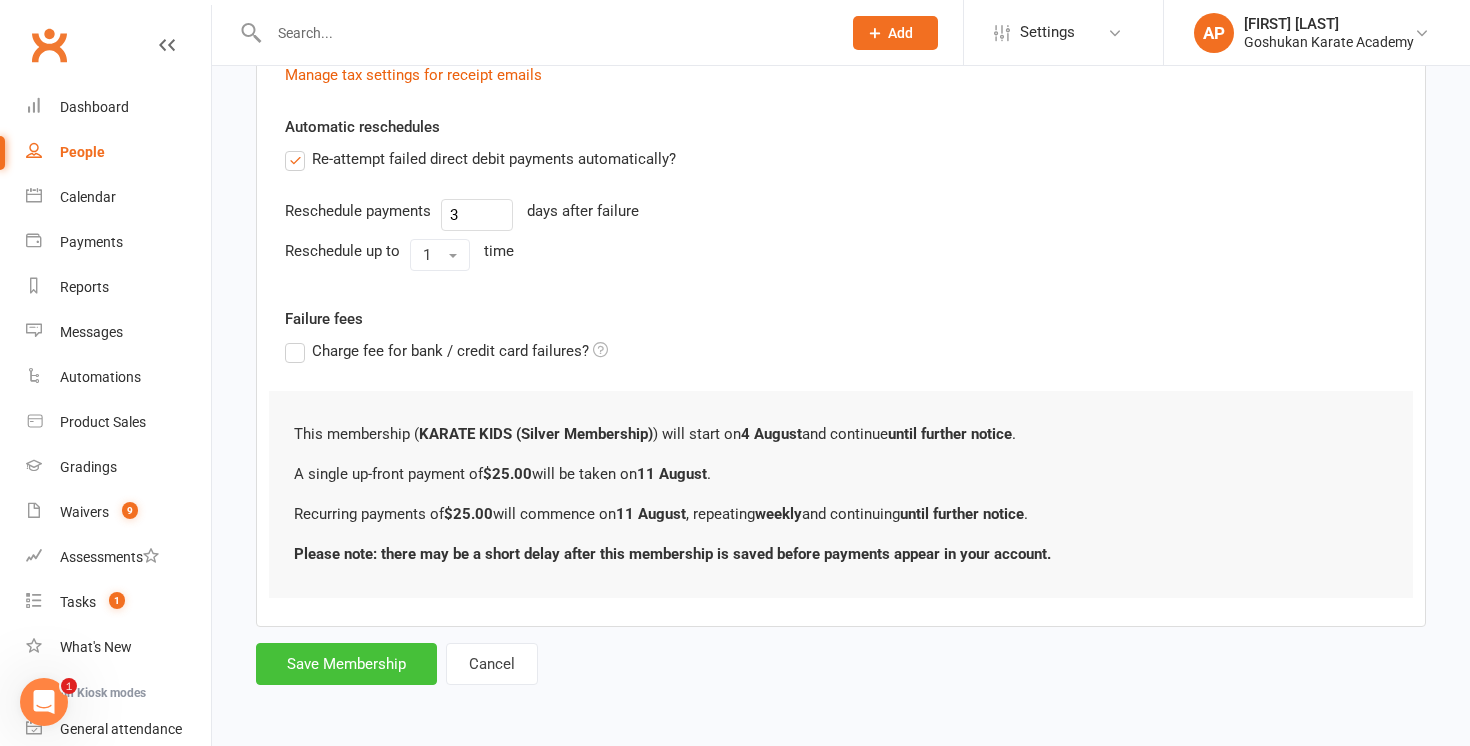 click on "Save Membership" at bounding box center (346, 664) 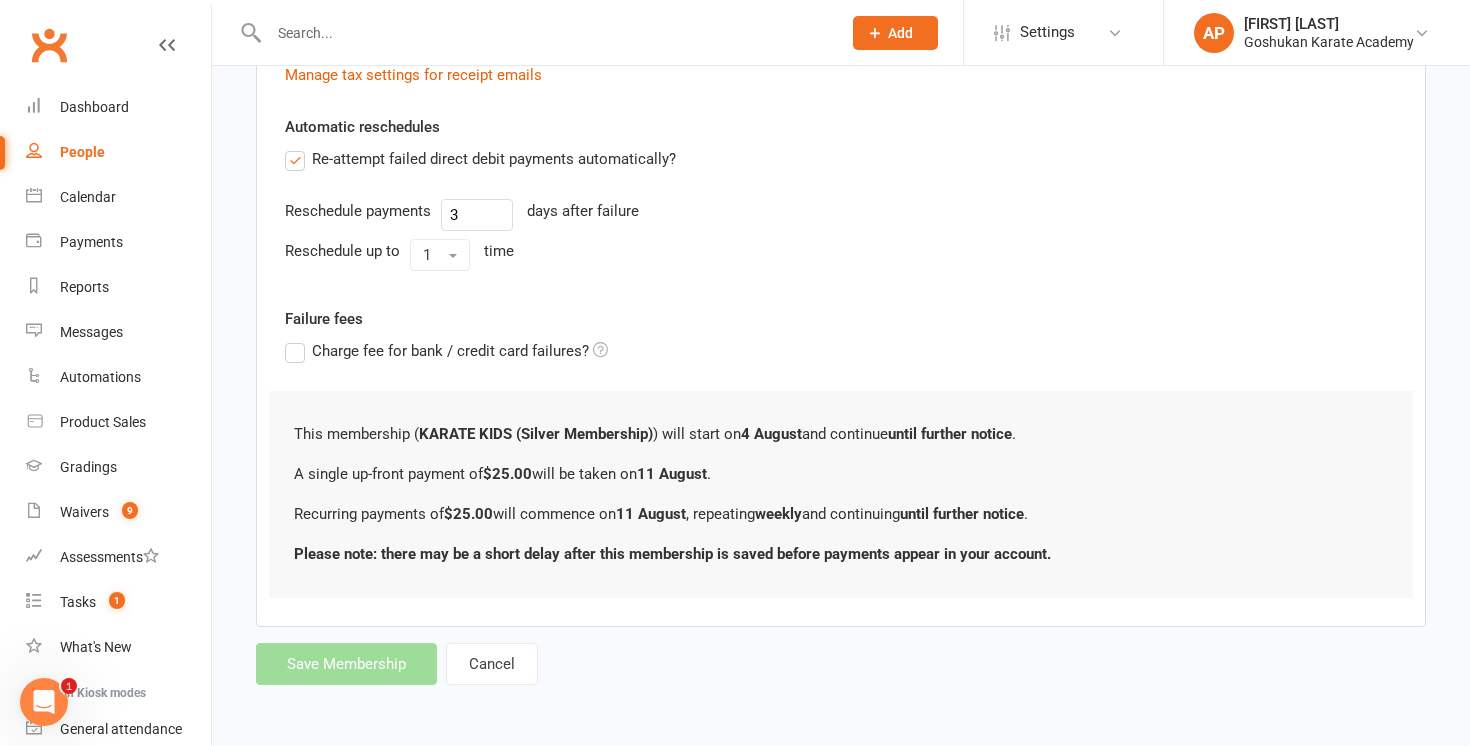 scroll, scrollTop: 0, scrollLeft: 0, axis: both 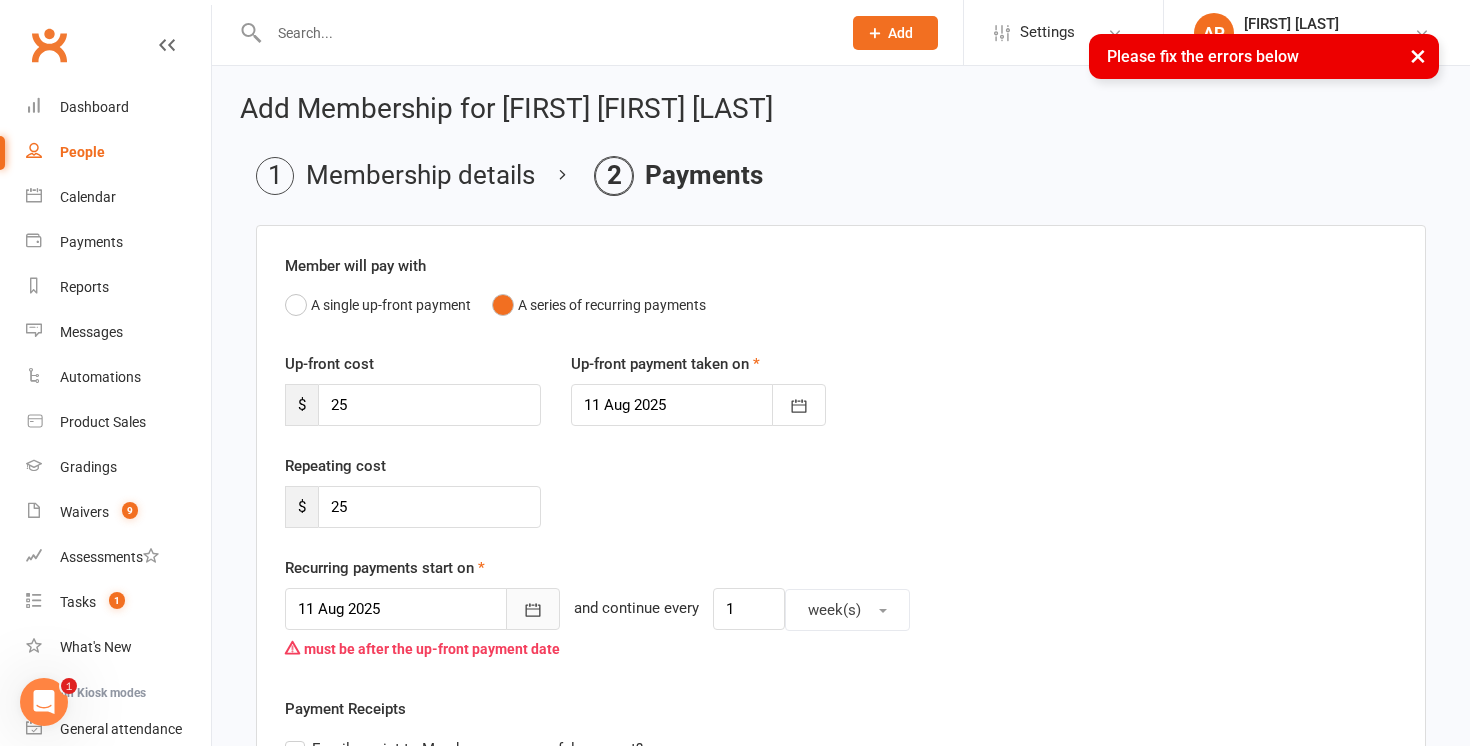 click 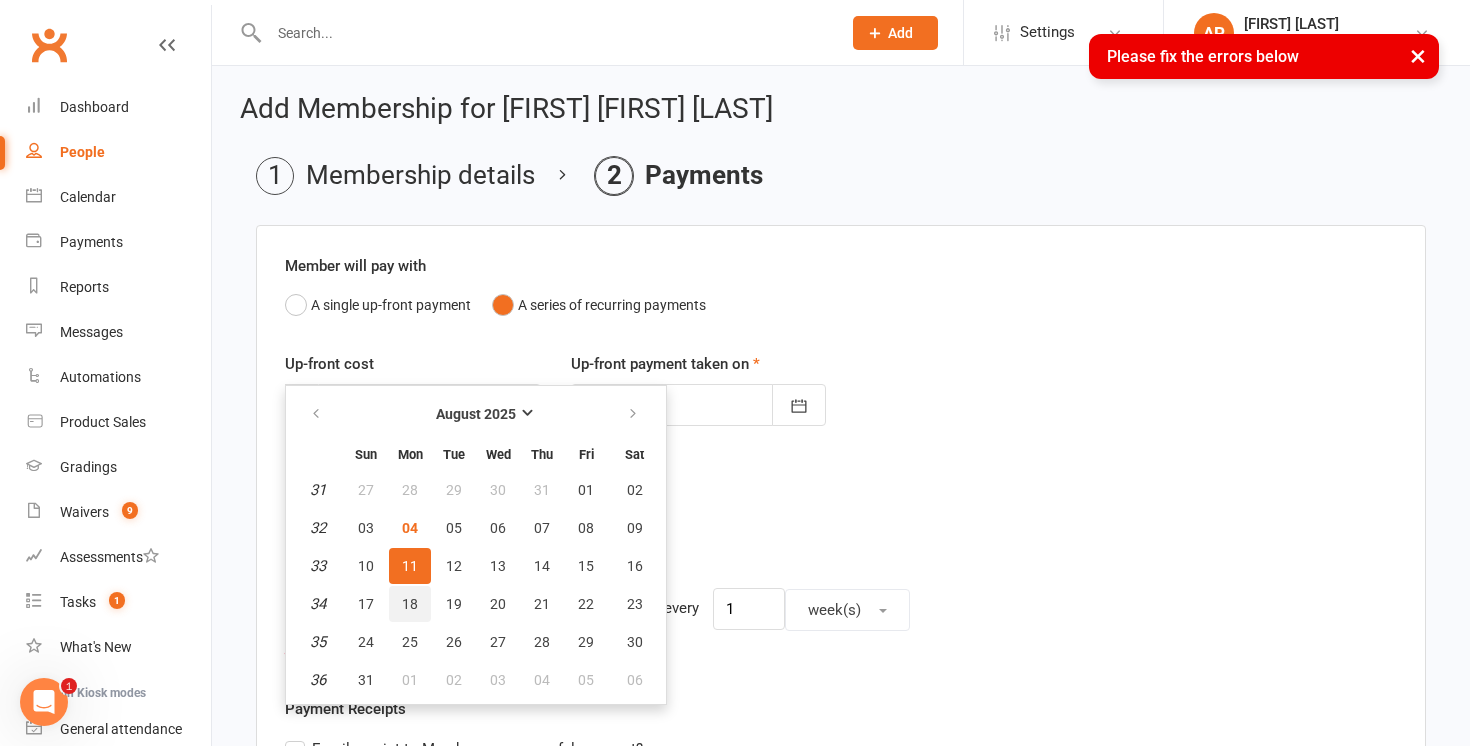 click on "18" at bounding box center (410, 604) 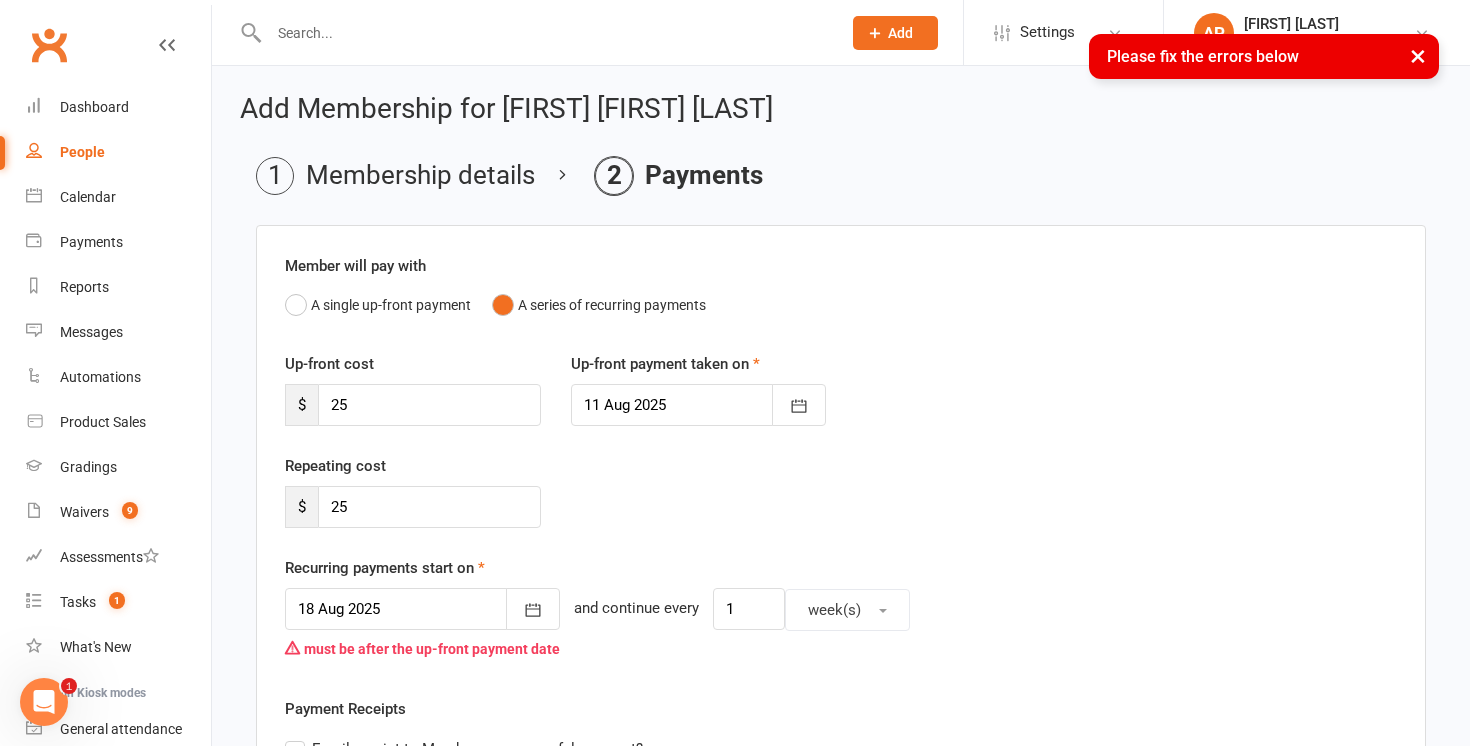scroll, scrollTop: 705, scrollLeft: 0, axis: vertical 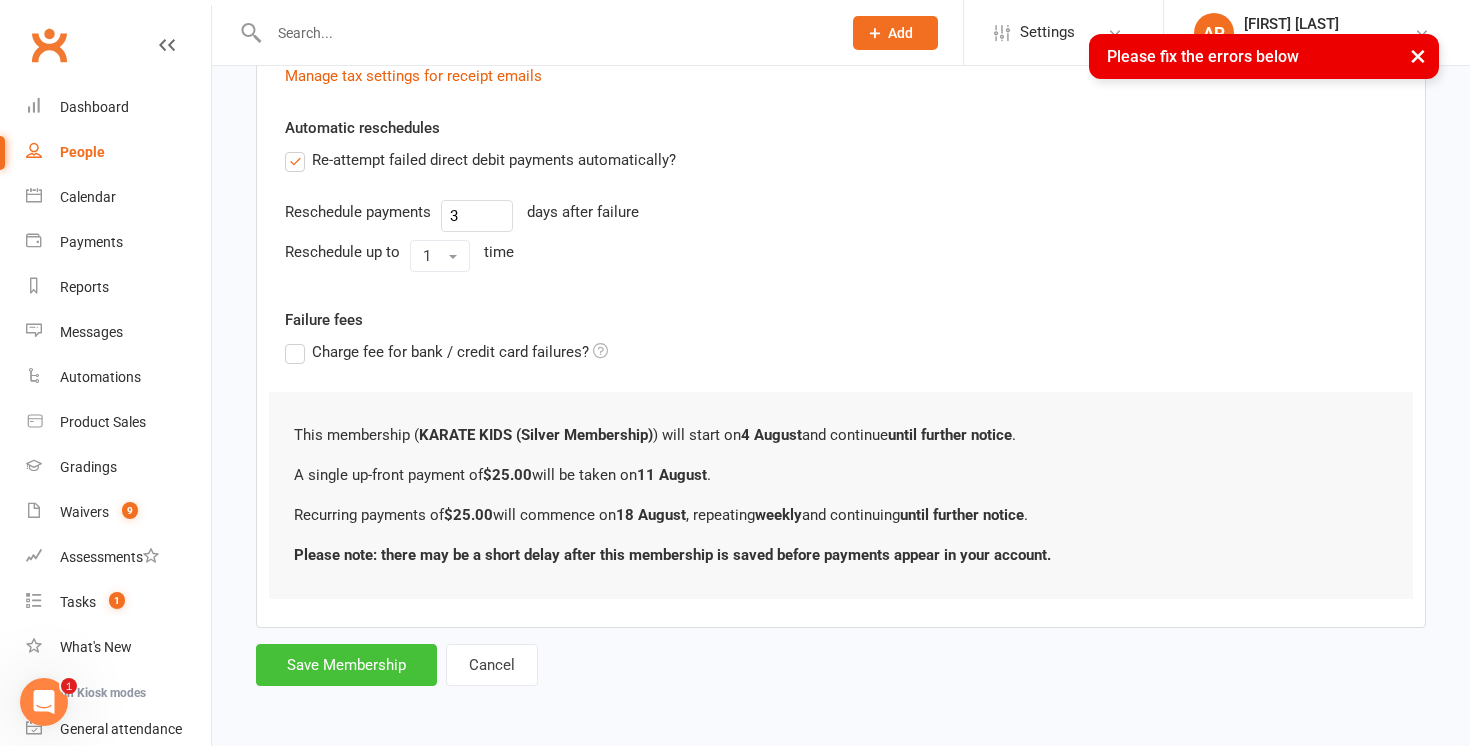 click on "Save Membership" at bounding box center [346, 665] 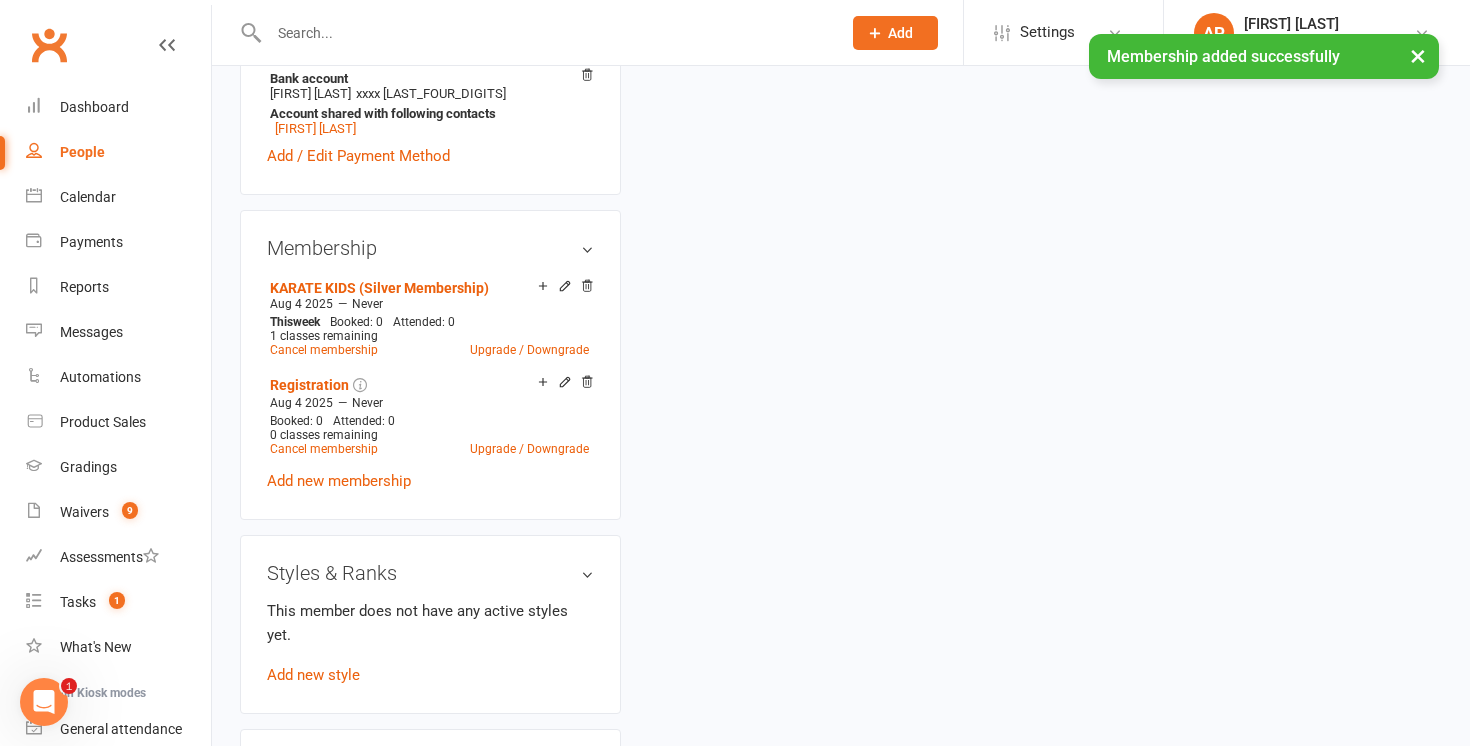 scroll, scrollTop: 0, scrollLeft: 0, axis: both 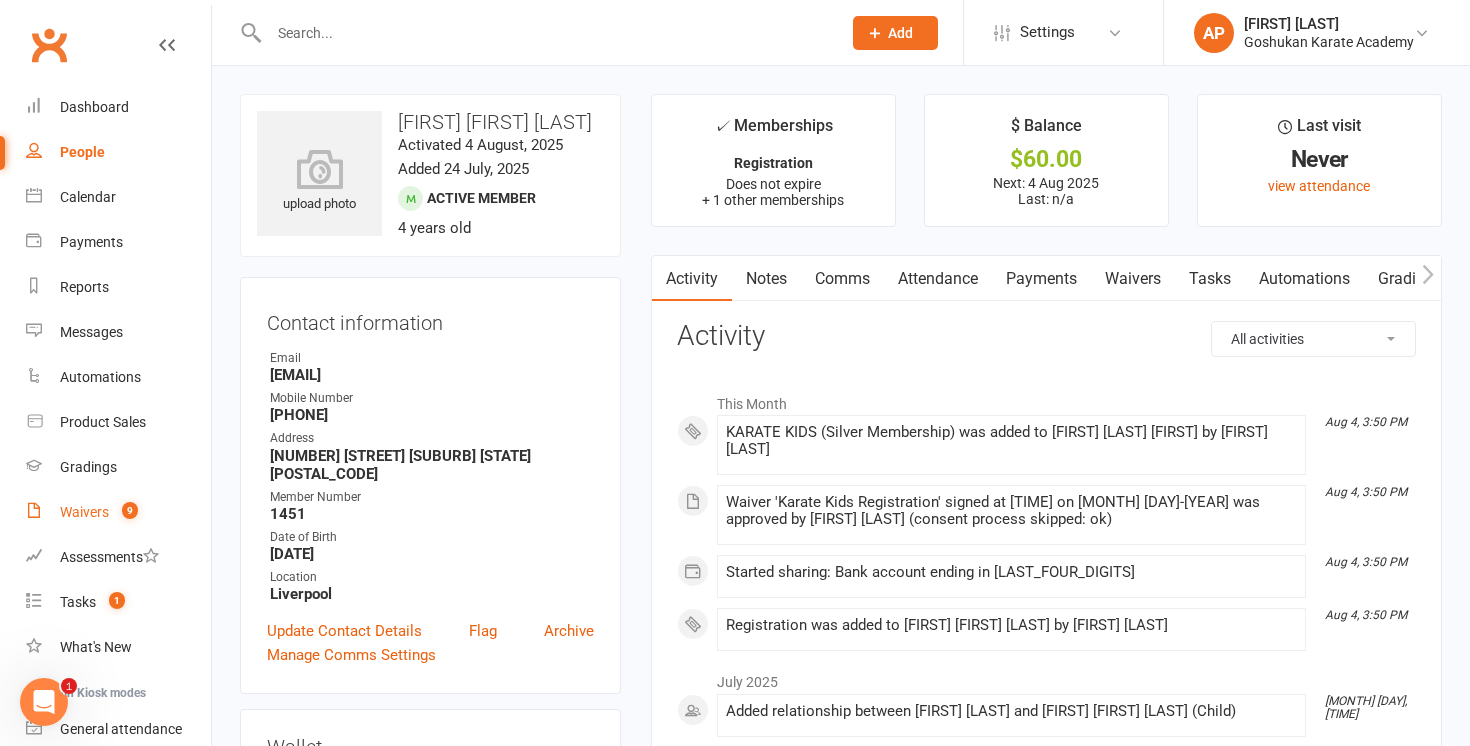 click on "Waivers" at bounding box center [84, 512] 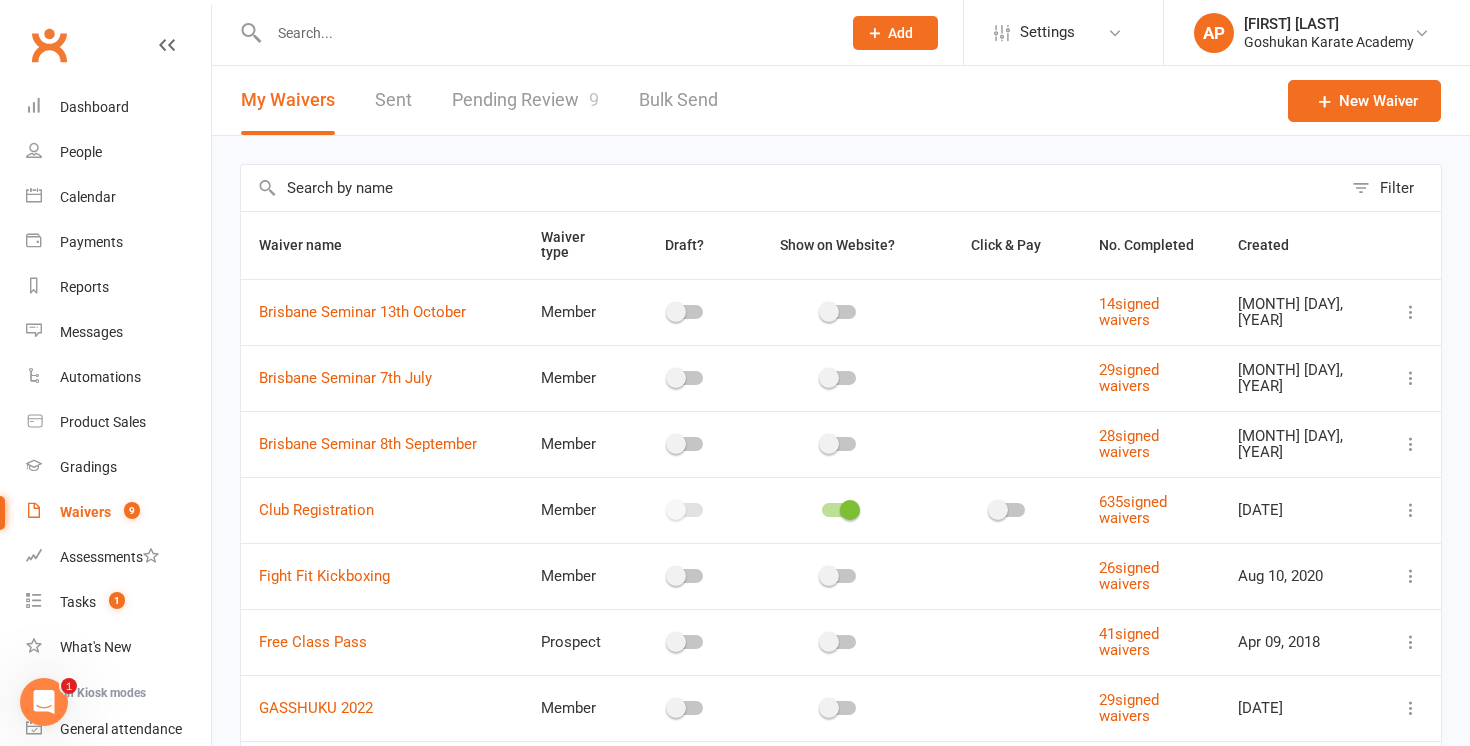 click on "Pending Review 9" at bounding box center [525, 100] 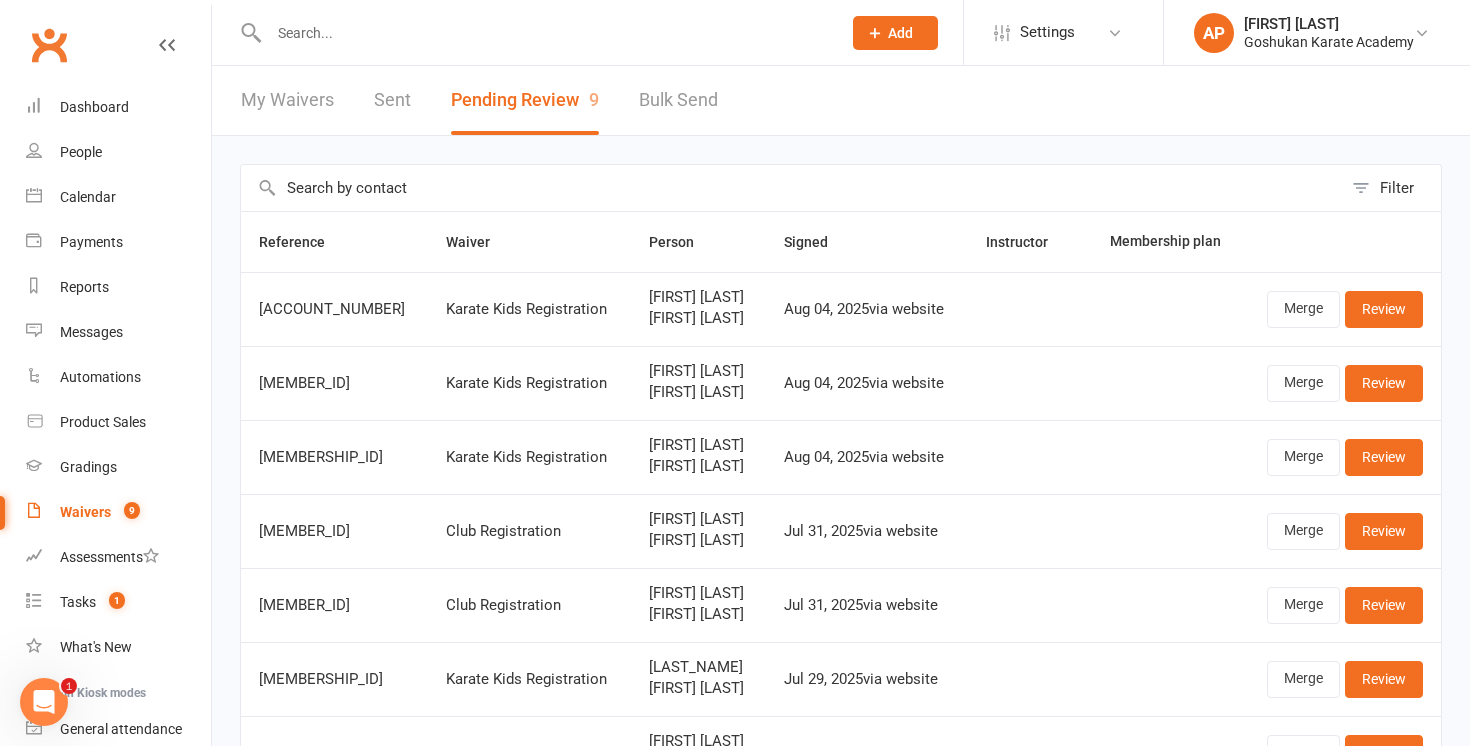 scroll, scrollTop: 370, scrollLeft: 0, axis: vertical 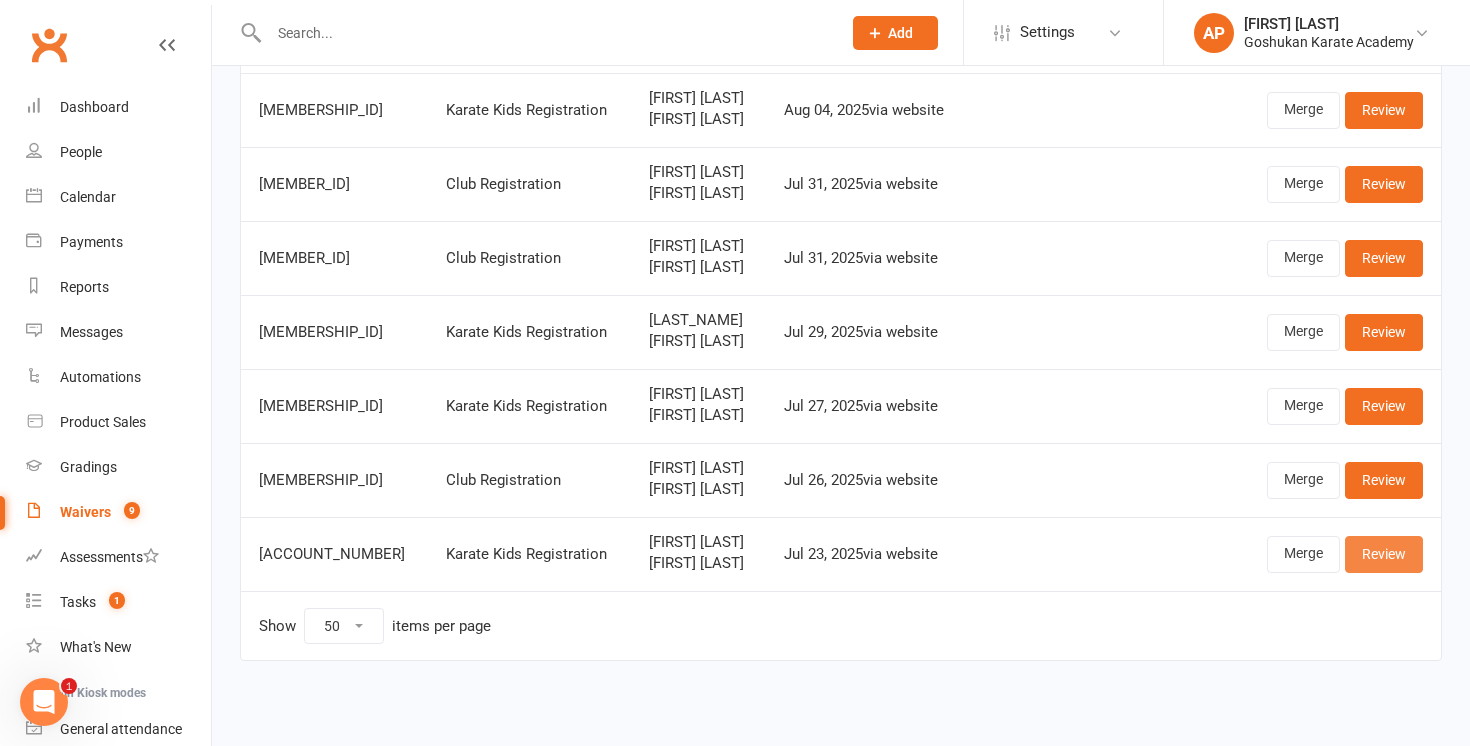 click on "Merge Review" at bounding box center (1342, 554) 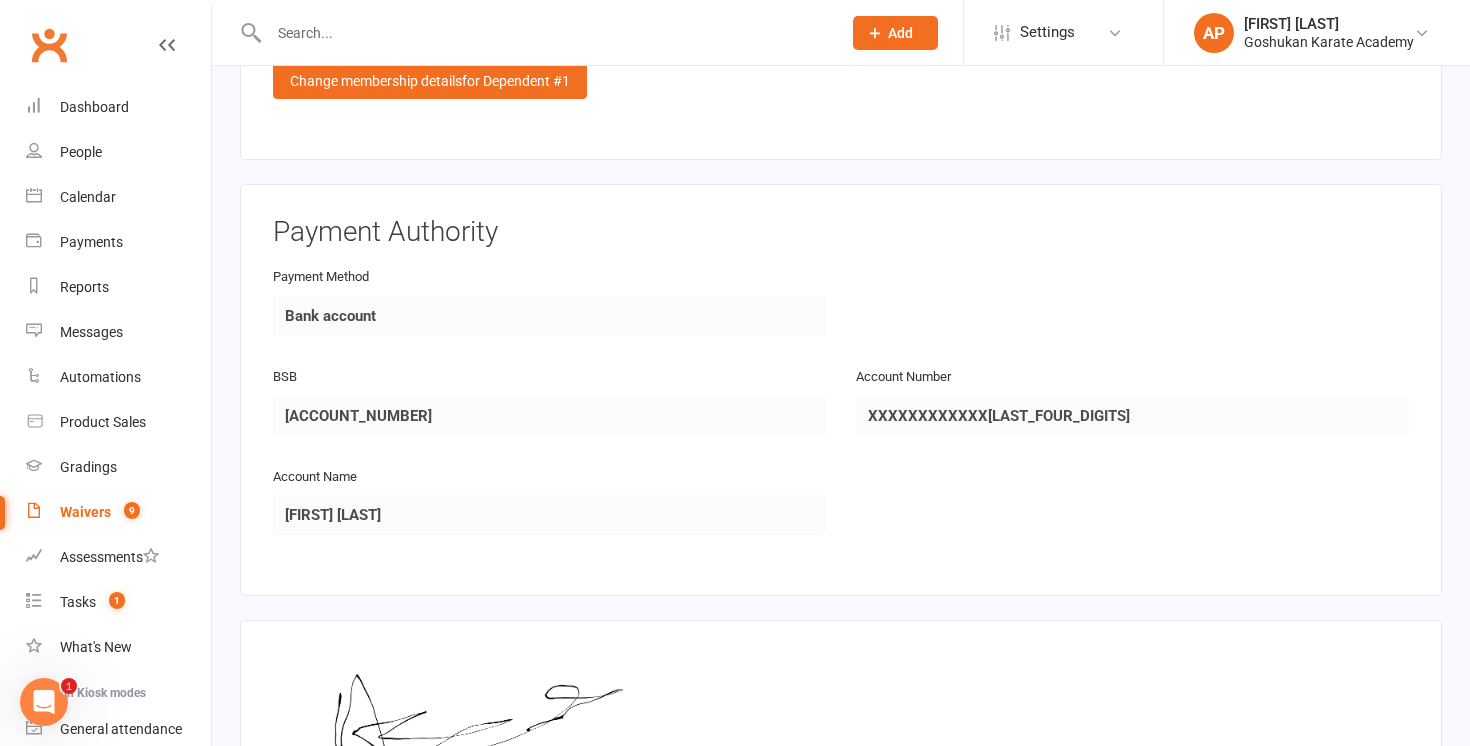 scroll, scrollTop: 3247, scrollLeft: 0, axis: vertical 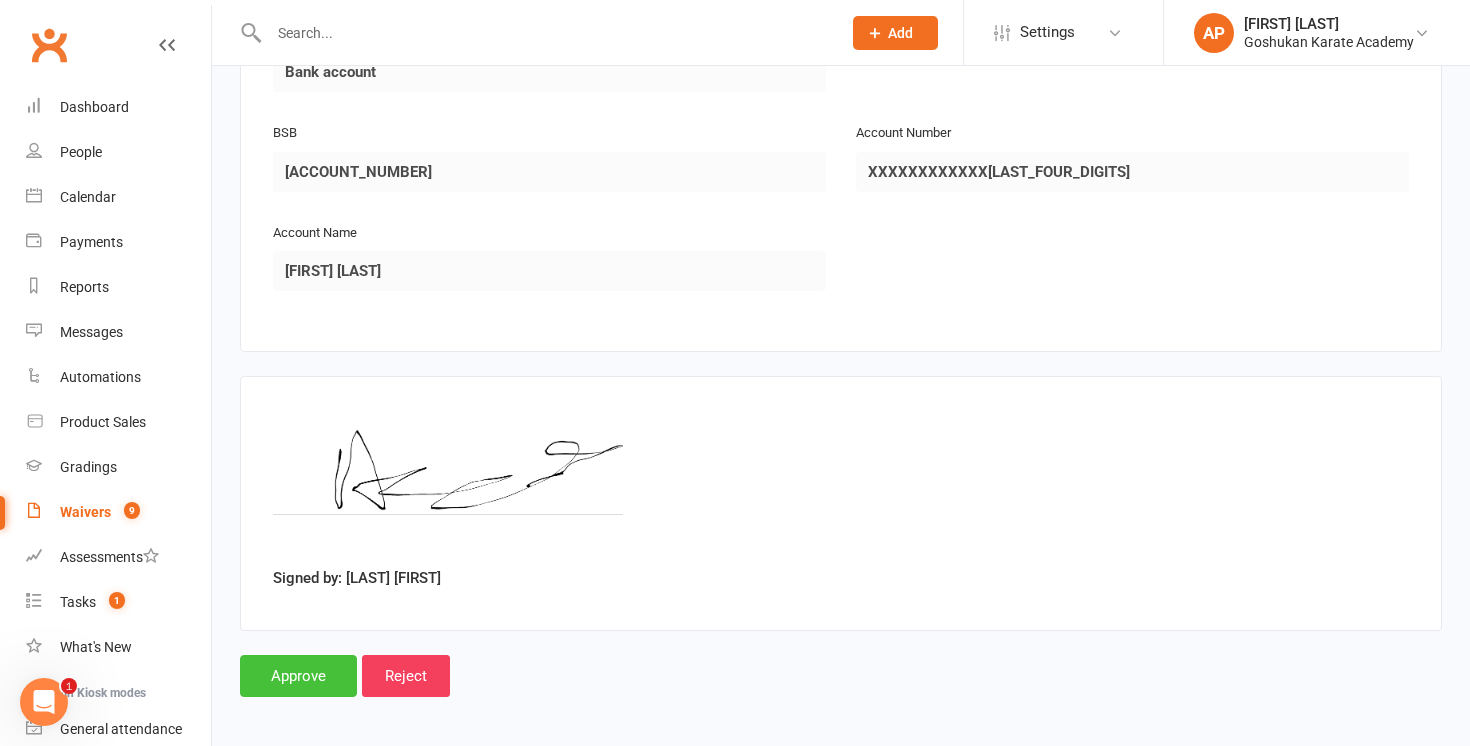 click on "Approve" at bounding box center [298, 676] 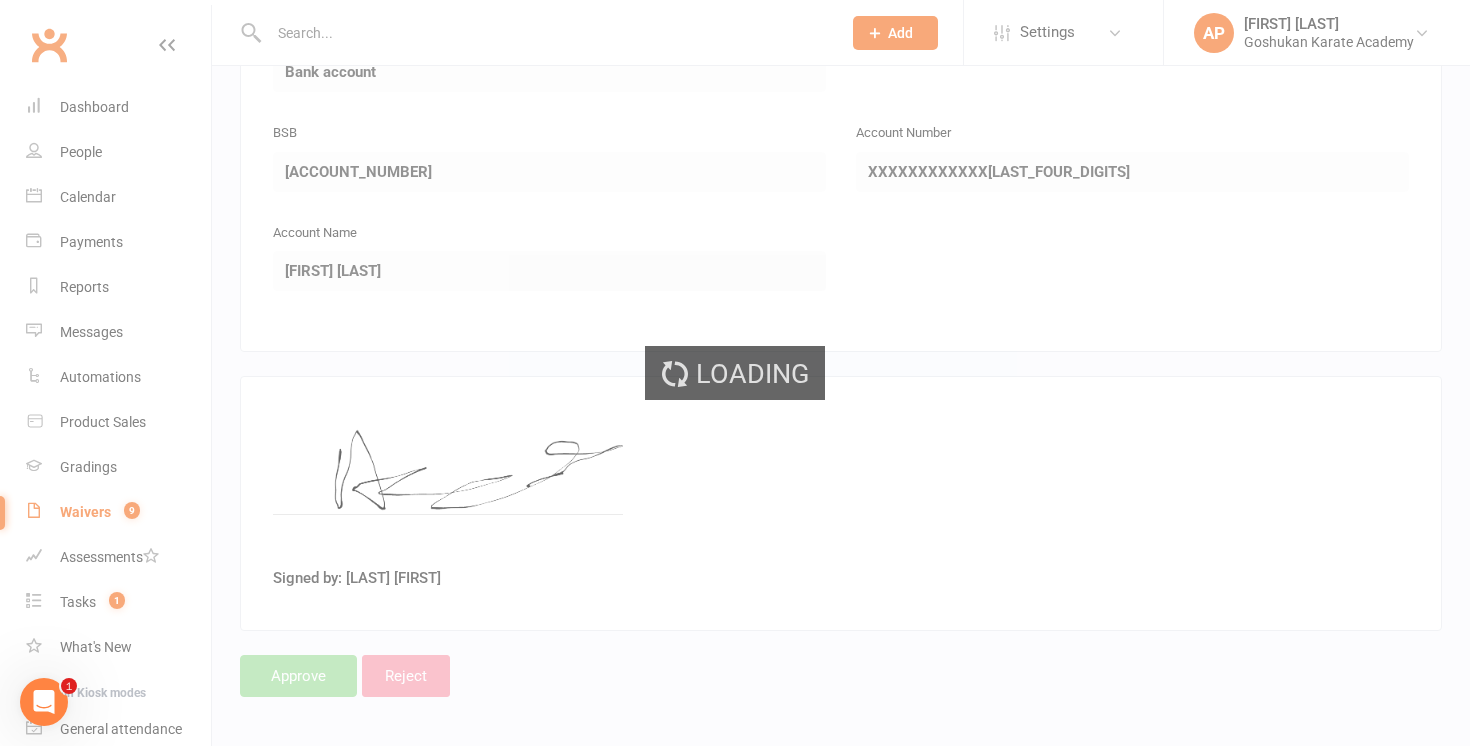 select on "50" 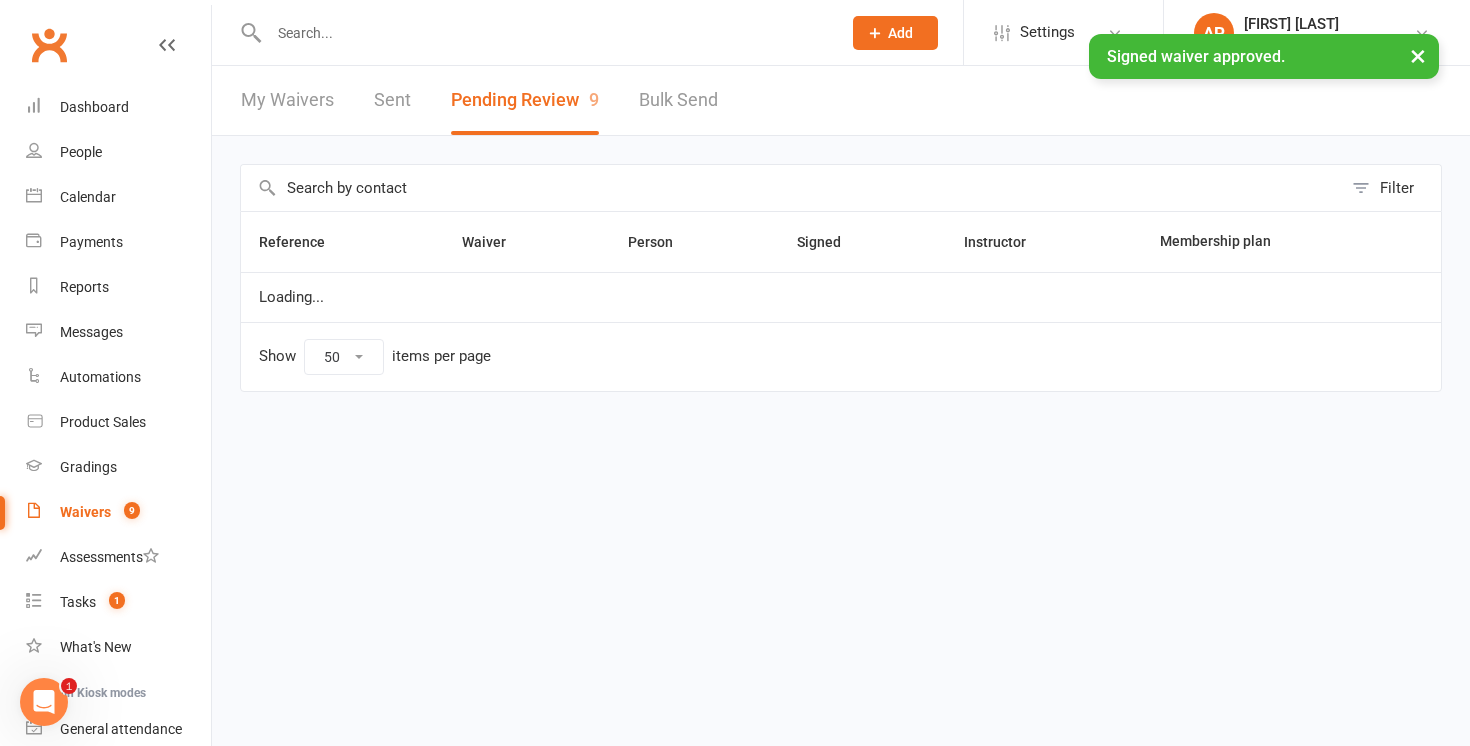scroll, scrollTop: 0, scrollLeft: 0, axis: both 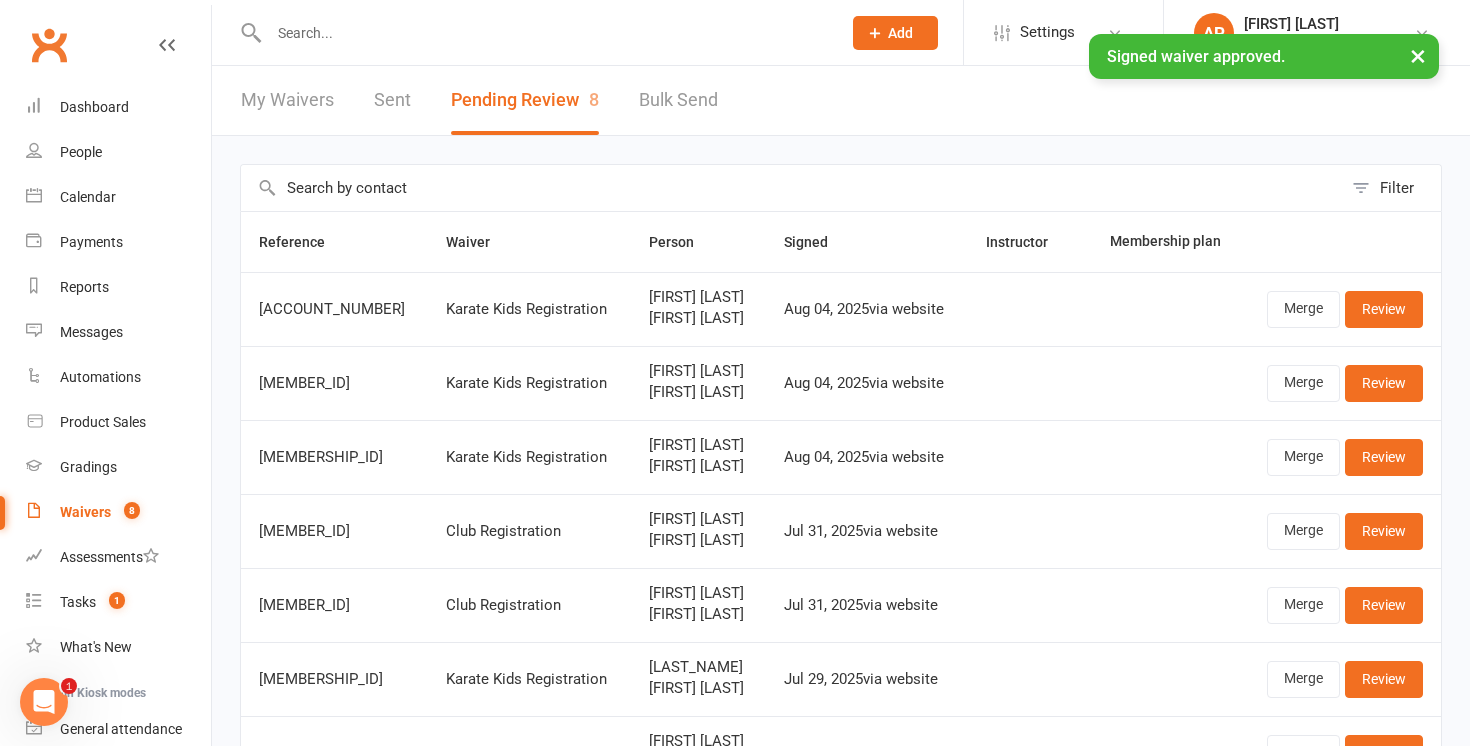 click at bounding box center (545, 33) 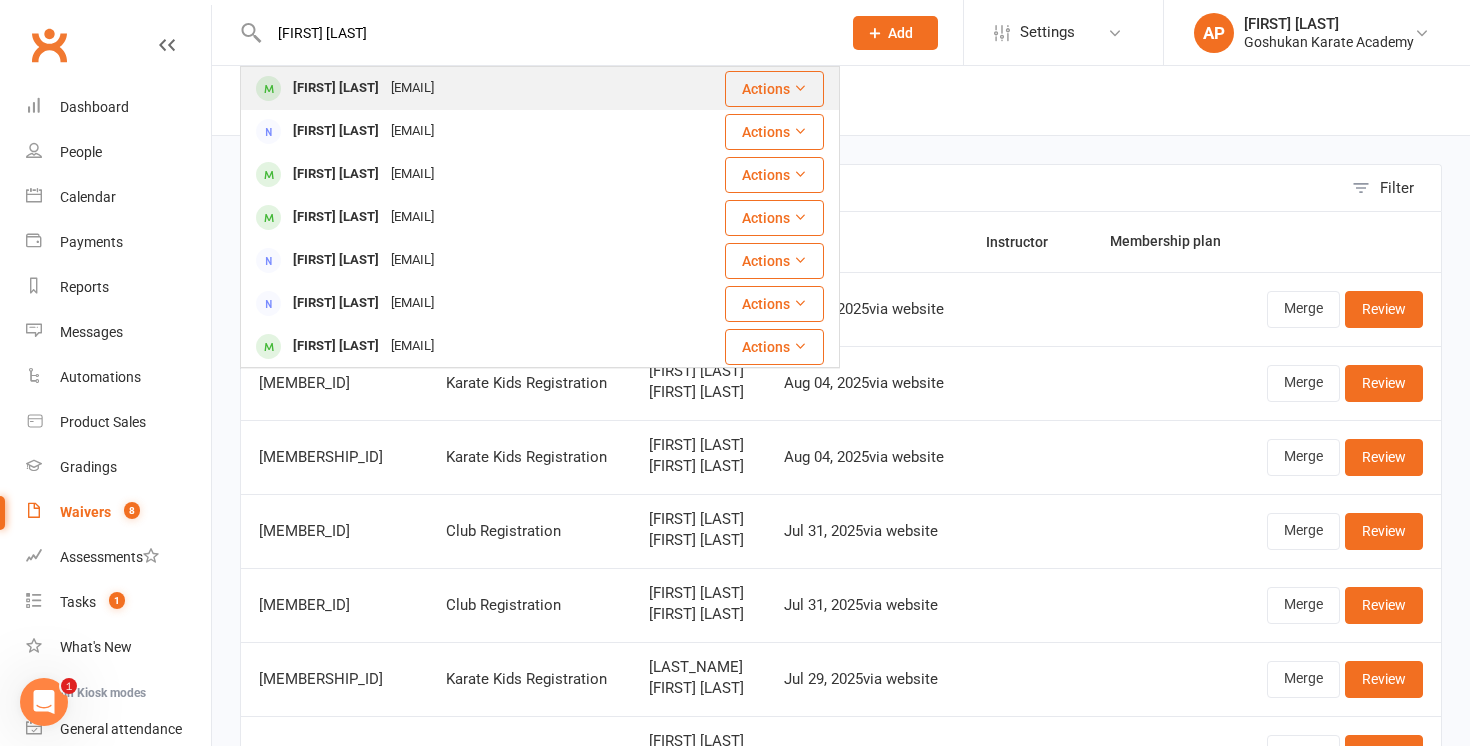 type on "[FIRST] [LAST]" 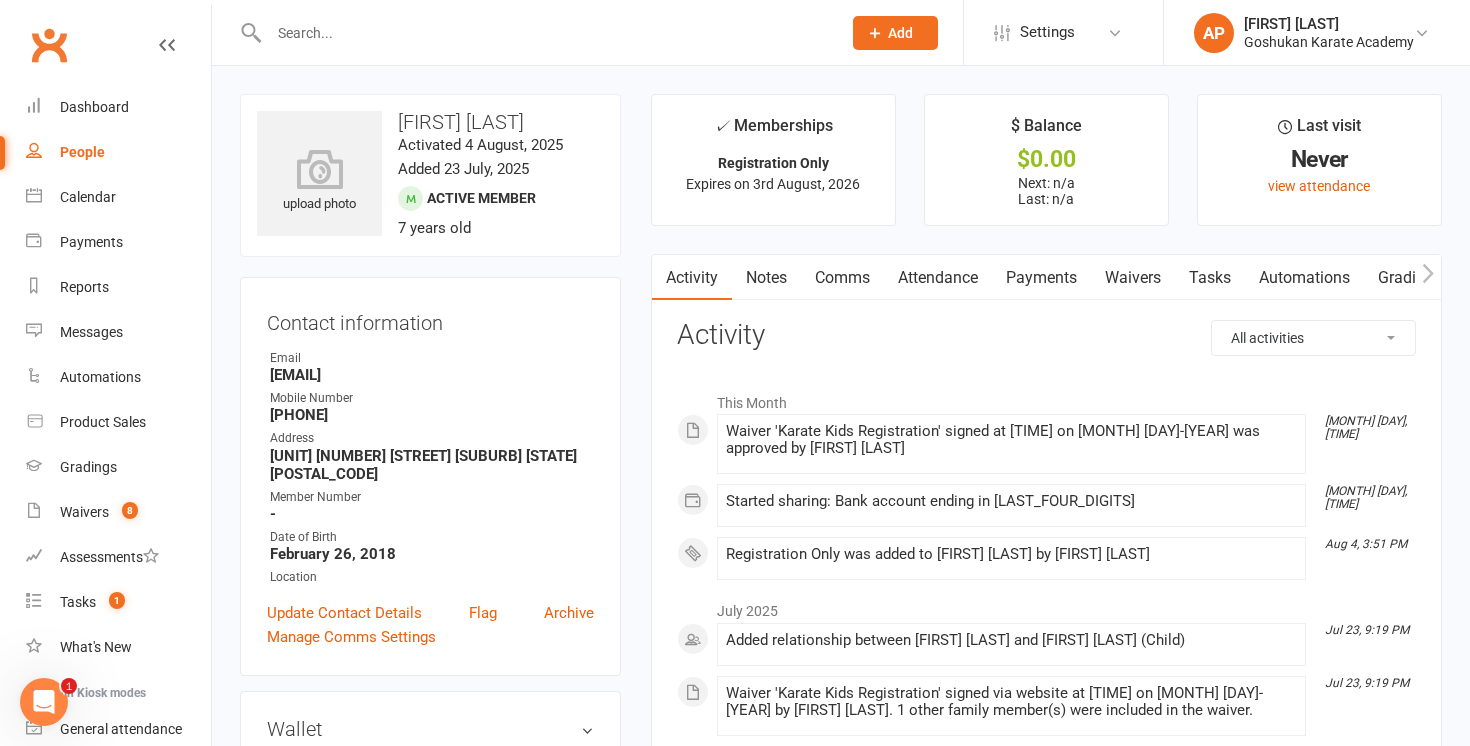 scroll, scrollTop: 11, scrollLeft: 0, axis: vertical 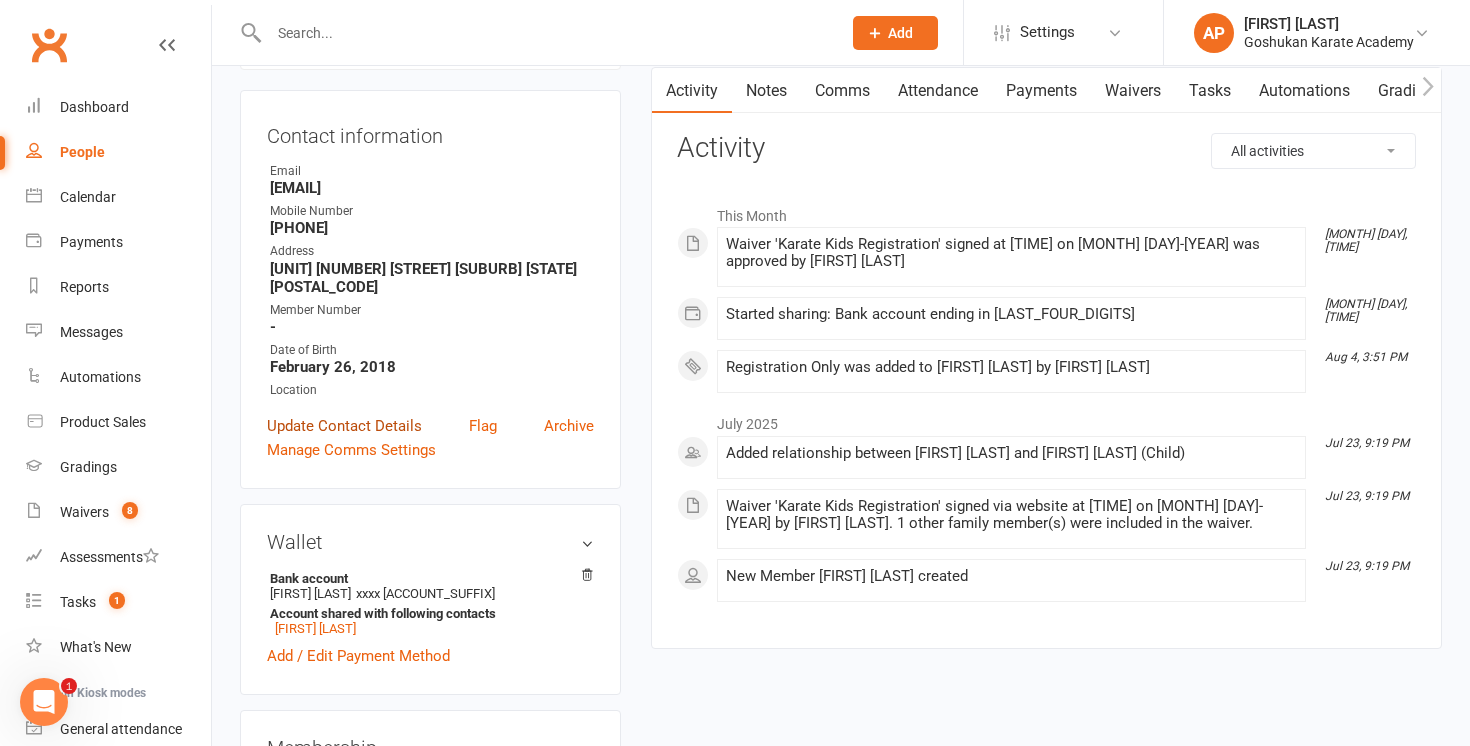 click on "Update Contact Details" at bounding box center (344, 426) 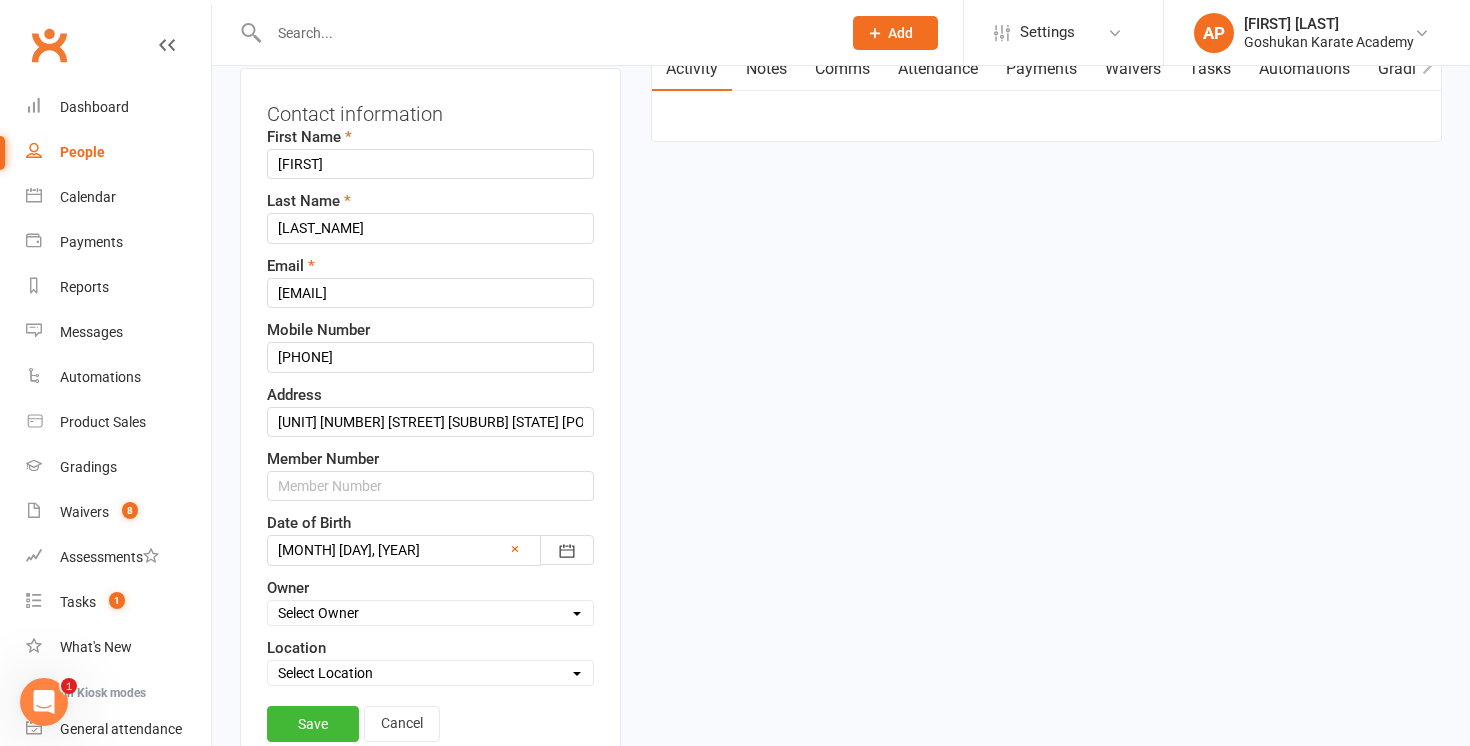 scroll, scrollTop: 205, scrollLeft: 0, axis: vertical 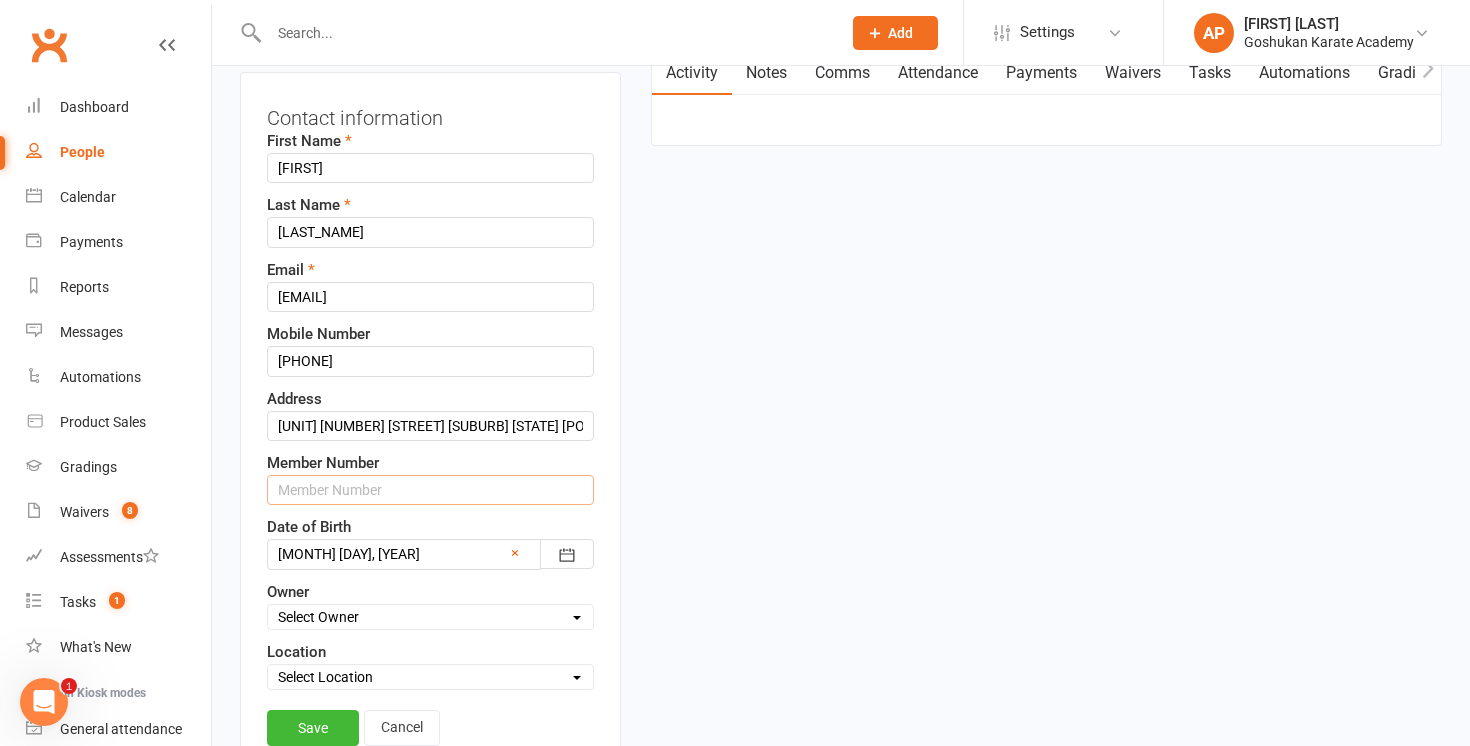 click at bounding box center [430, 490] 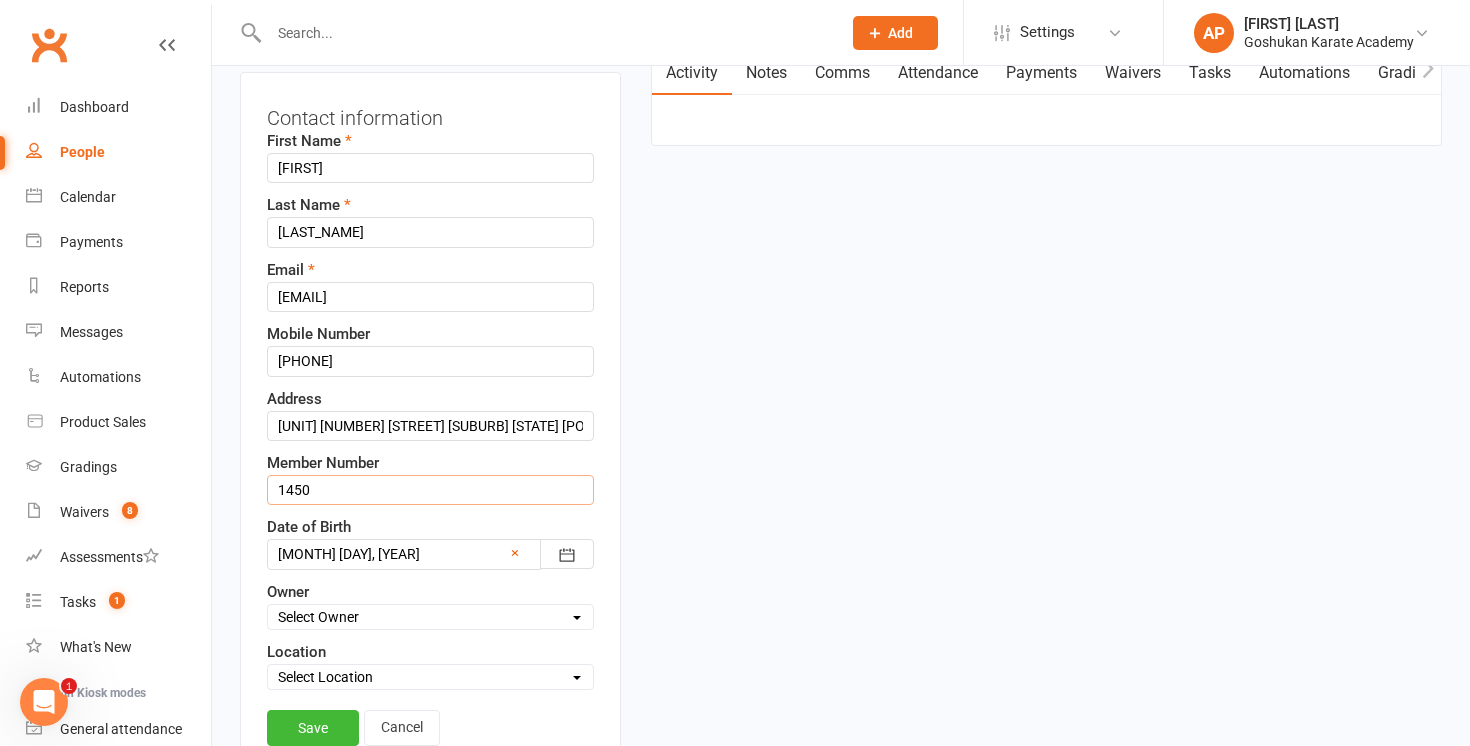 scroll, scrollTop: 254, scrollLeft: 0, axis: vertical 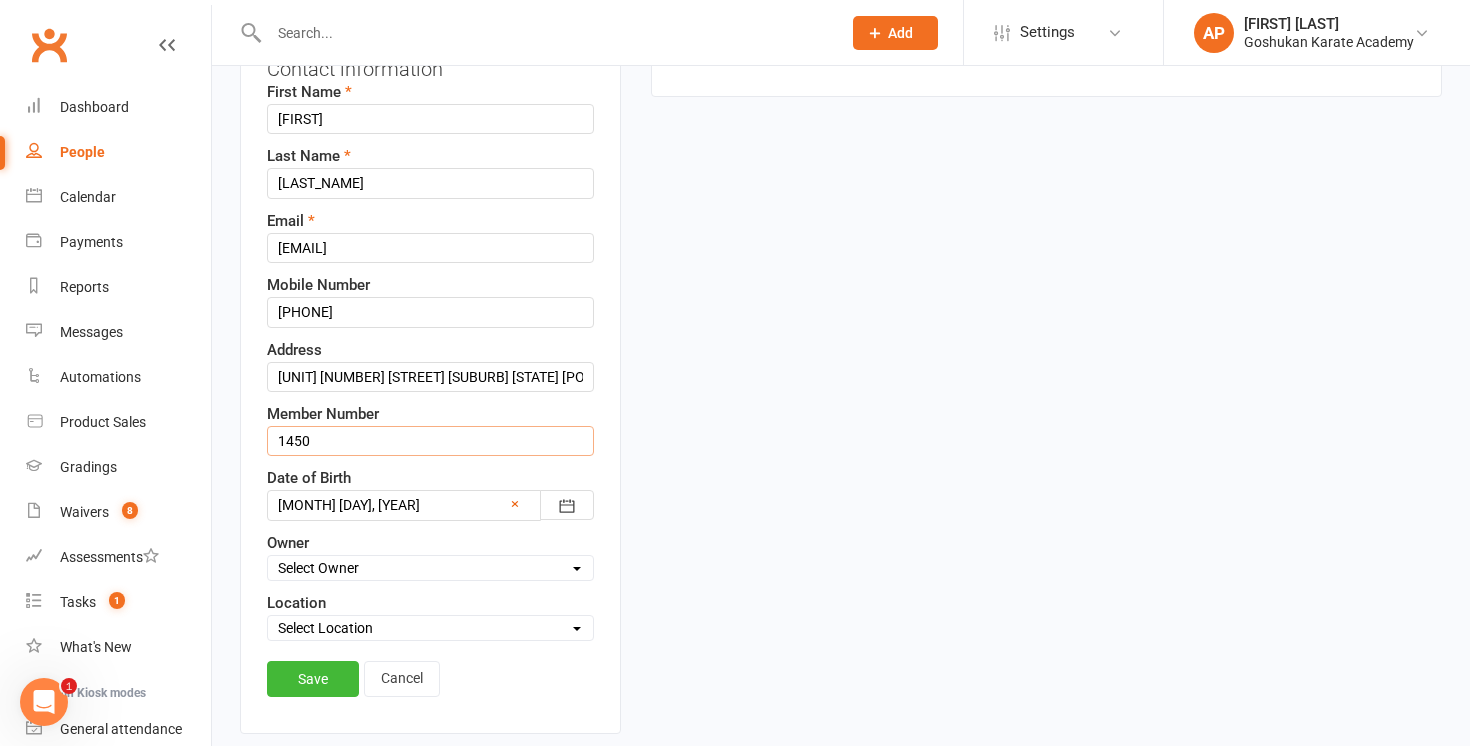 type on "1450" 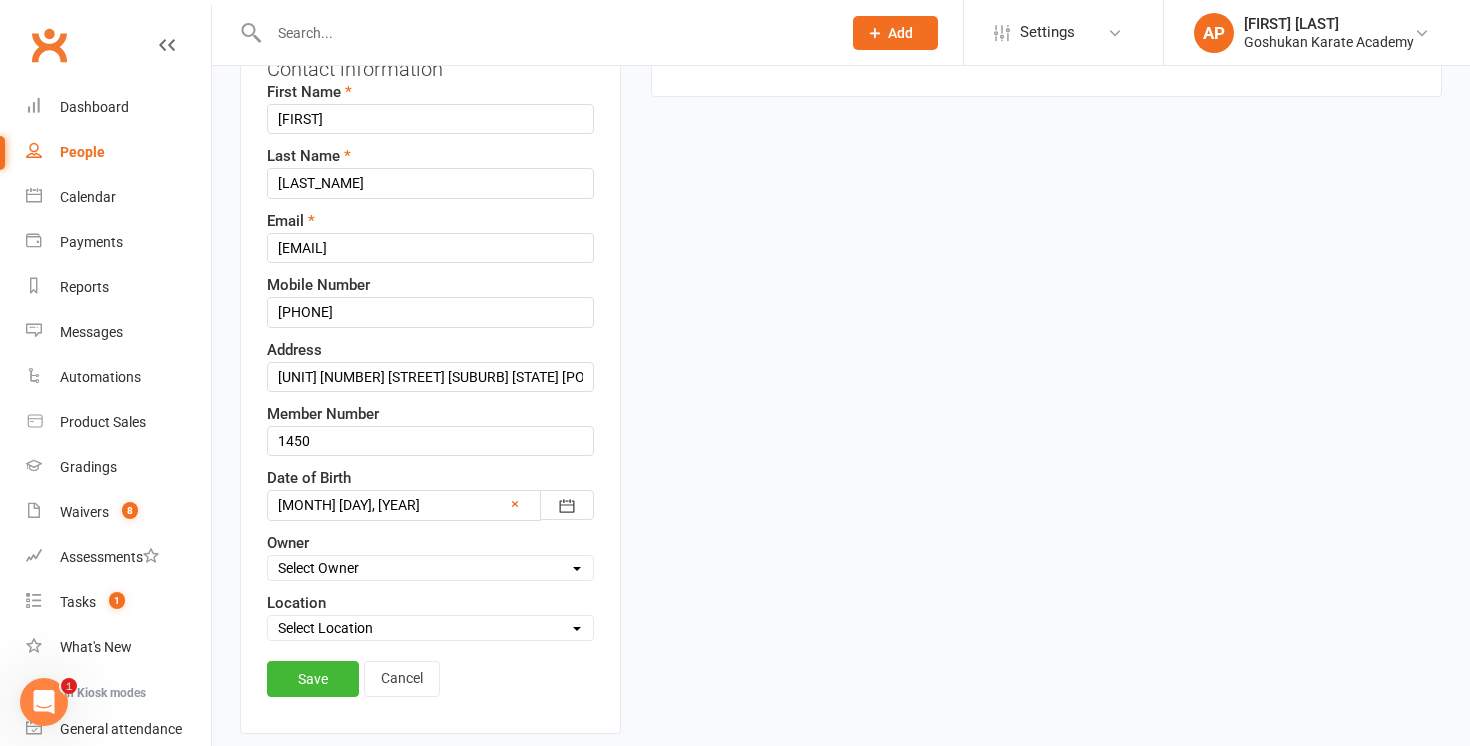 click on "Select Location Liverpool Morayfield Seven Hills St Marys Werrington" at bounding box center (430, 628) 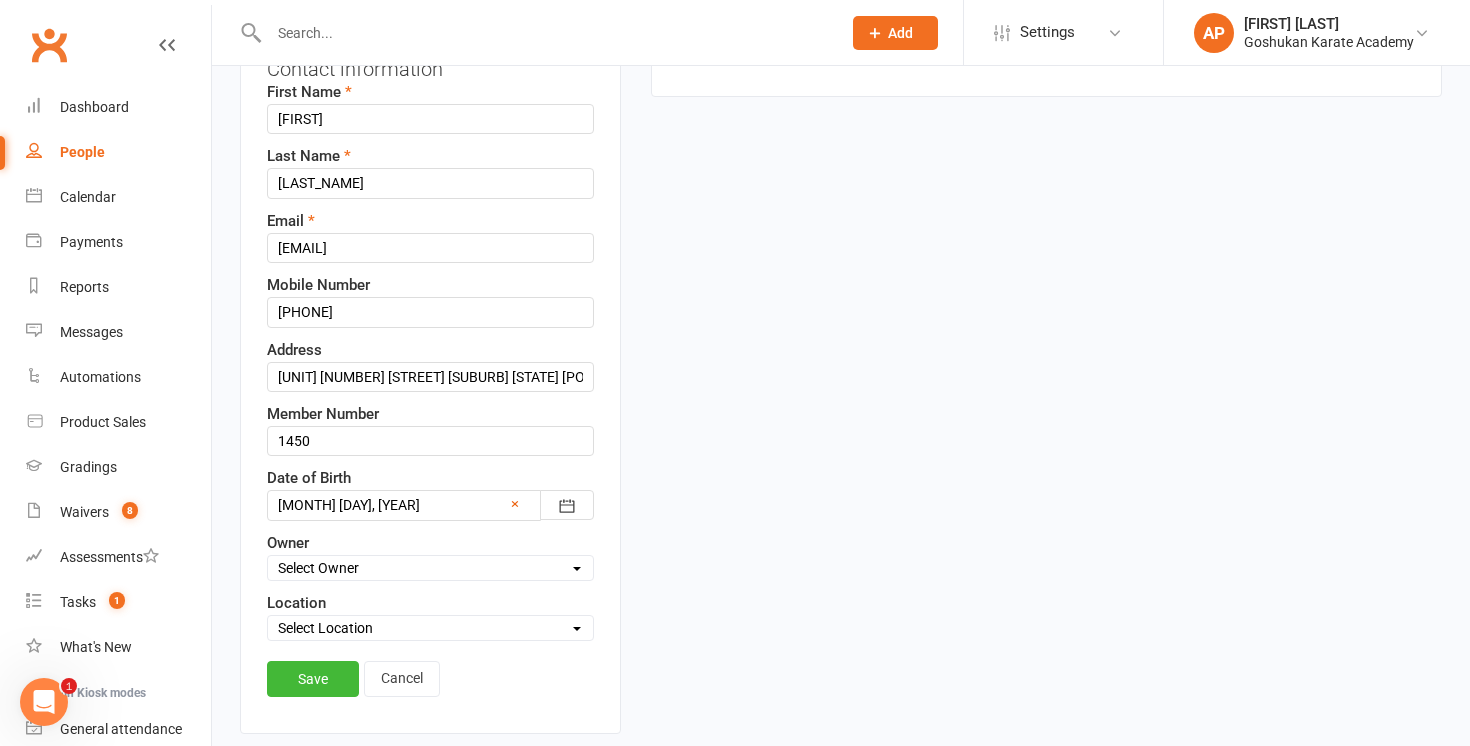 select on "2" 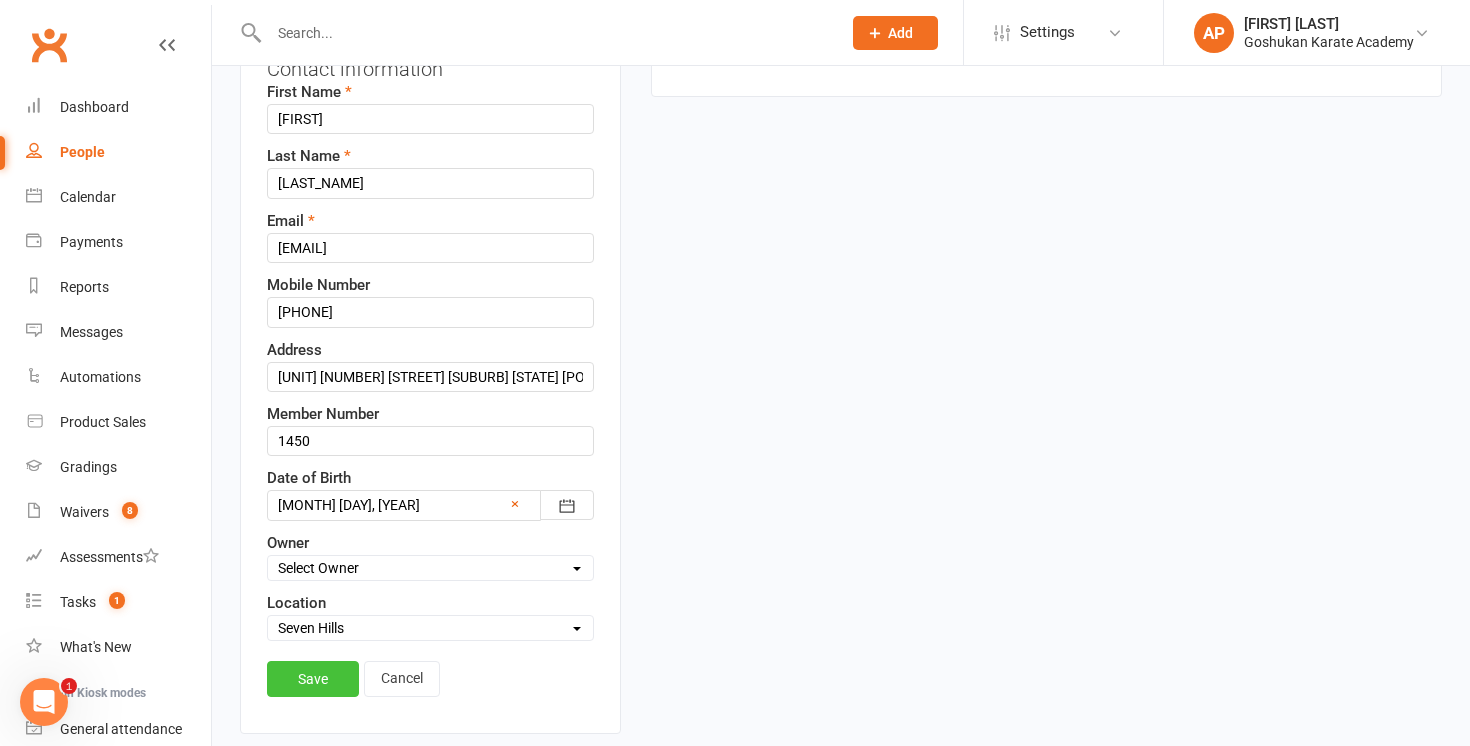 click on "Save" at bounding box center [313, 679] 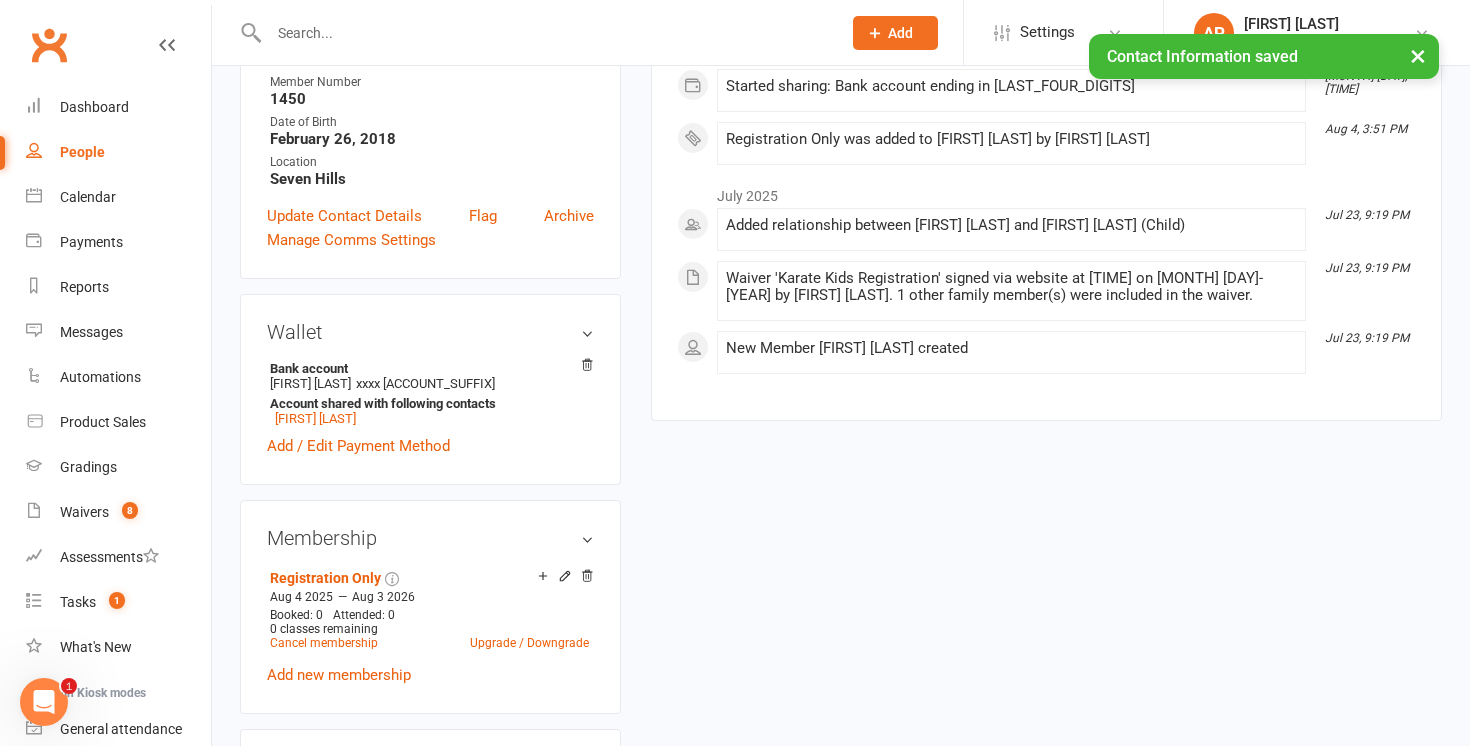 scroll, scrollTop: 431, scrollLeft: 0, axis: vertical 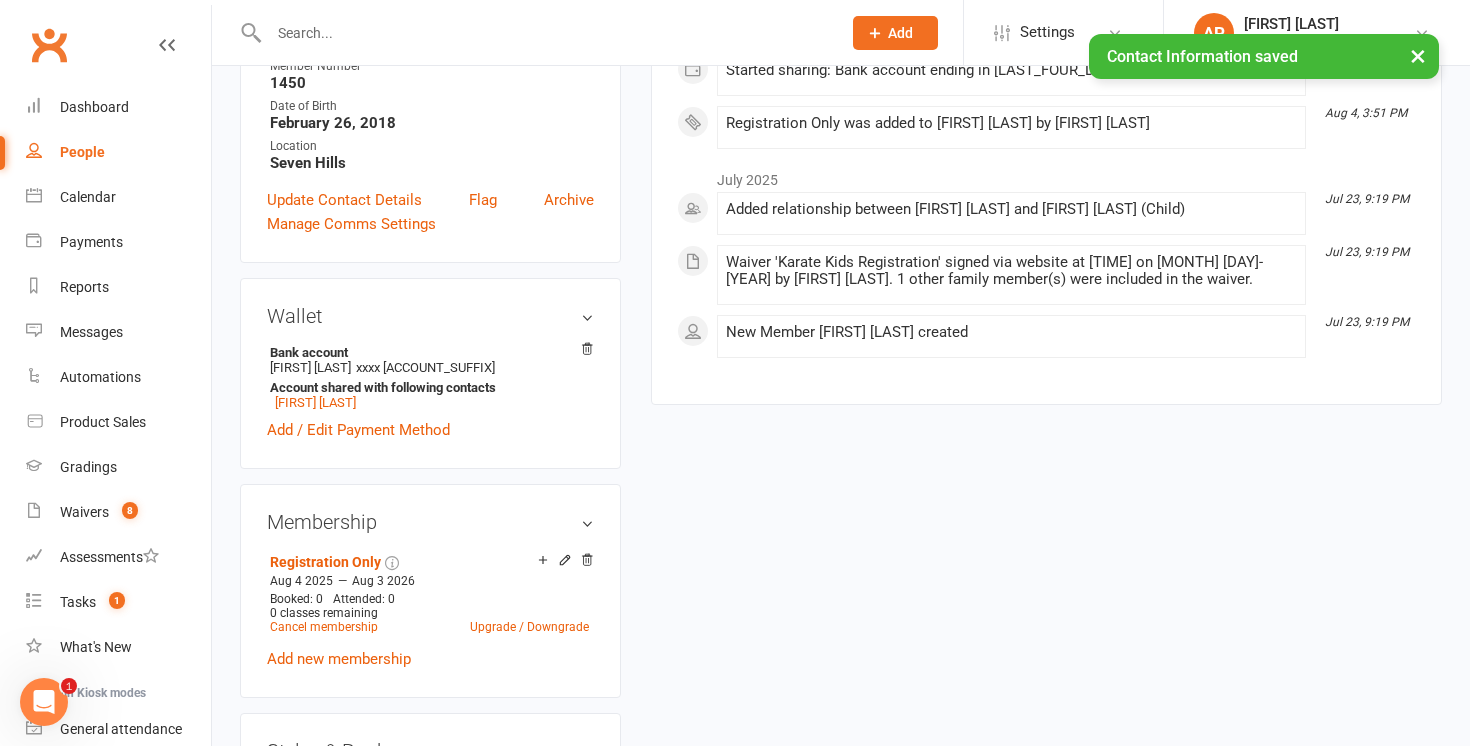 click on "Registration Only [MONTH] [DAY] [YEAR] — [MONTH] [DAY] [YEAR] Booked: 0 Attended: 0 0 classes remaining Cancel membership Upgrade / Downgrade Add new membership" at bounding box center (430, 609) 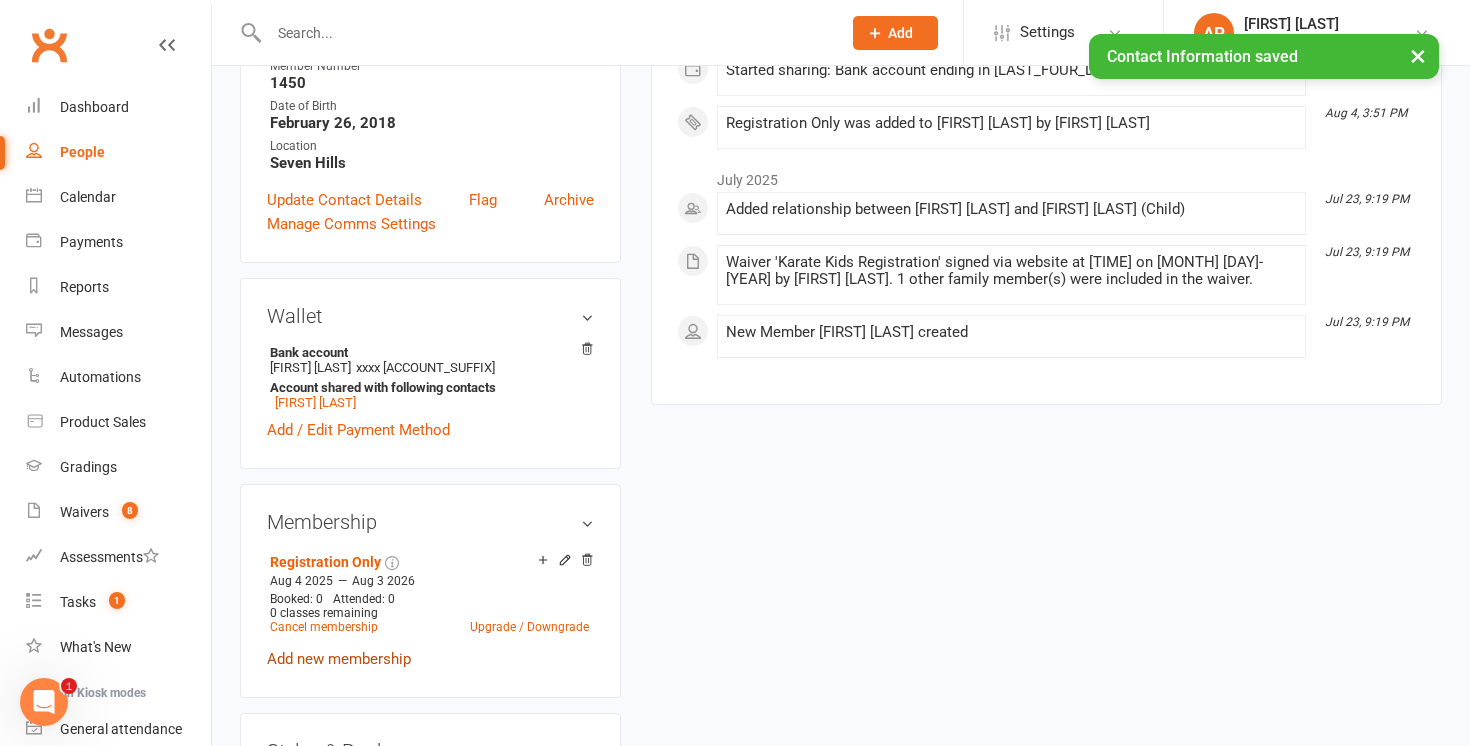 click on "Add new membership" at bounding box center [339, 659] 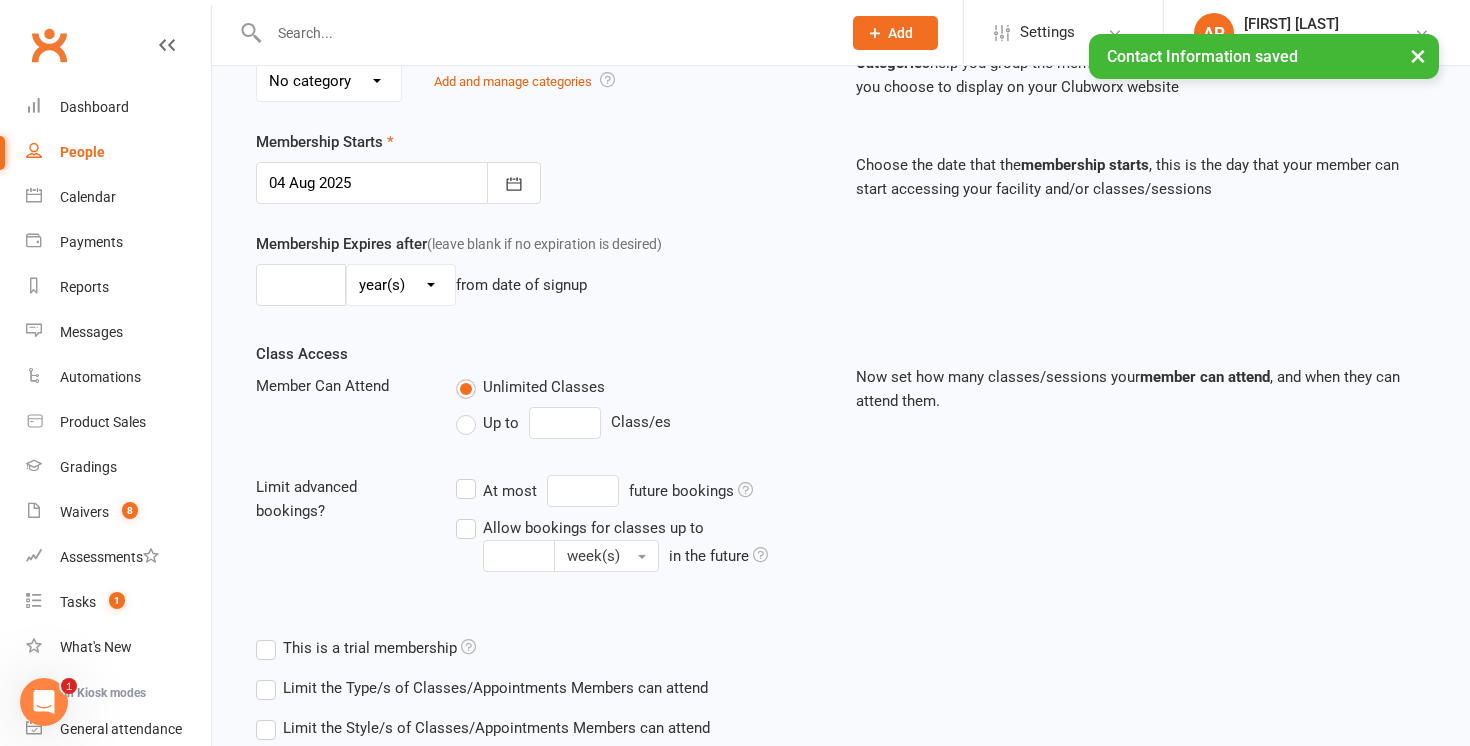 scroll, scrollTop: 0, scrollLeft: 0, axis: both 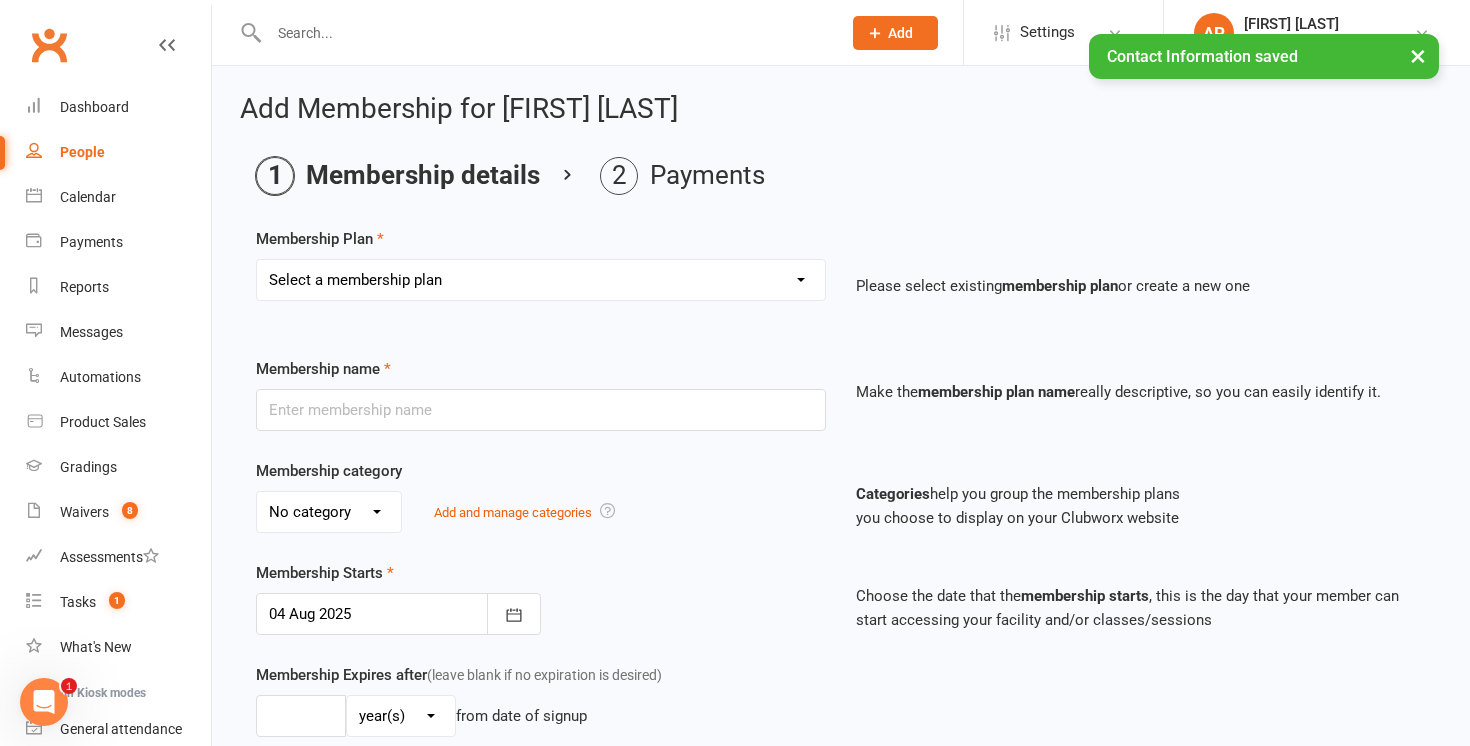 click on "Select a membership plan Create new Membership Plan Registration Gold Membership (Unlimited) Silver Membership (1 class per week) Casual Pass Free Trial Class 10 Visit Pass Instructor Silver member - extra class Silver member - free class (3rd plus) VIP KARATE KIDS (Gold Membership) KARATE KIDS (Silver Membership) Platinum Membership (Unlimited classes) Registration Only Annual Insurance Registration Waiver GASSHUKU 2022" at bounding box center [541, 280] 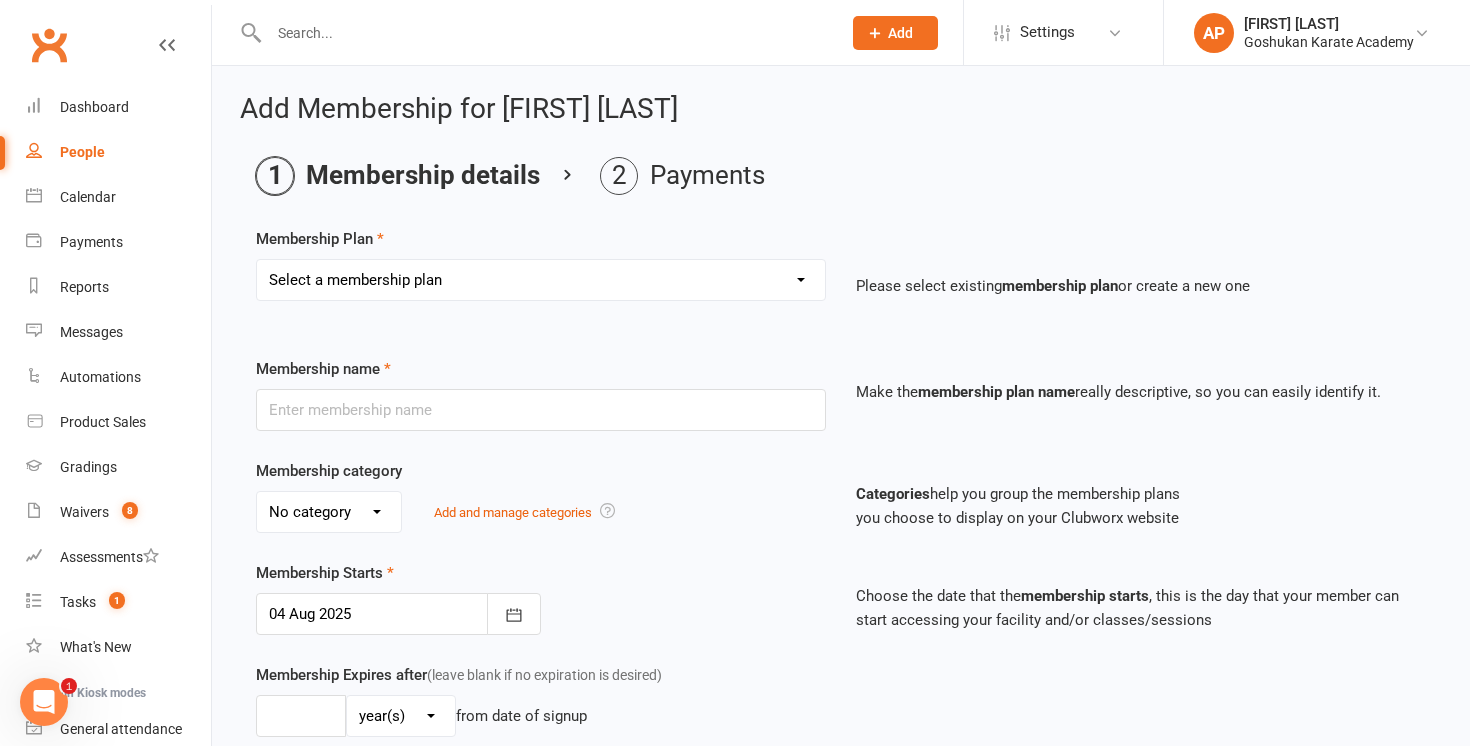 select on "12" 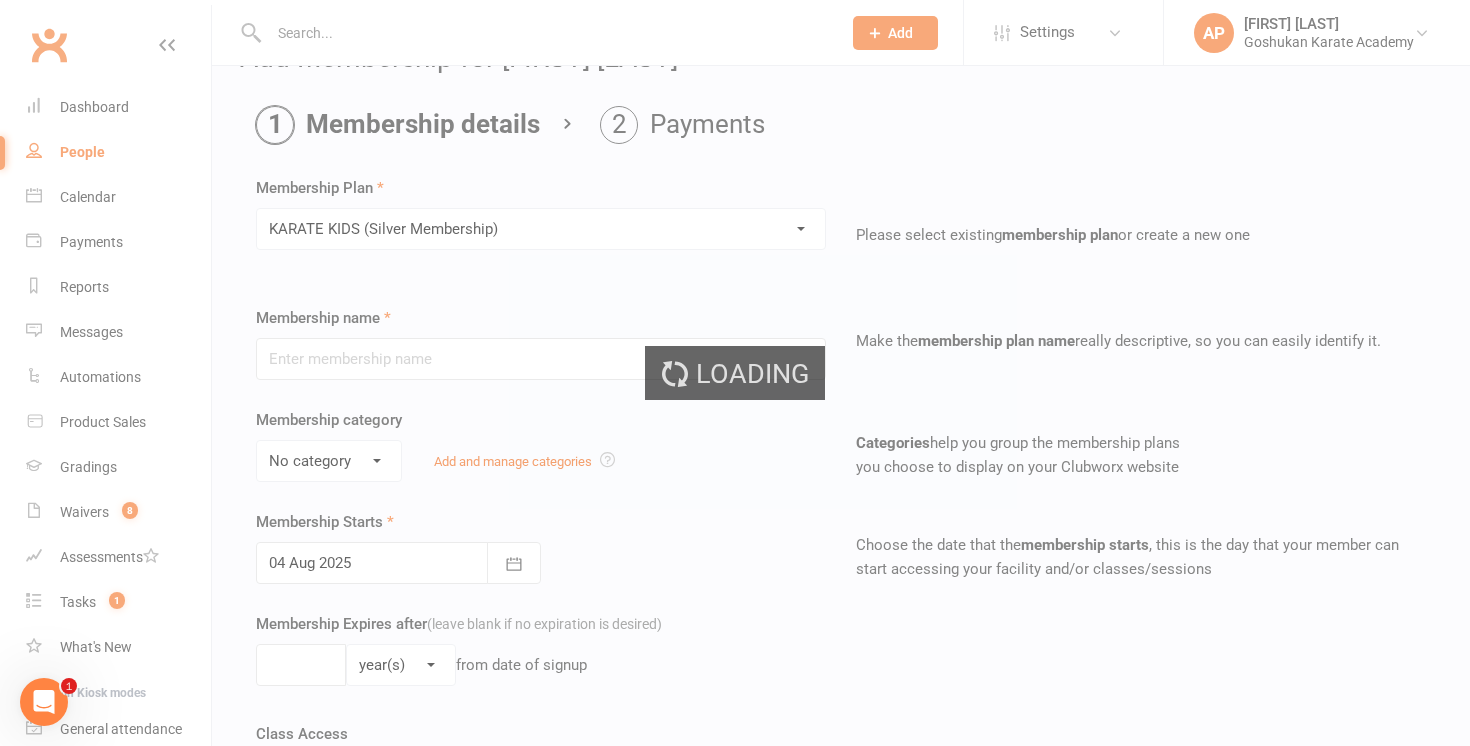 type on "KARATE KIDS (Silver Membership)" 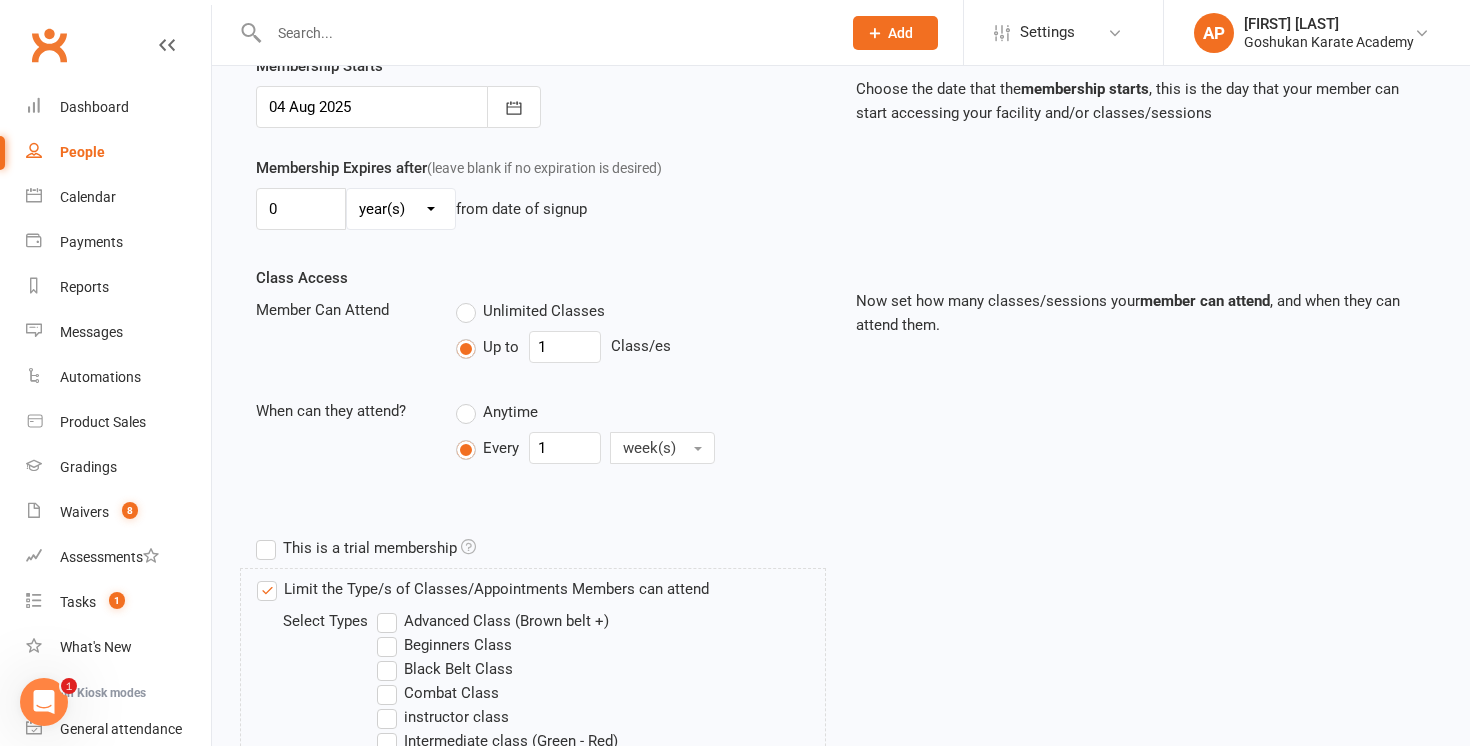 scroll, scrollTop: 1172, scrollLeft: 0, axis: vertical 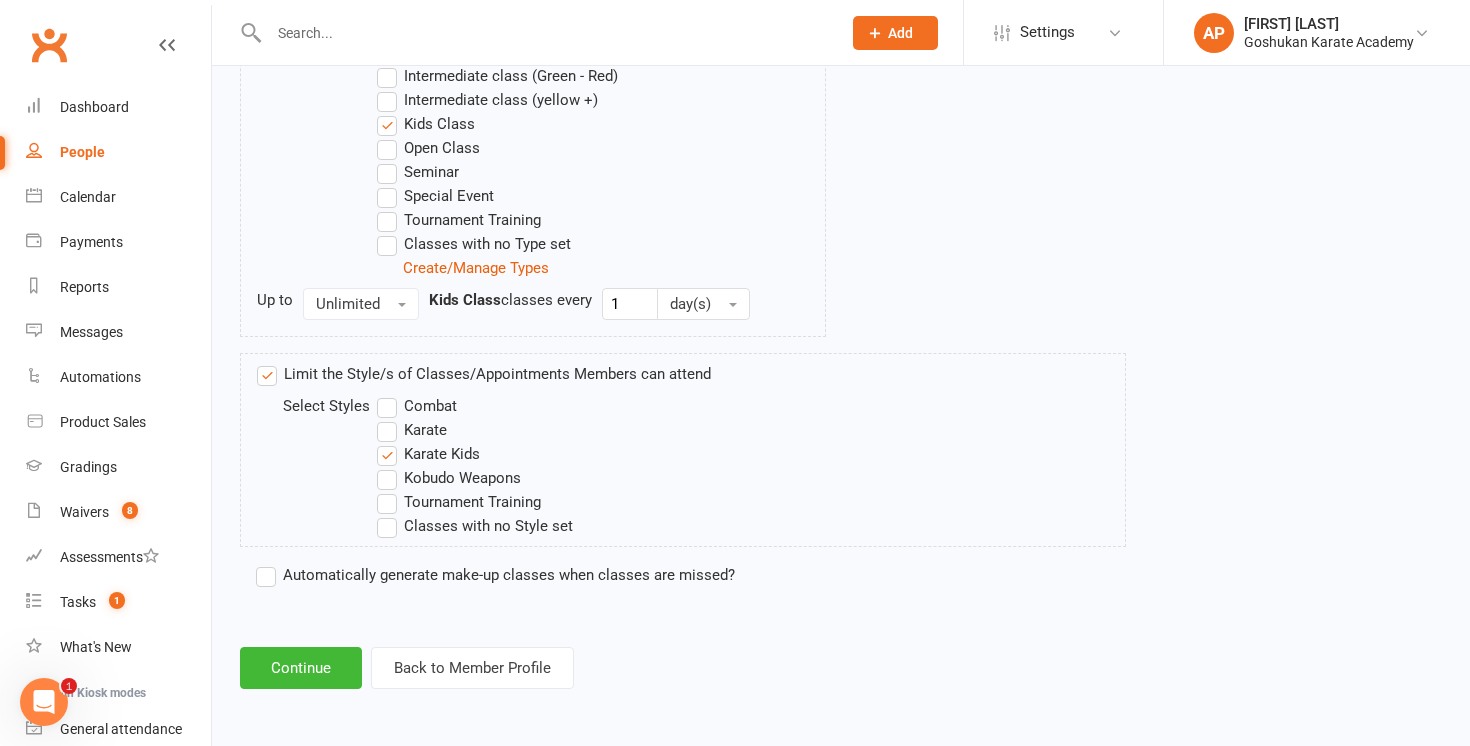 click on "Automatically generate make-up classes when classes are missed?" at bounding box center [495, 575] 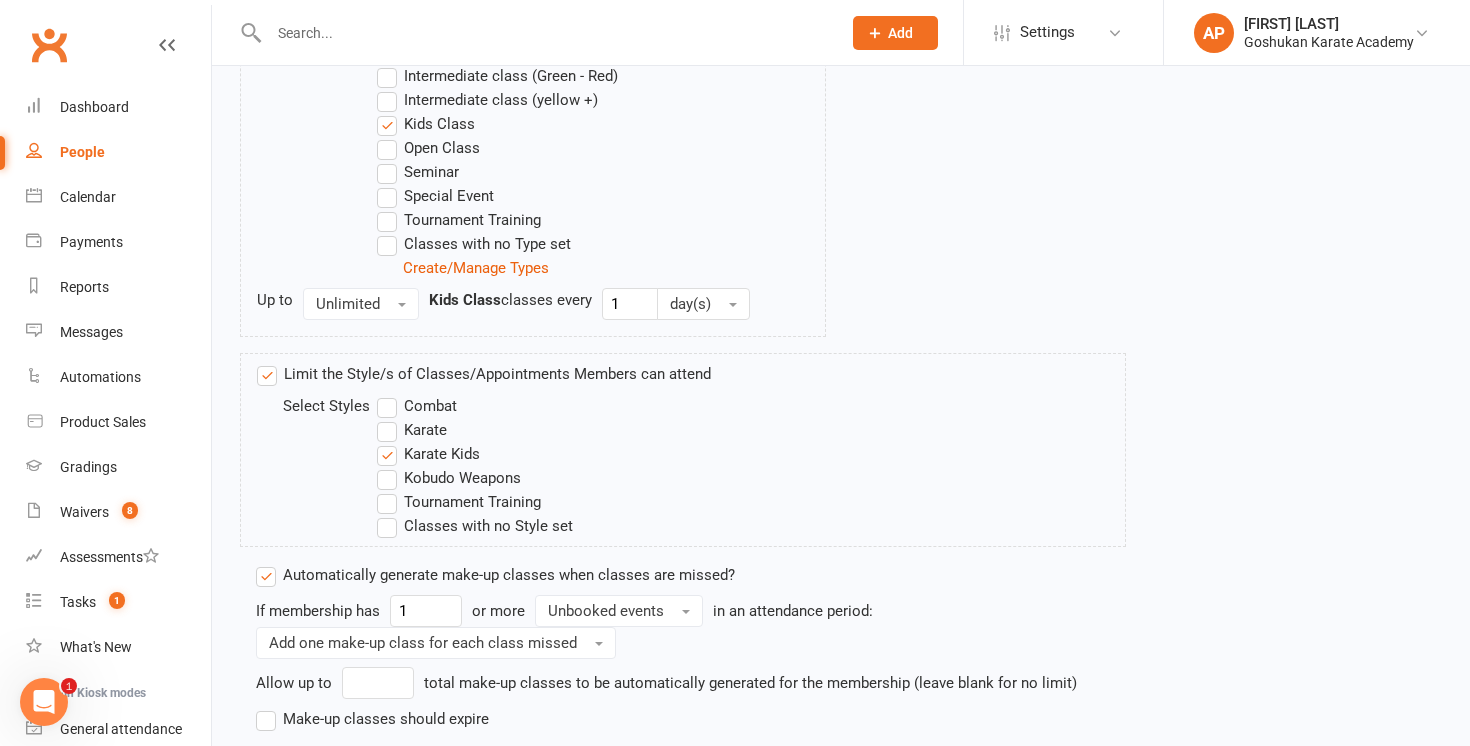 click on "Make-up classes should expire" at bounding box center [372, 719] 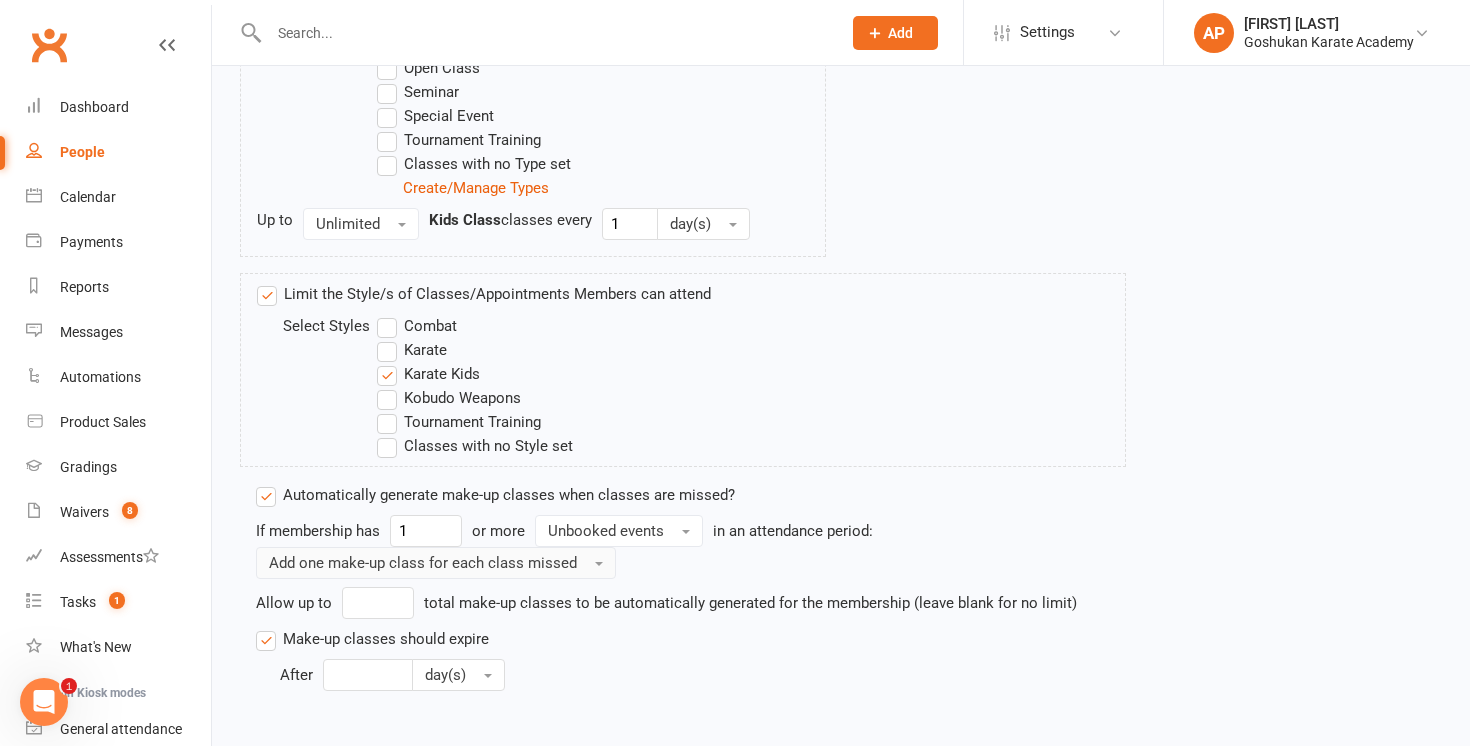scroll, scrollTop: 1356, scrollLeft: 0, axis: vertical 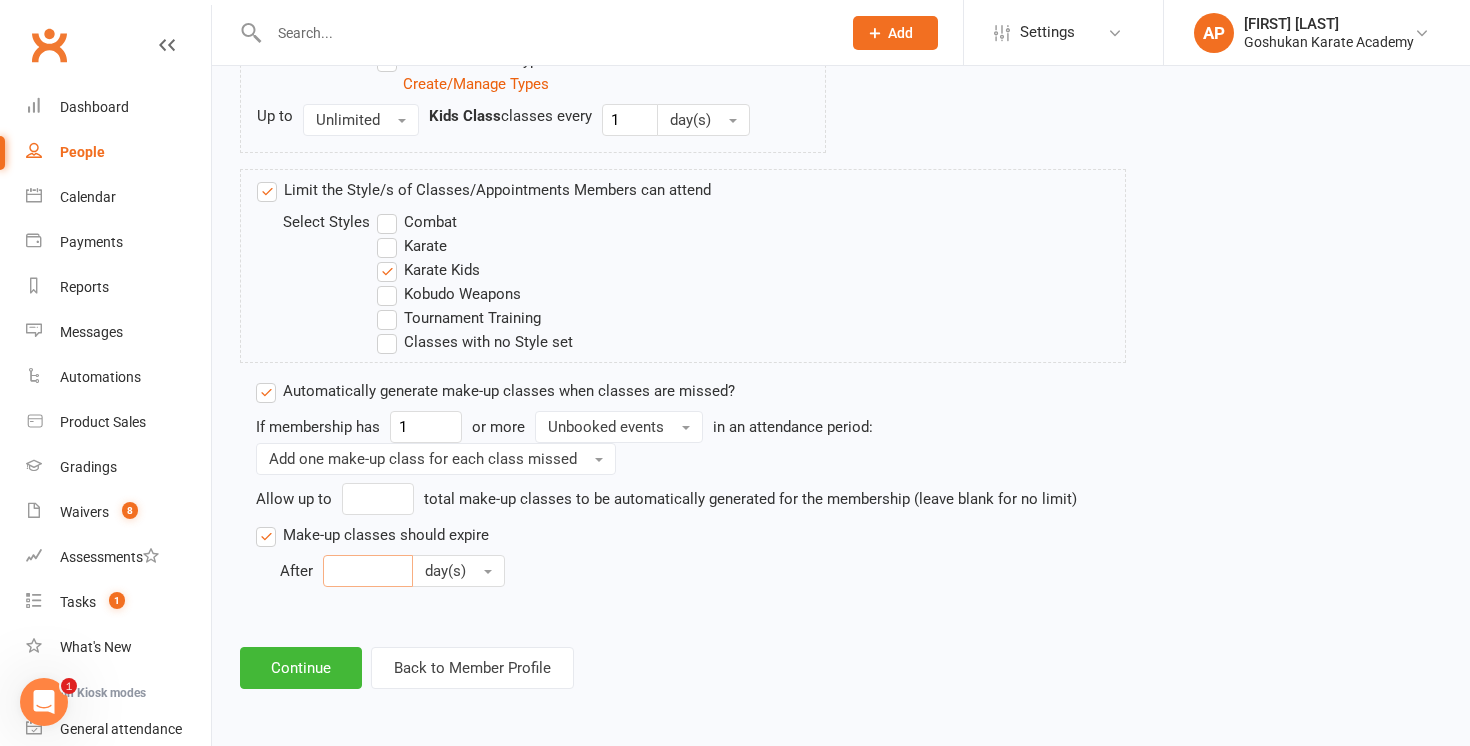 click at bounding box center (368, 571) 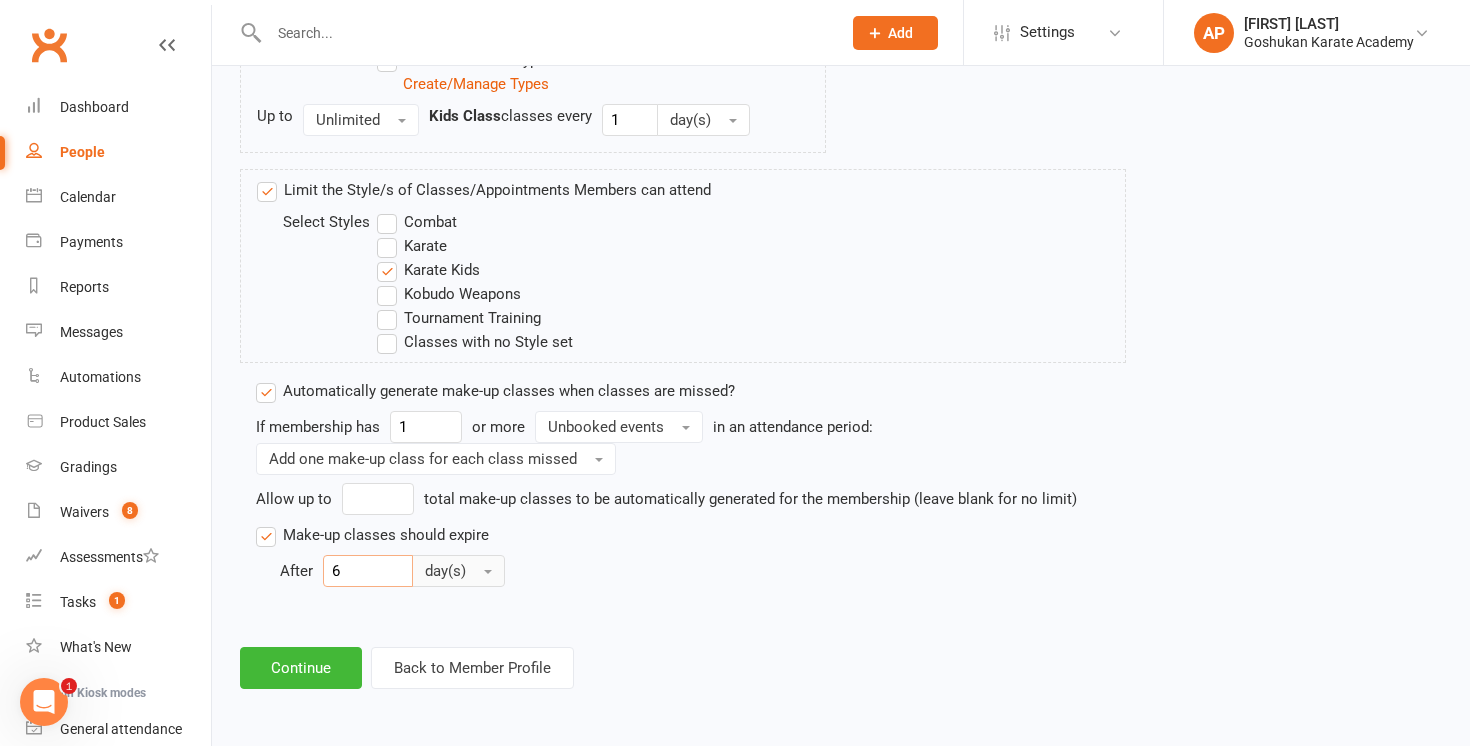 type on "6" 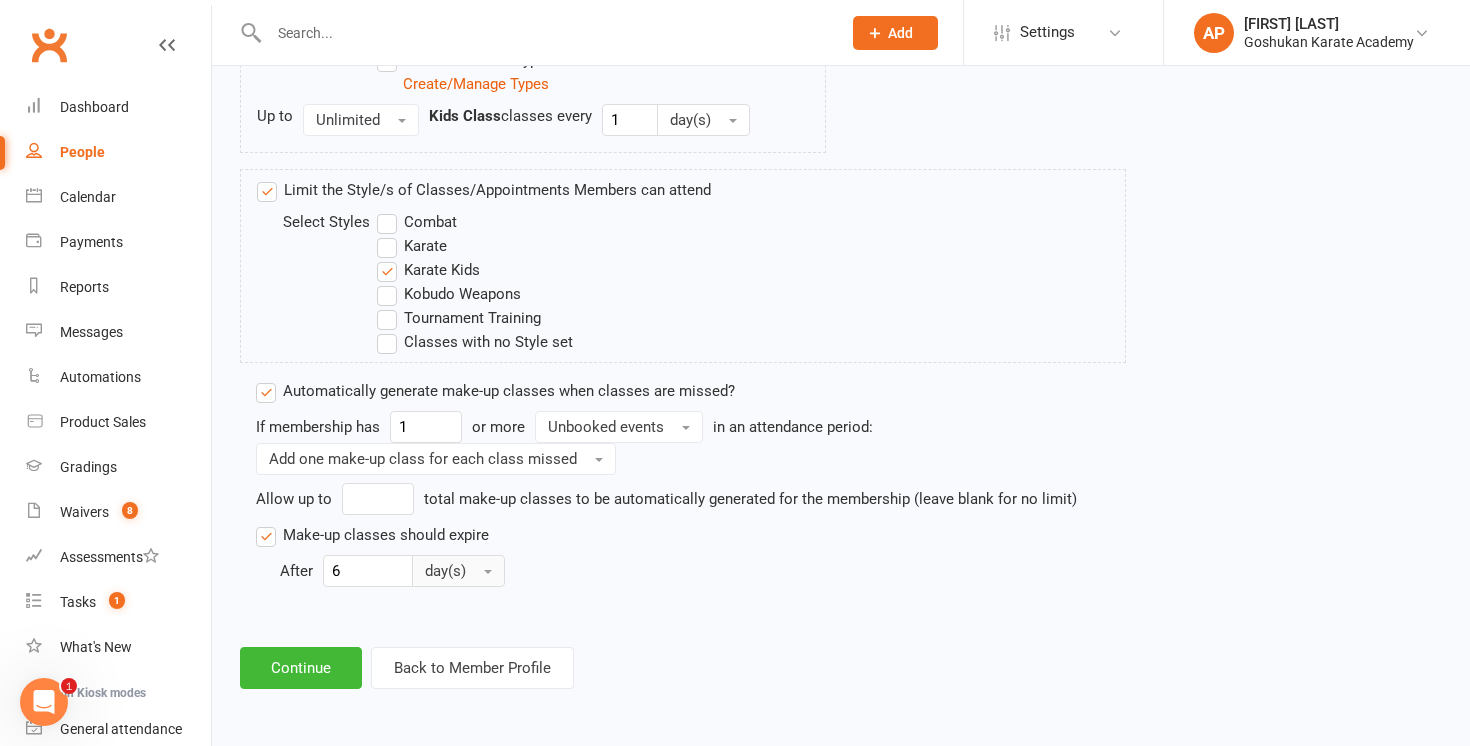 click on "day(s)" at bounding box center [445, 571] 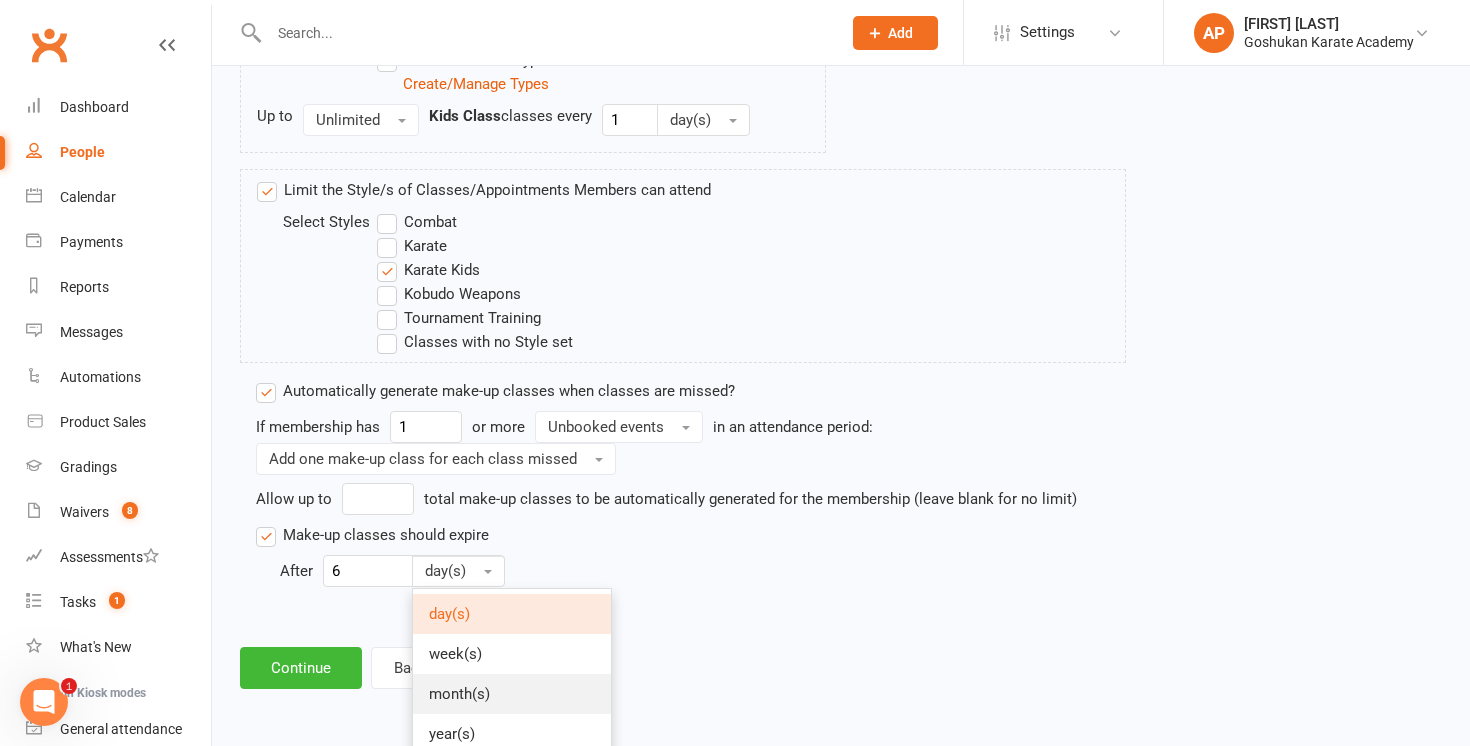 click on "month(s)" at bounding box center (459, 694) 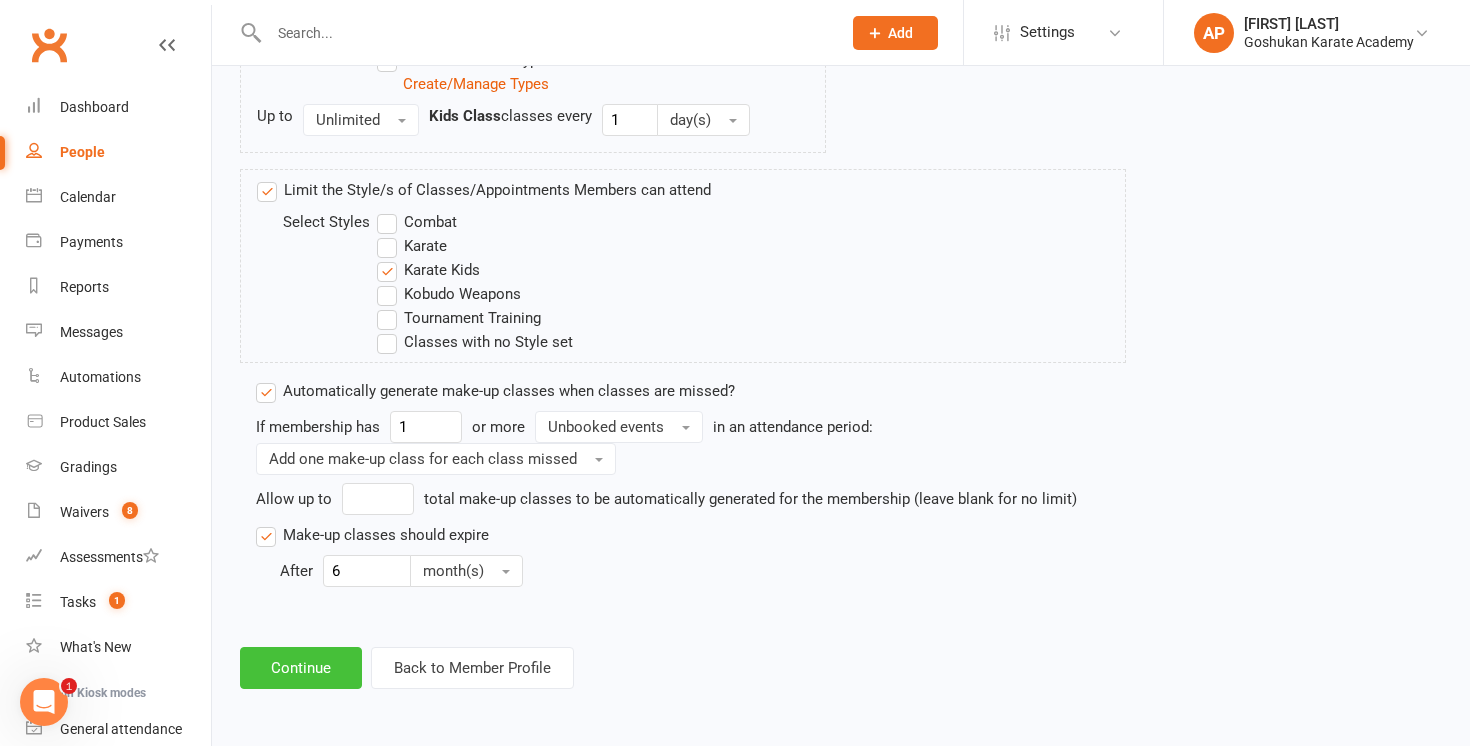 click on "Continue" at bounding box center (301, 668) 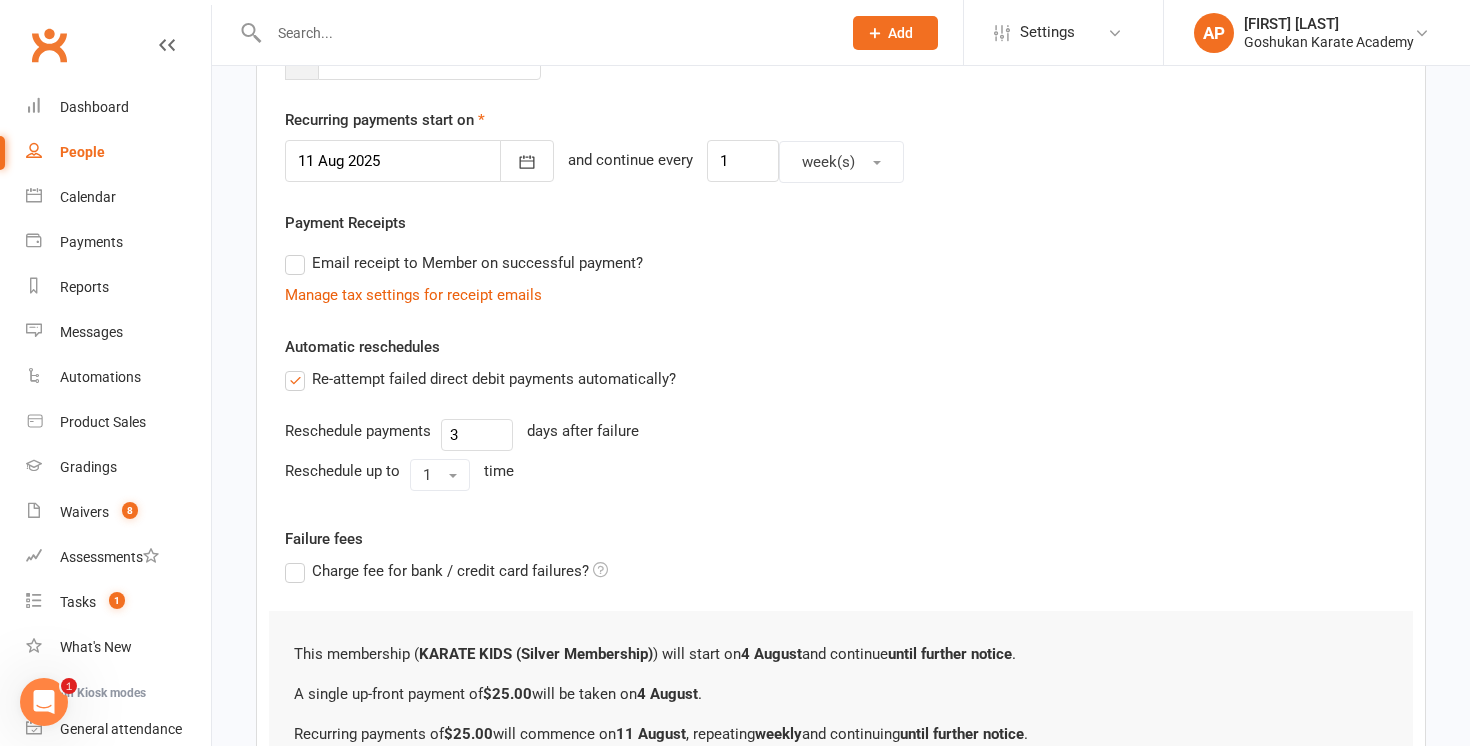 scroll, scrollTop: 668, scrollLeft: 0, axis: vertical 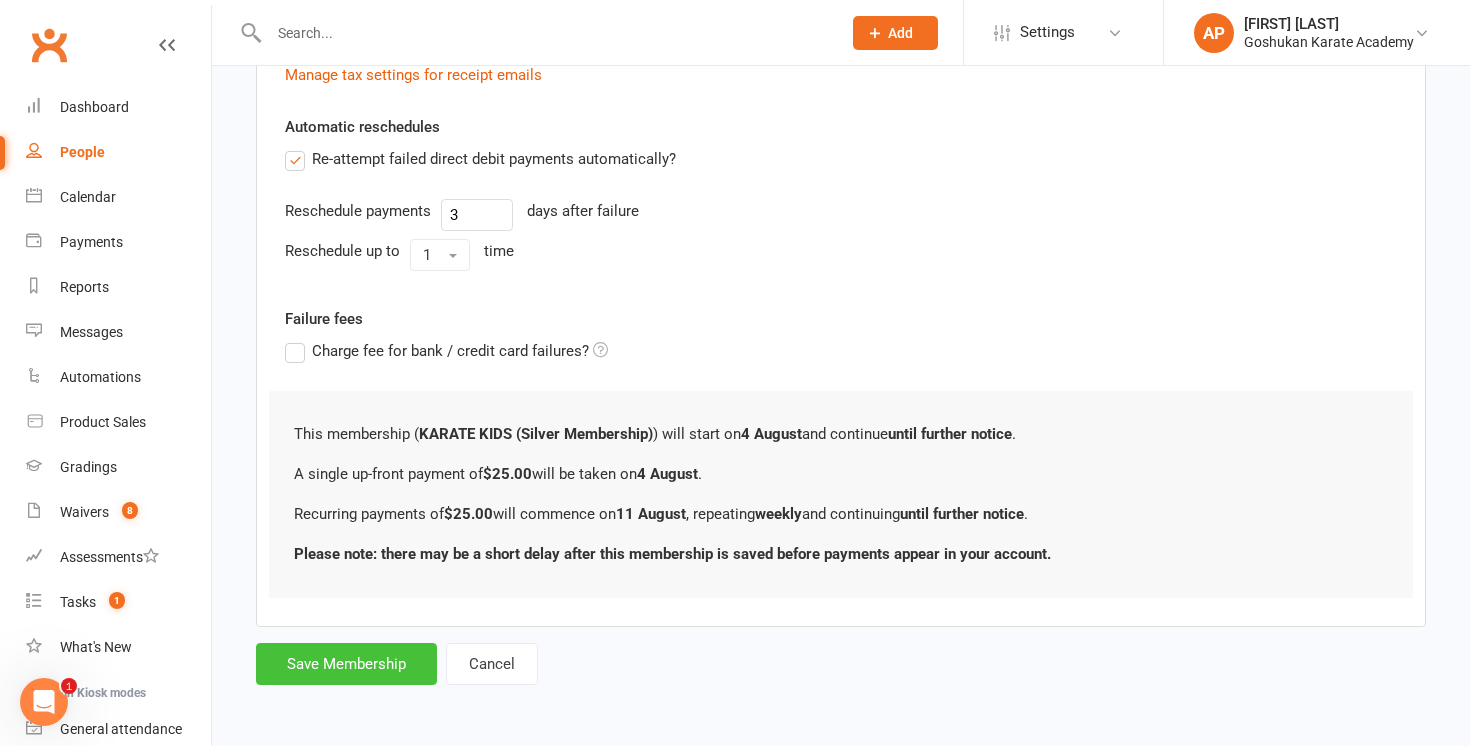 click on "Save Membership" at bounding box center [346, 664] 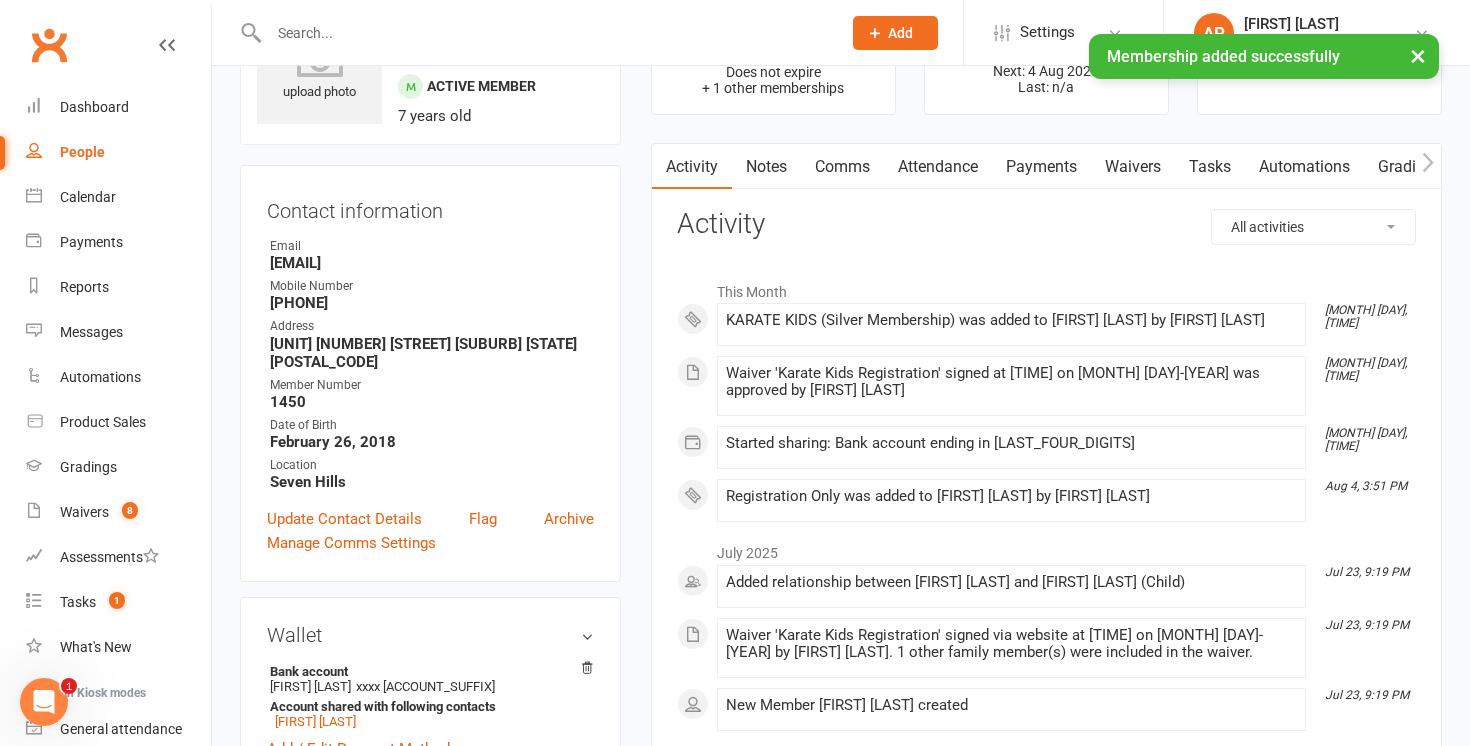 scroll, scrollTop: 126, scrollLeft: 0, axis: vertical 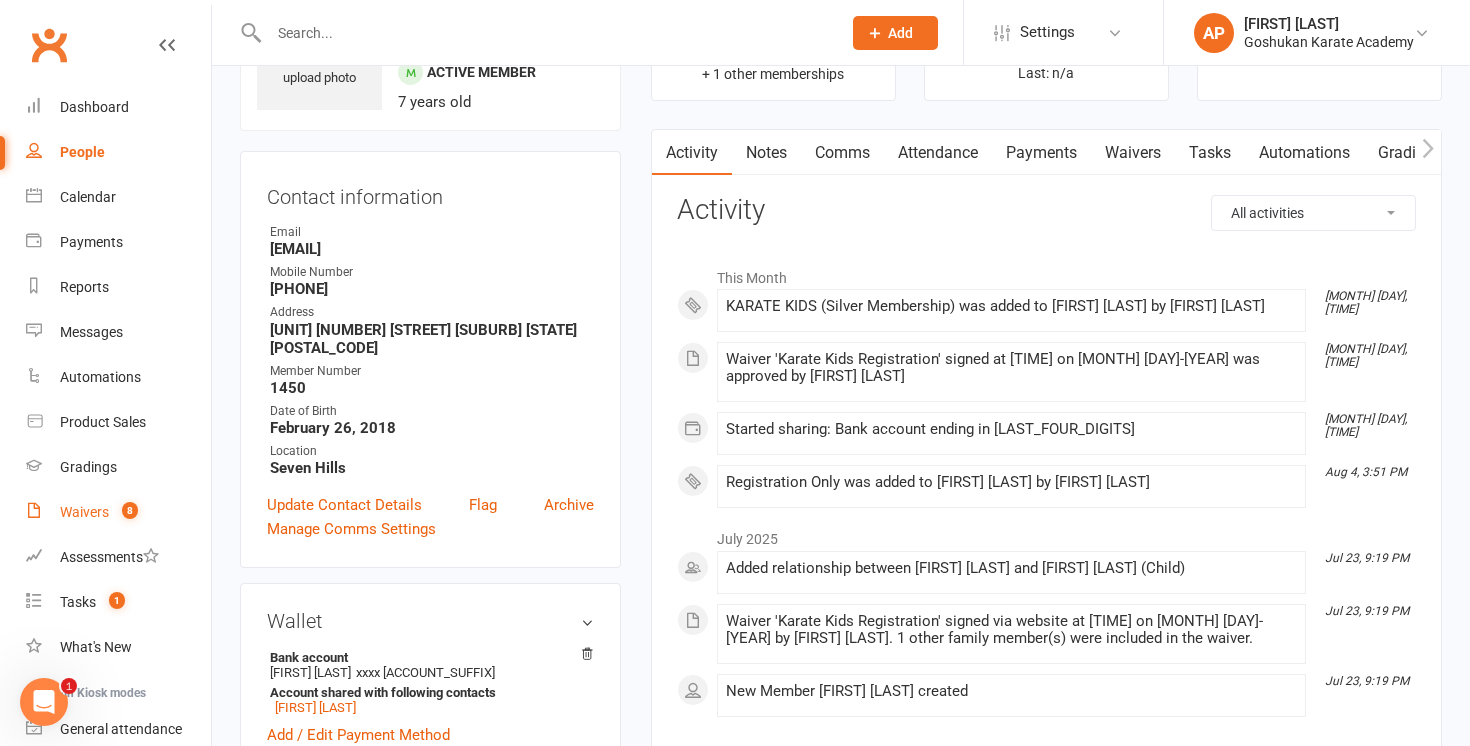 click on "8" at bounding box center [125, 512] 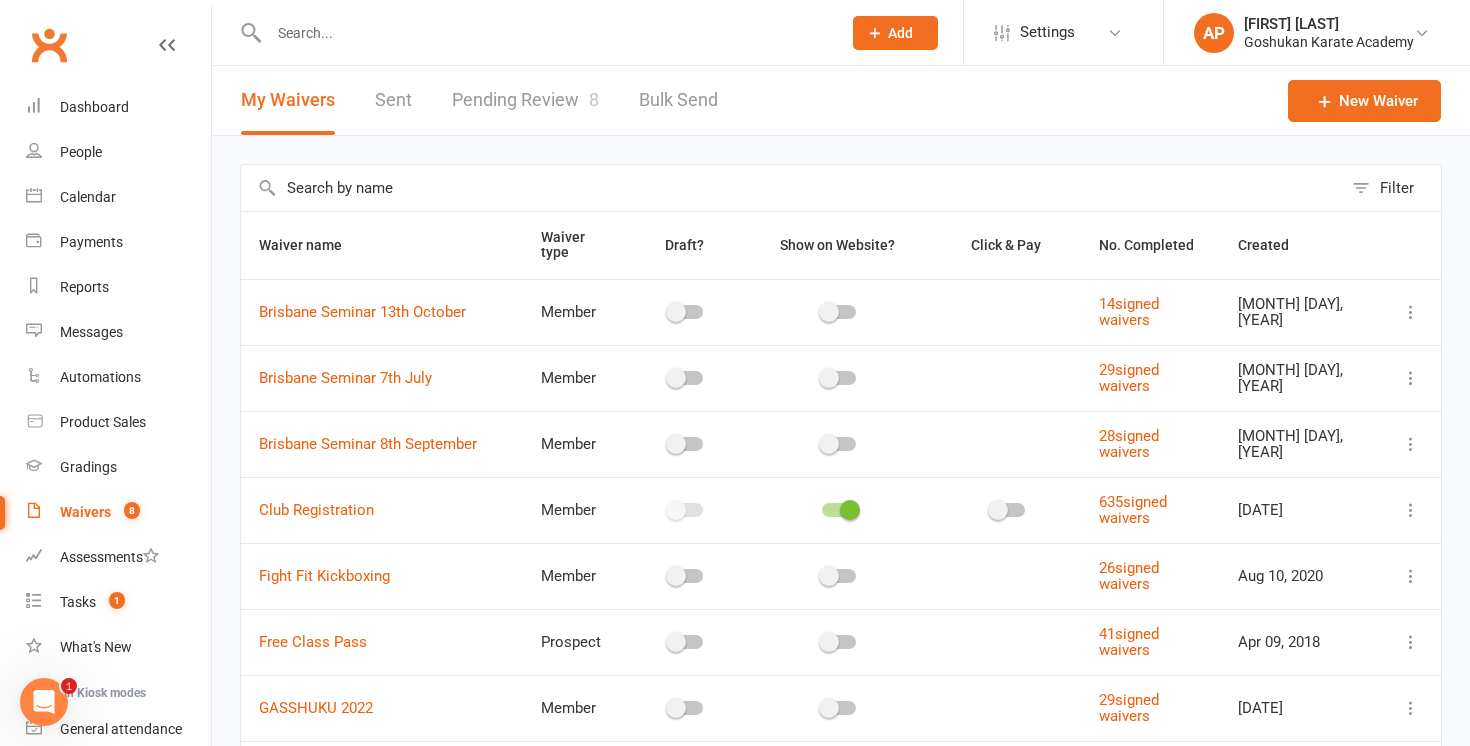 click on "Pending Review 8" at bounding box center (525, 100) 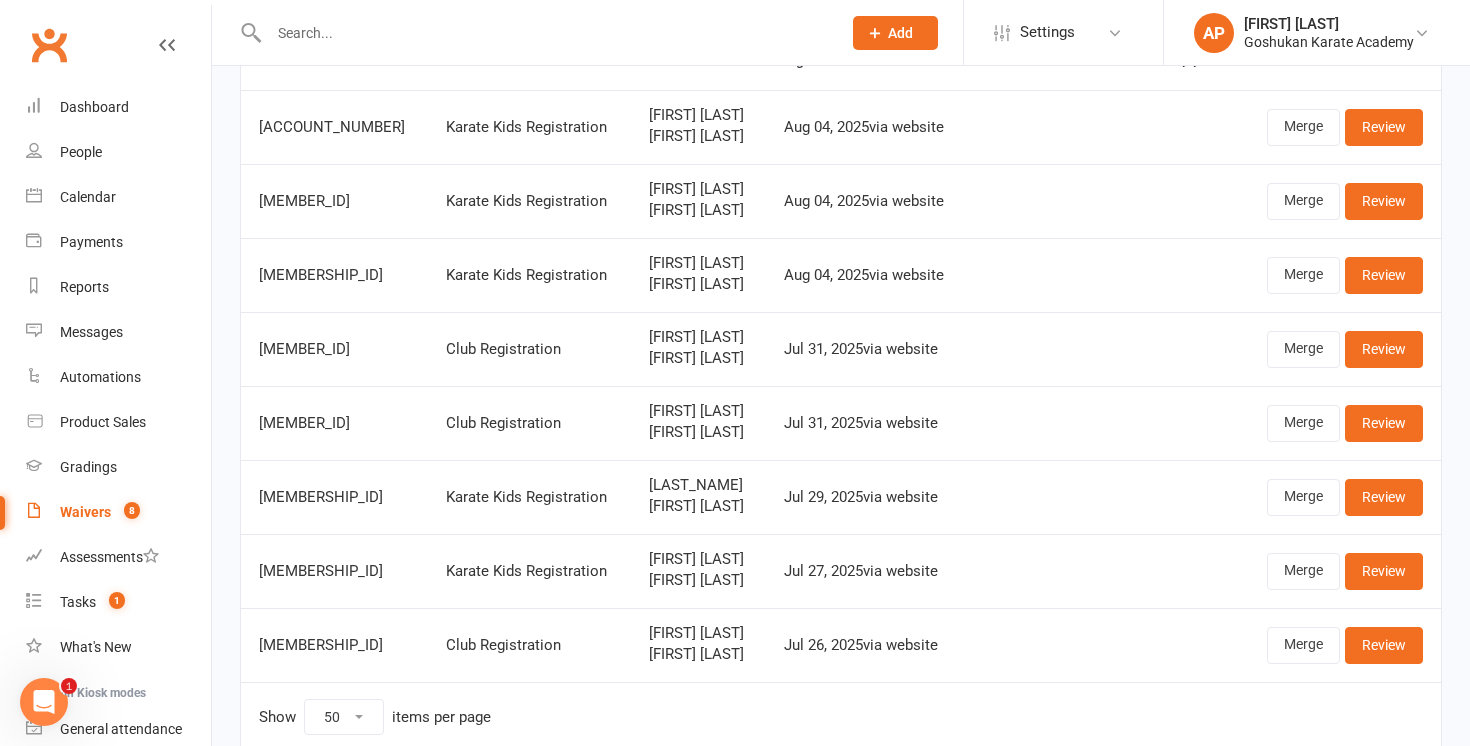 scroll, scrollTop: 273, scrollLeft: 0, axis: vertical 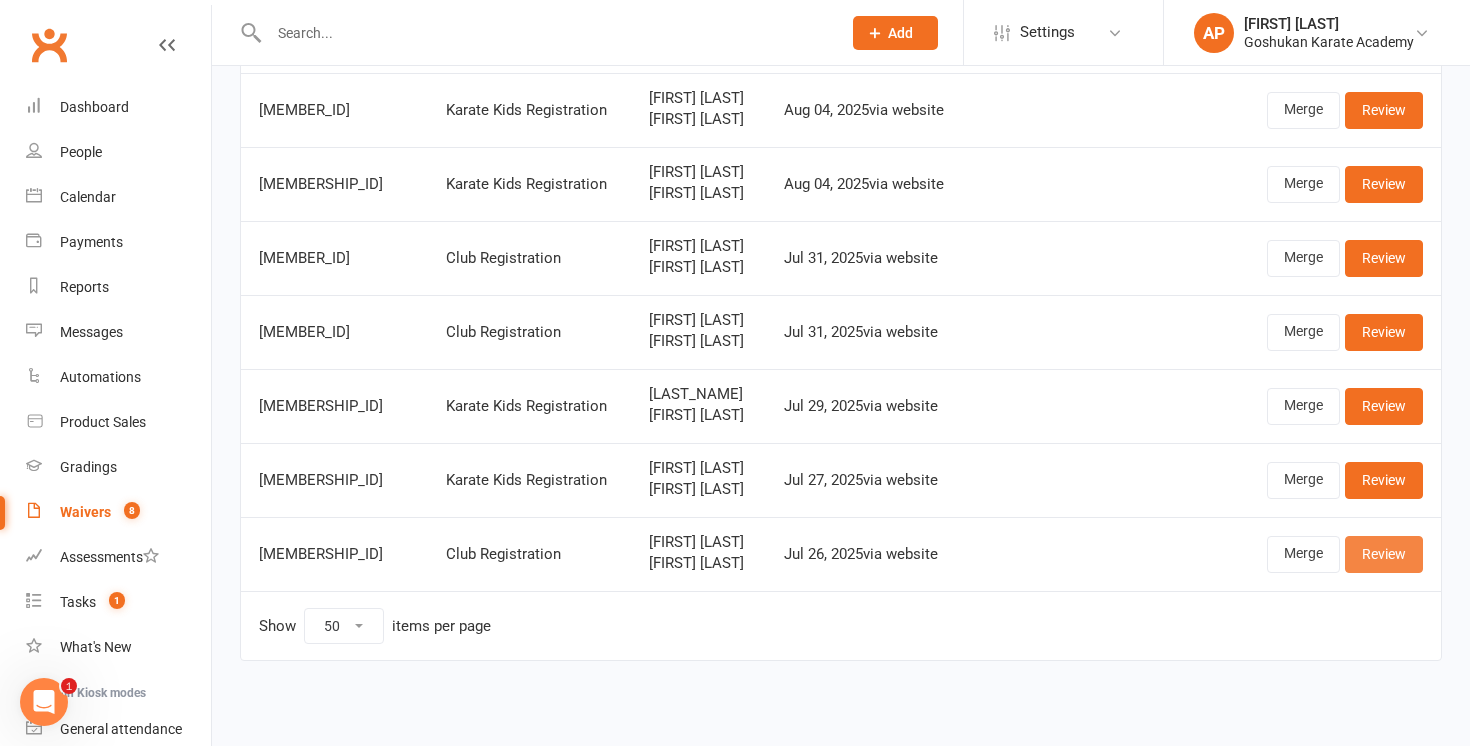 click on "Review" at bounding box center (1384, 554) 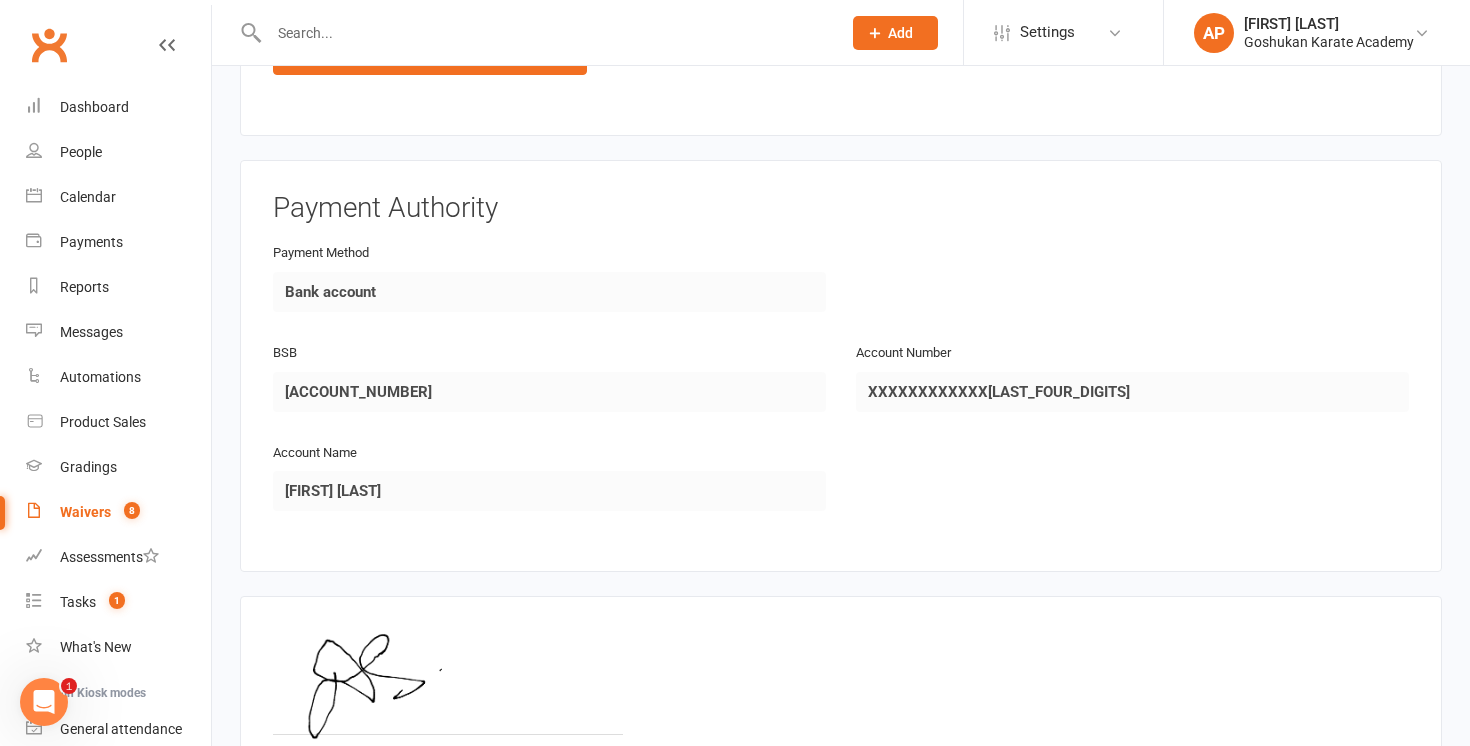 scroll, scrollTop: 3247, scrollLeft: 0, axis: vertical 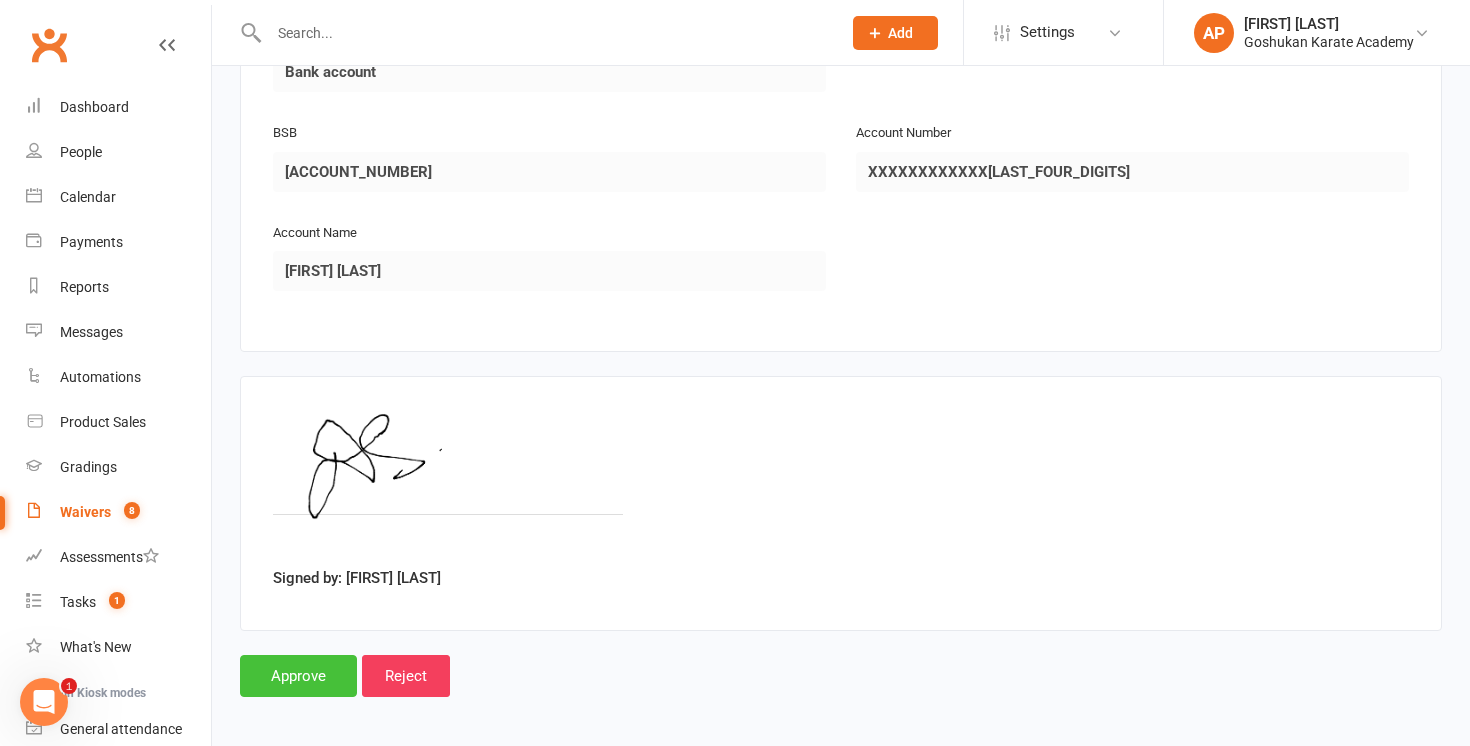 click on "Approve" at bounding box center [298, 676] 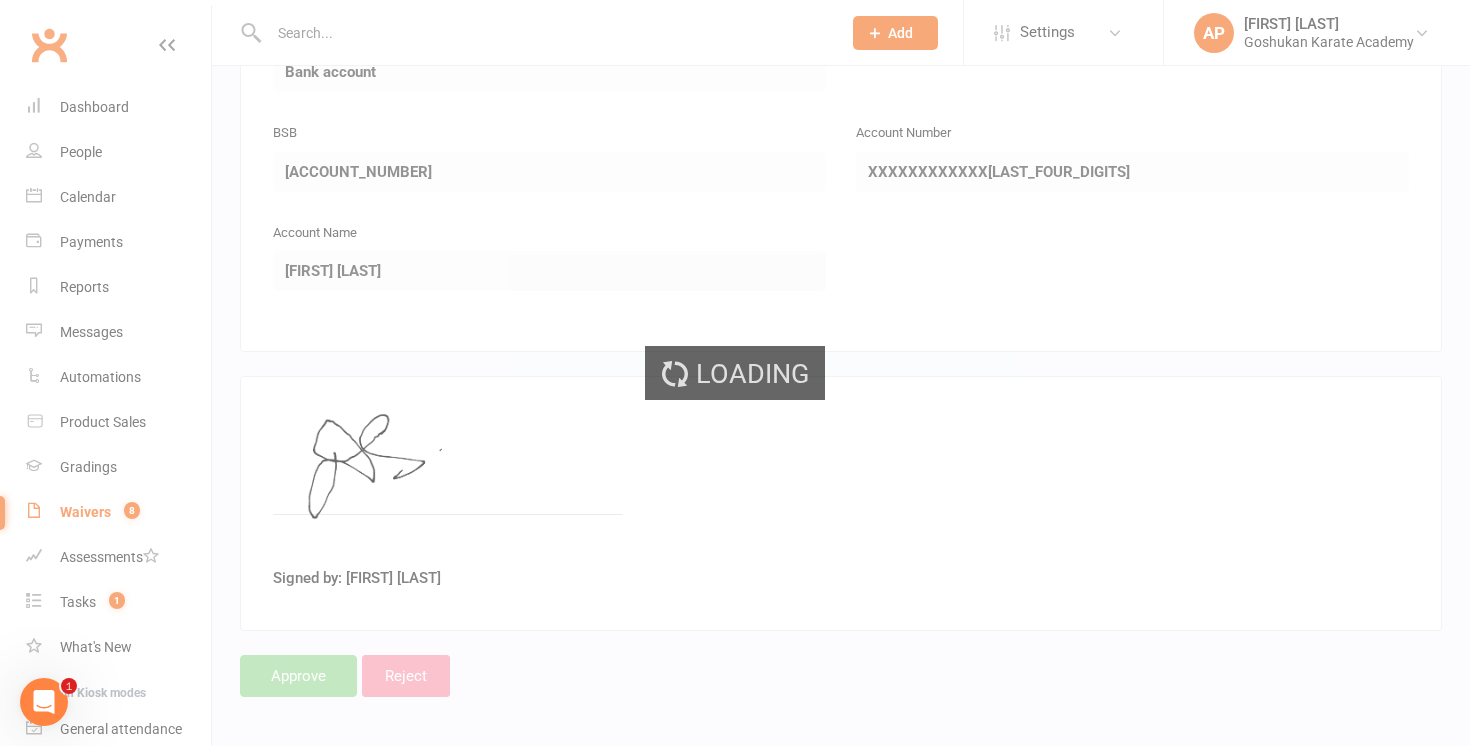 scroll, scrollTop: 0, scrollLeft: 0, axis: both 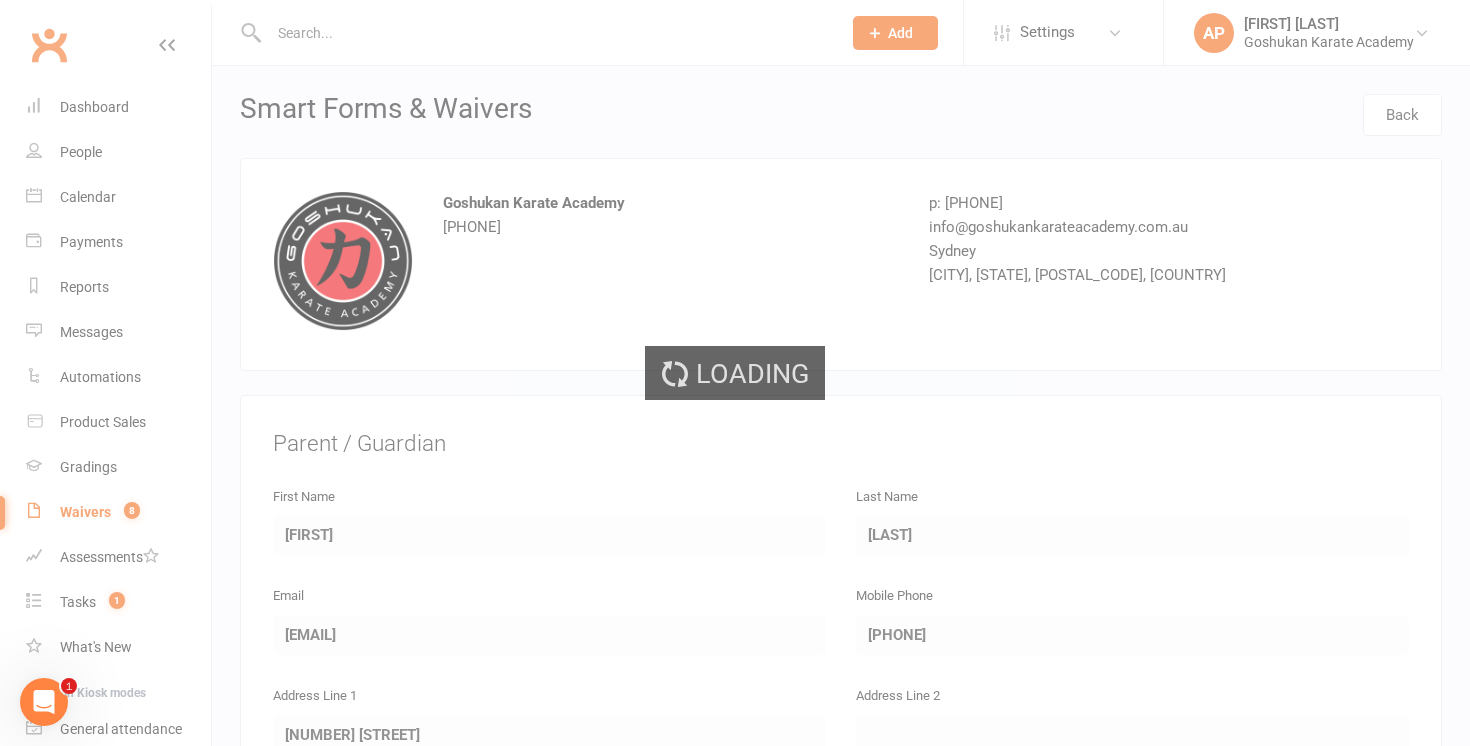select on "50" 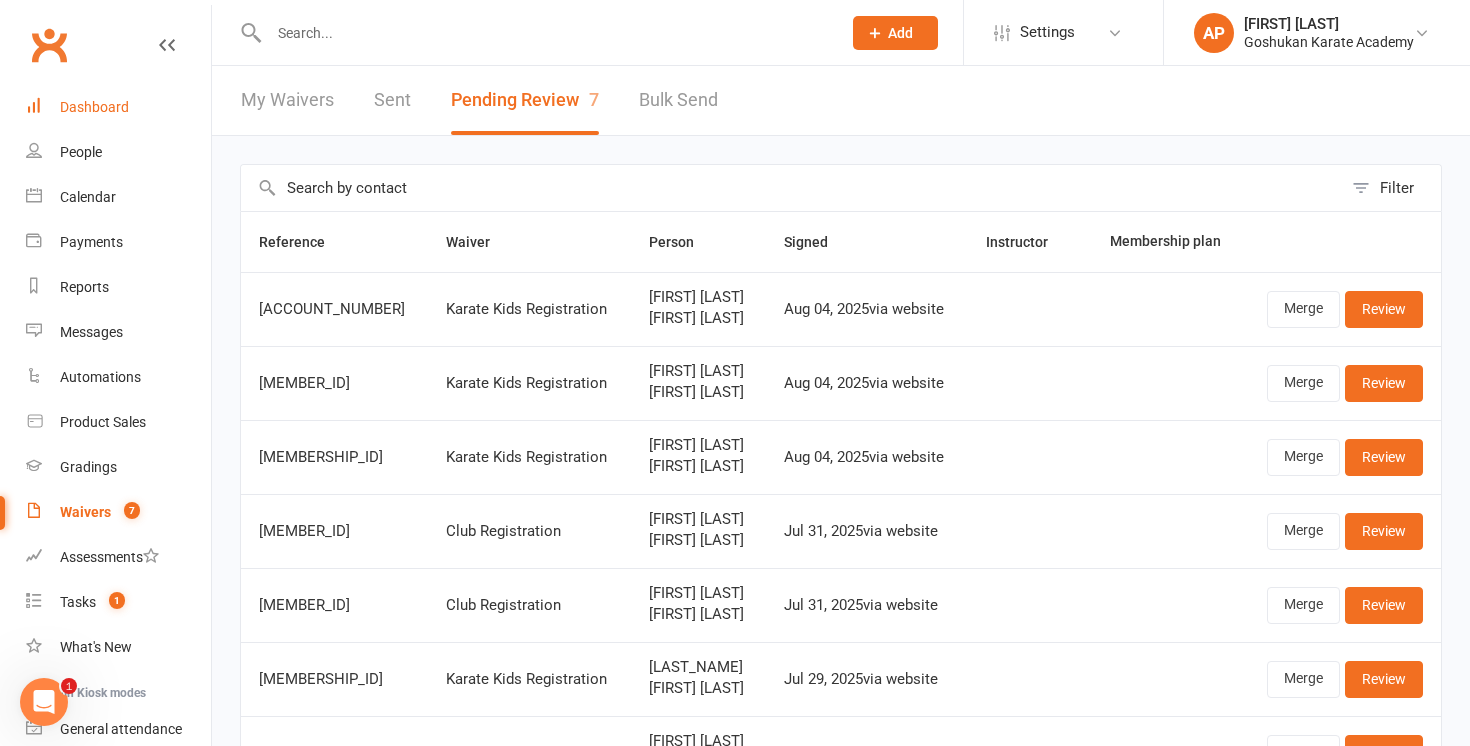 click on "Dashboard" at bounding box center [118, 107] 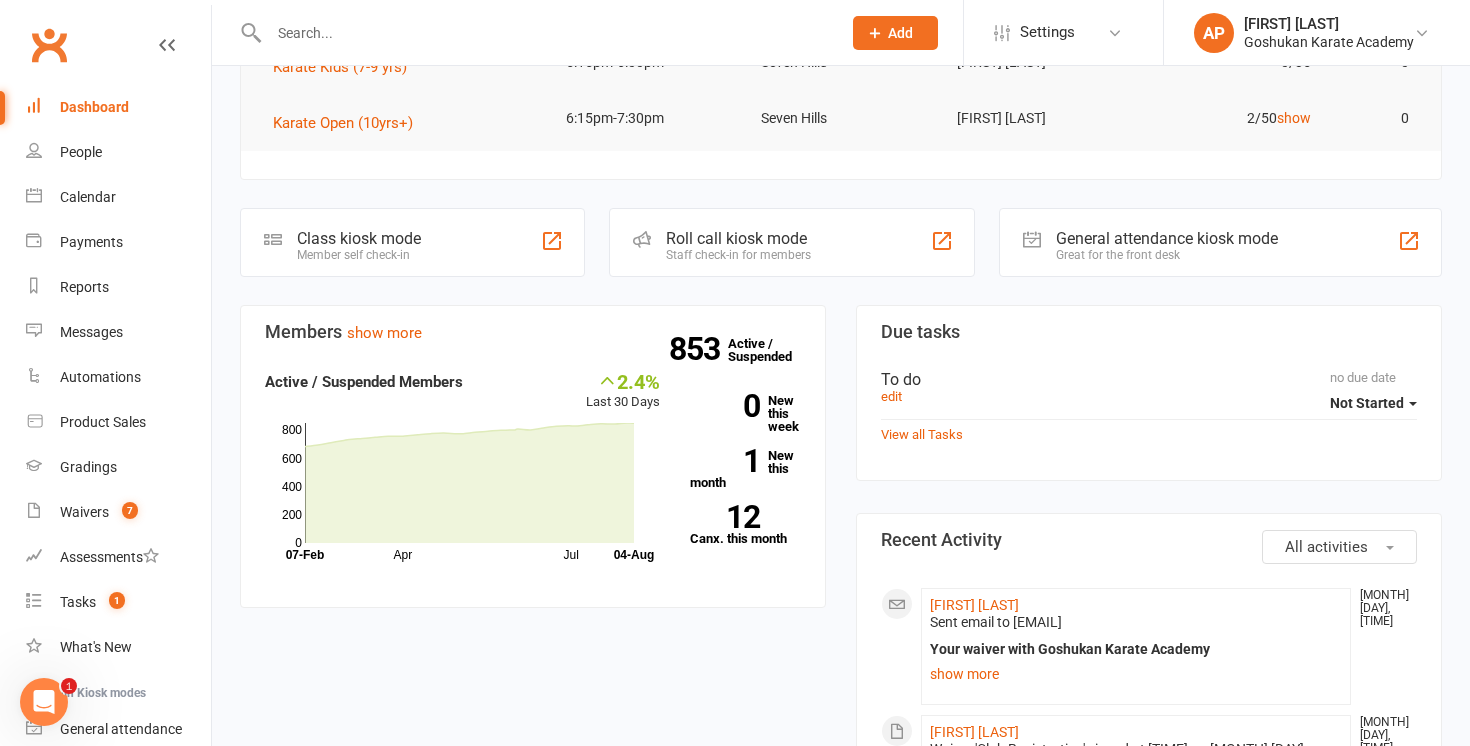 scroll, scrollTop: 336, scrollLeft: 0, axis: vertical 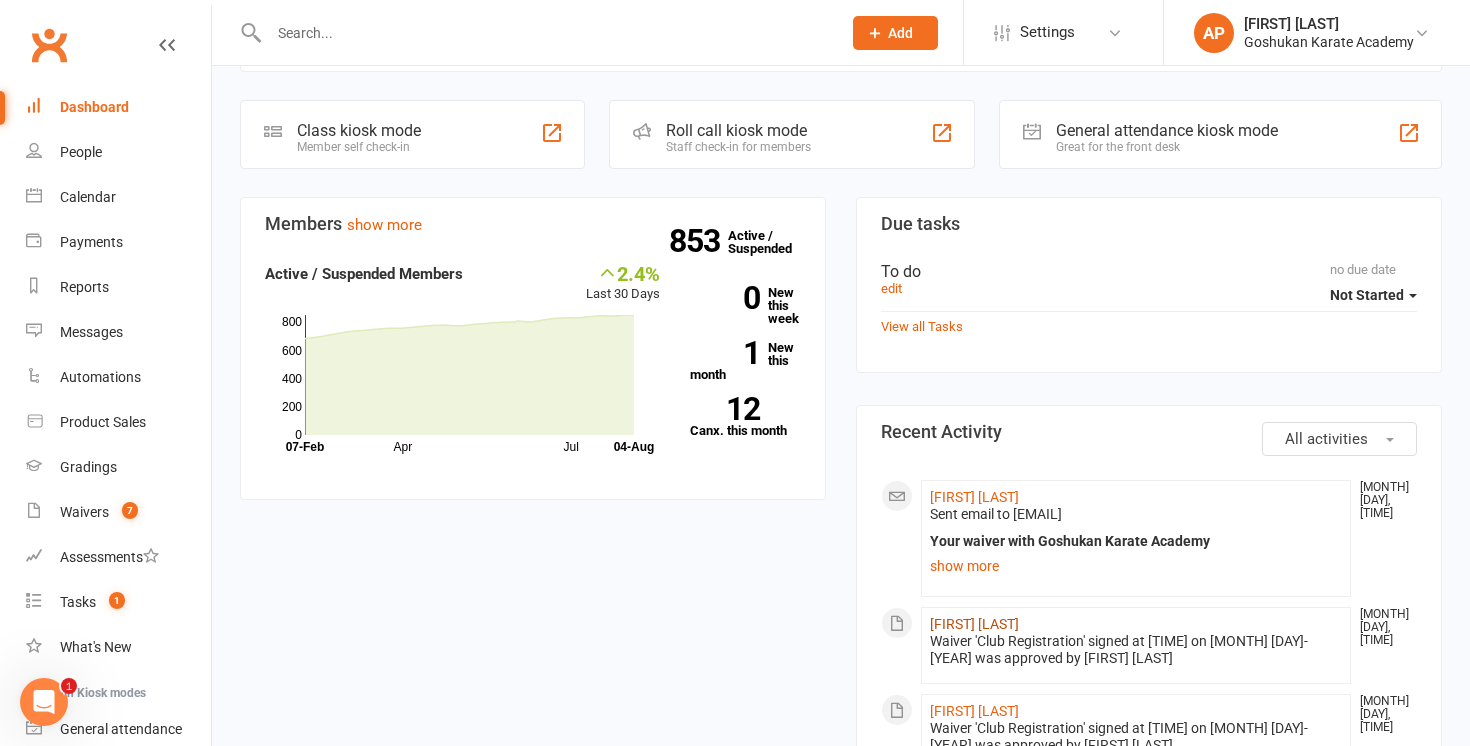 click on "[FIRST] [LAST]" 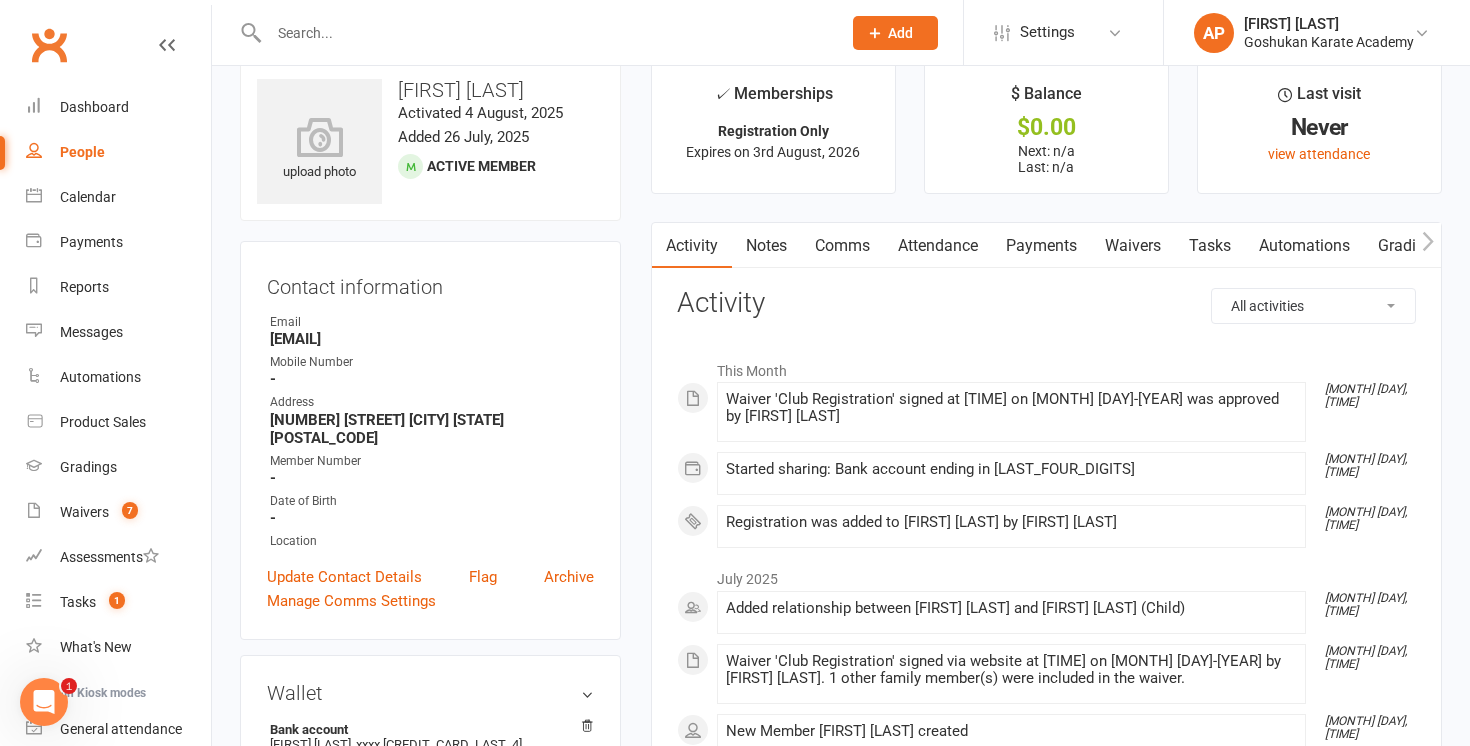 scroll, scrollTop: 40, scrollLeft: 0, axis: vertical 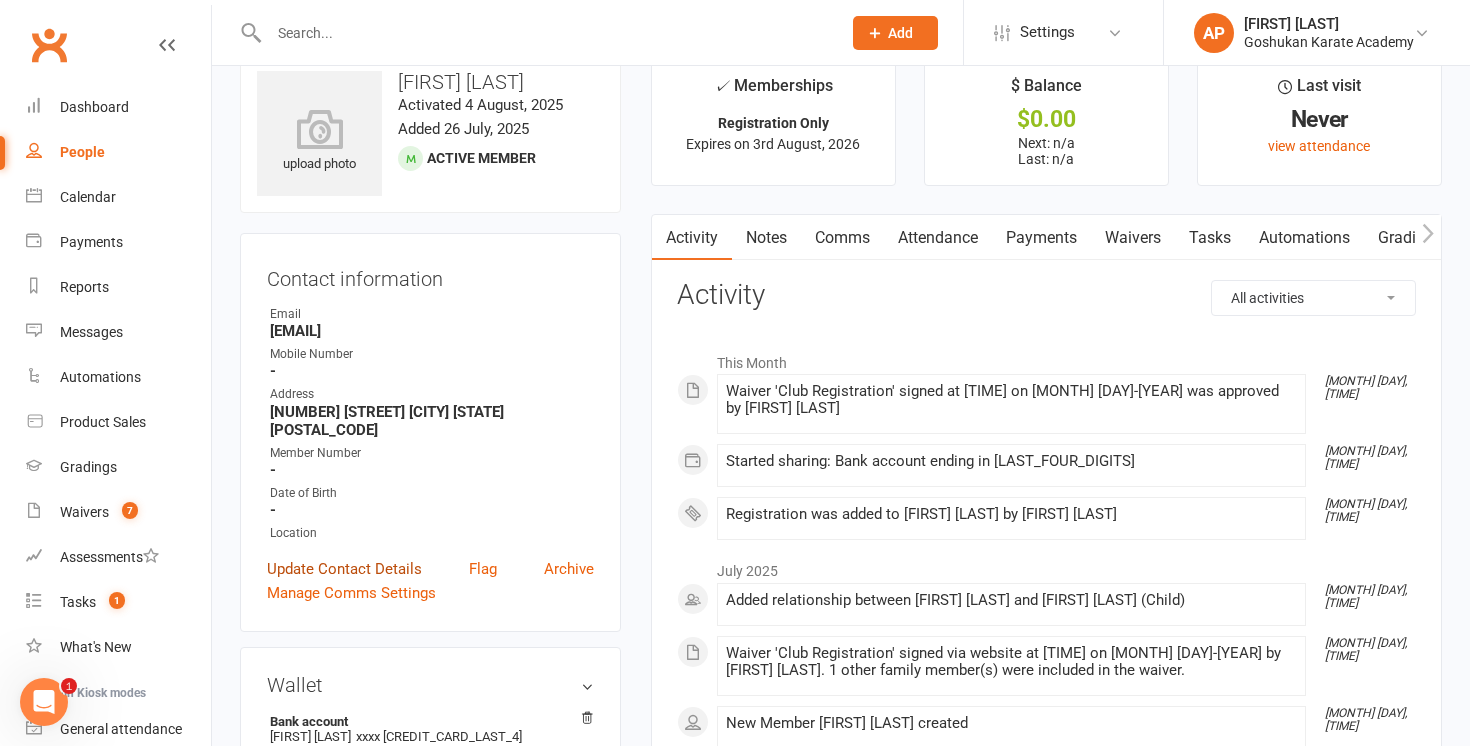 click on "Update Contact Details" at bounding box center (344, 569) 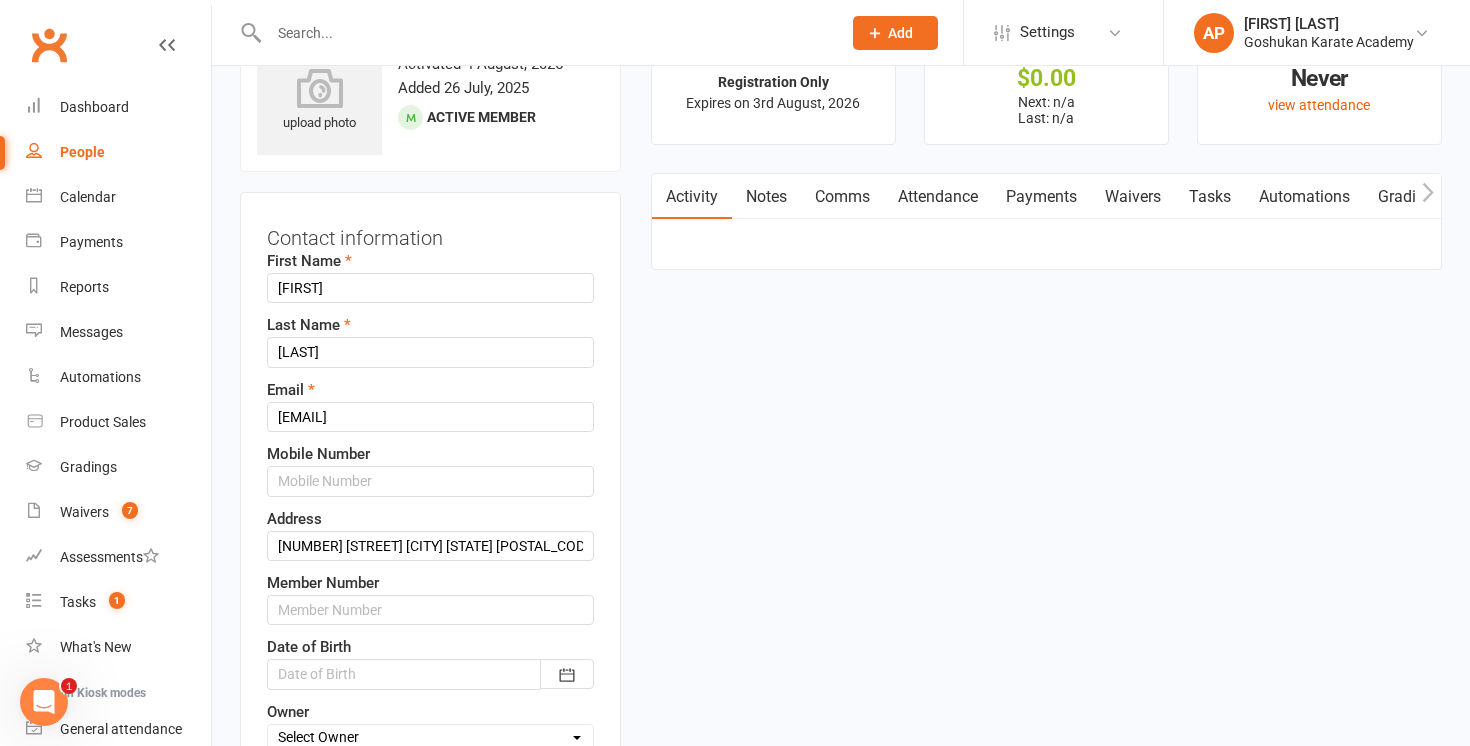 scroll, scrollTop: 94, scrollLeft: 0, axis: vertical 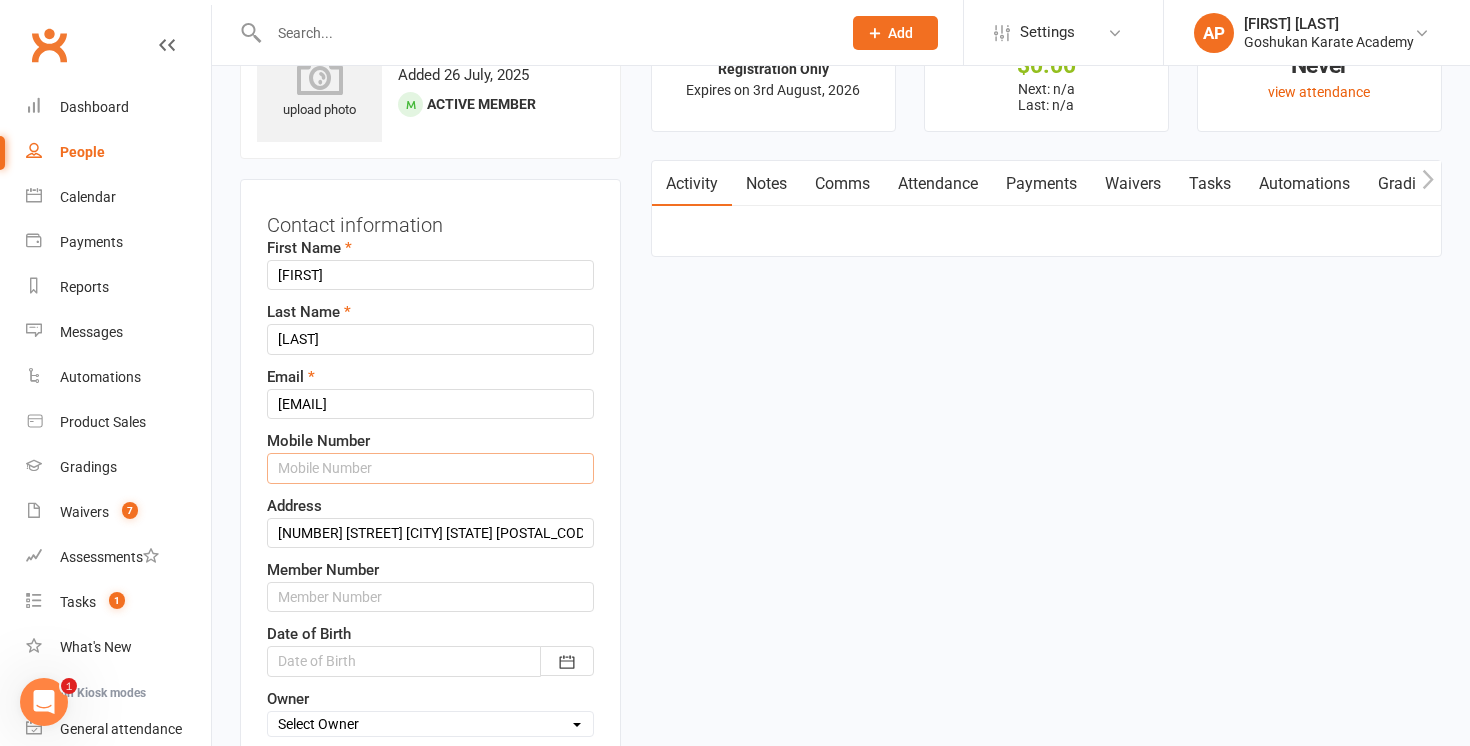 click at bounding box center [430, 468] 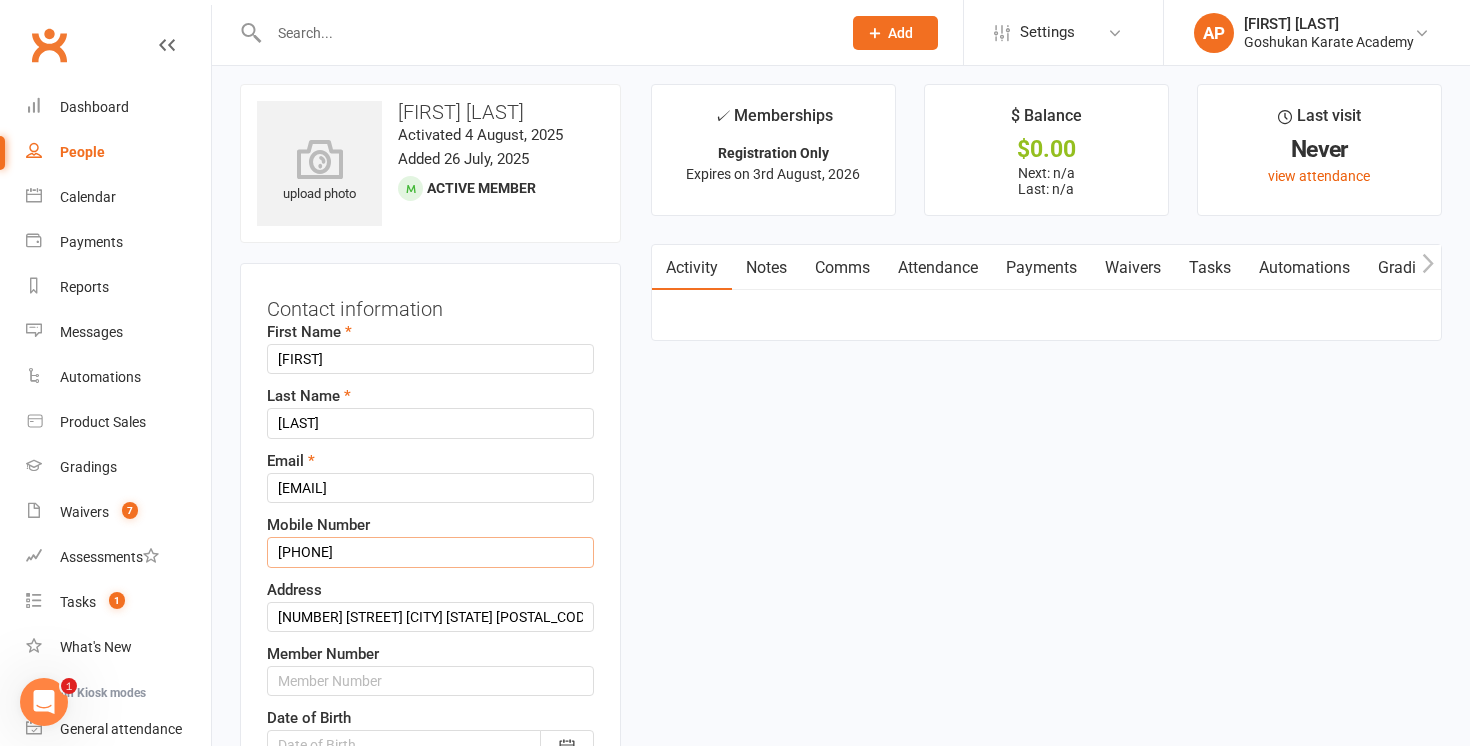 scroll, scrollTop: 15, scrollLeft: 0, axis: vertical 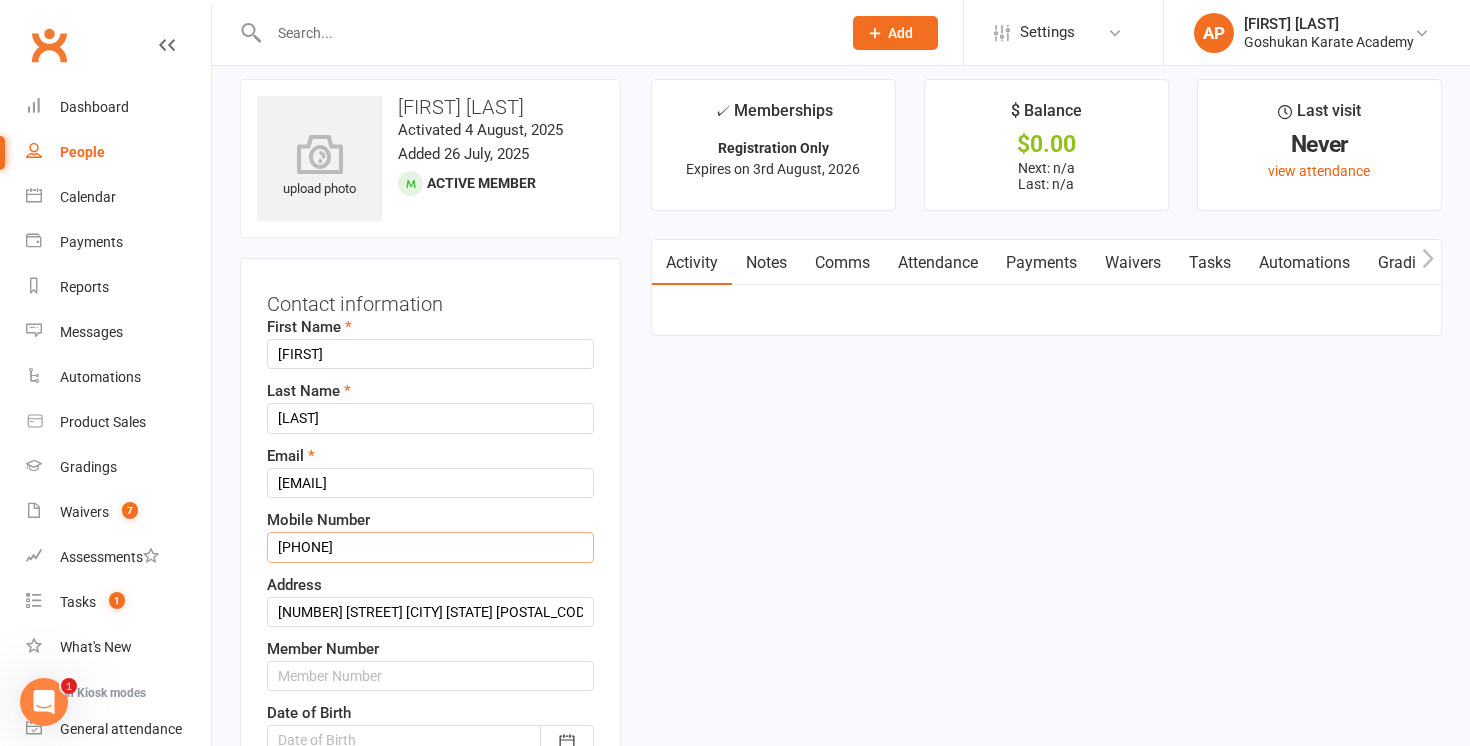 type on "[PHONE]" 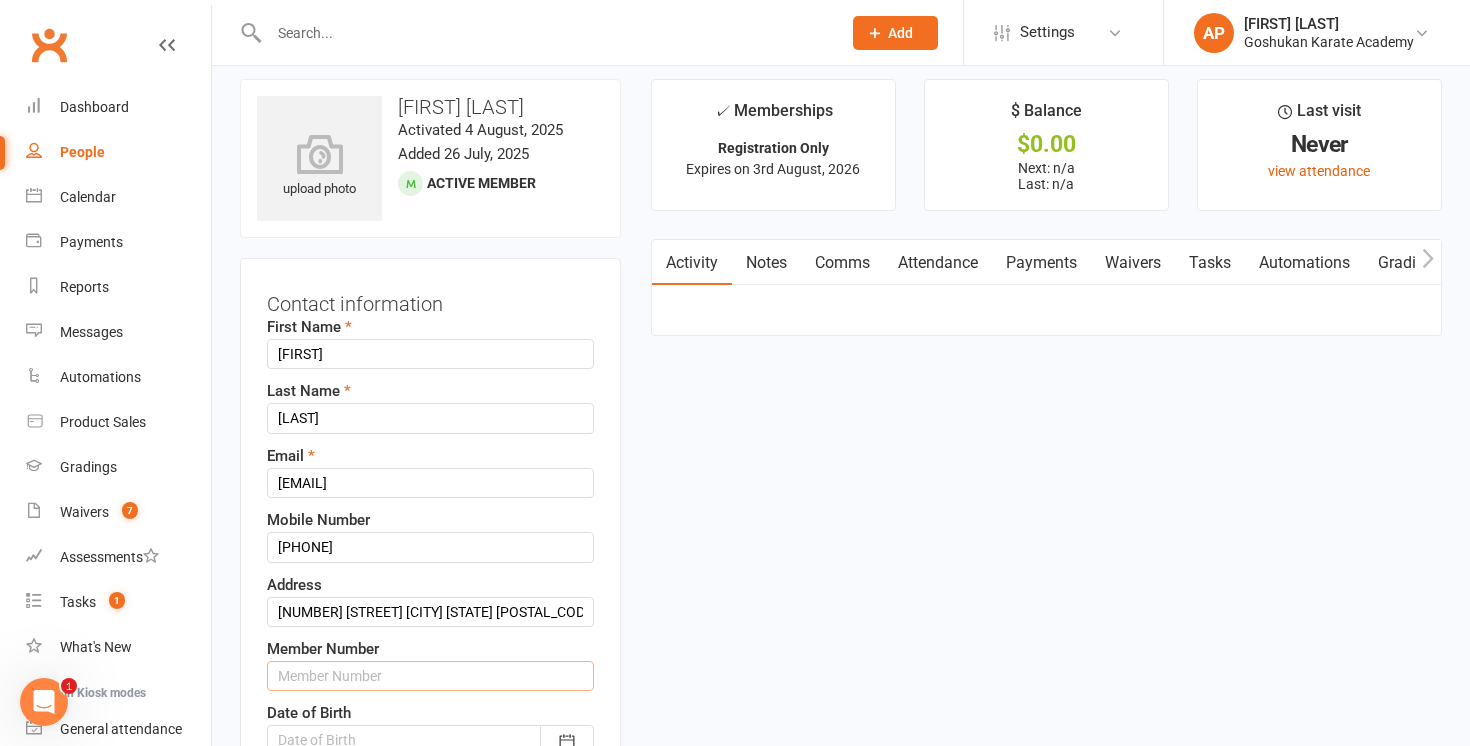 click at bounding box center [430, 676] 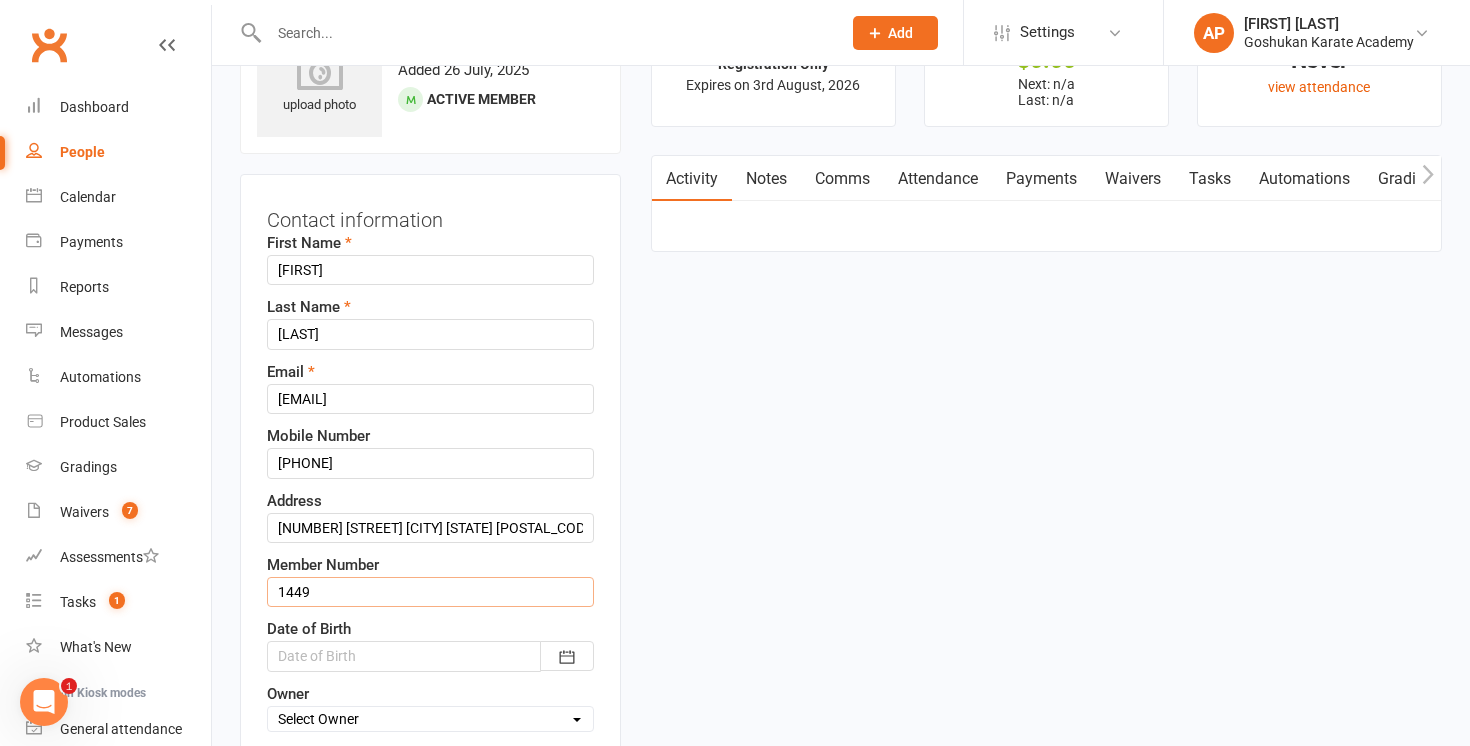 scroll, scrollTop: 121, scrollLeft: 0, axis: vertical 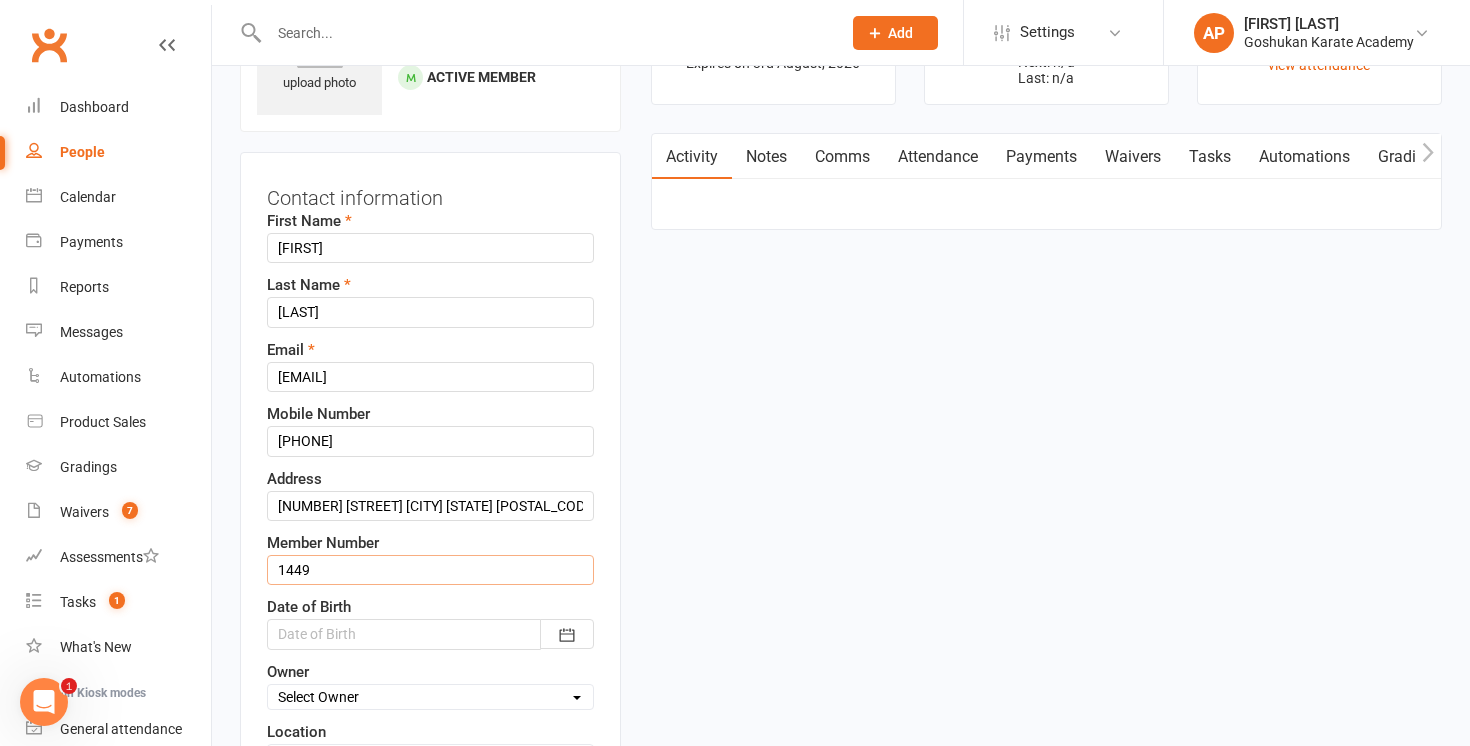 type on "1449" 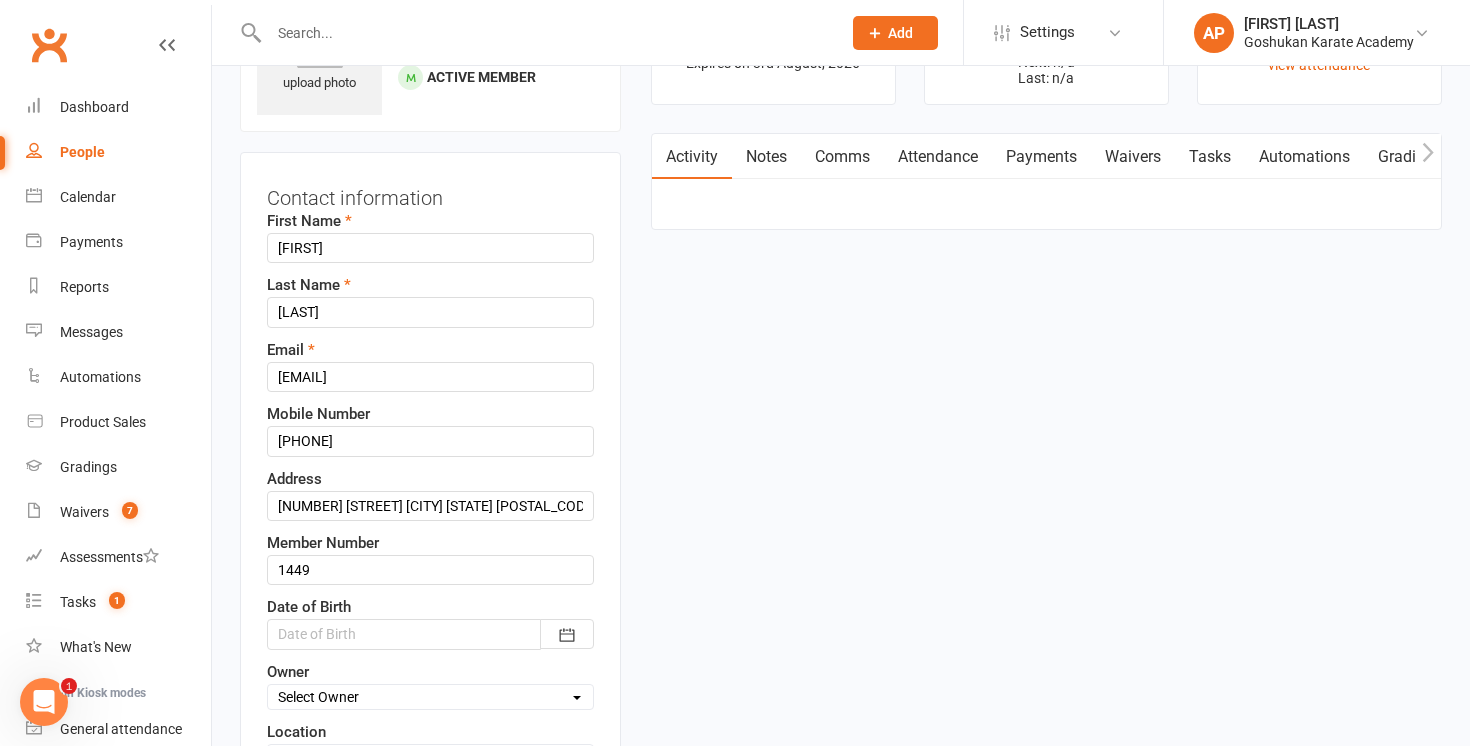 click at bounding box center [430, 634] 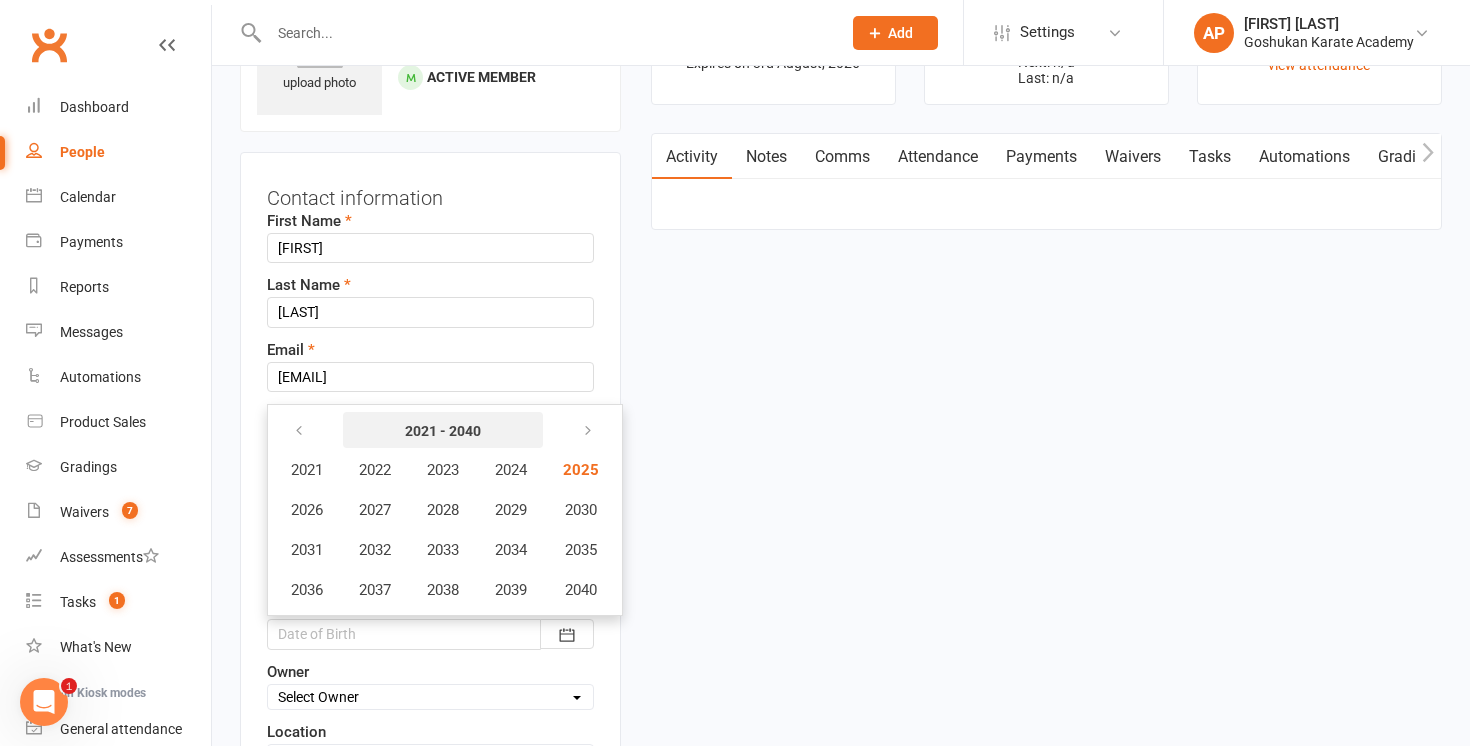 click on "2021 - 2040" at bounding box center (443, 431) 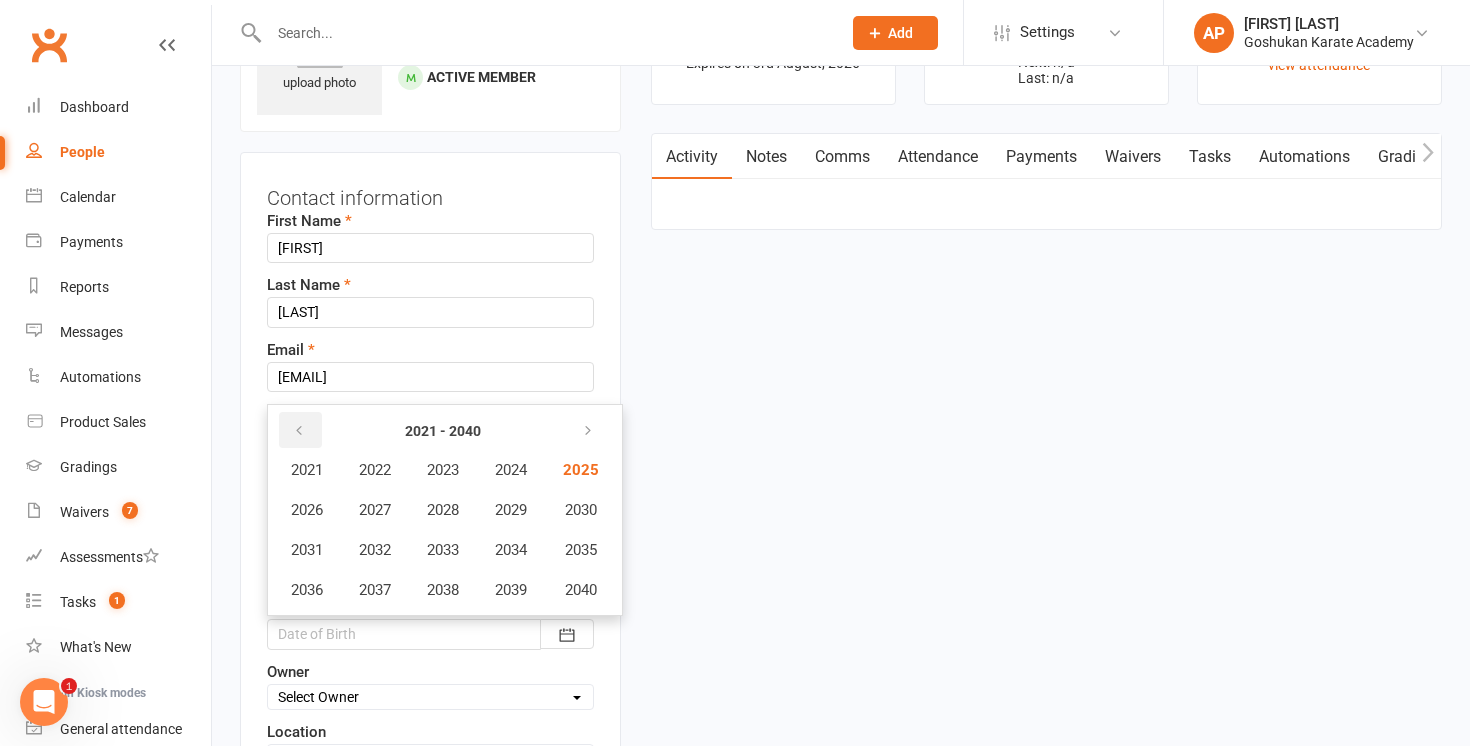 click at bounding box center (300, 430) 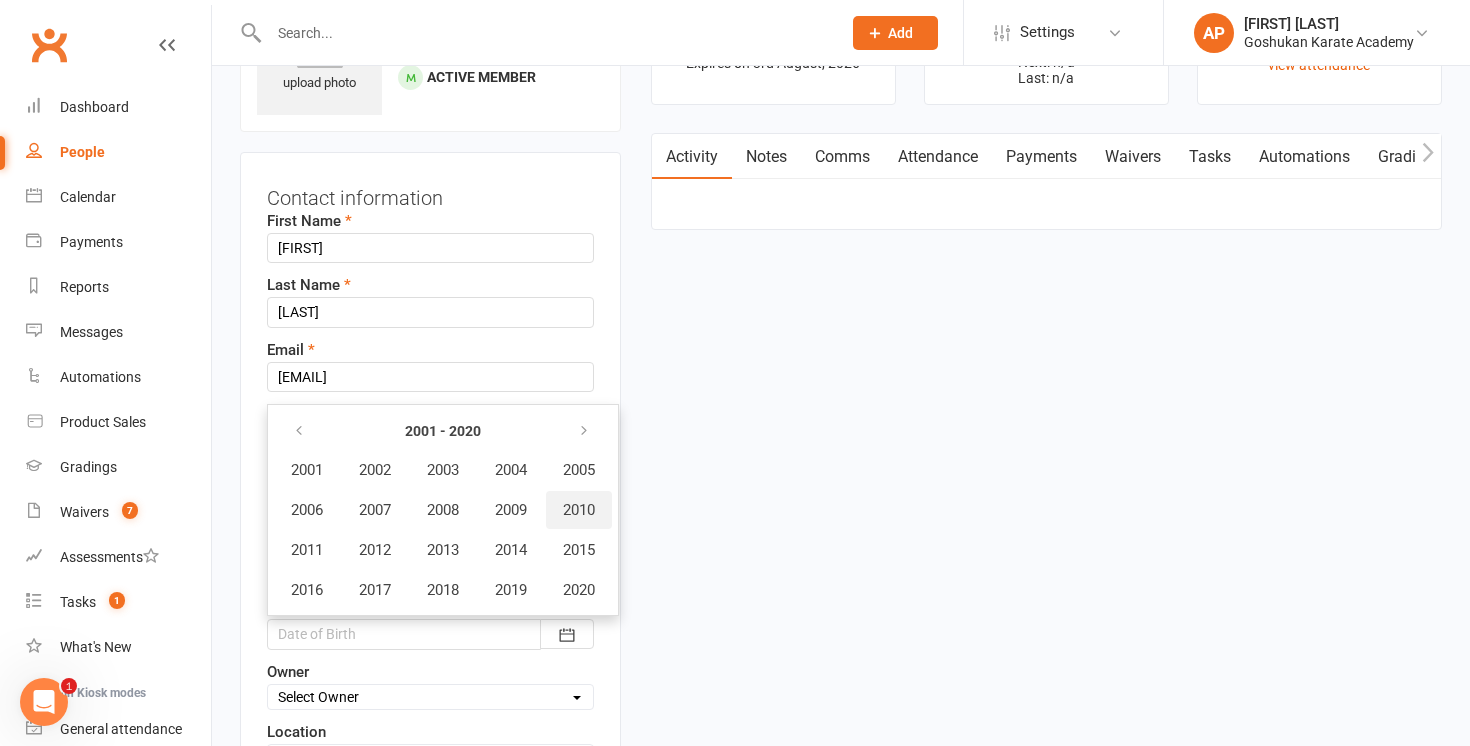 click on "2010" at bounding box center (579, 510) 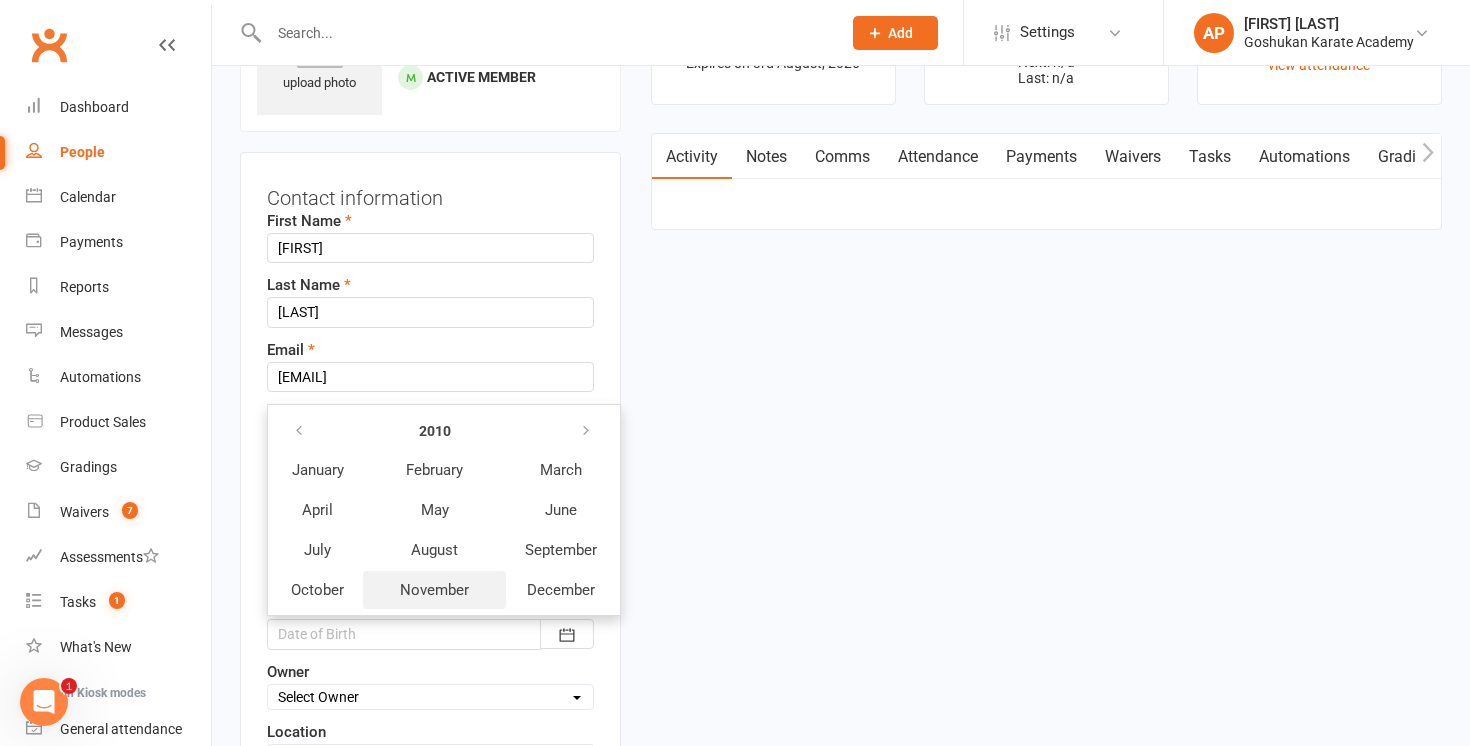 click on "November" at bounding box center (434, 590) 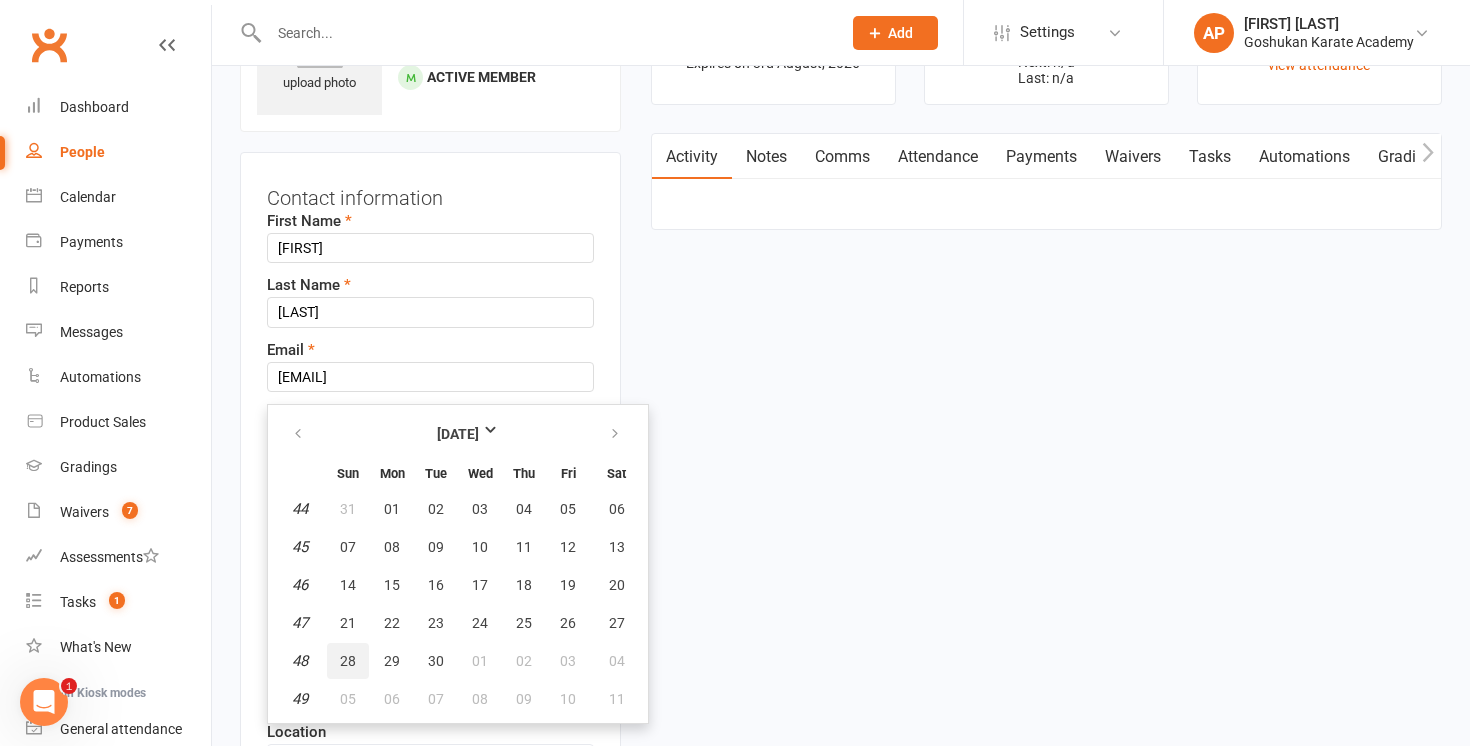 click on "28" at bounding box center [348, 661] 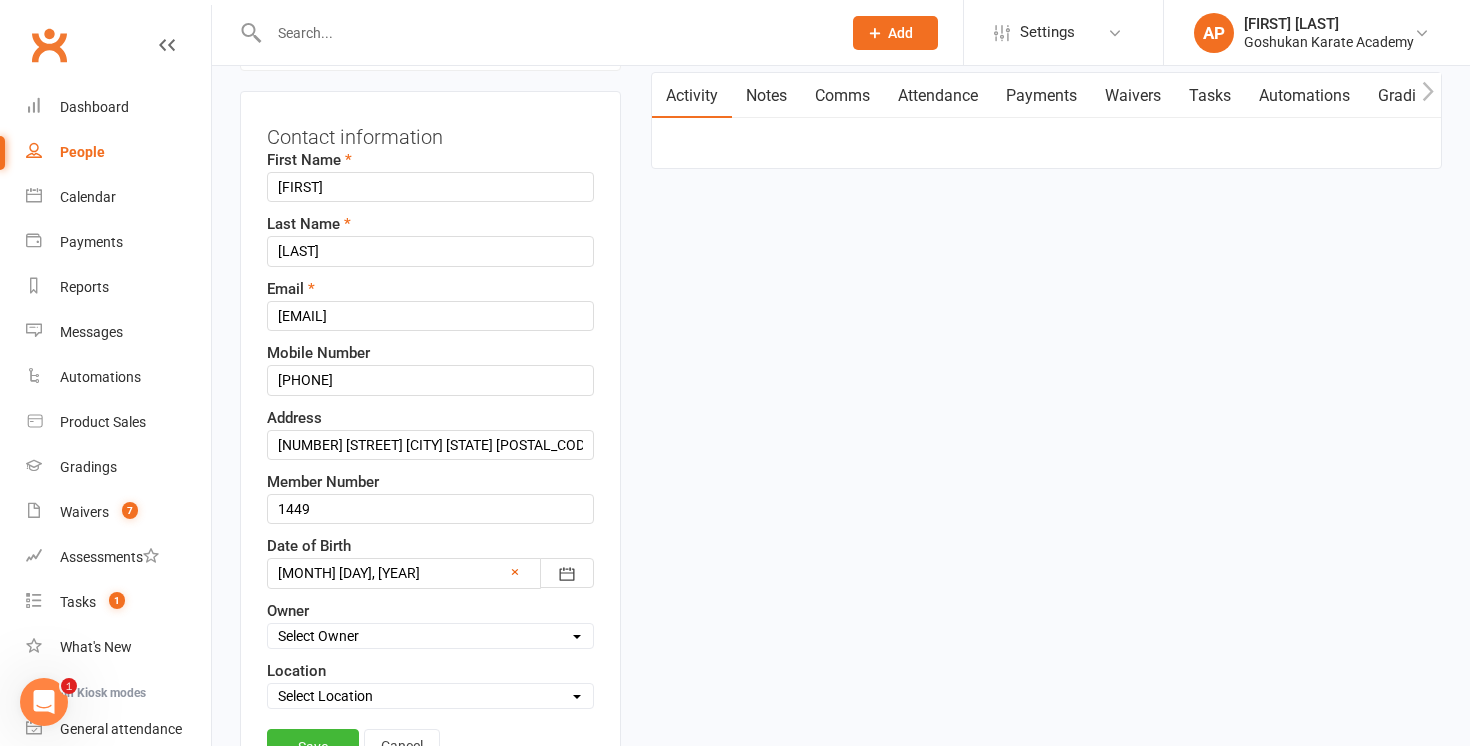 scroll, scrollTop: 232, scrollLeft: 0, axis: vertical 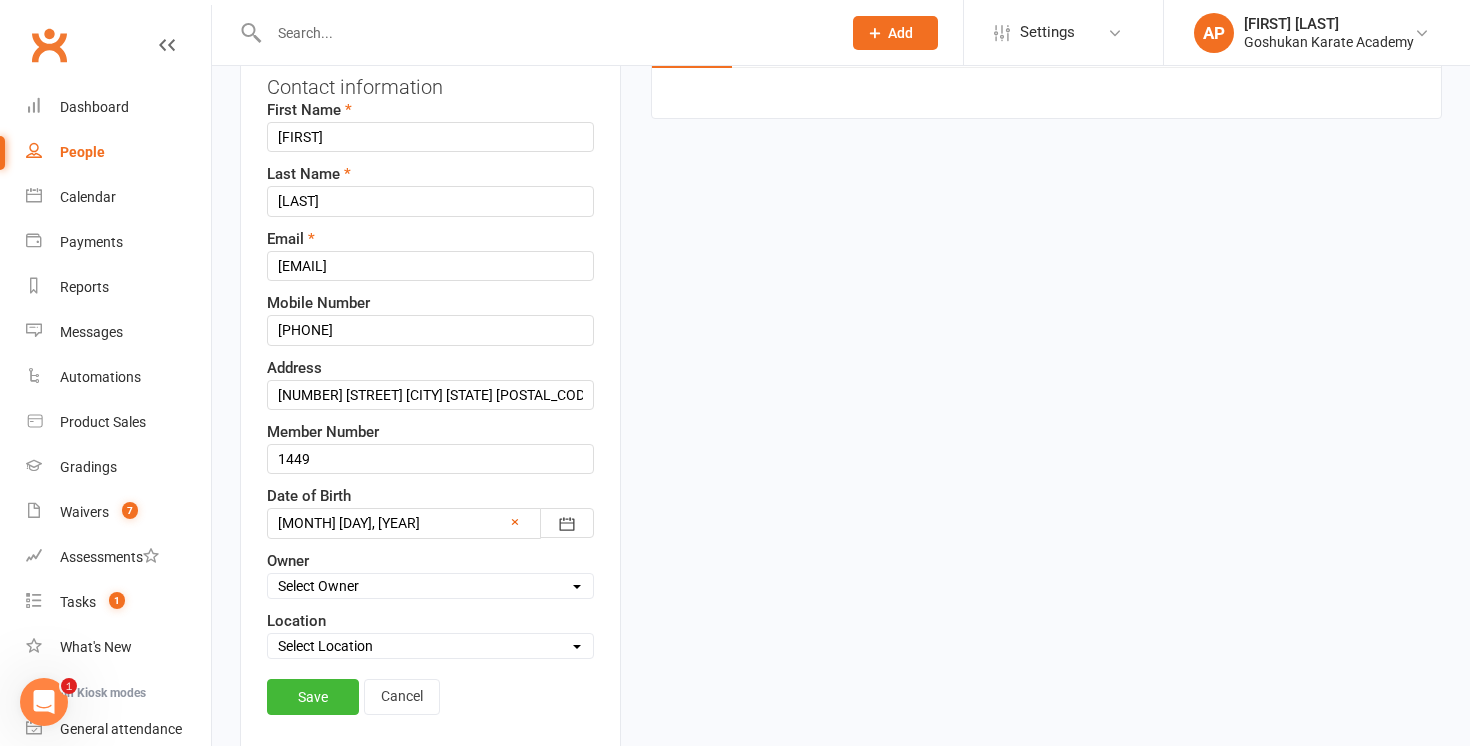 click on "Location  Select Location Liverpool Morayfield Seven Hills St Marys Werrington" at bounding box center [430, 634] 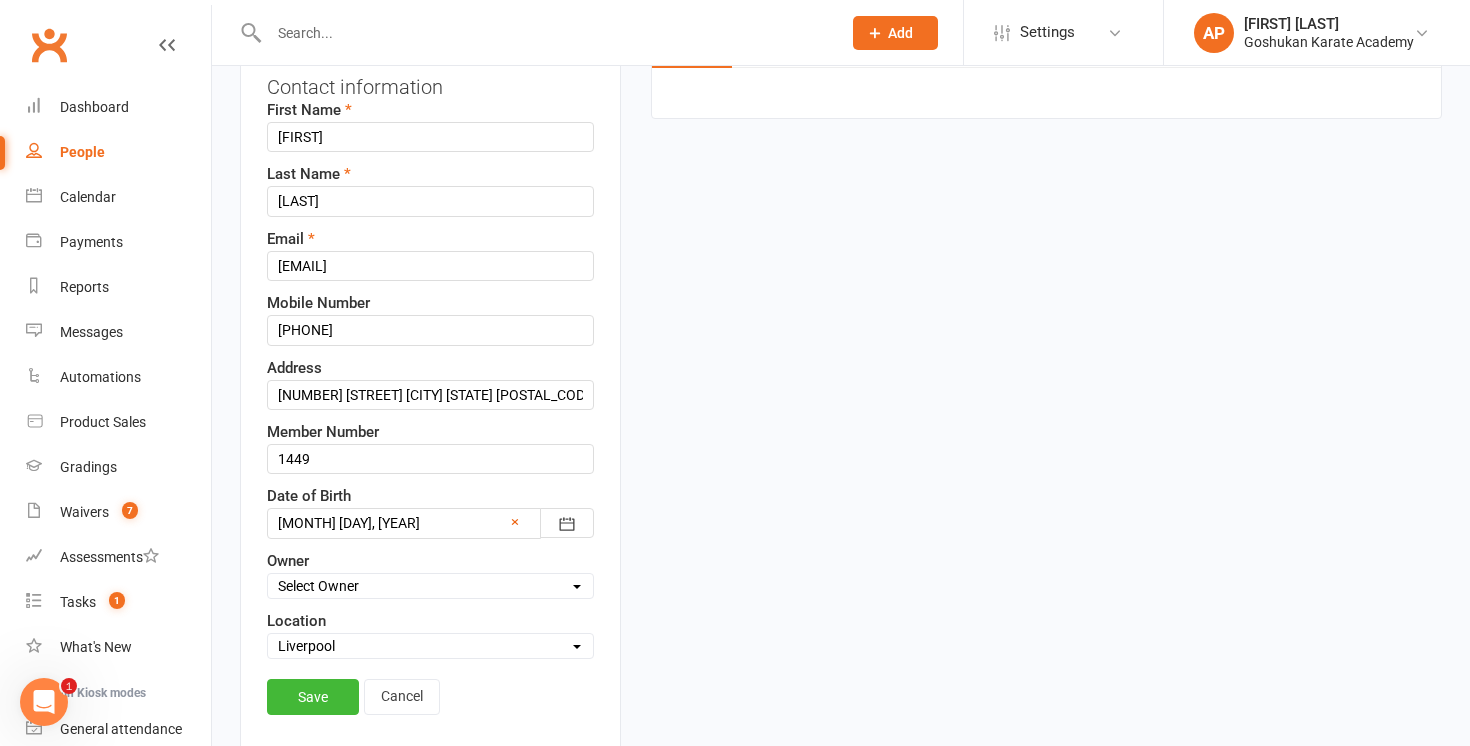 click on "Select Location Liverpool Morayfield Seven Hills St Marys Werrington" at bounding box center (430, 646) 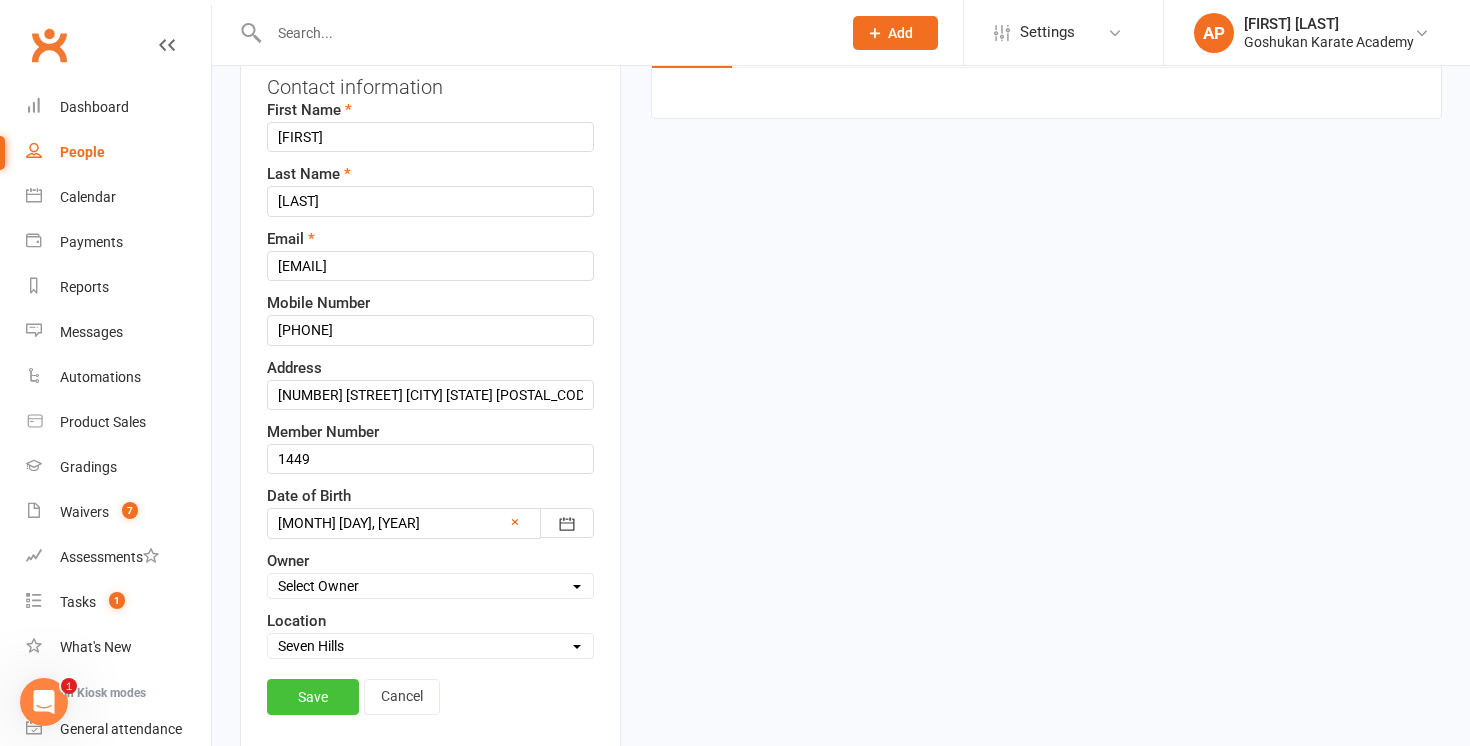 click on "Save" at bounding box center [313, 697] 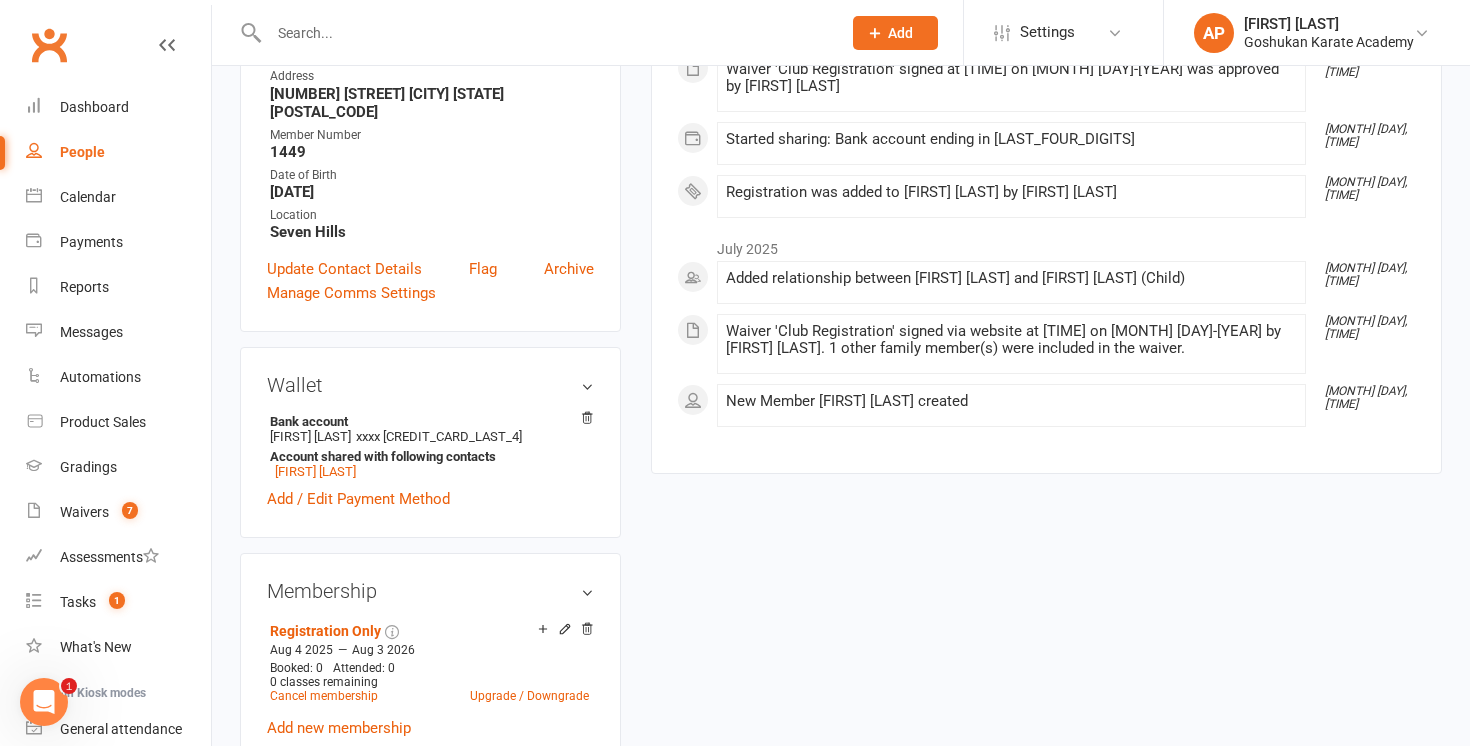 scroll, scrollTop: 368, scrollLeft: 0, axis: vertical 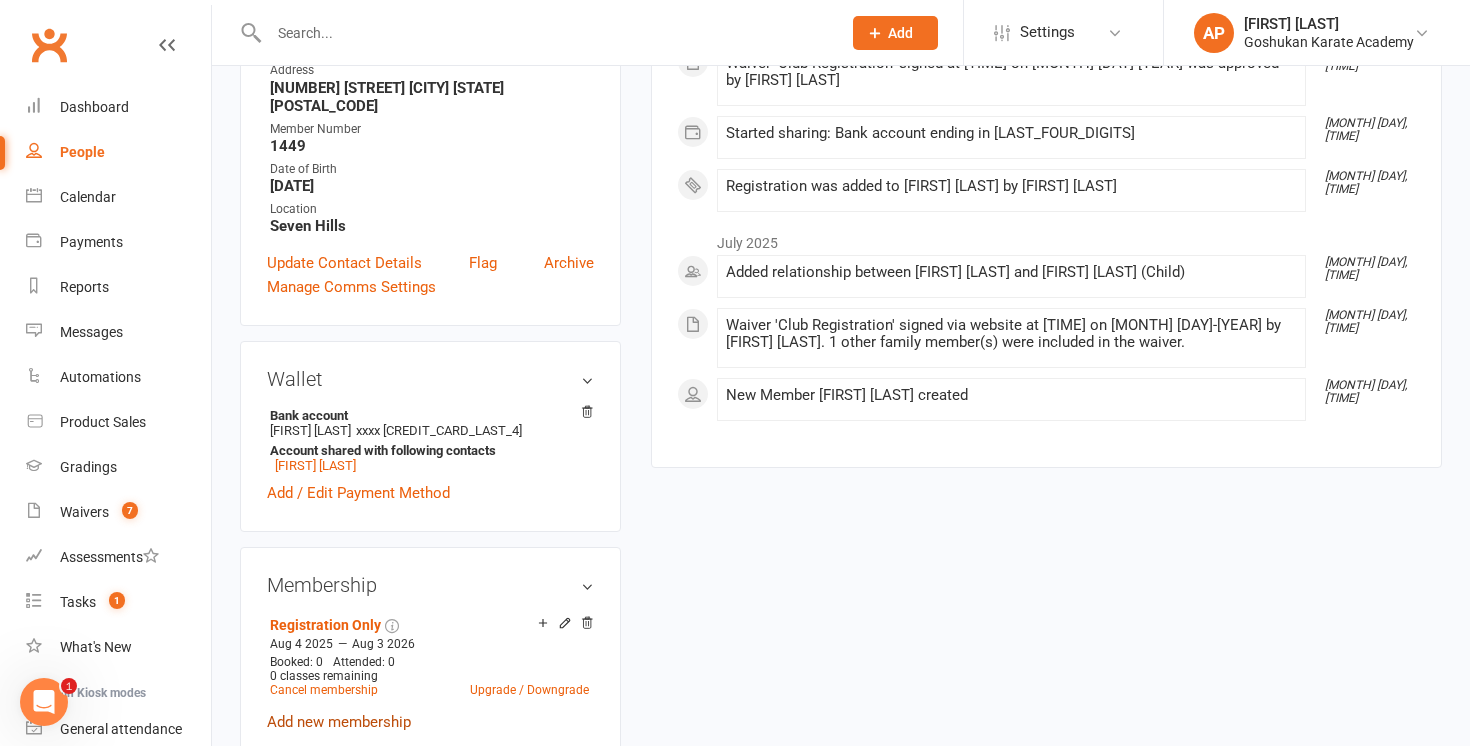 click on "Add new membership" at bounding box center (339, 722) 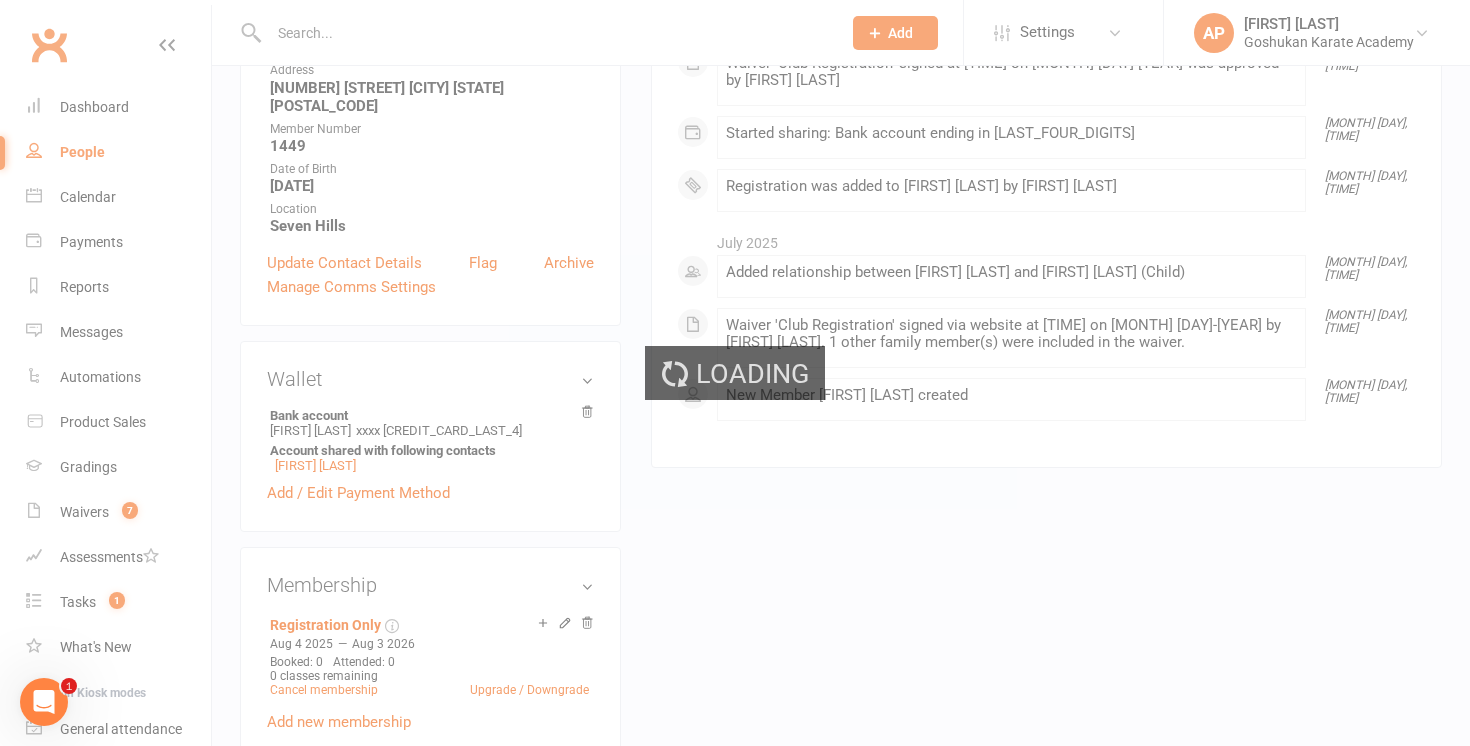 scroll, scrollTop: 0, scrollLeft: 0, axis: both 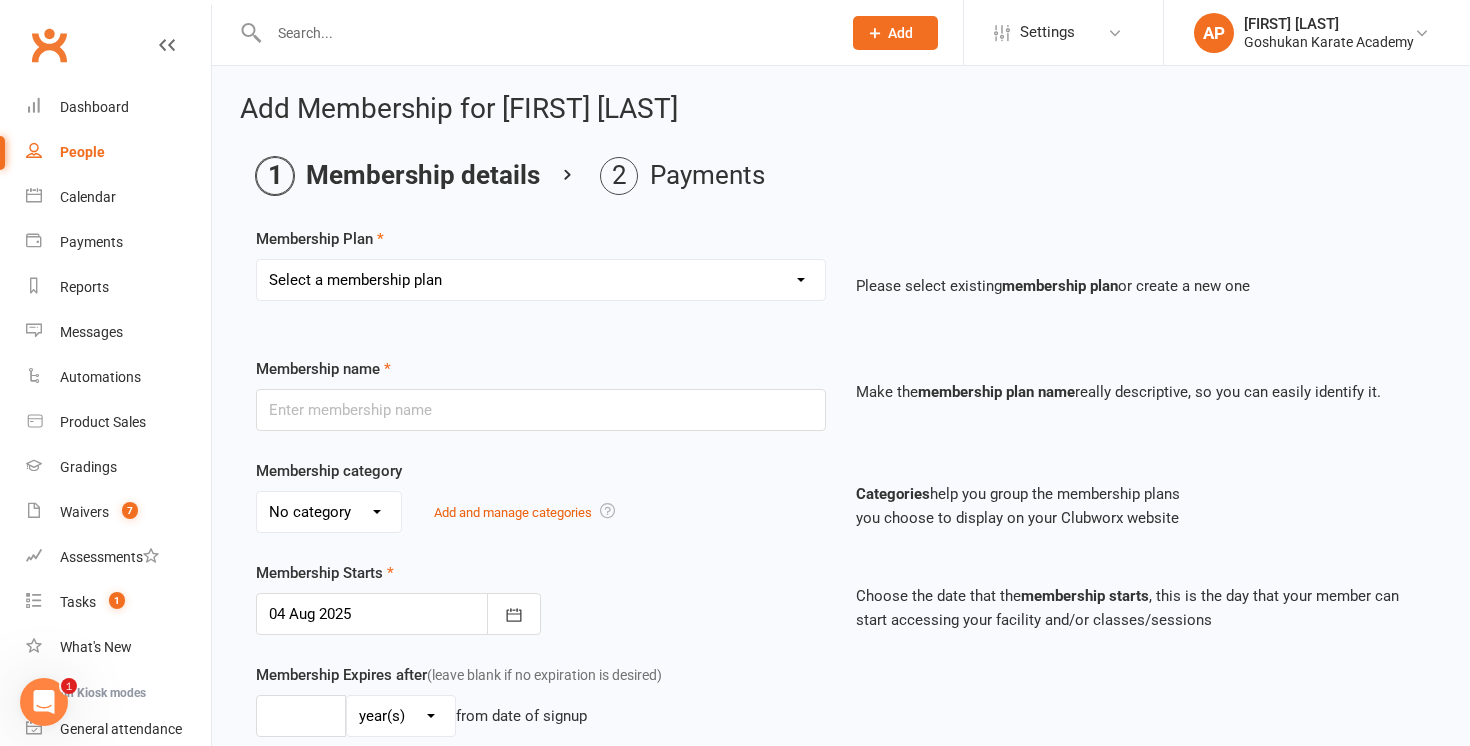 click on "Select a membership plan Create new Membership Plan Registration Gold Membership (Unlimited) Silver Membership (1 class per week) Casual Pass Free Trial Class 10 Visit Pass Instructor Silver member - extra class Silver member - free class (3rd plus) VIP KARATE KIDS (Gold Membership) KARATE KIDS (Silver Membership) Platinum Membership (Unlimited classes) Registration Only Annual Insurance Registration Waiver GASSHUKU 2022" at bounding box center (541, 280) 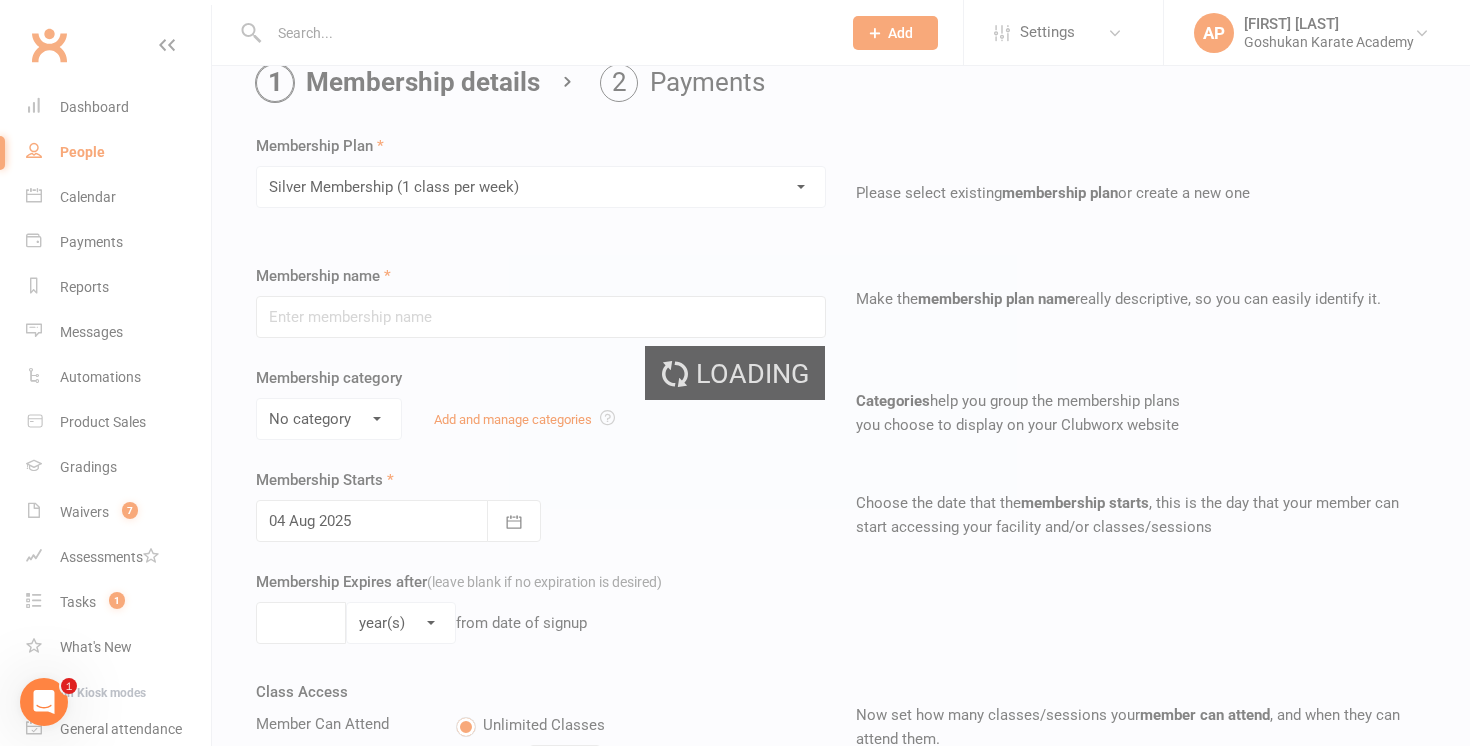 type on "Silver Membership (1 class per week)" 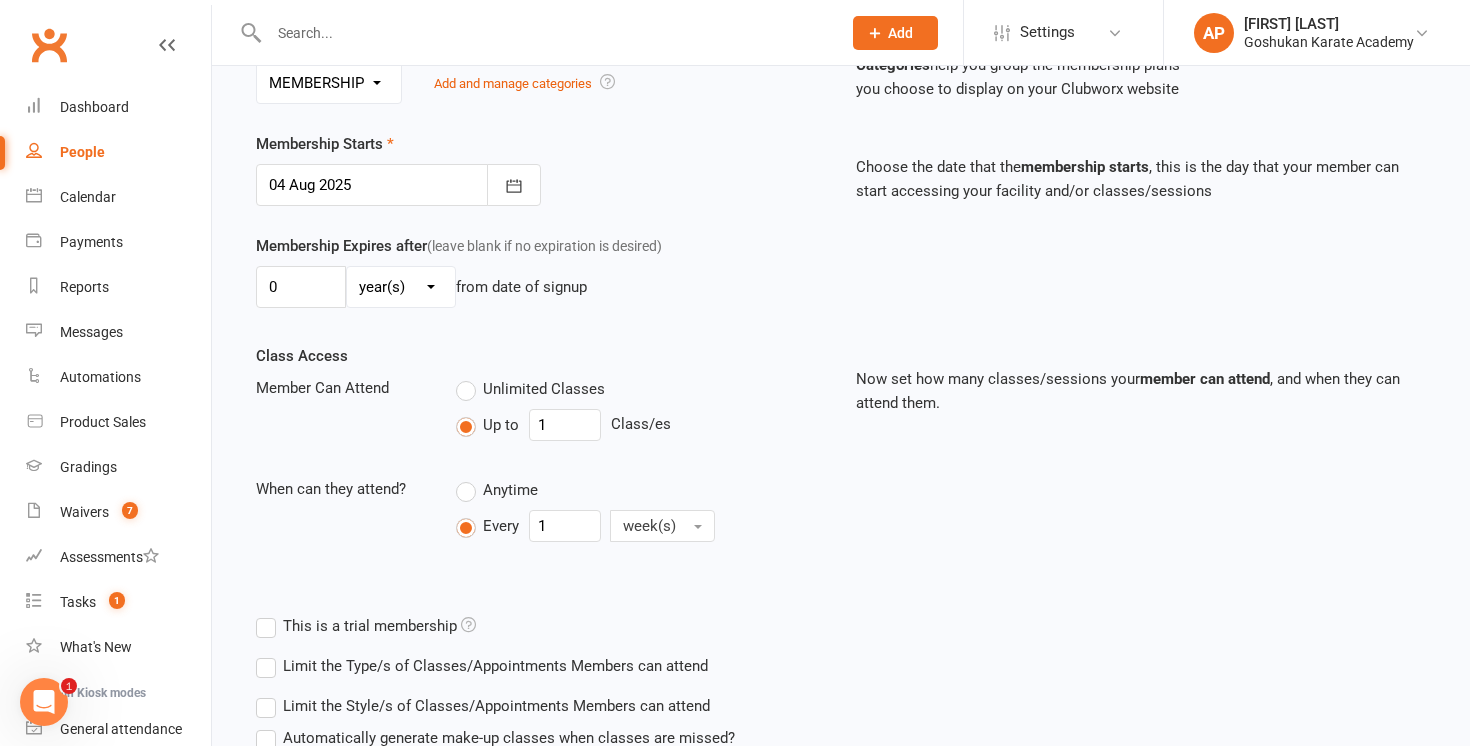 scroll, scrollTop: 592, scrollLeft: 0, axis: vertical 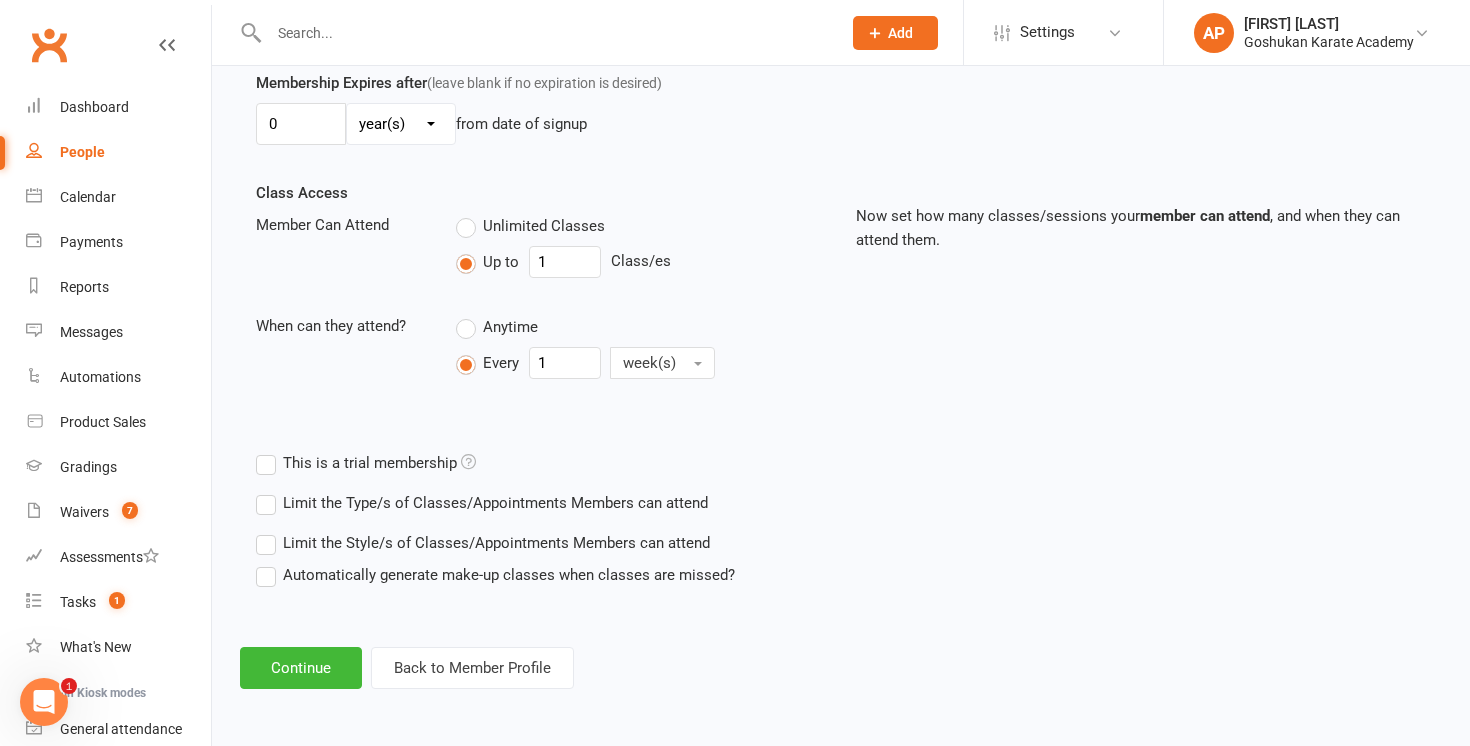 click on "Automatically generate make-up classes when classes are missed?" at bounding box center [495, 575] 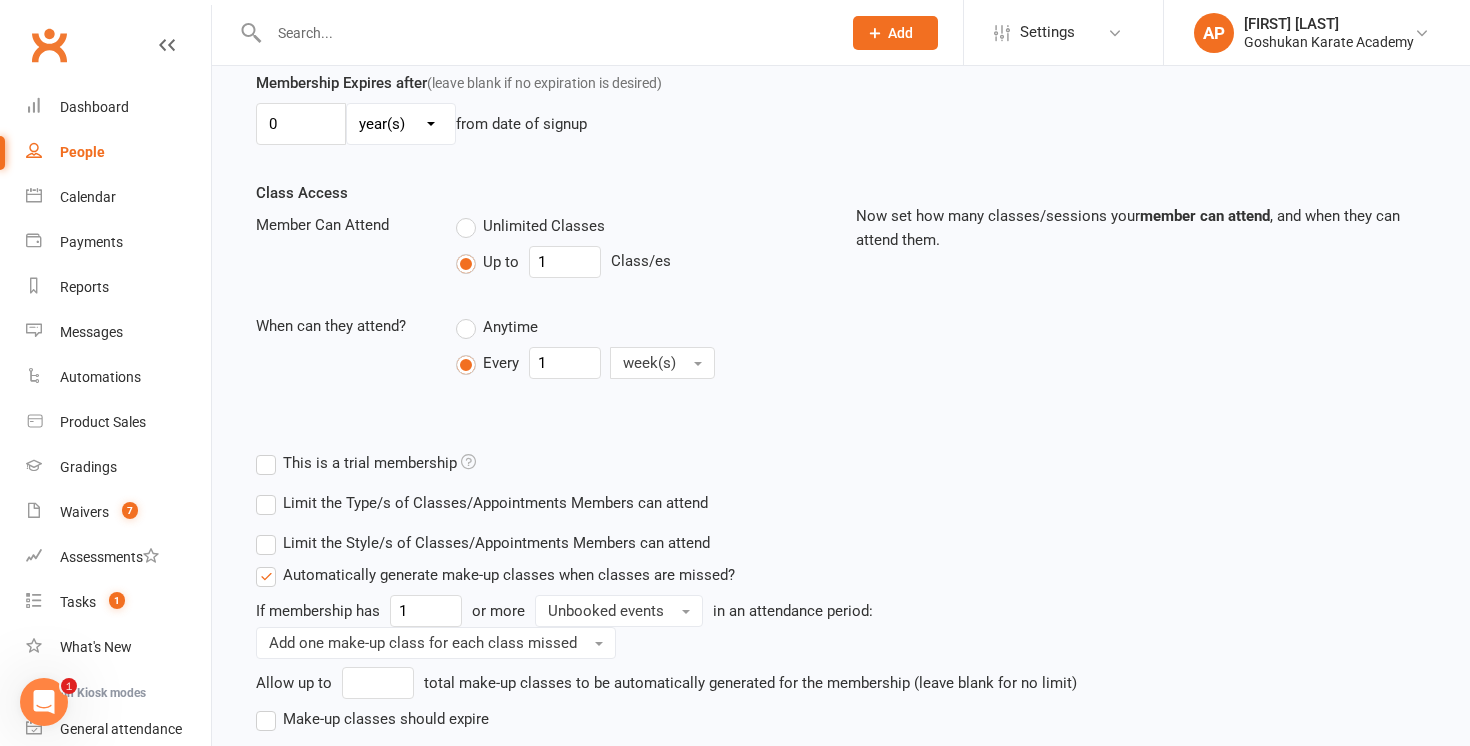 scroll, scrollTop: 736, scrollLeft: 0, axis: vertical 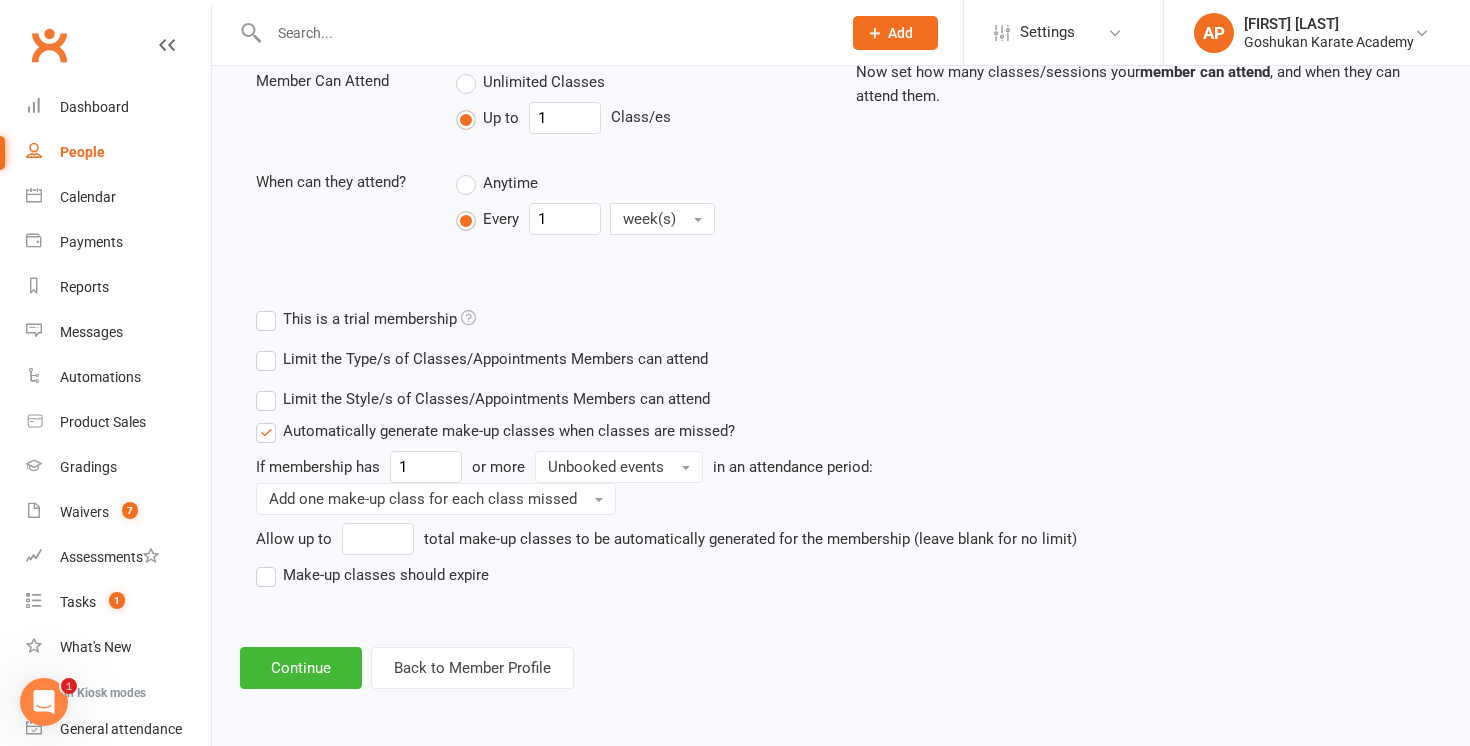 click on "Make-up classes should expire" at bounding box center [372, 575] 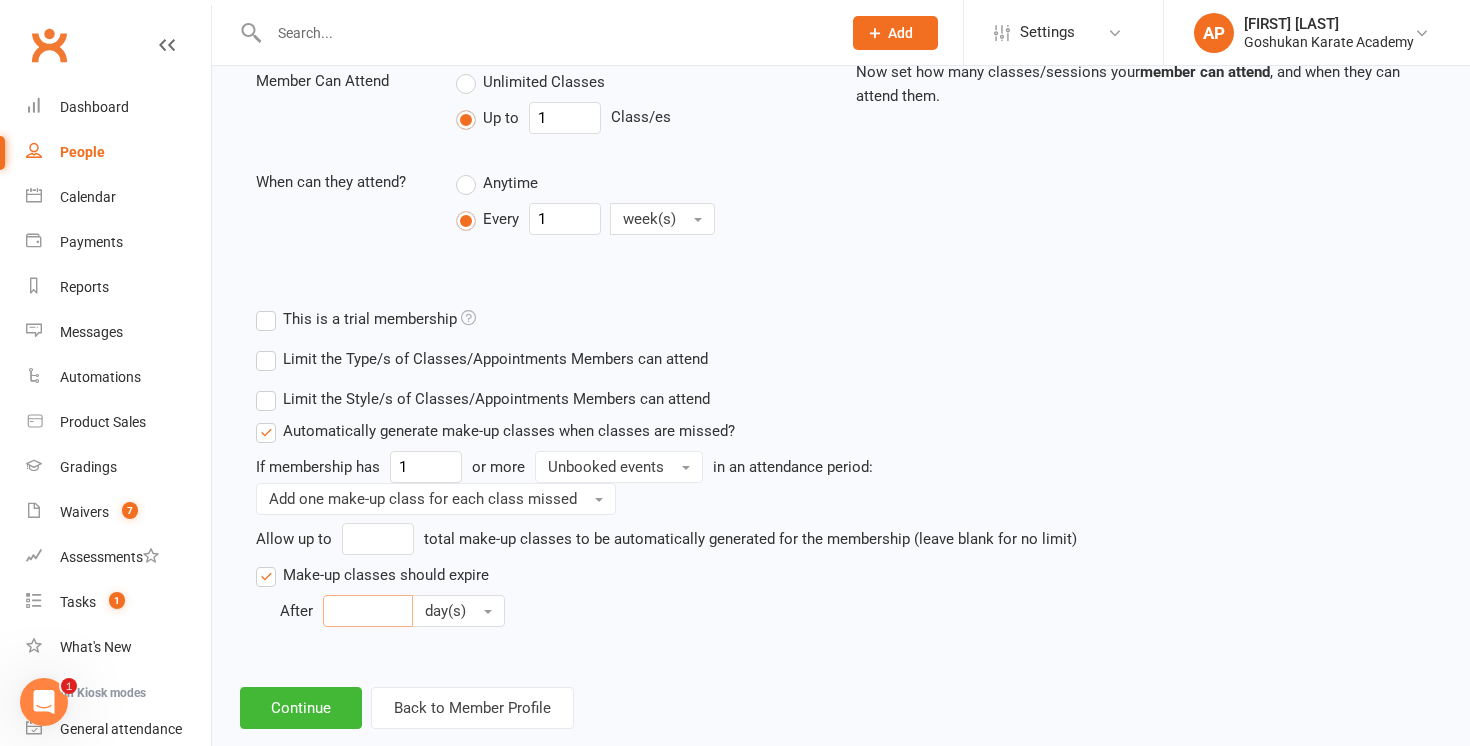 click at bounding box center (368, 611) 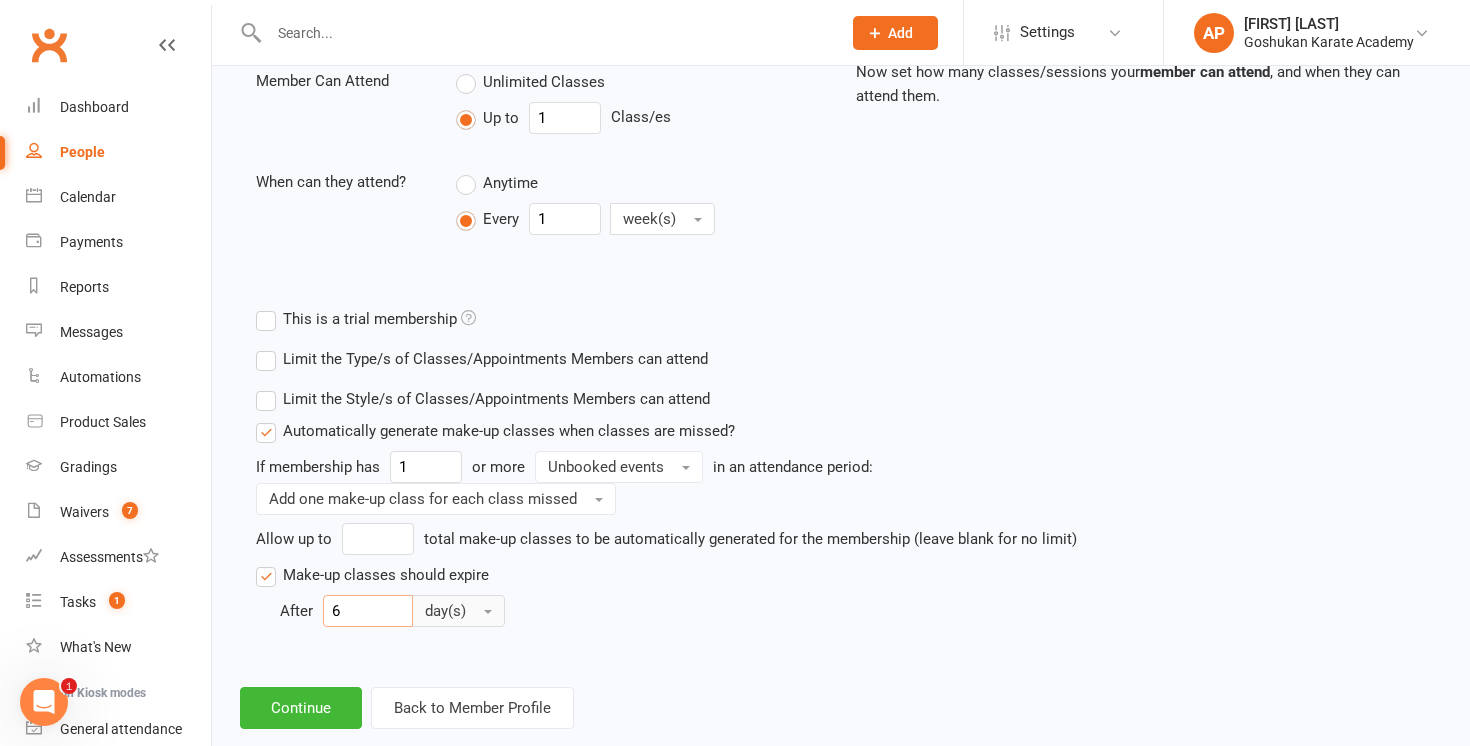 type on "6" 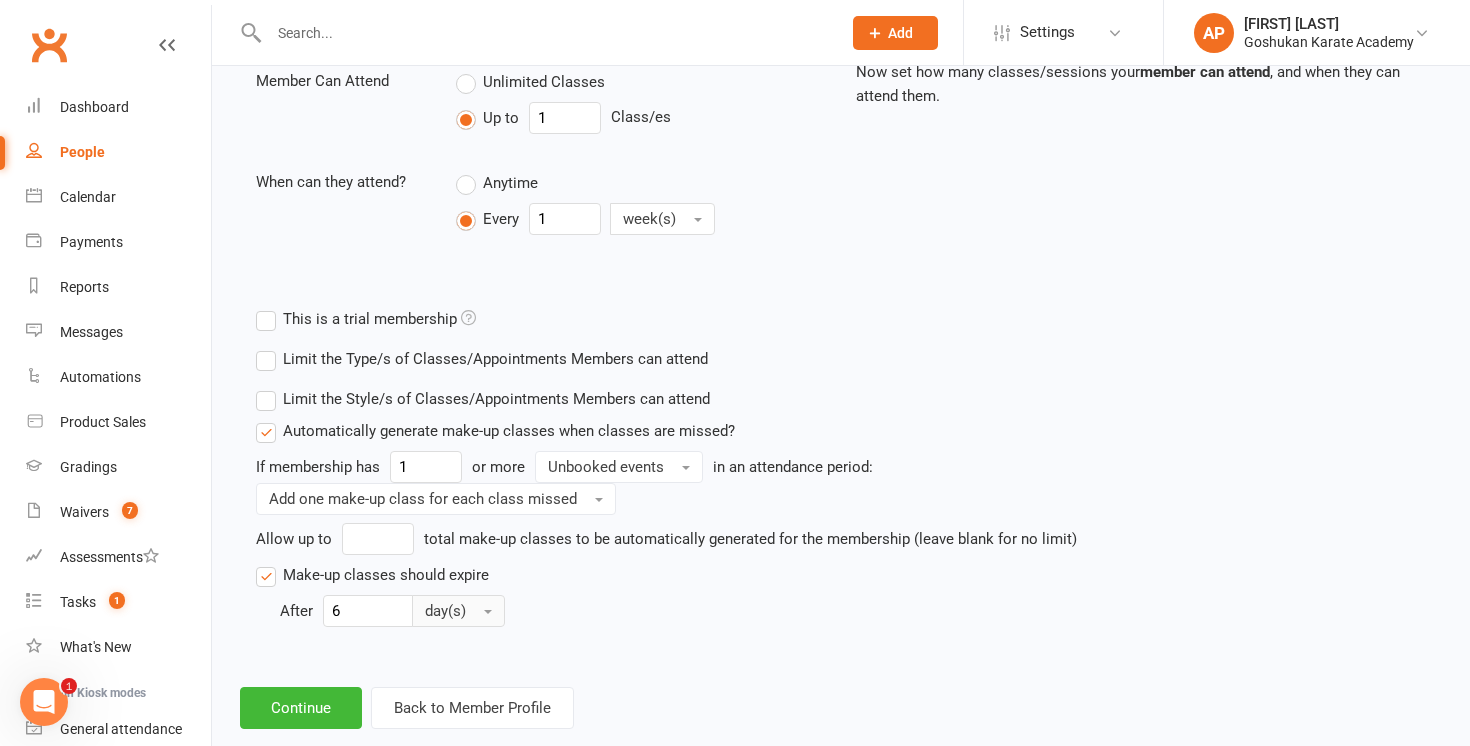 click on "day(s)" at bounding box center (445, 611) 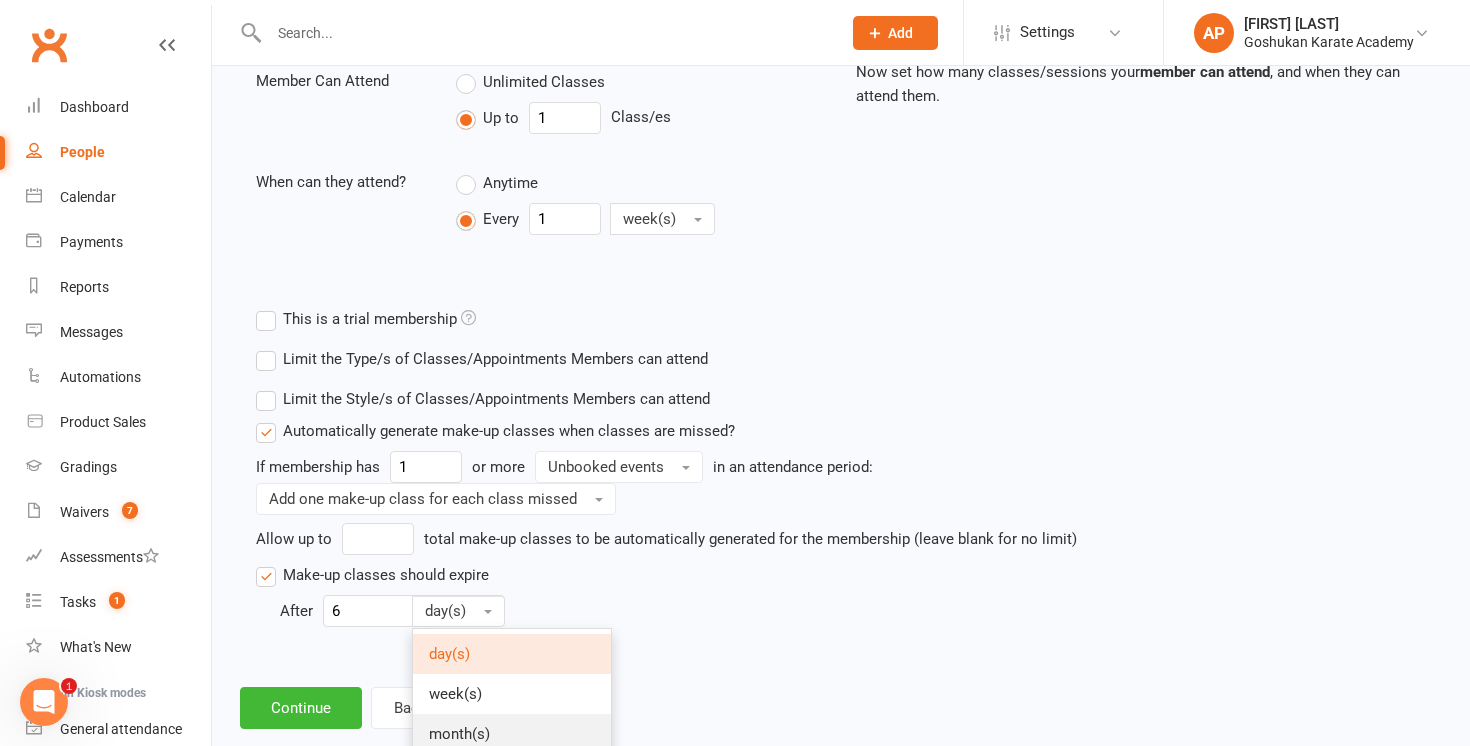 click on "month(s)" at bounding box center (512, 734) 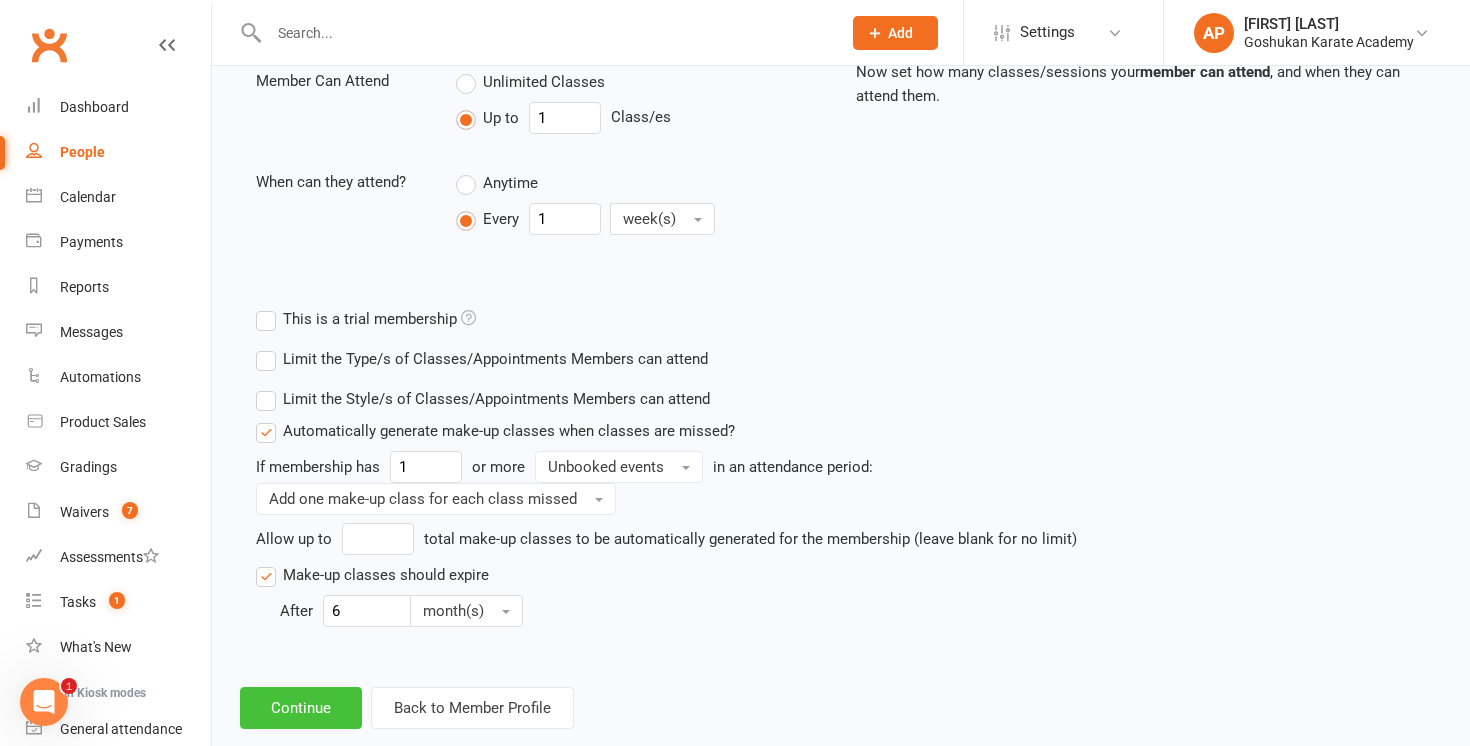 click on "Continue" at bounding box center [301, 708] 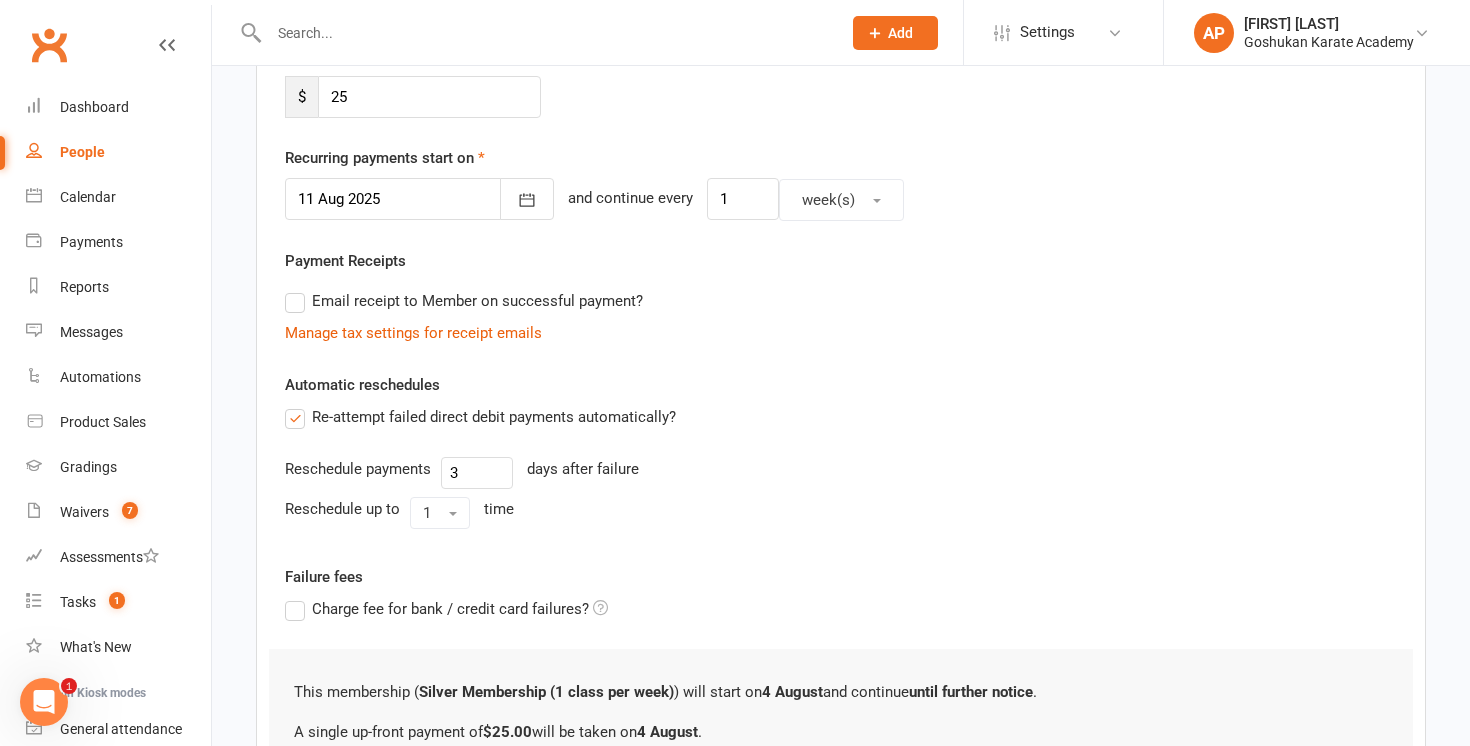 scroll, scrollTop: 668, scrollLeft: 0, axis: vertical 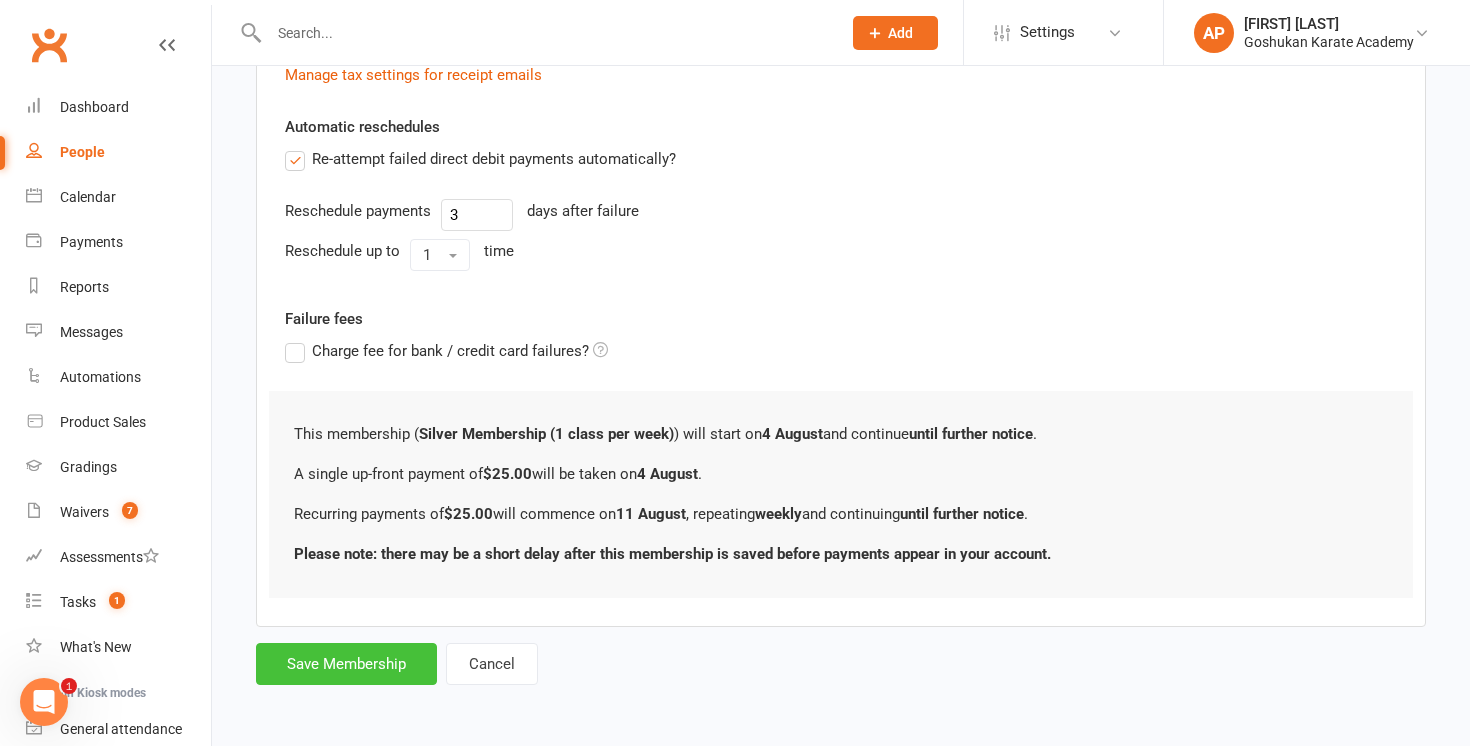 click on "Save Membership" at bounding box center [346, 664] 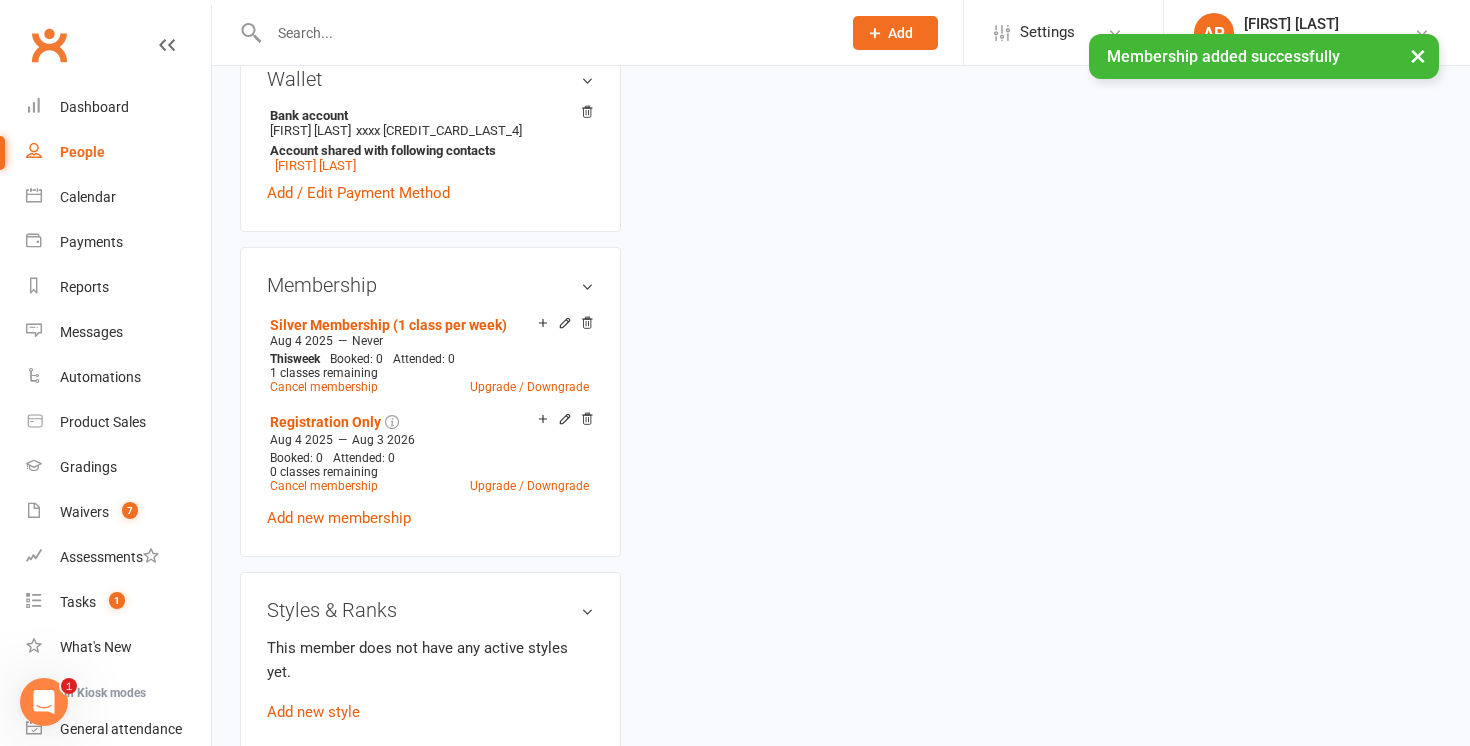 scroll, scrollTop: 0, scrollLeft: 0, axis: both 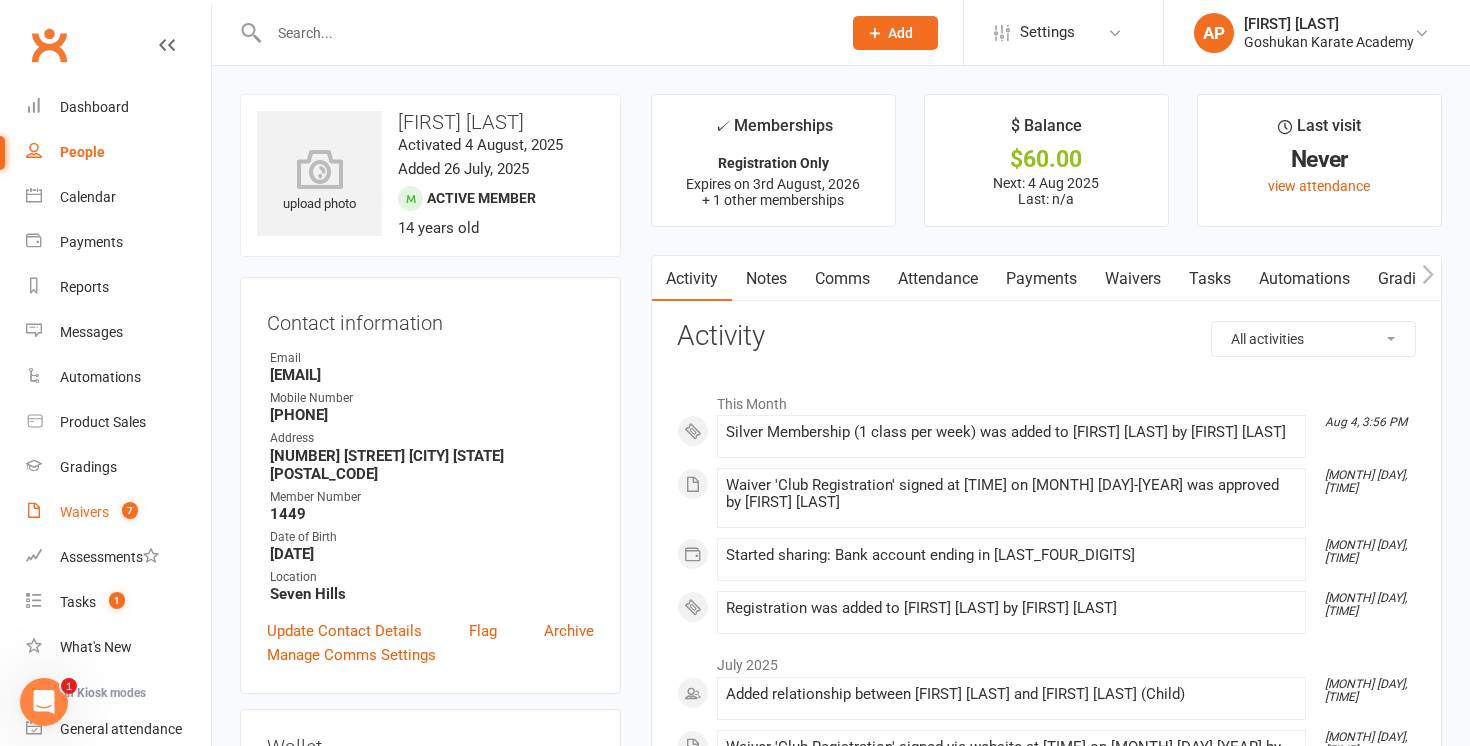 click on "Waivers   7" at bounding box center [118, 512] 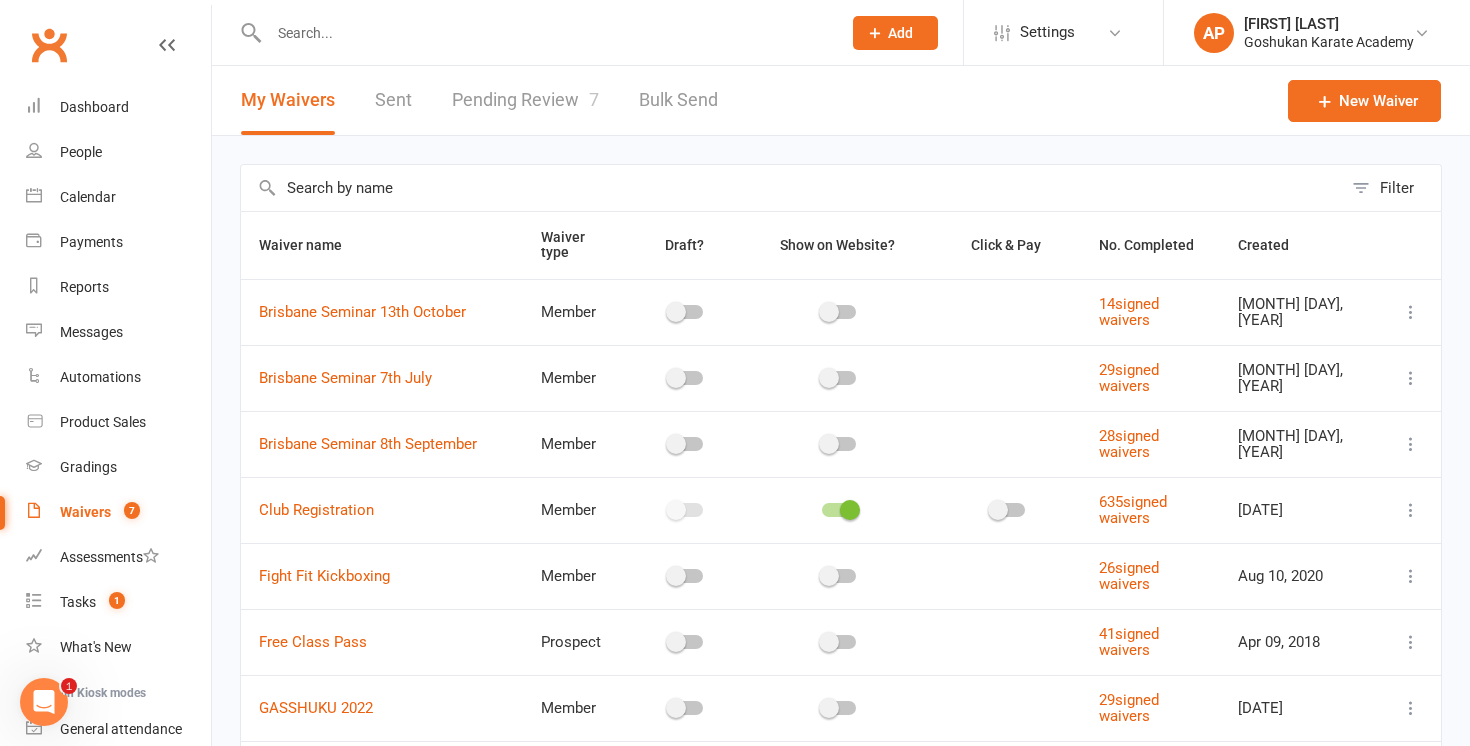 click on "Pending Review 7" at bounding box center [525, 100] 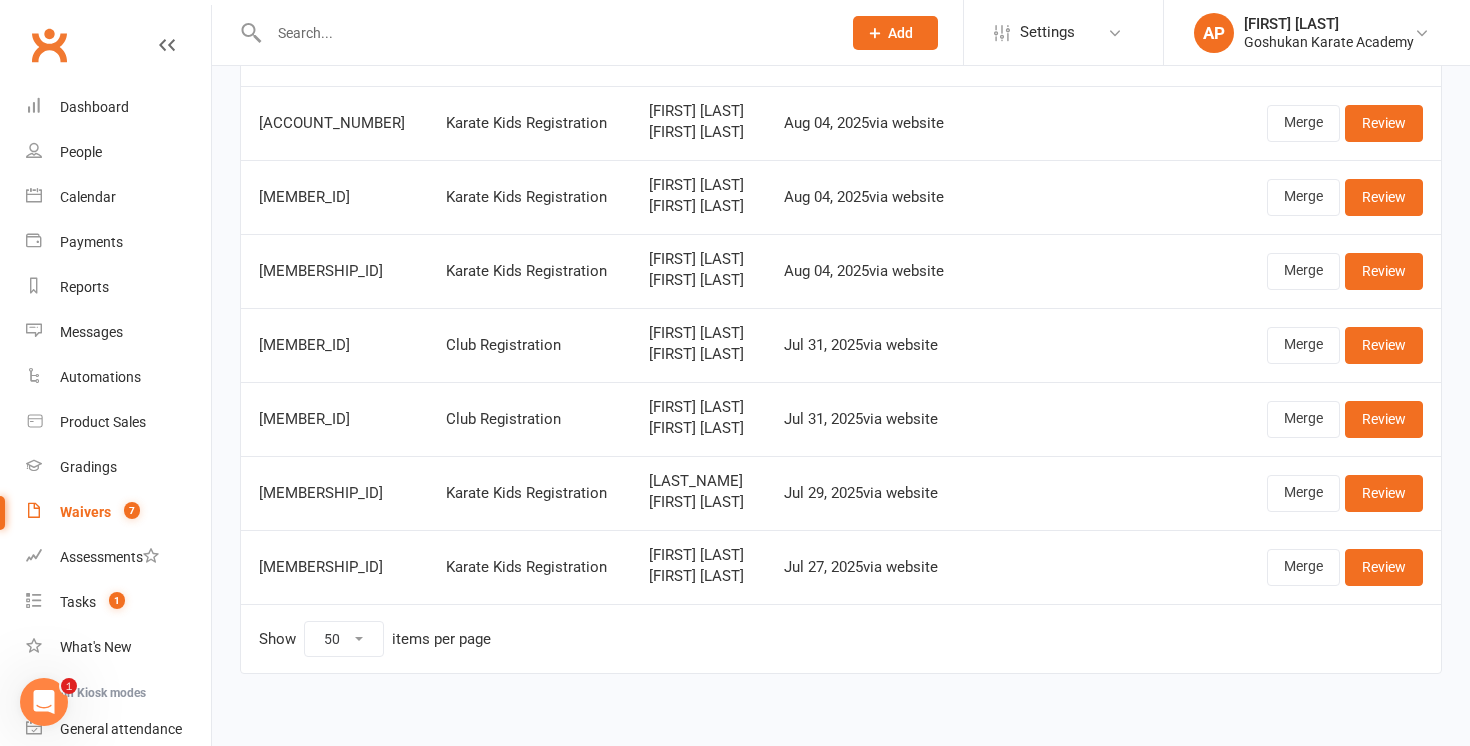 scroll, scrollTop: 188, scrollLeft: 0, axis: vertical 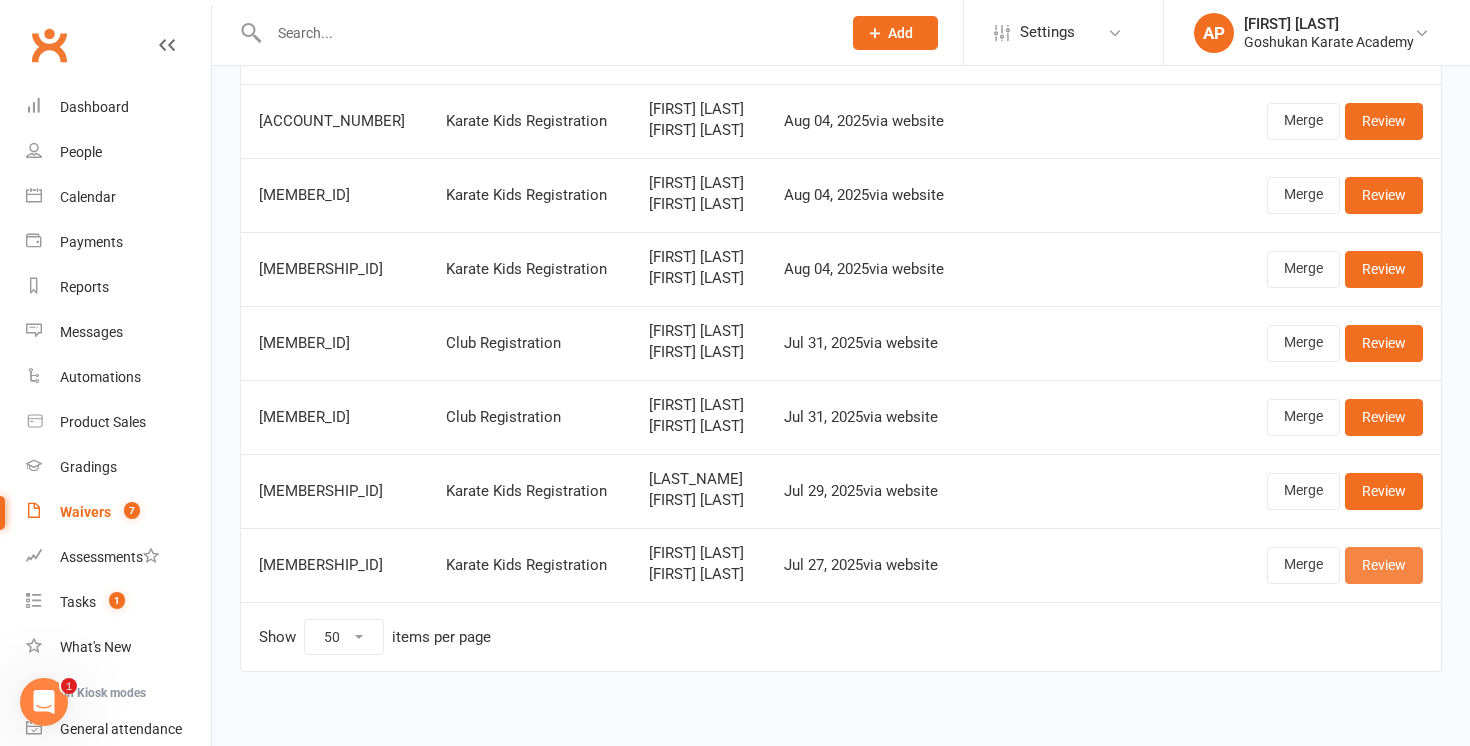 click on "Review" at bounding box center (1384, 565) 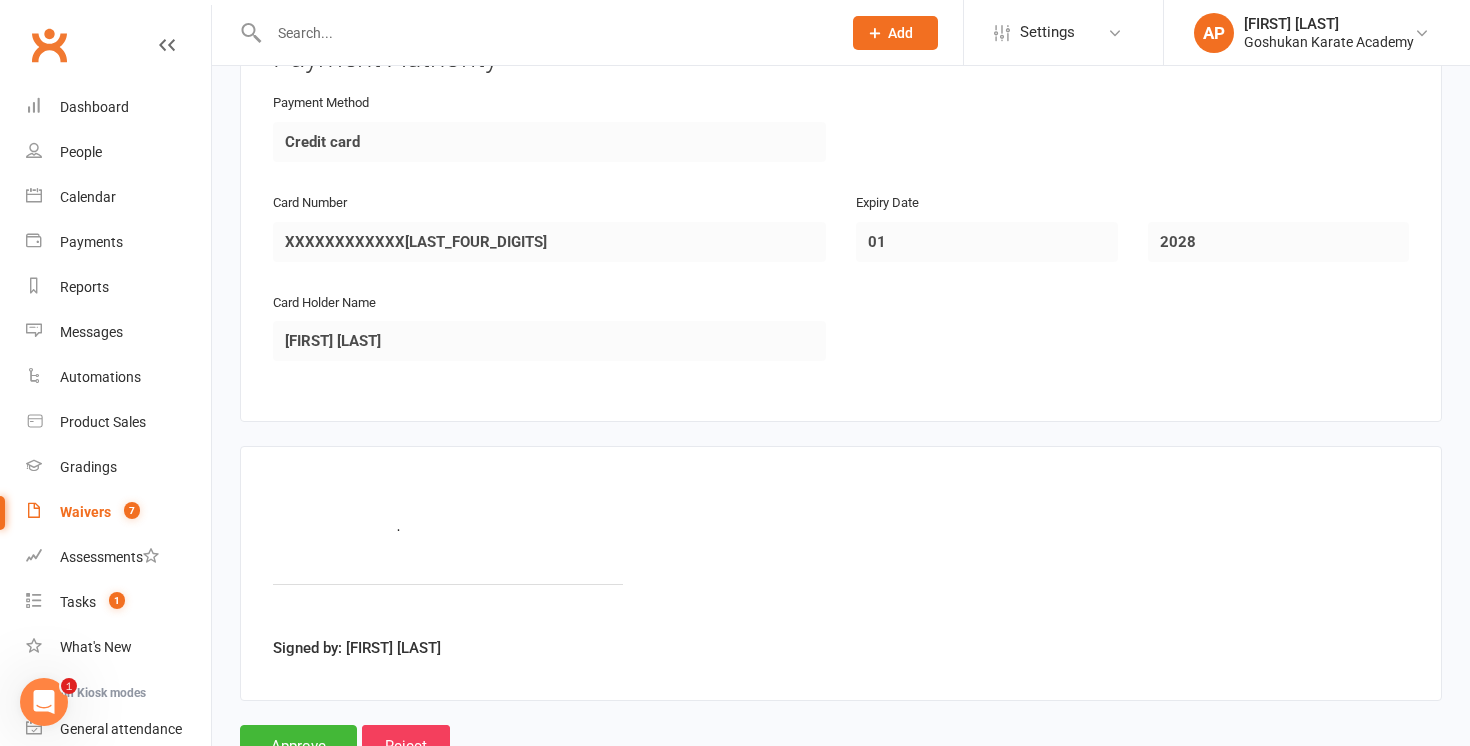 scroll, scrollTop: 3247, scrollLeft: 0, axis: vertical 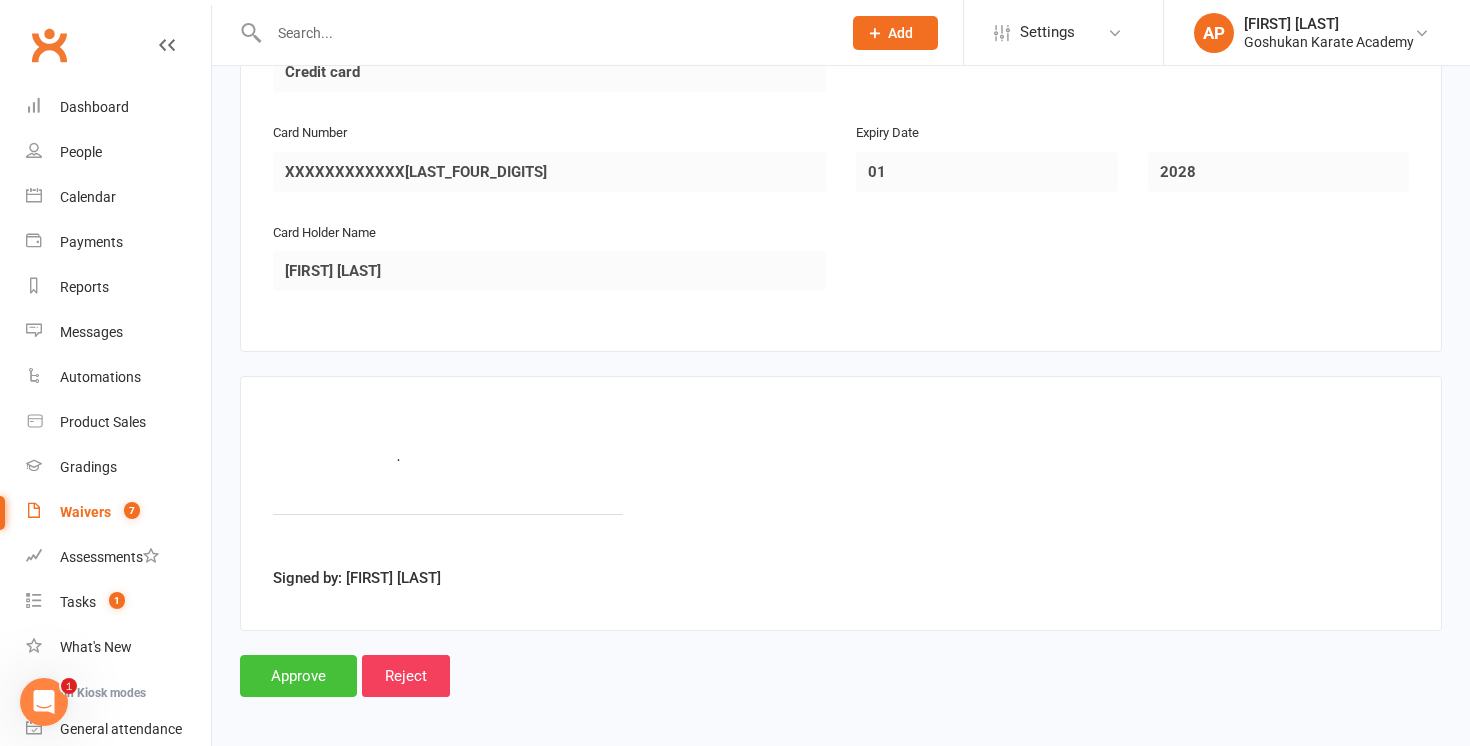 click on "Approve" at bounding box center (298, 676) 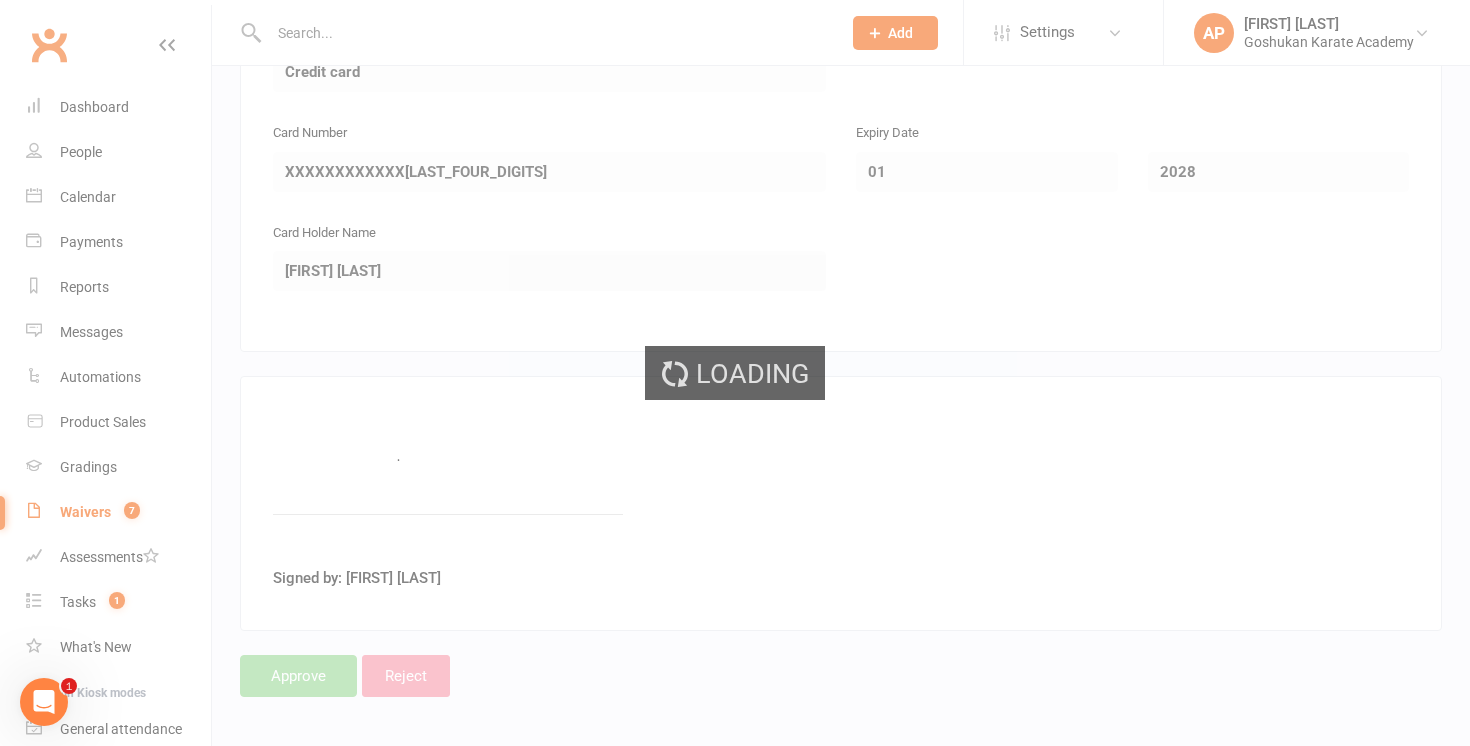 scroll, scrollTop: 0, scrollLeft: 0, axis: both 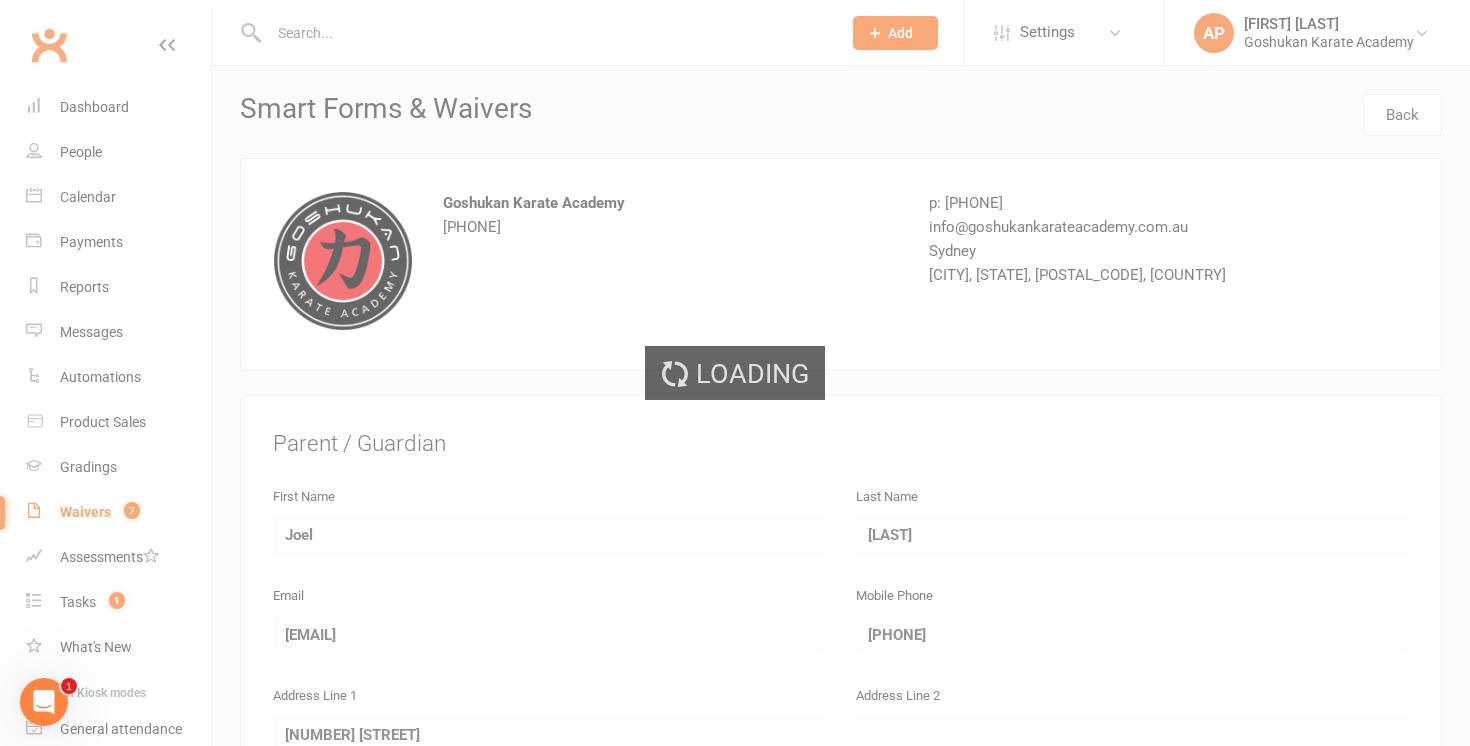 select on "50" 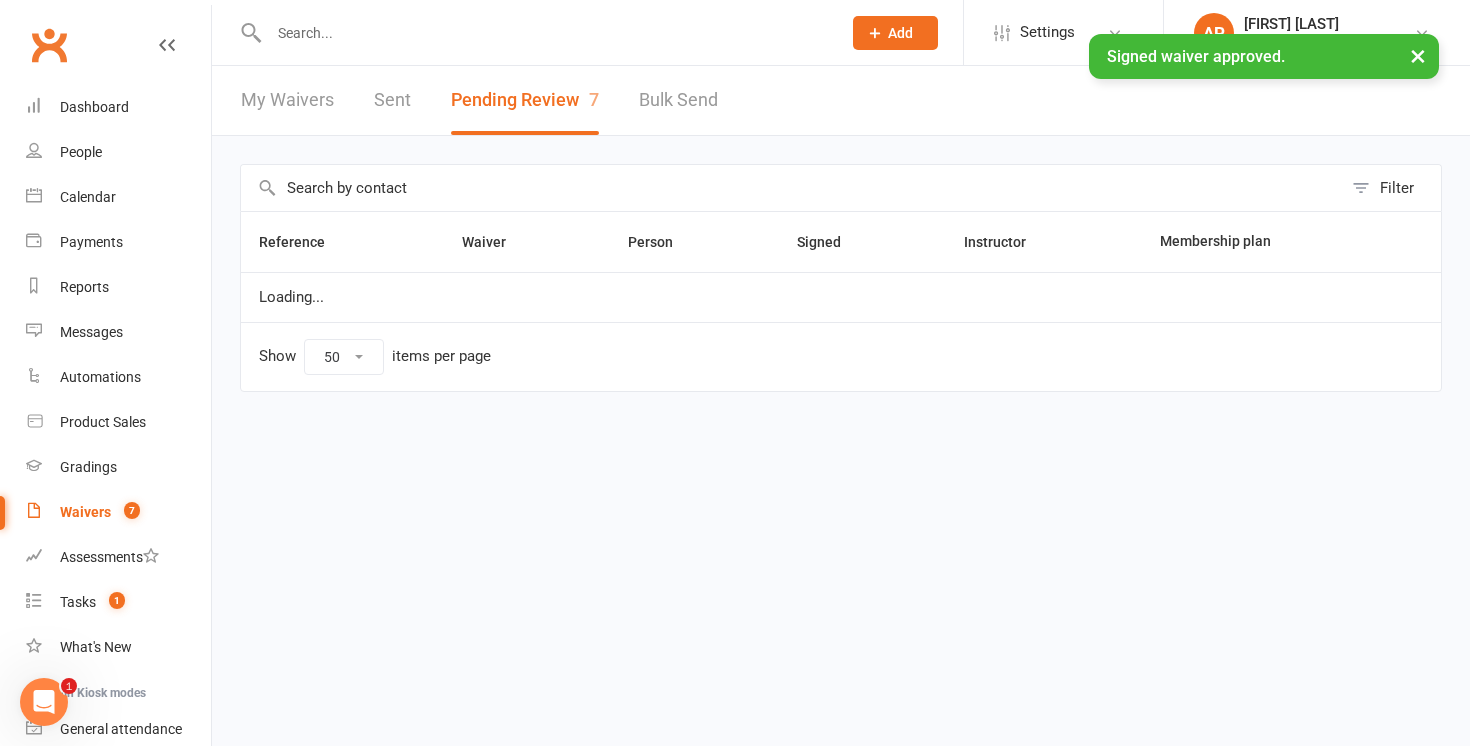 click on "× Signed waiver approved." at bounding box center [722, 34] 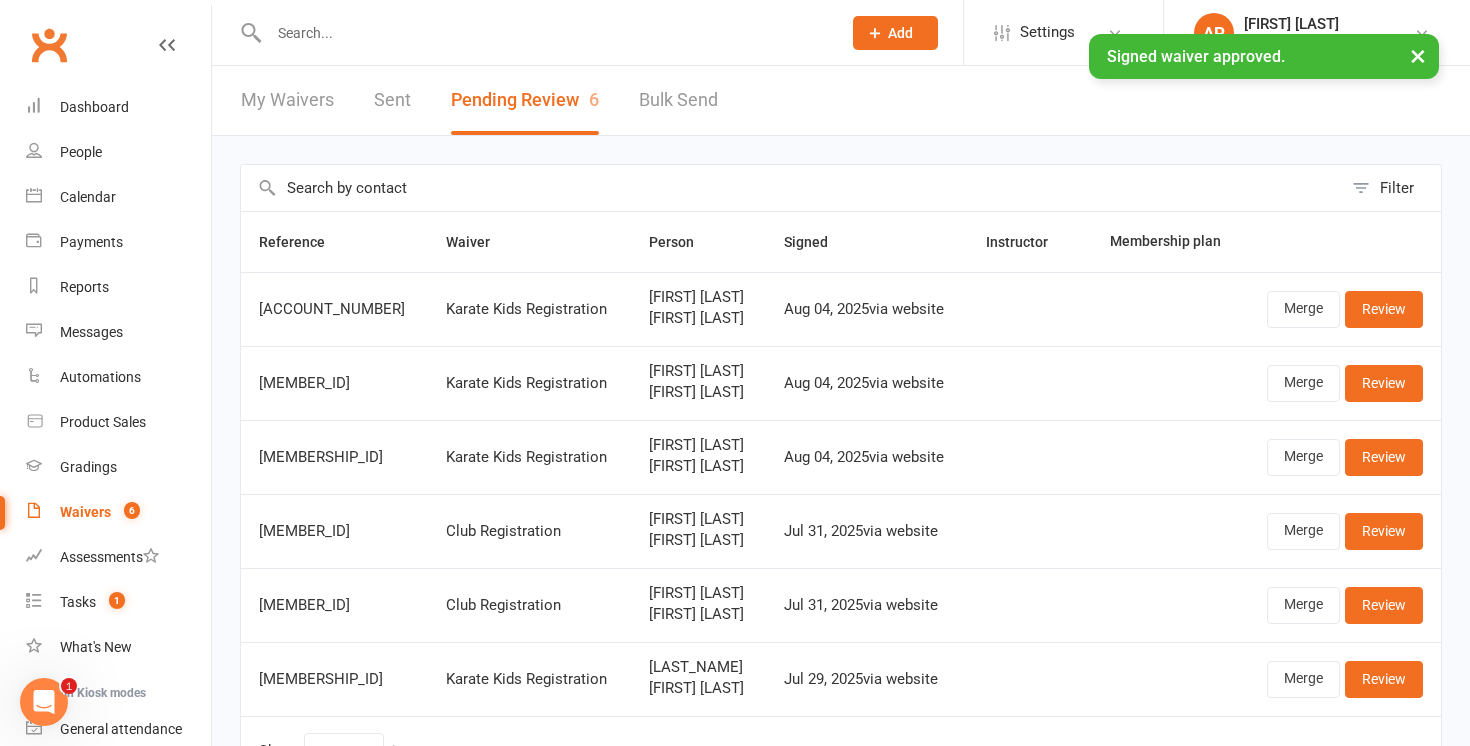 click on "× Signed waiver approved." at bounding box center (722, 34) 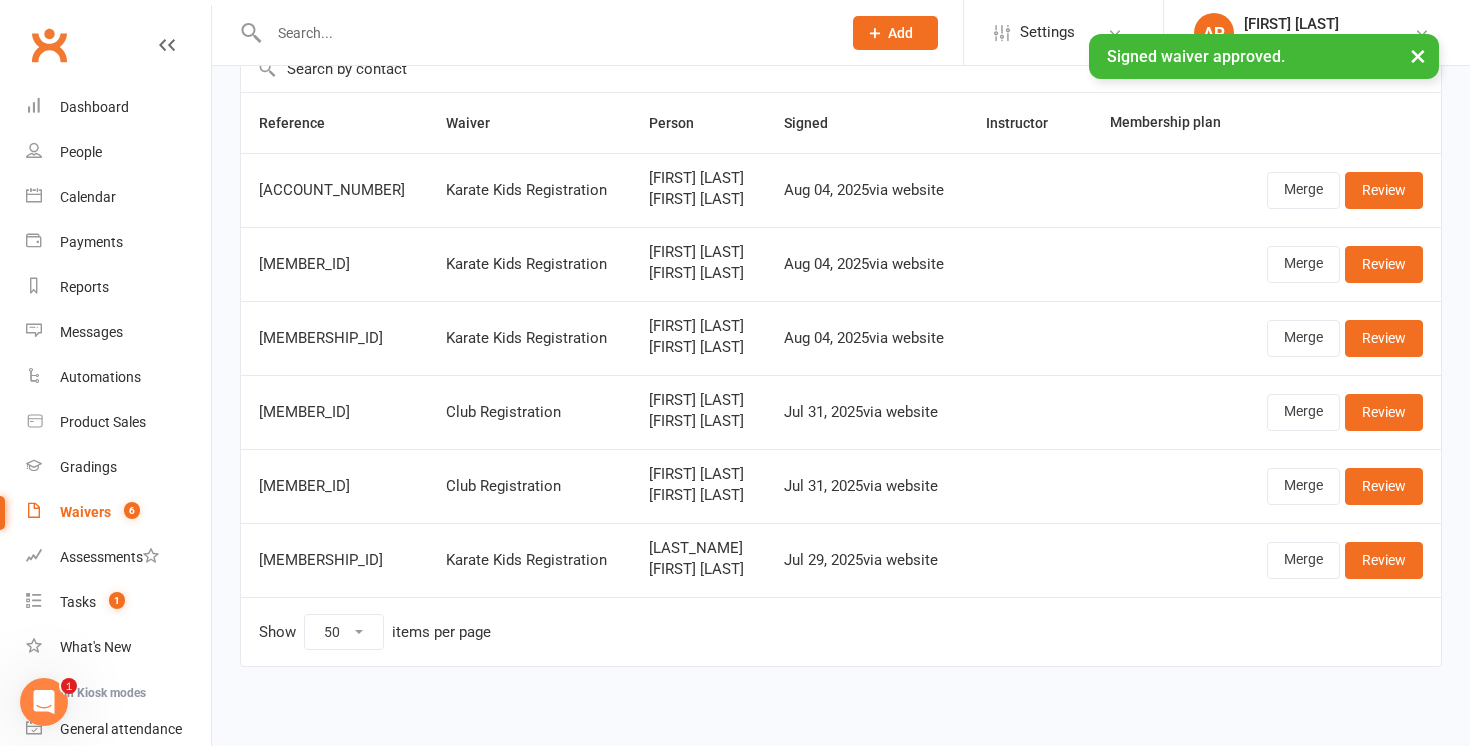 scroll, scrollTop: 125, scrollLeft: 0, axis: vertical 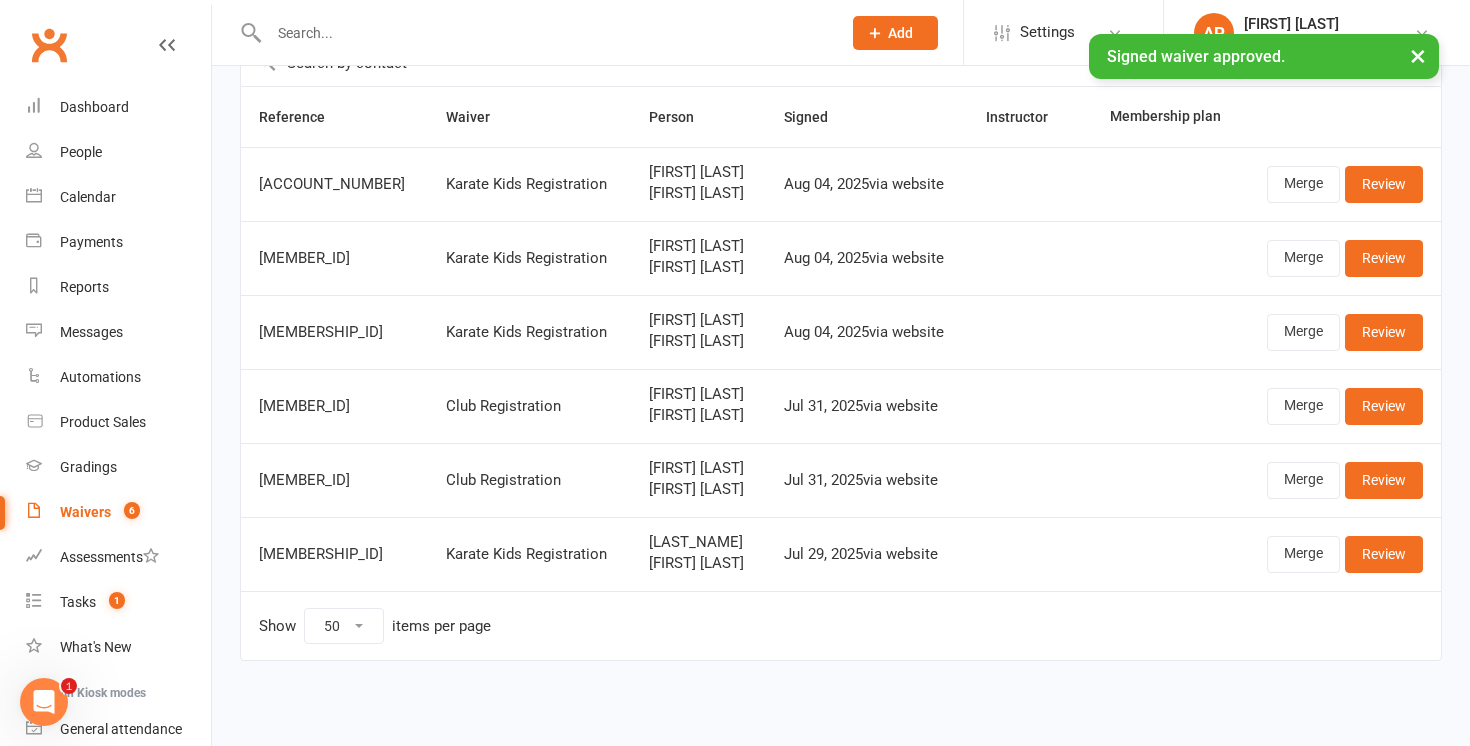 click on "× Signed waiver approved." at bounding box center (722, 34) 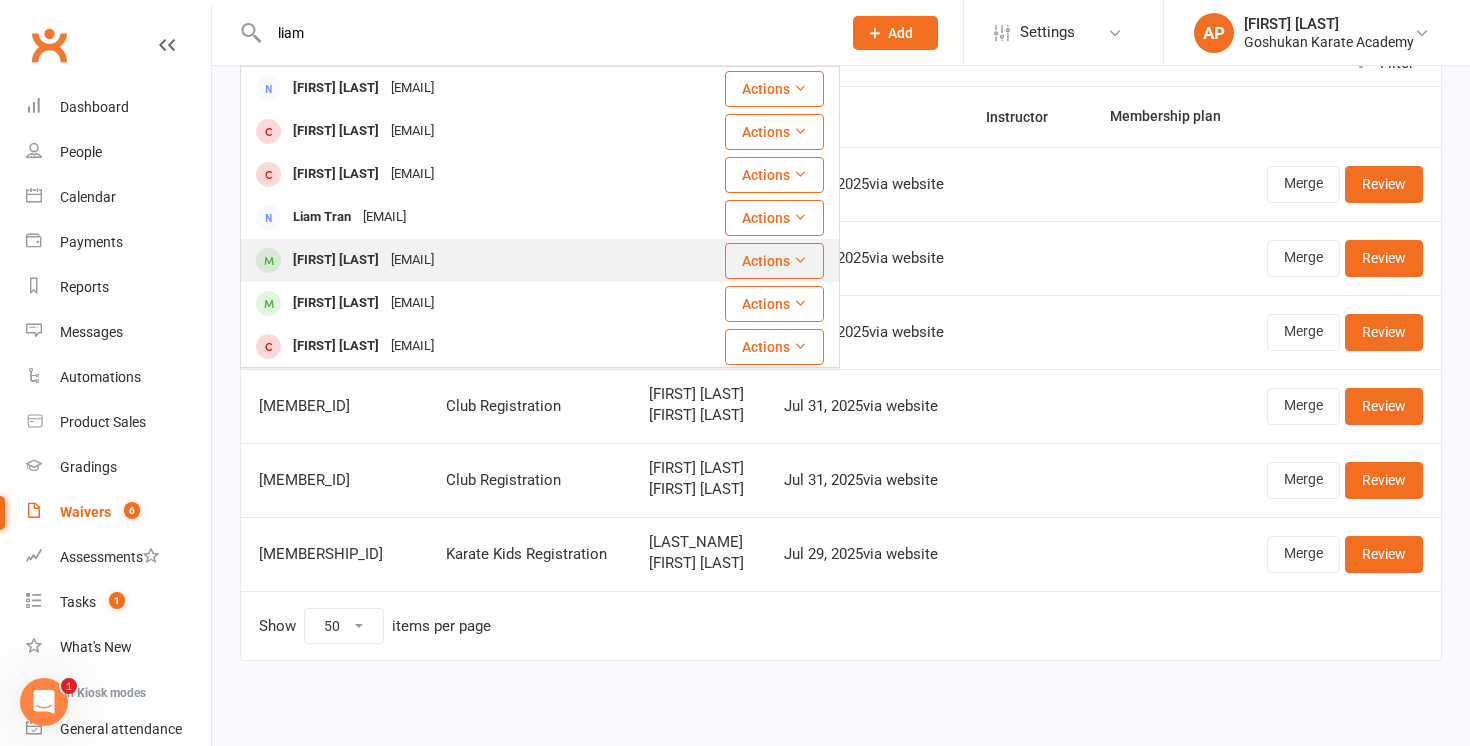 type on "liam" 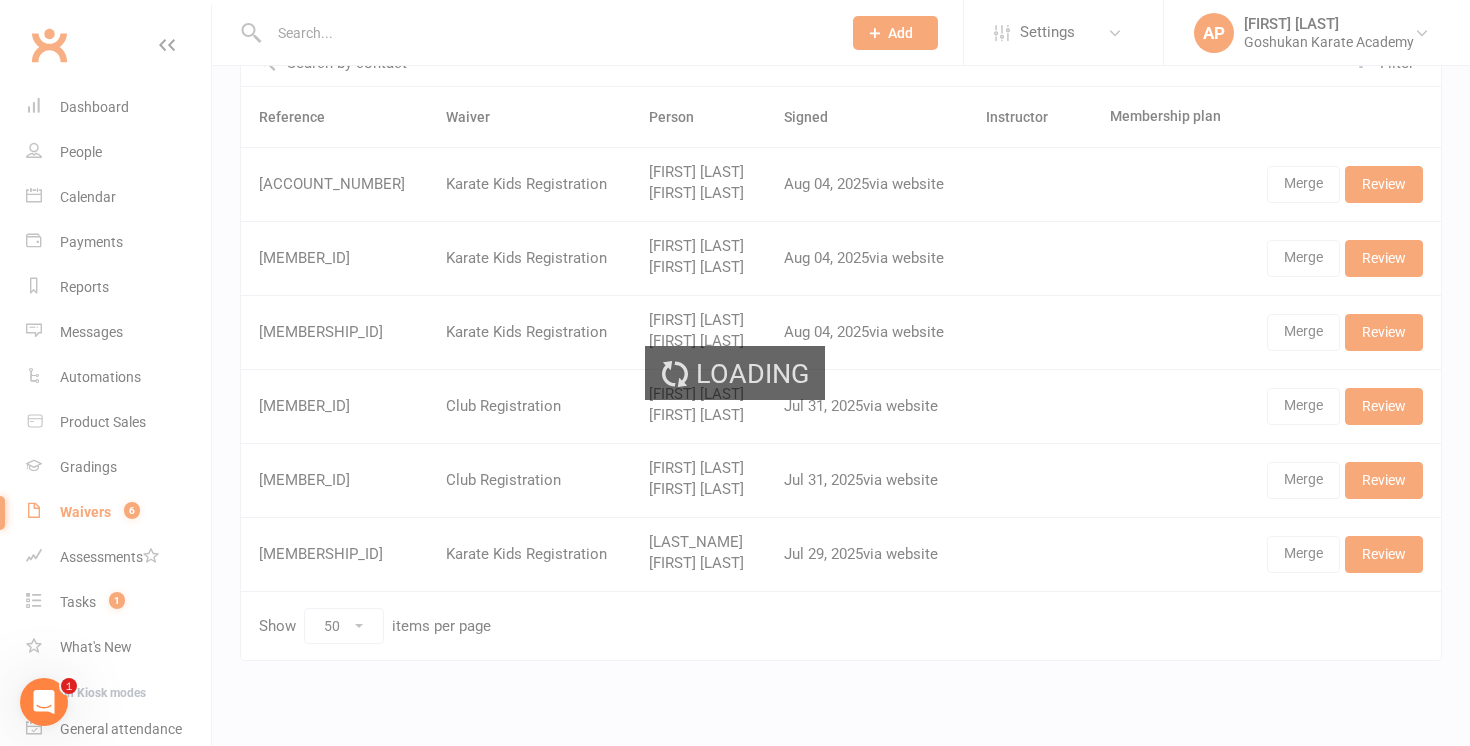 scroll, scrollTop: 0, scrollLeft: 0, axis: both 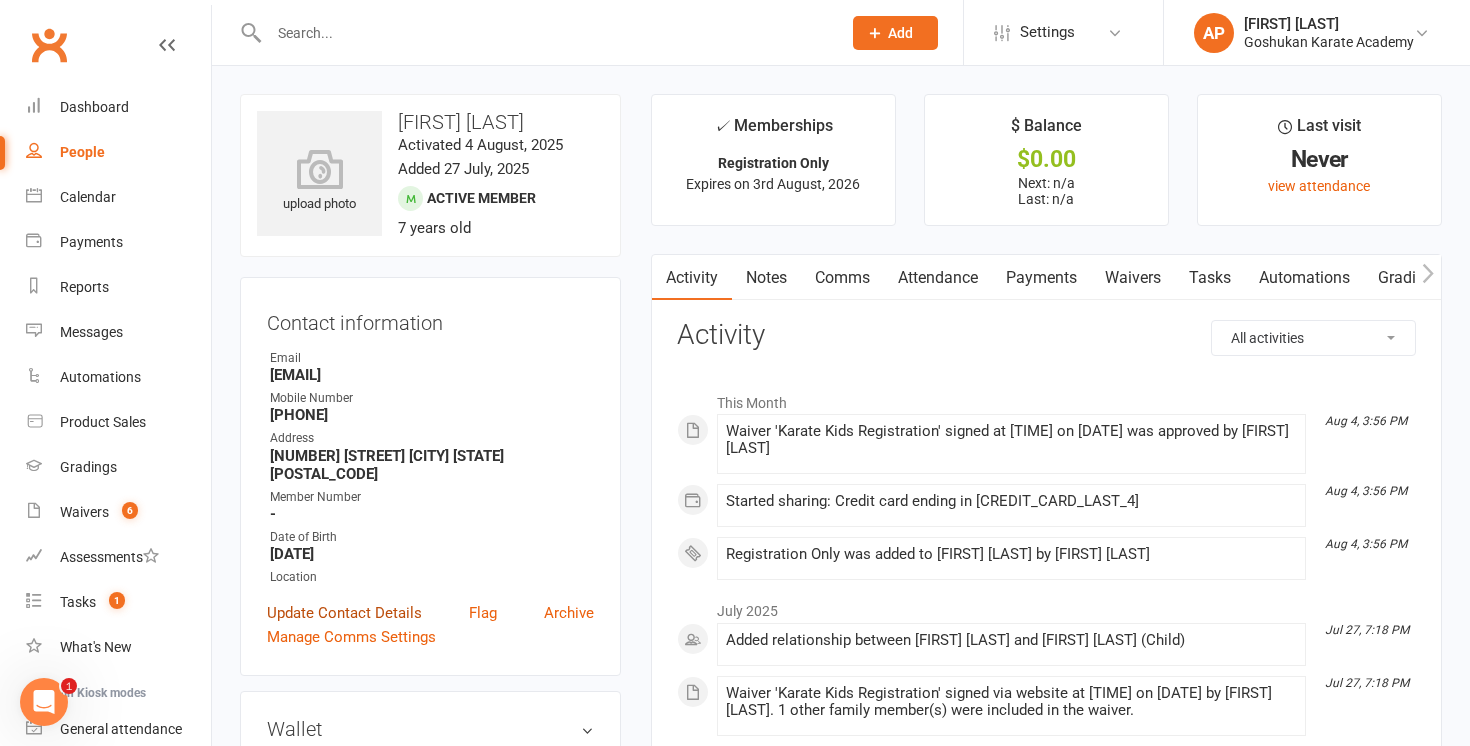 click on "Update Contact Details" at bounding box center [344, 613] 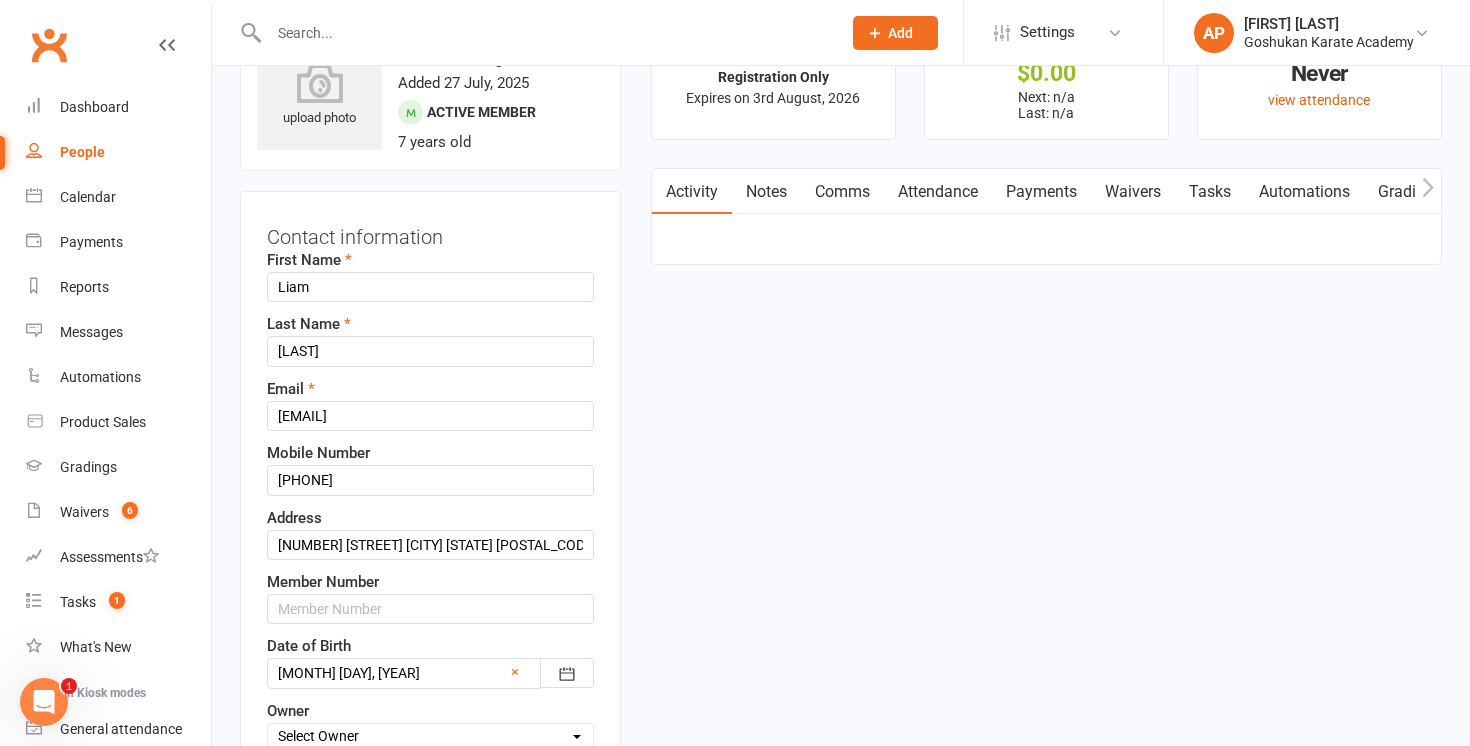 scroll, scrollTop: 94, scrollLeft: 0, axis: vertical 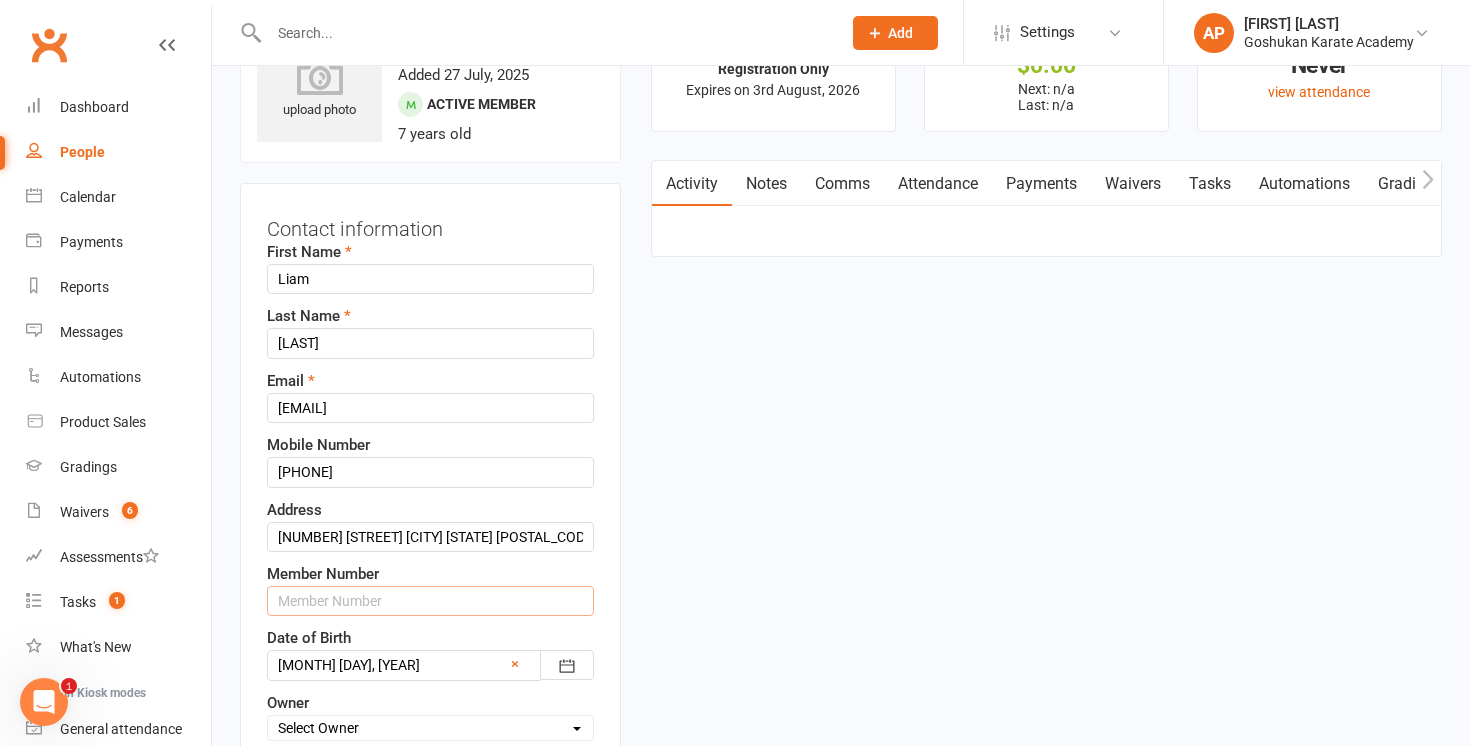 click at bounding box center (430, 601) 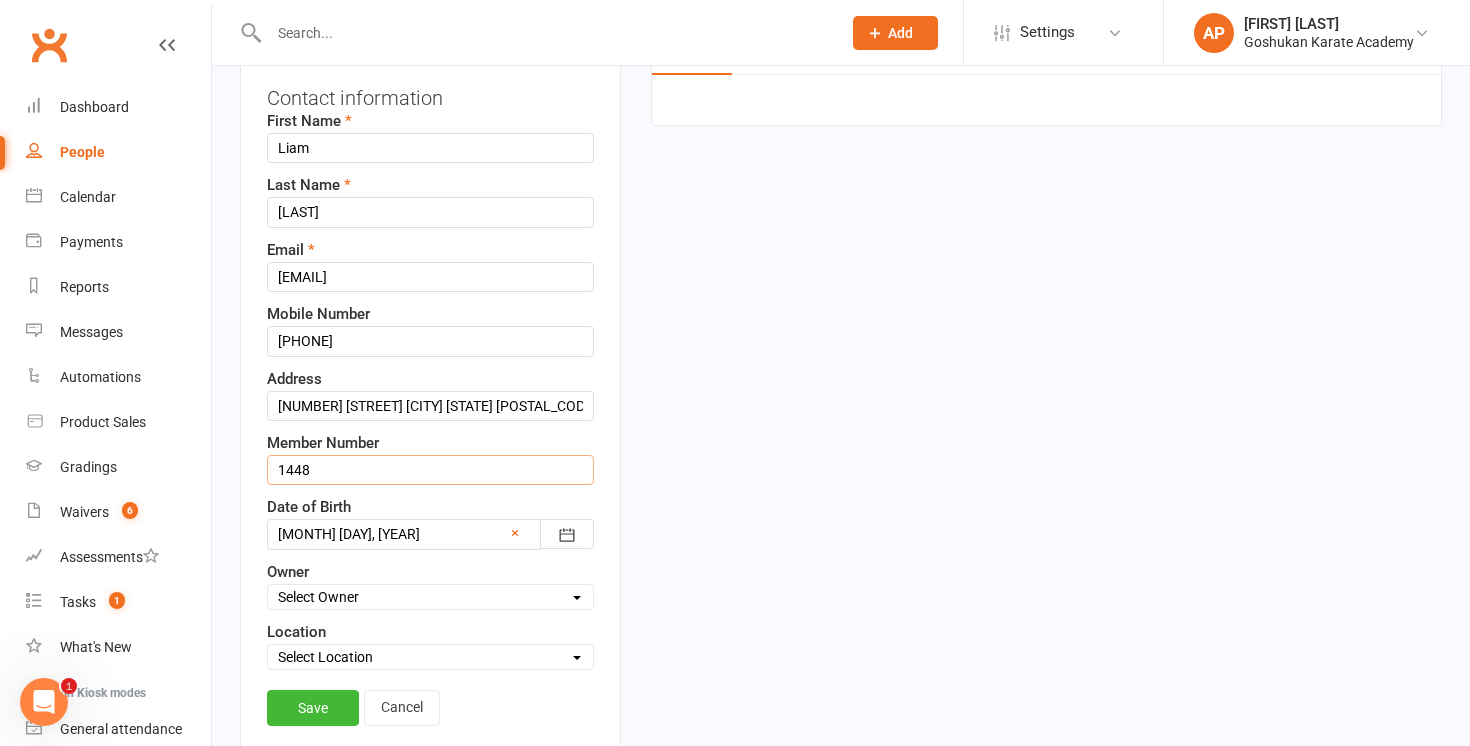 scroll, scrollTop: 242, scrollLeft: 0, axis: vertical 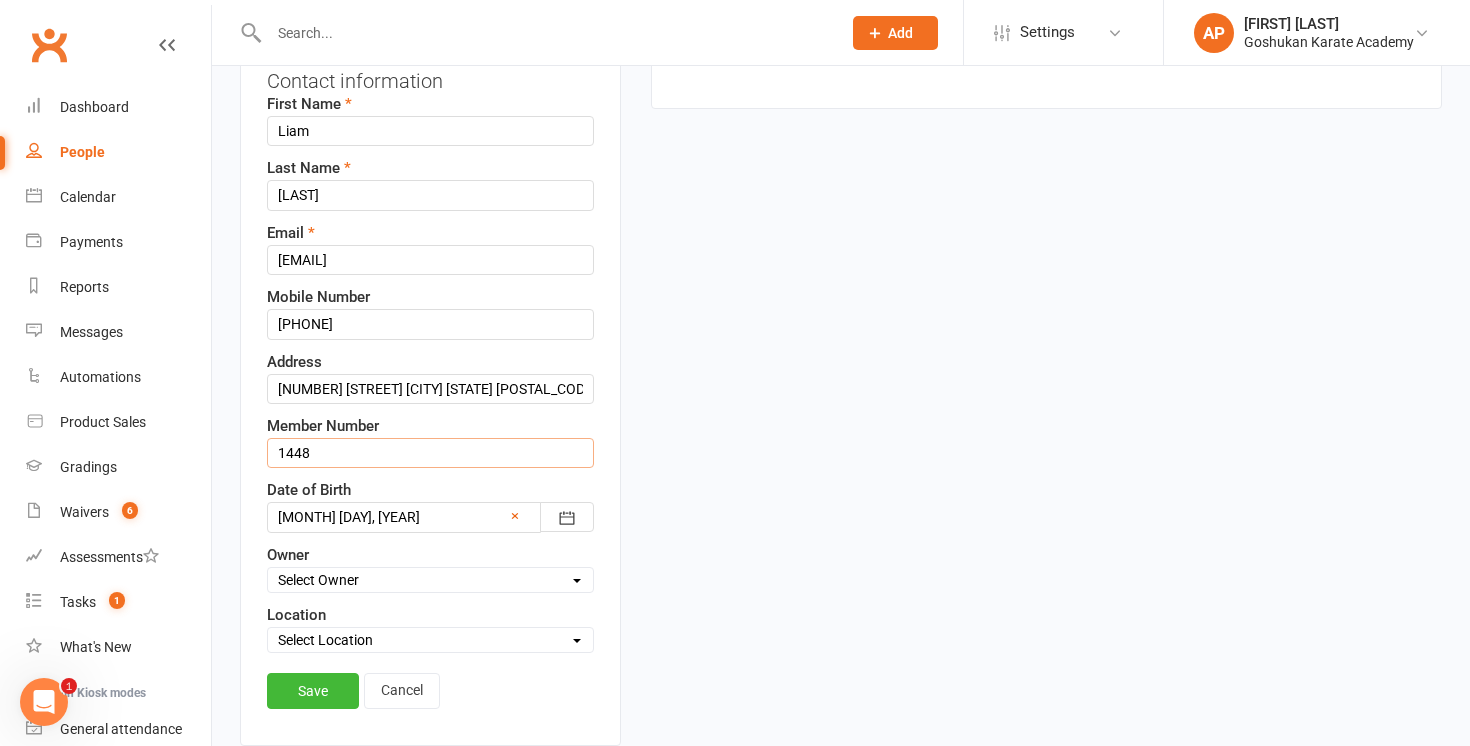 type on "1448" 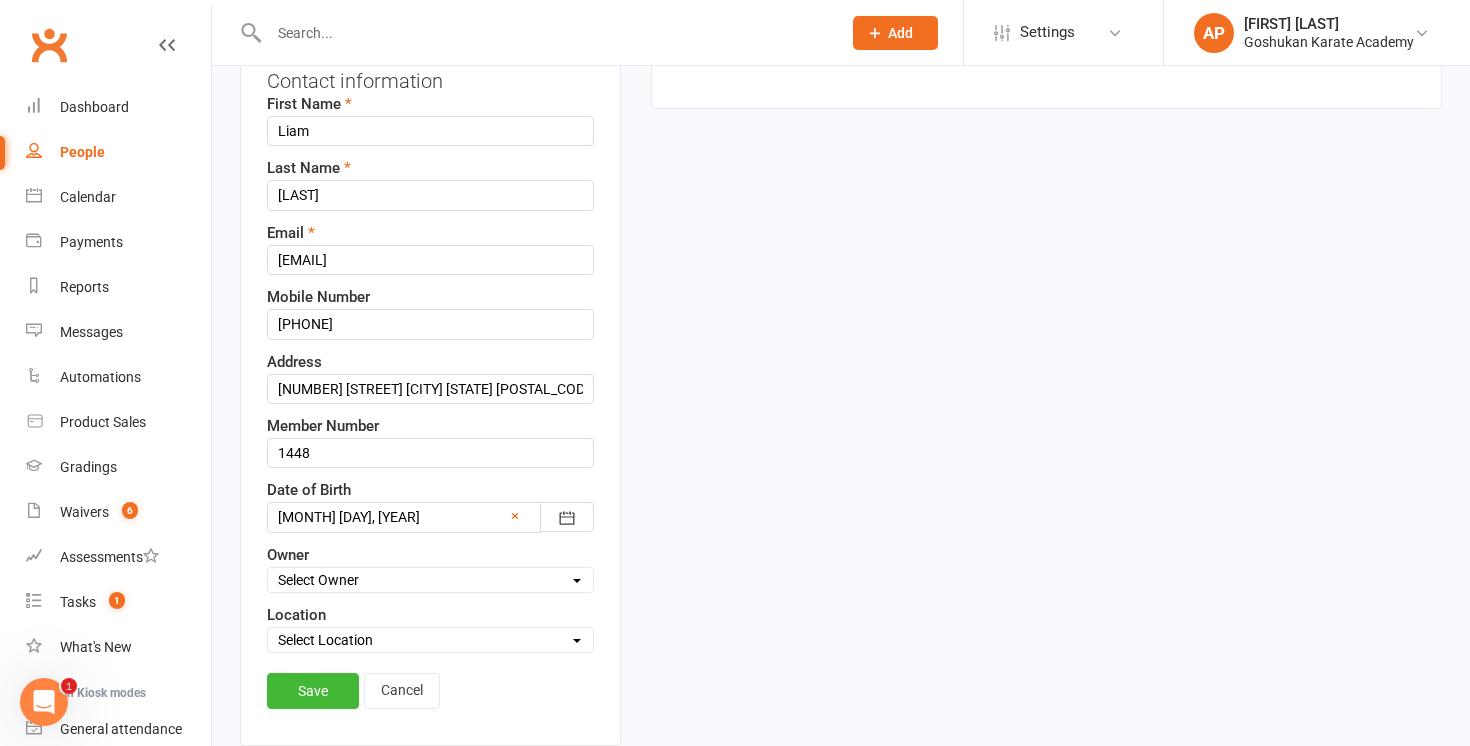 click on "Select Location Liverpool Morayfield Seven Hills St Marys Werrington" at bounding box center [430, 640] 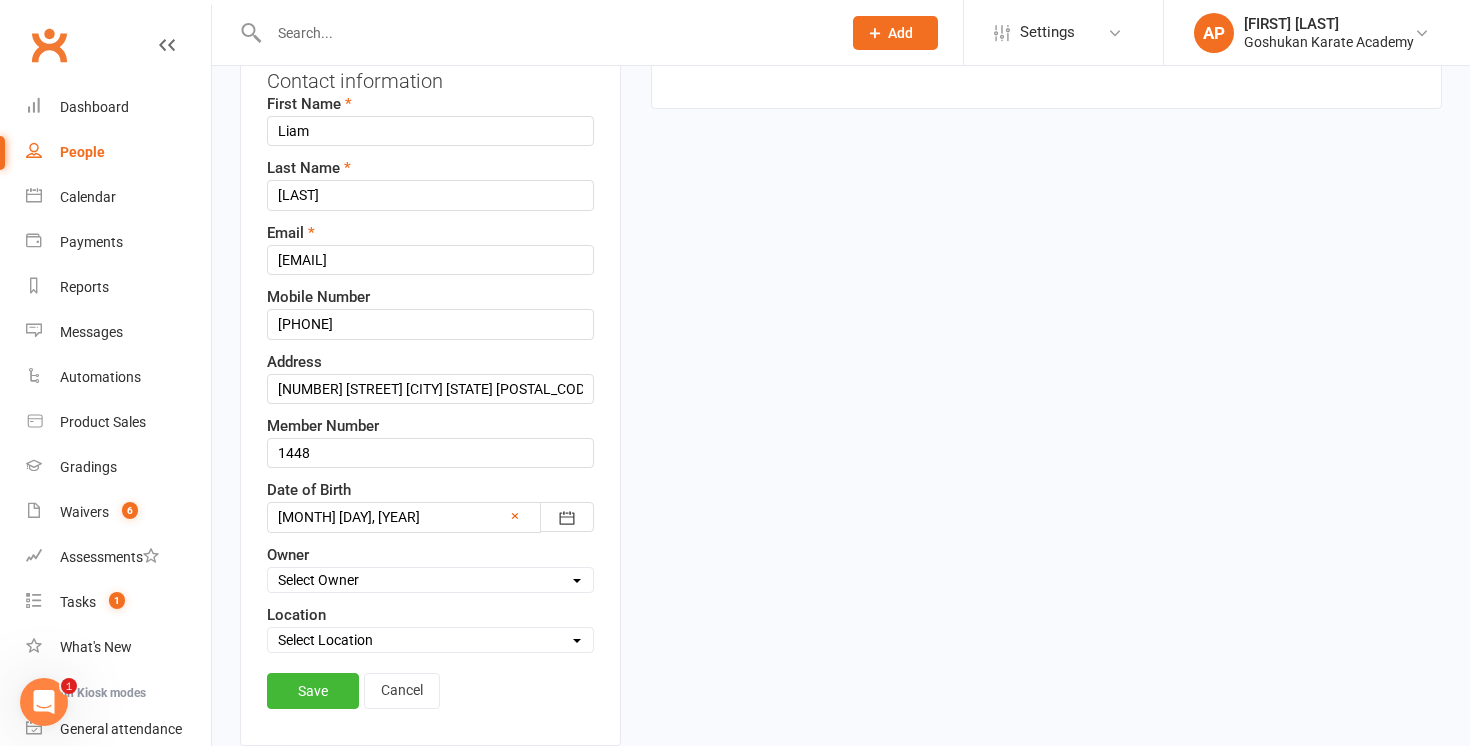 select on "2" 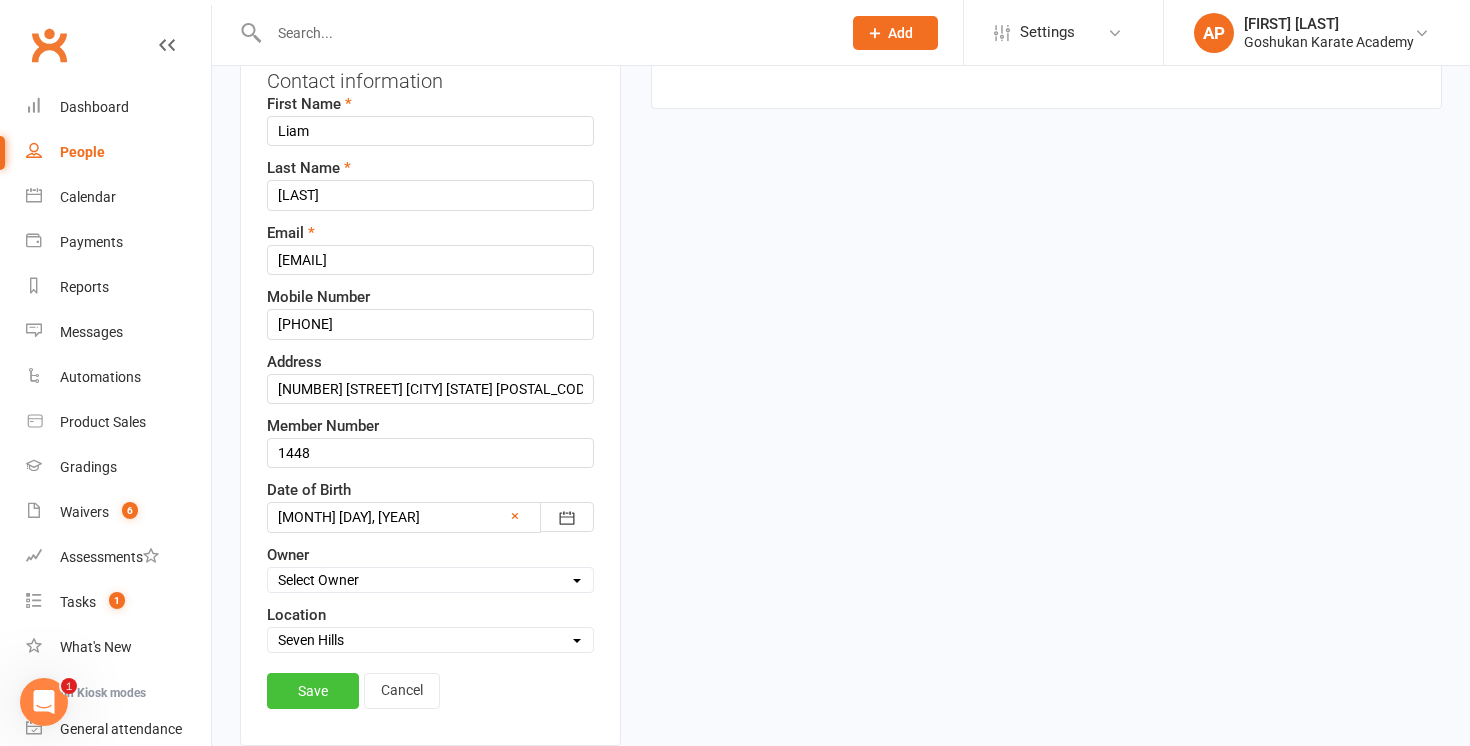 click on "Save" at bounding box center (313, 691) 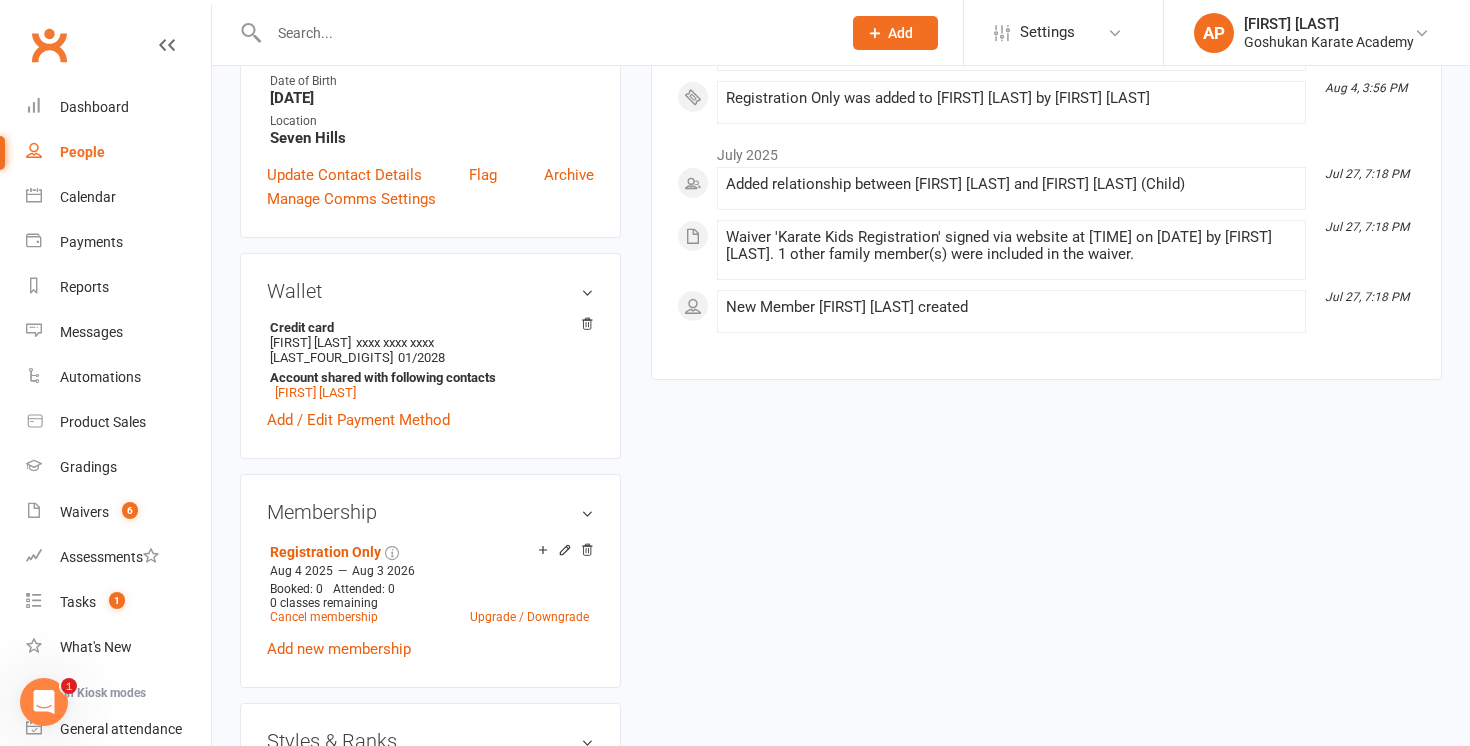 scroll, scrollTop: 480, scrollLeft: 0, axis: vertical 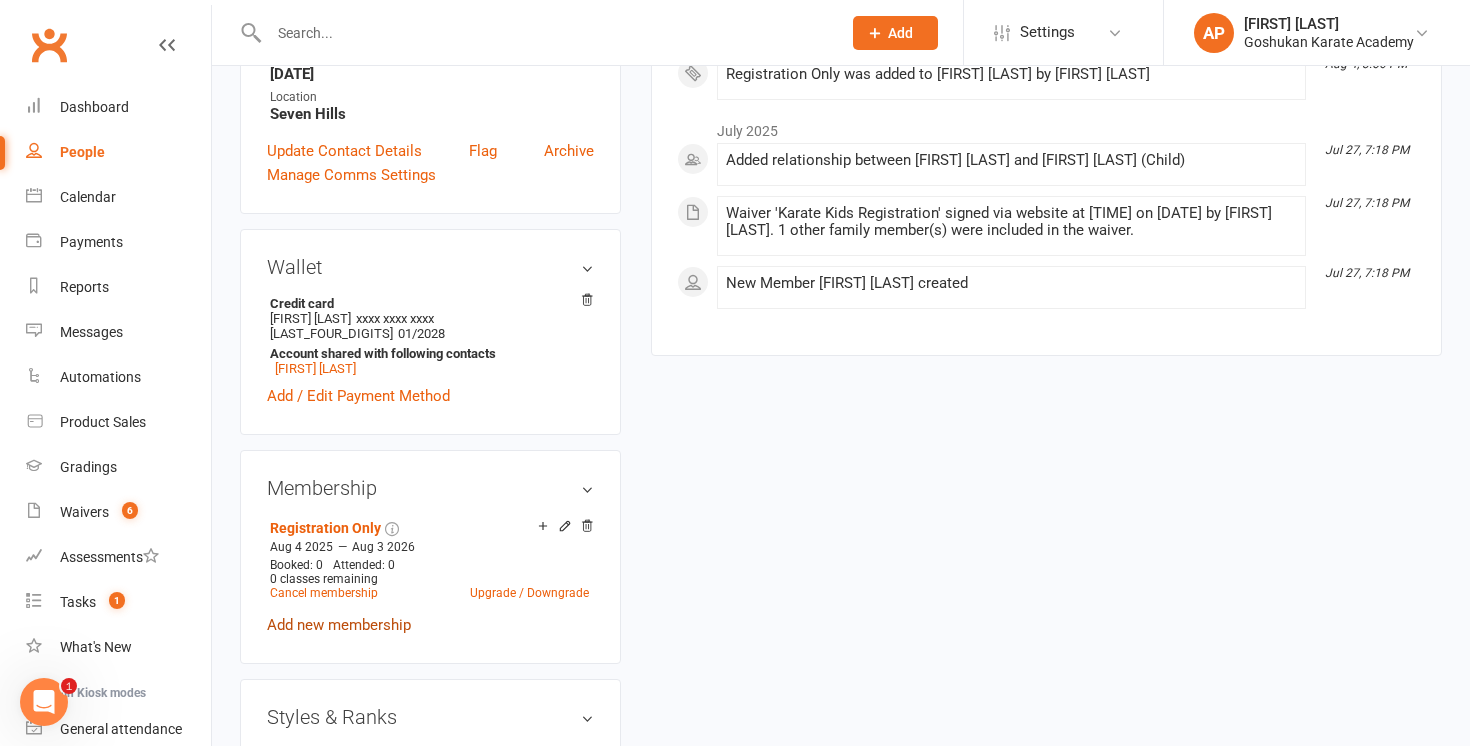click on "Add new membership" at bounding box center (339, 625) 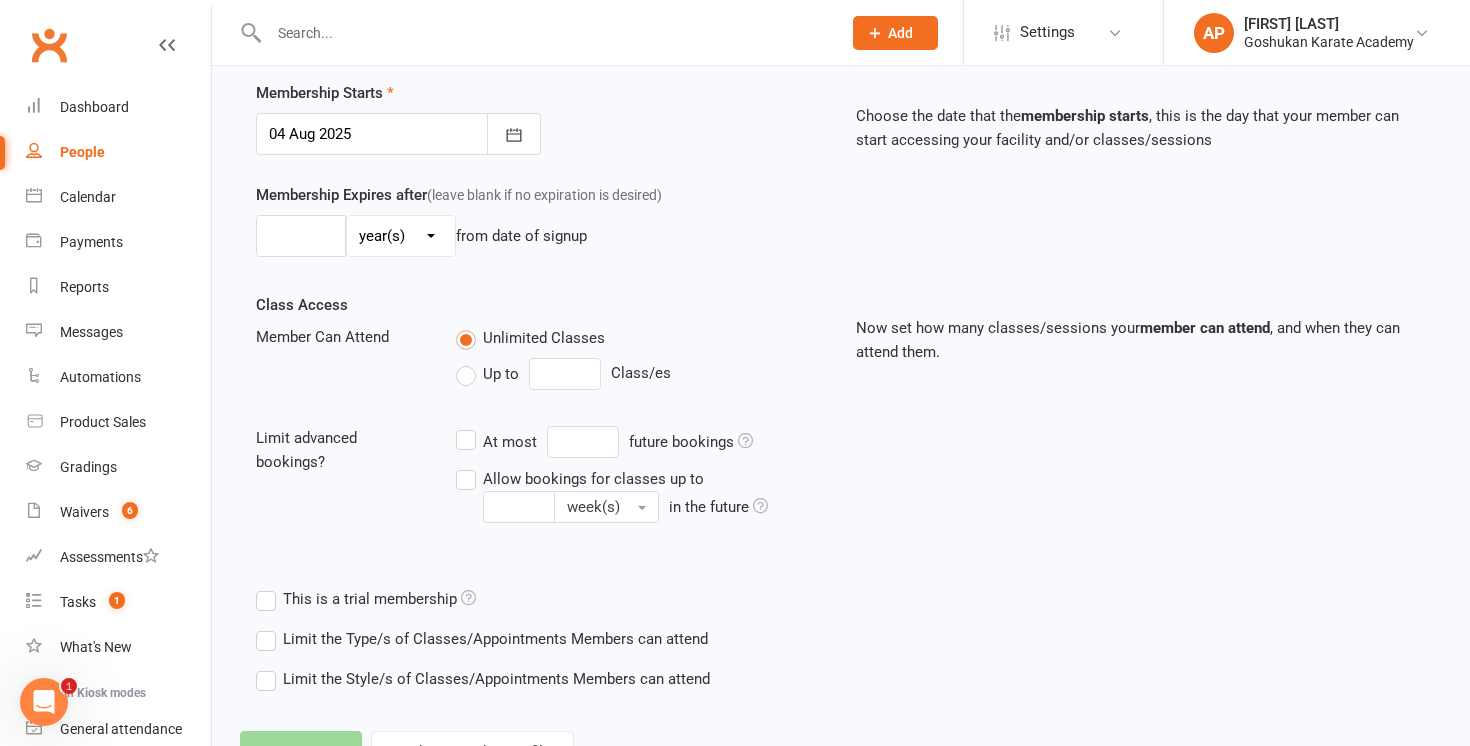 scroll, scrollTop: 0, scrollLeft: 0, axis: both 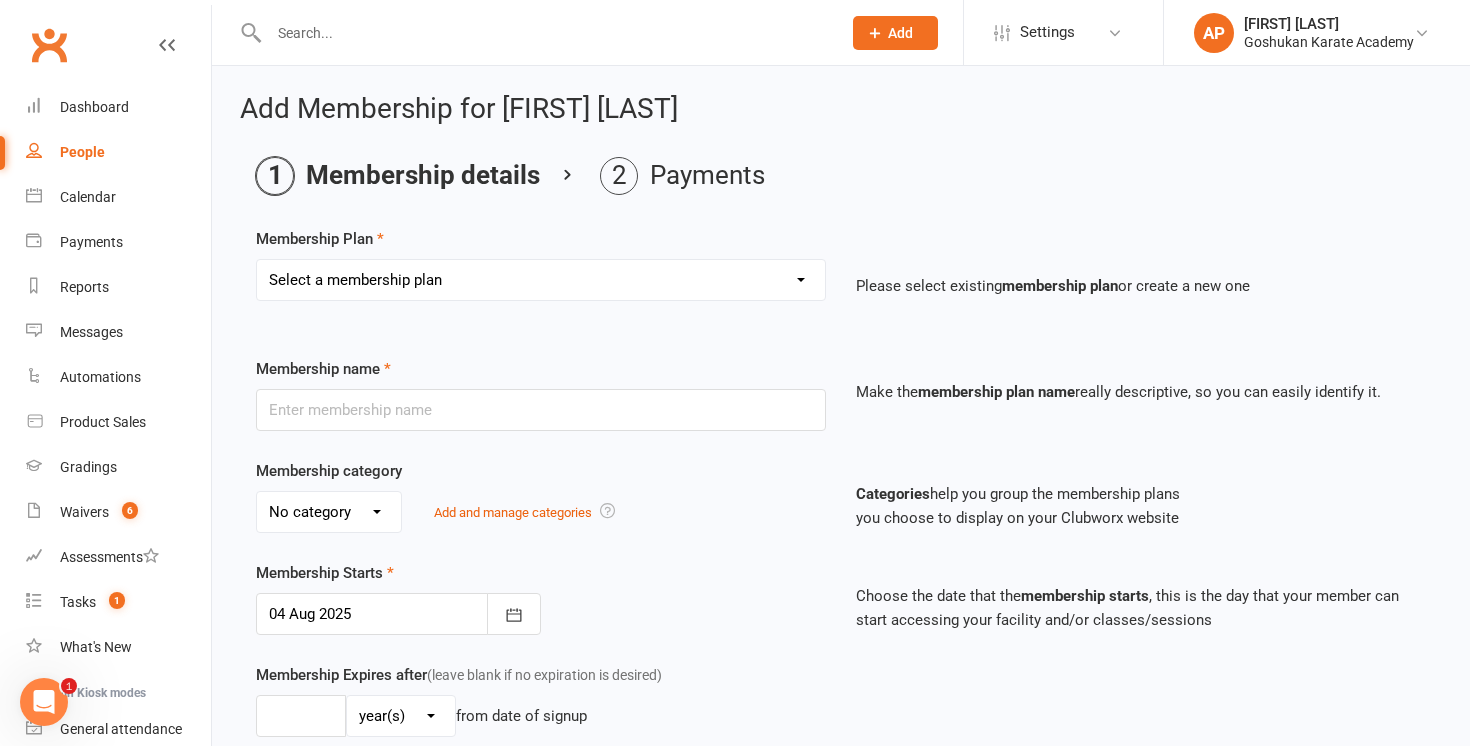 click on "Select a membership plan Create new Membership Plan Registration Gold Membership (Unlimited) Silver Membership (1 class per week) Casual Pass Free Trial Class 10 Visit Pass Instructor Silver member - extra class Silver member - free class (3rd plus) VIP KARATE KIDS (Gold Membership) KARATE KIDS (Silver Membership) Platinum Membership (Unlimited classes) Registration Only Annual Insurance Registration Waiver GASSHUKU 2022" at bounding box center (541, 280) 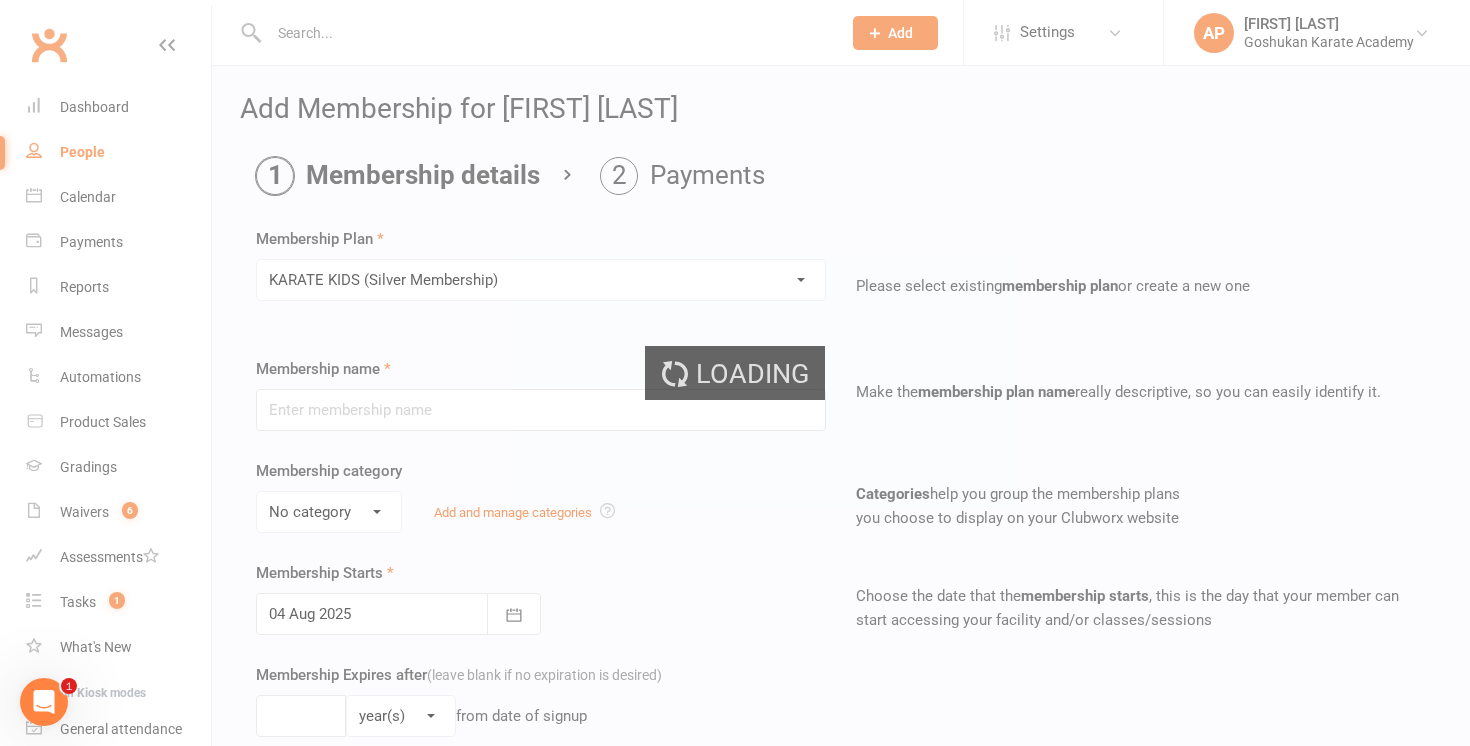 type on "KARATE KIDS (Silver Membership)" 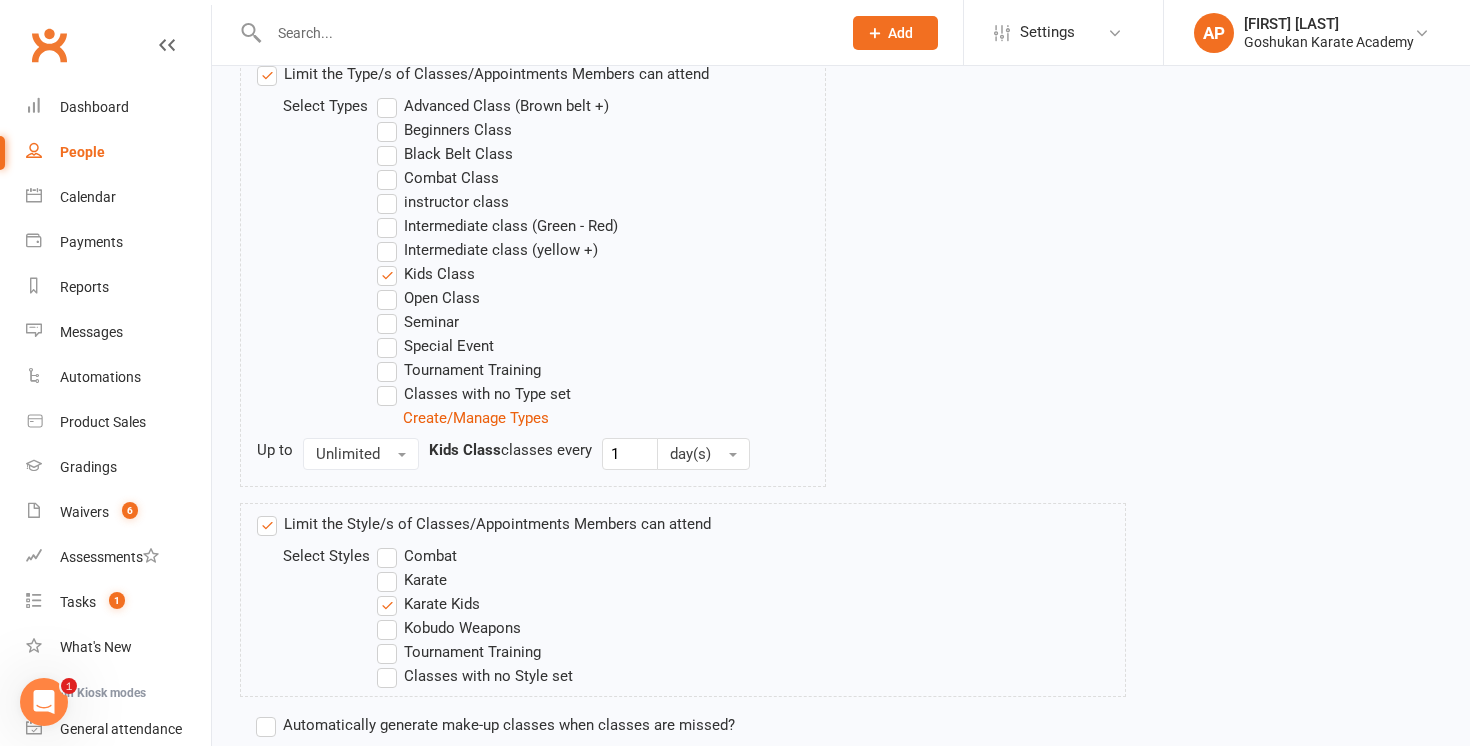 scroll, scrollTop: 1172, scrollLeft: 0, axis: vertical 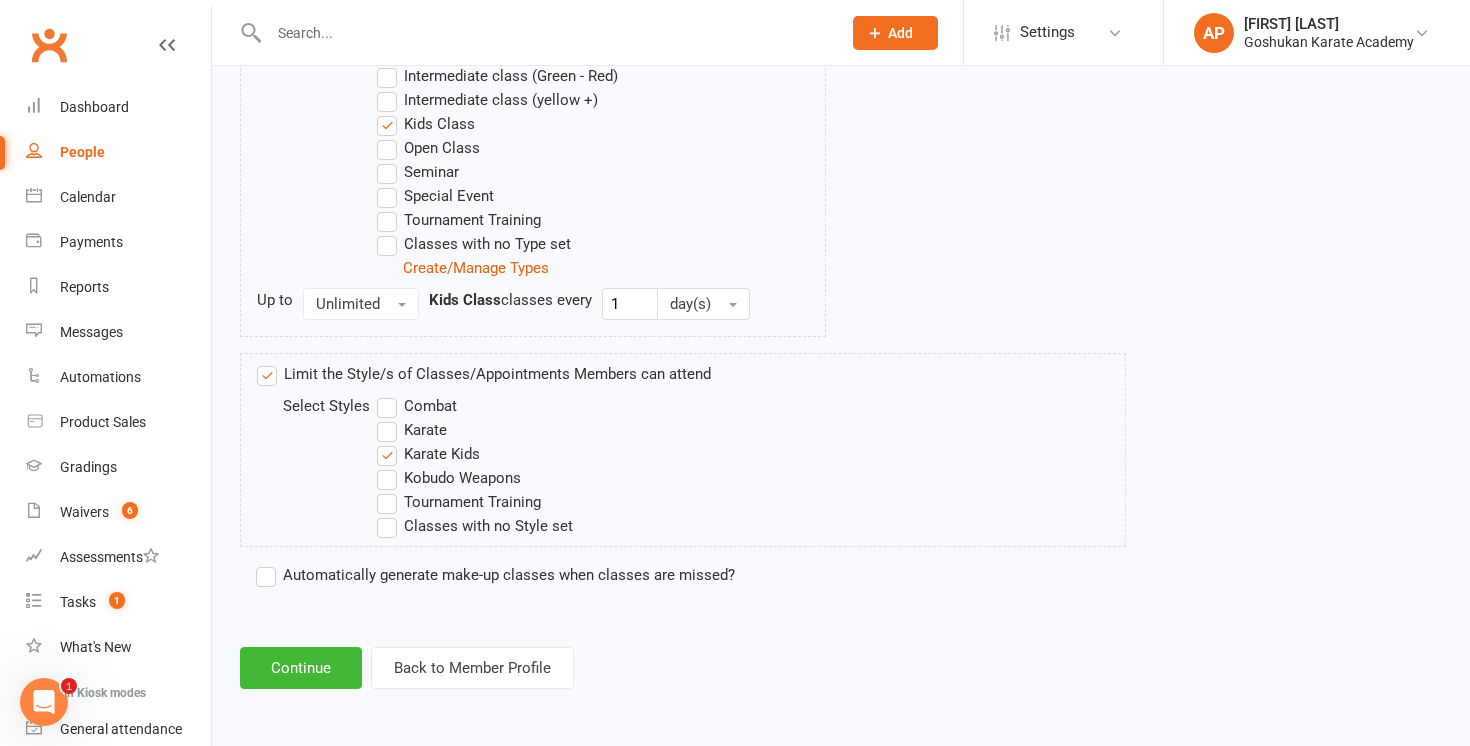 click on "Automatically generate make-up classes when classes are missed?" at bounding box center [495, 575] 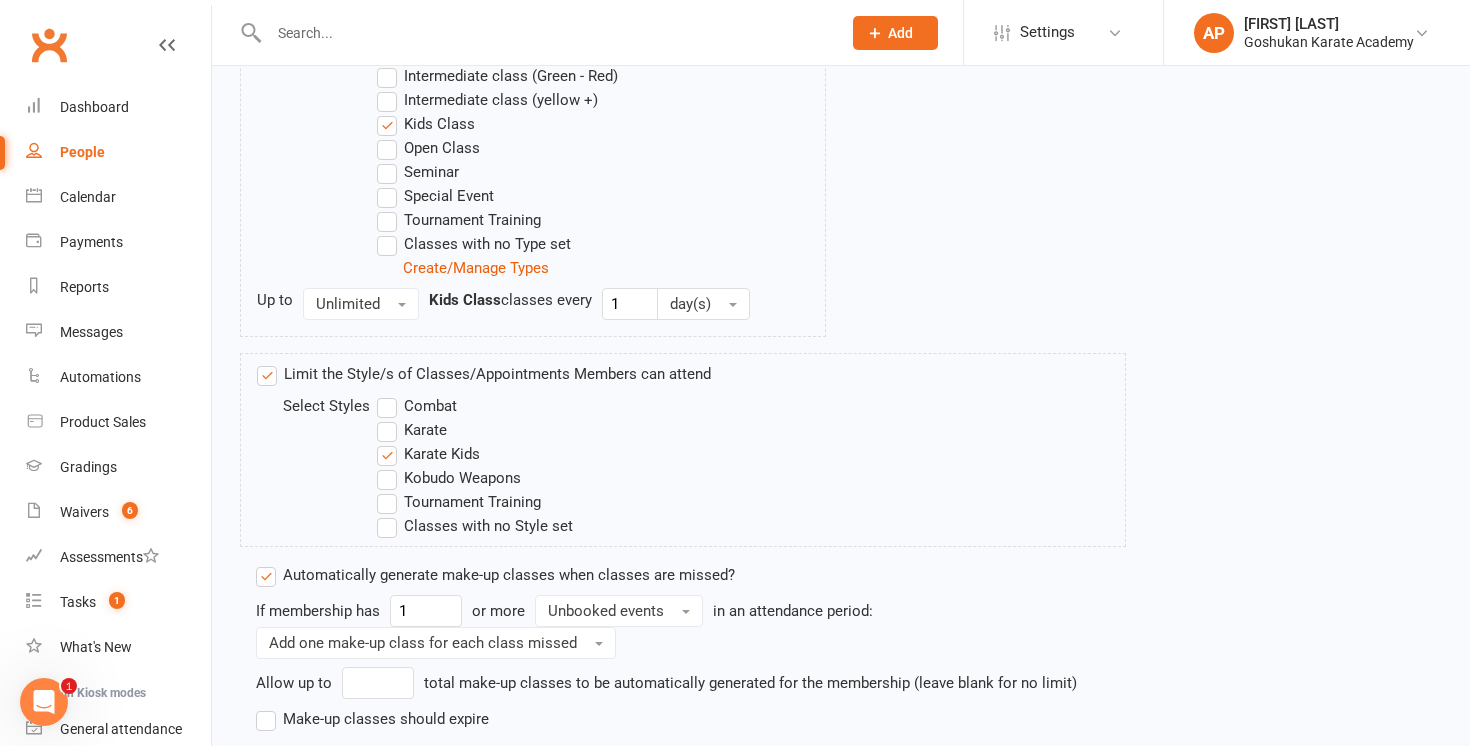 click on "Make-up classes should expire" at bounding box center (372, 719) 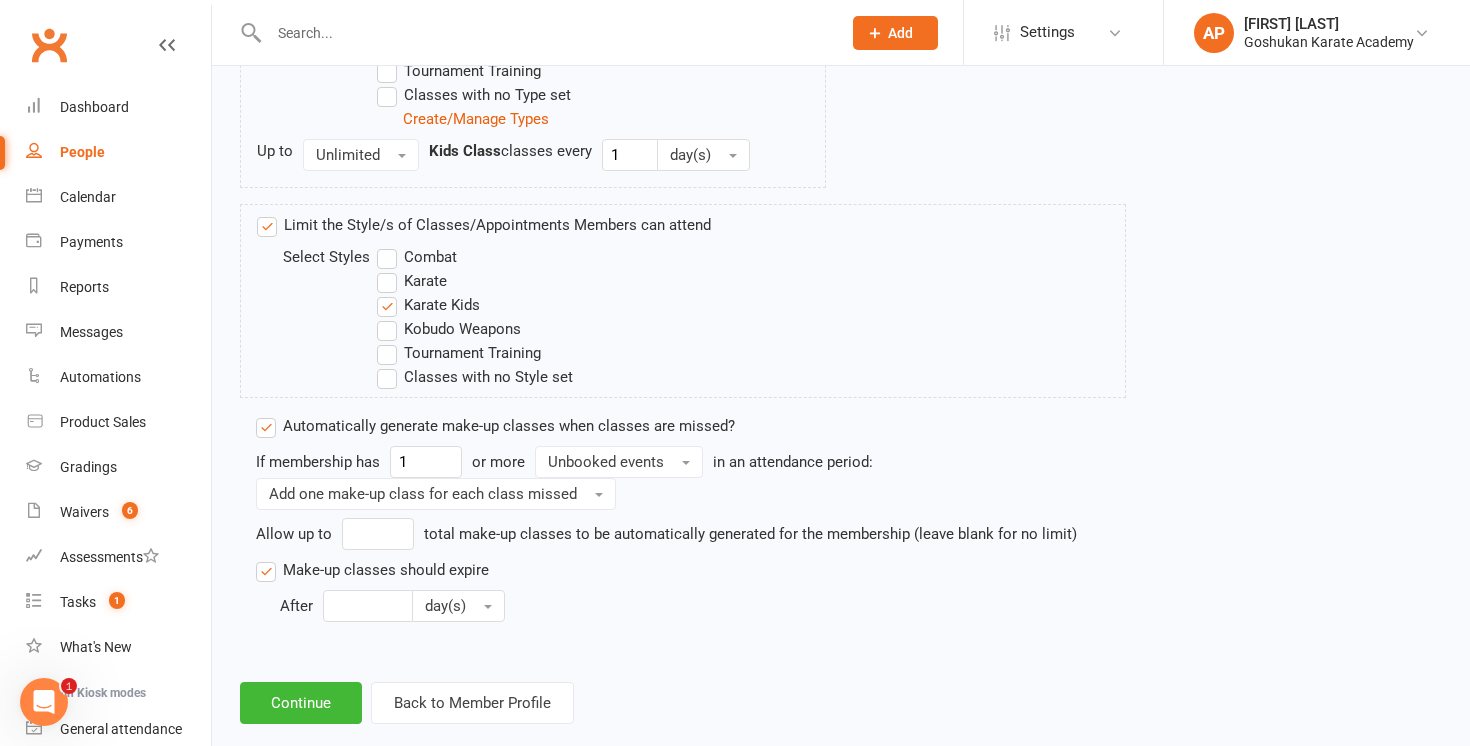 scroll, scrollTop: 1356, scrollLeft: 0, axis: vertical 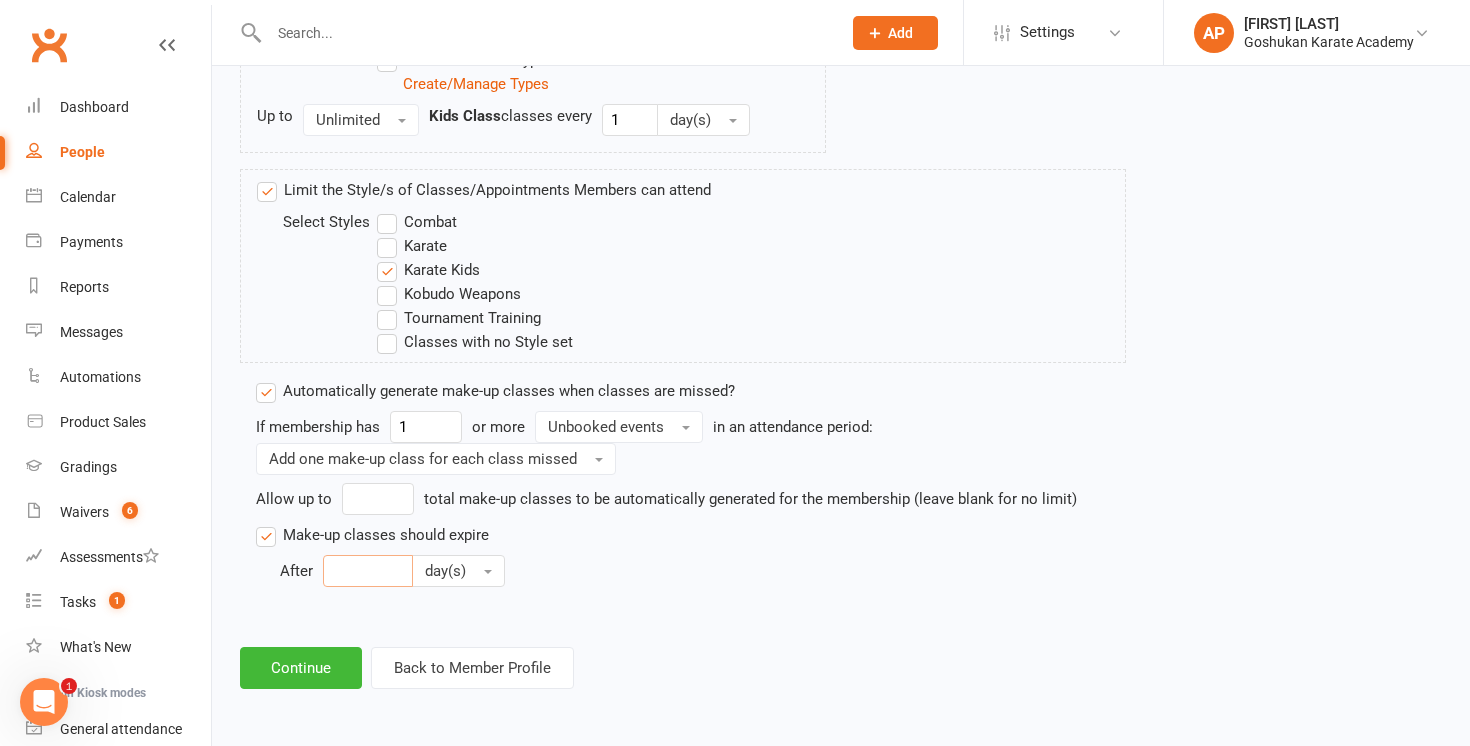 click at bounding box center (368, 571) 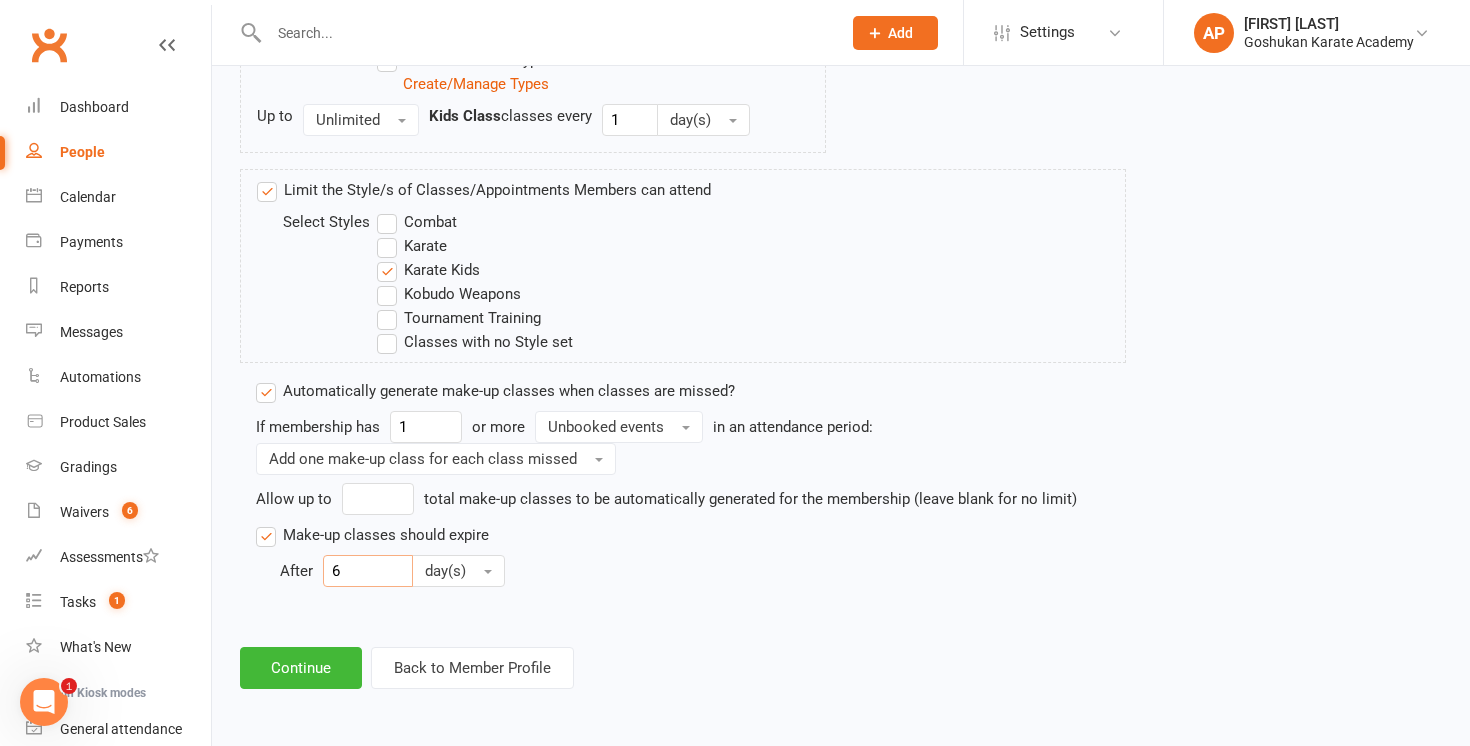 type on "6" 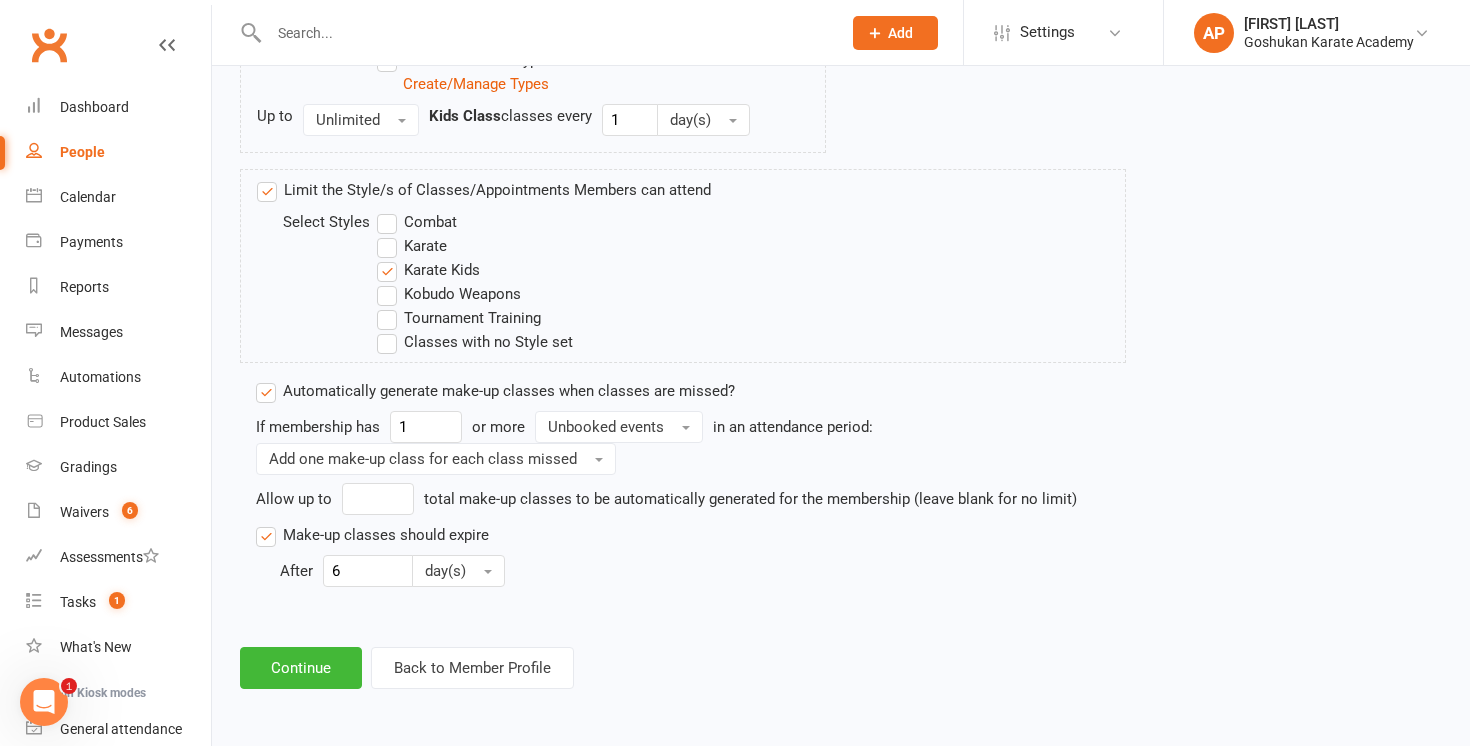 click on "If membership has  1 or more
Unbooked events
in an attendance period:
Add one make-up class for each class missed
Allow up to  total make-up classes to be automatically generated for the membership (leave blank for no limit)  Make-up classes should expire  After  6
day(s)" at bounding box center (691, 499) 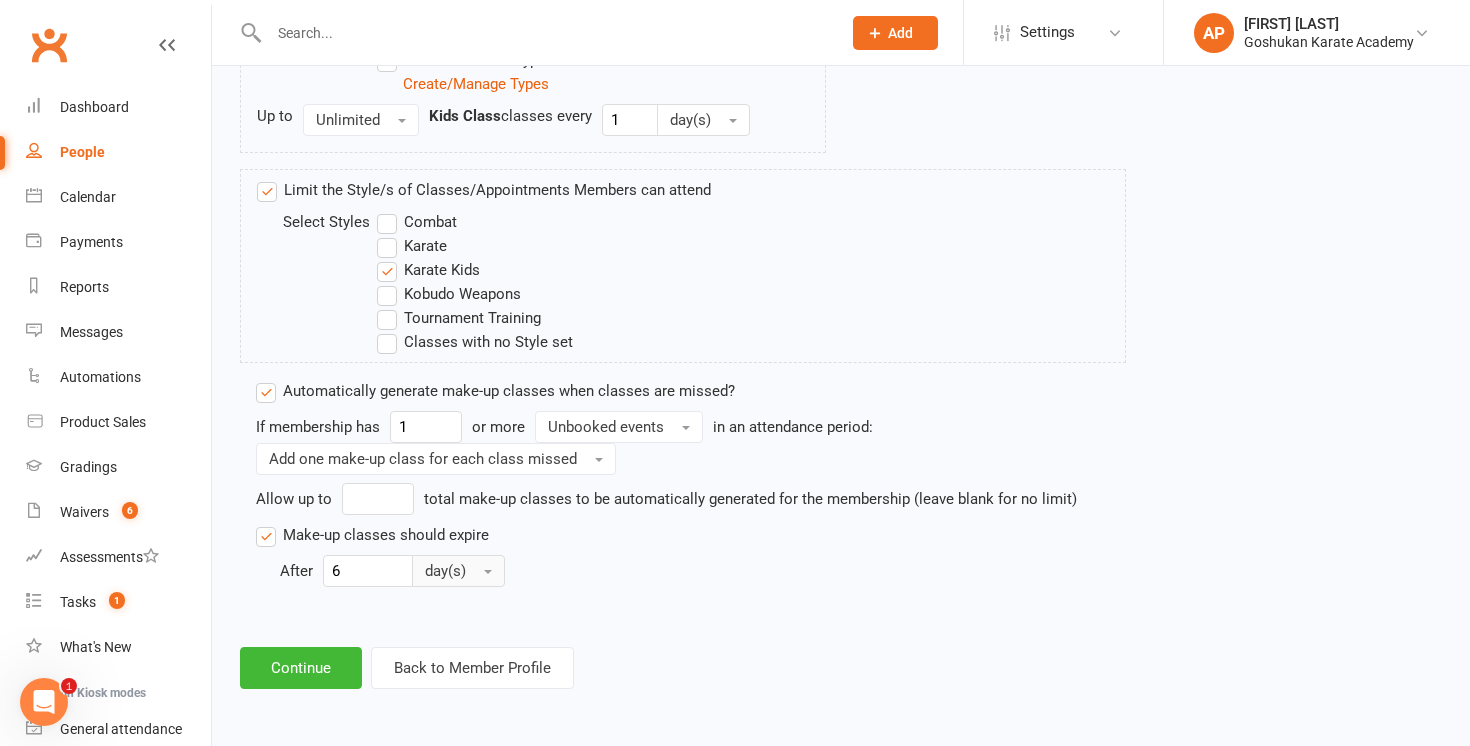 click on "day(s)" at bounding box center [458, 571] 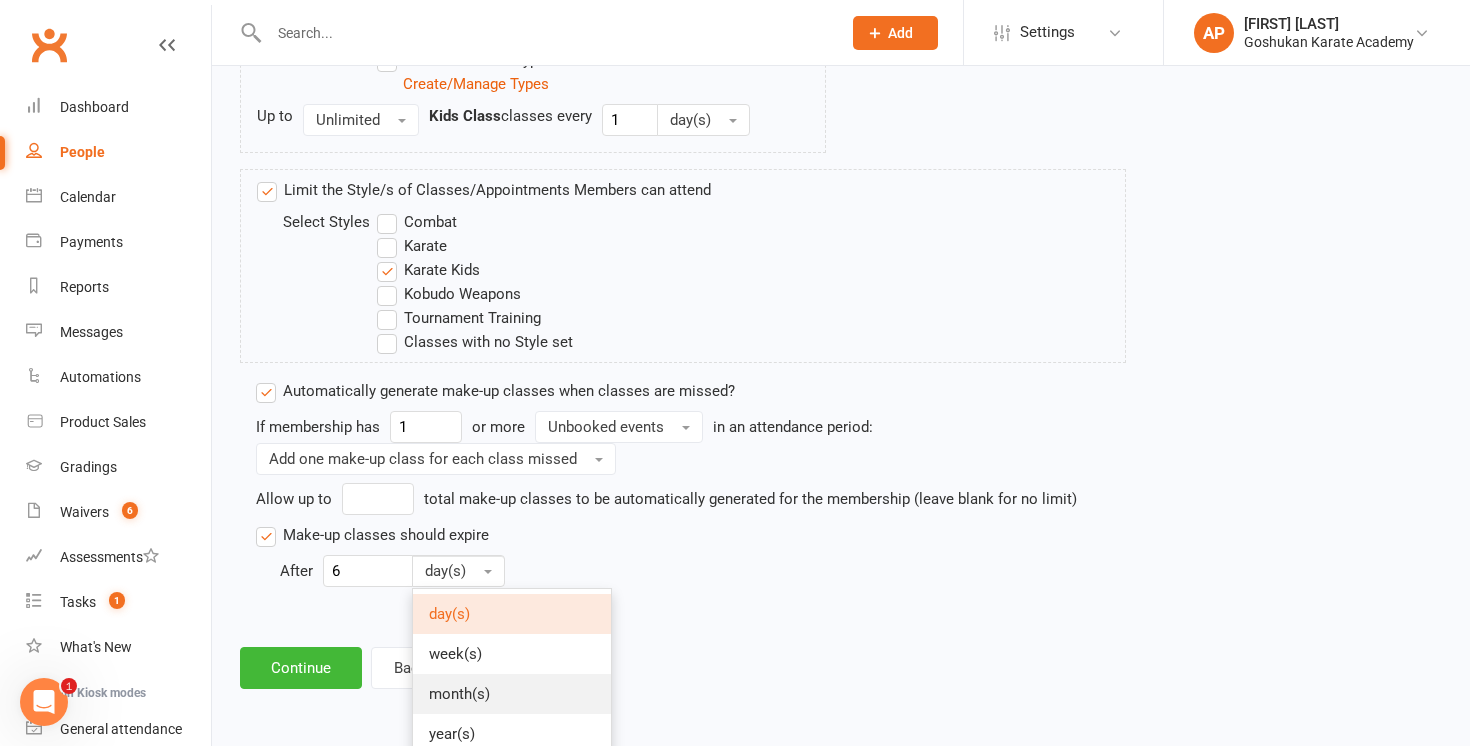 click on "month(s)" at bounding box center (512, 694) 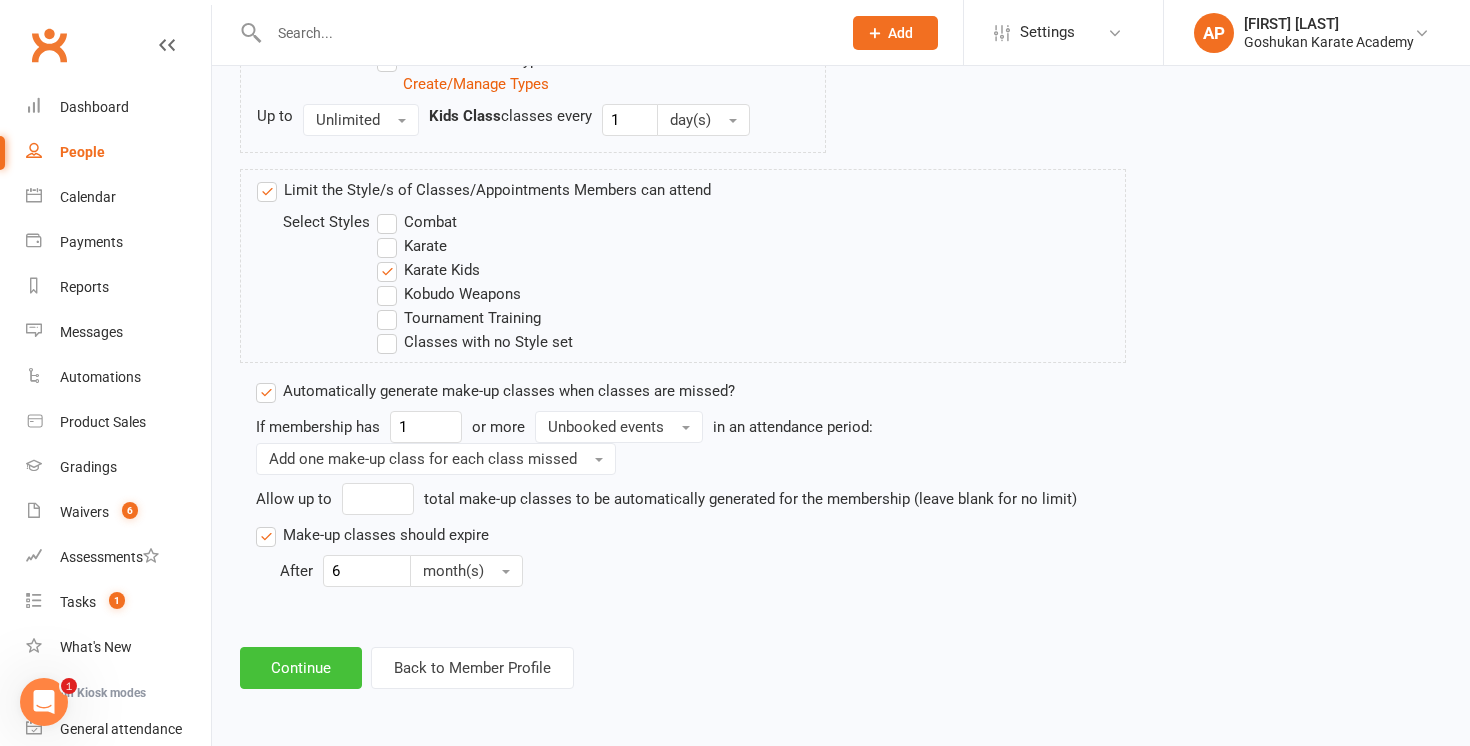 click on "Continue" at bounding box center [301, 668] 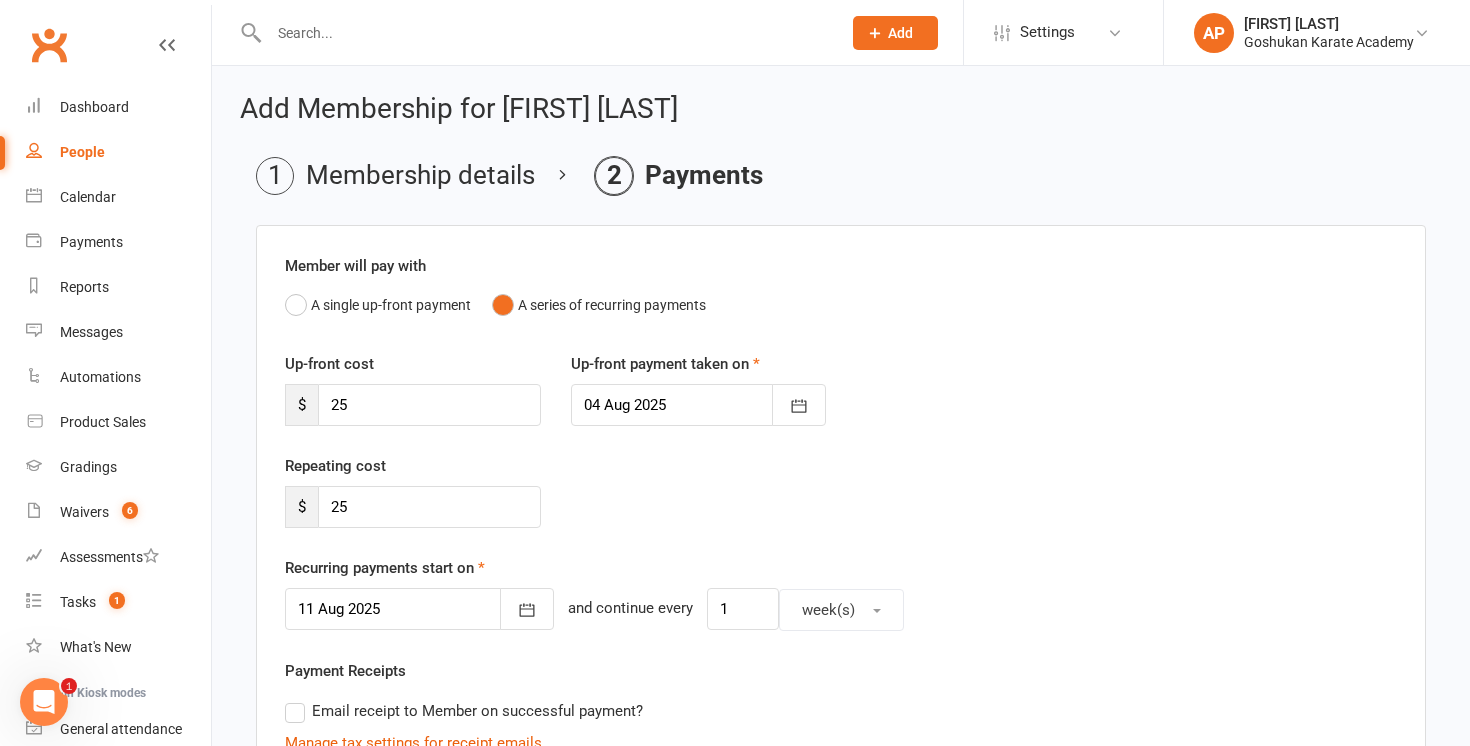 scroll, scrollTop: 668, scrollLeft: 0, axis: vertical 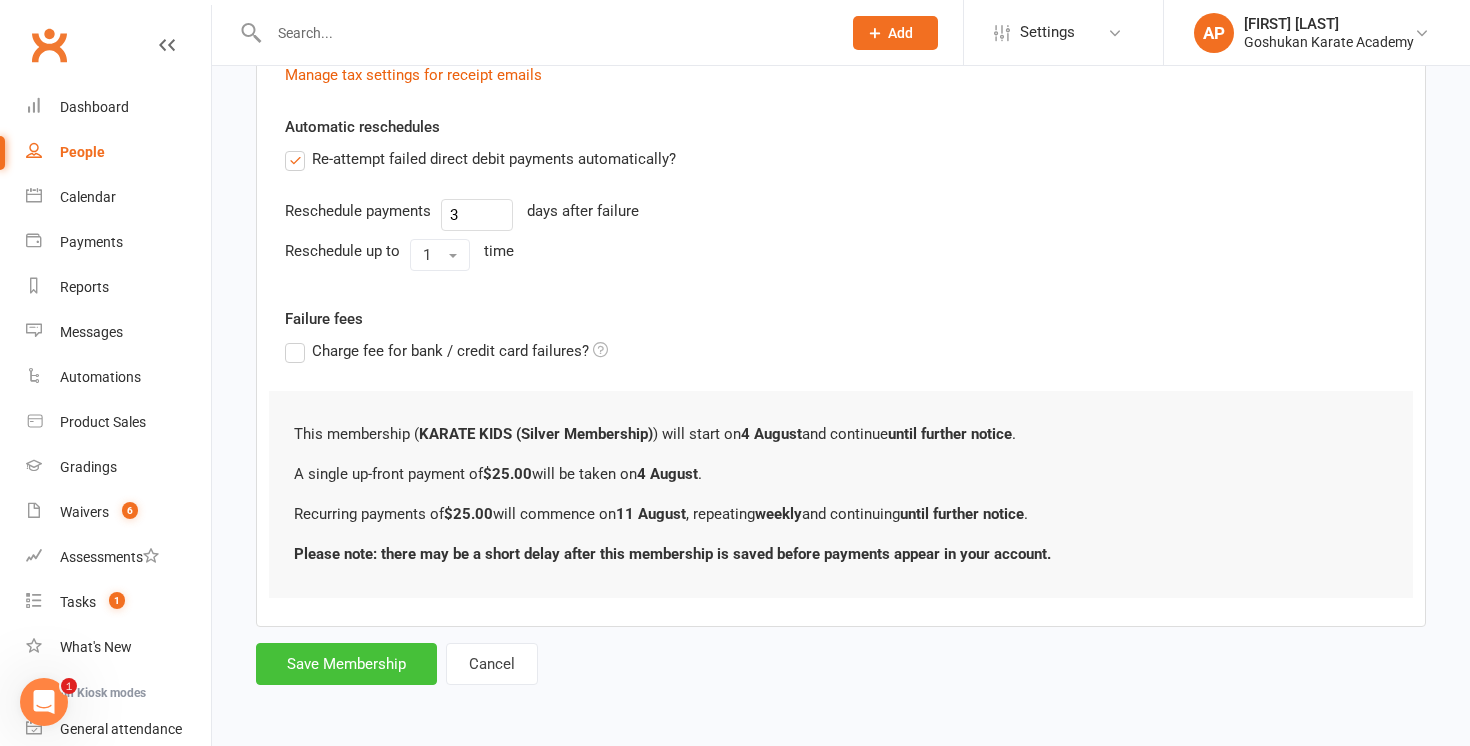 click on "Save Membership" at bounding box center [346, 664] 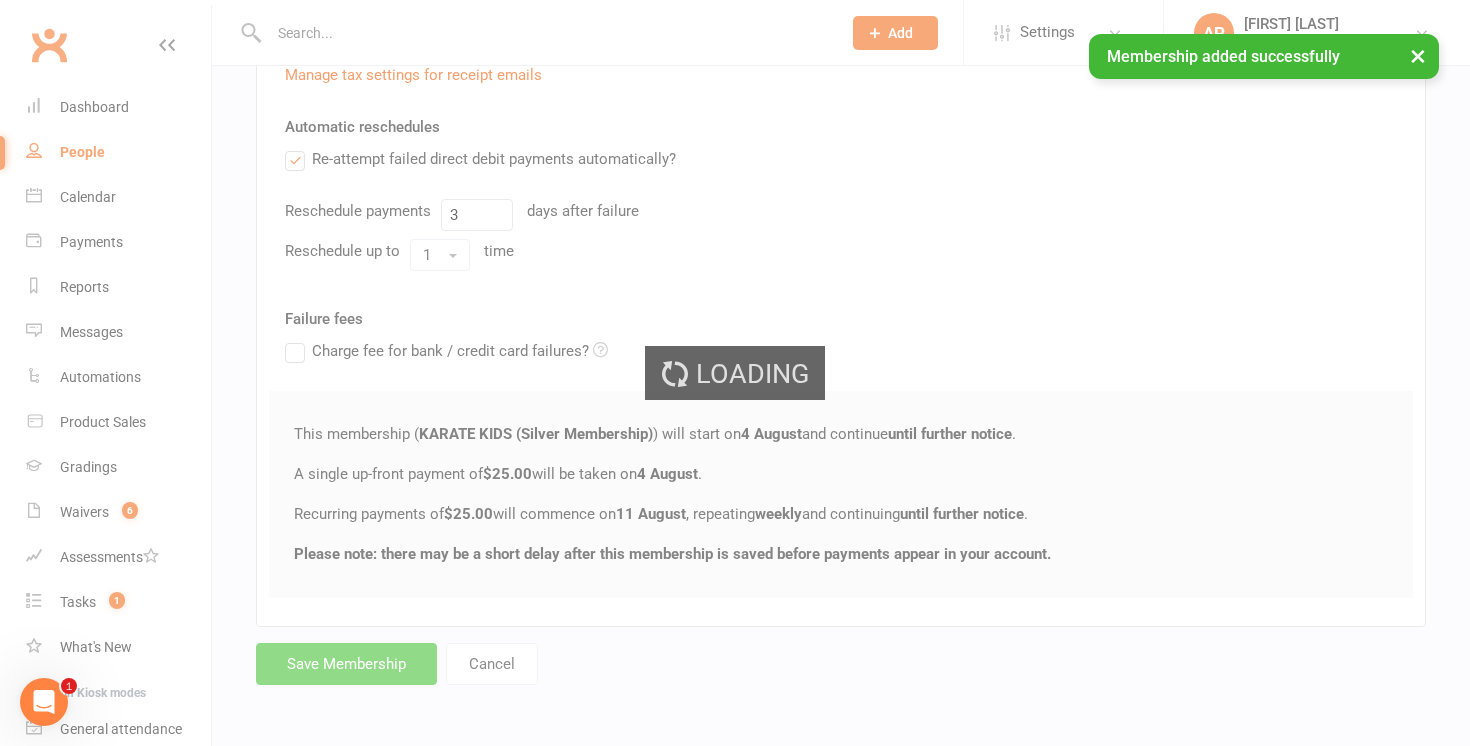 scroll, scrollTop: 0, scrollLeft: 0, axis: both 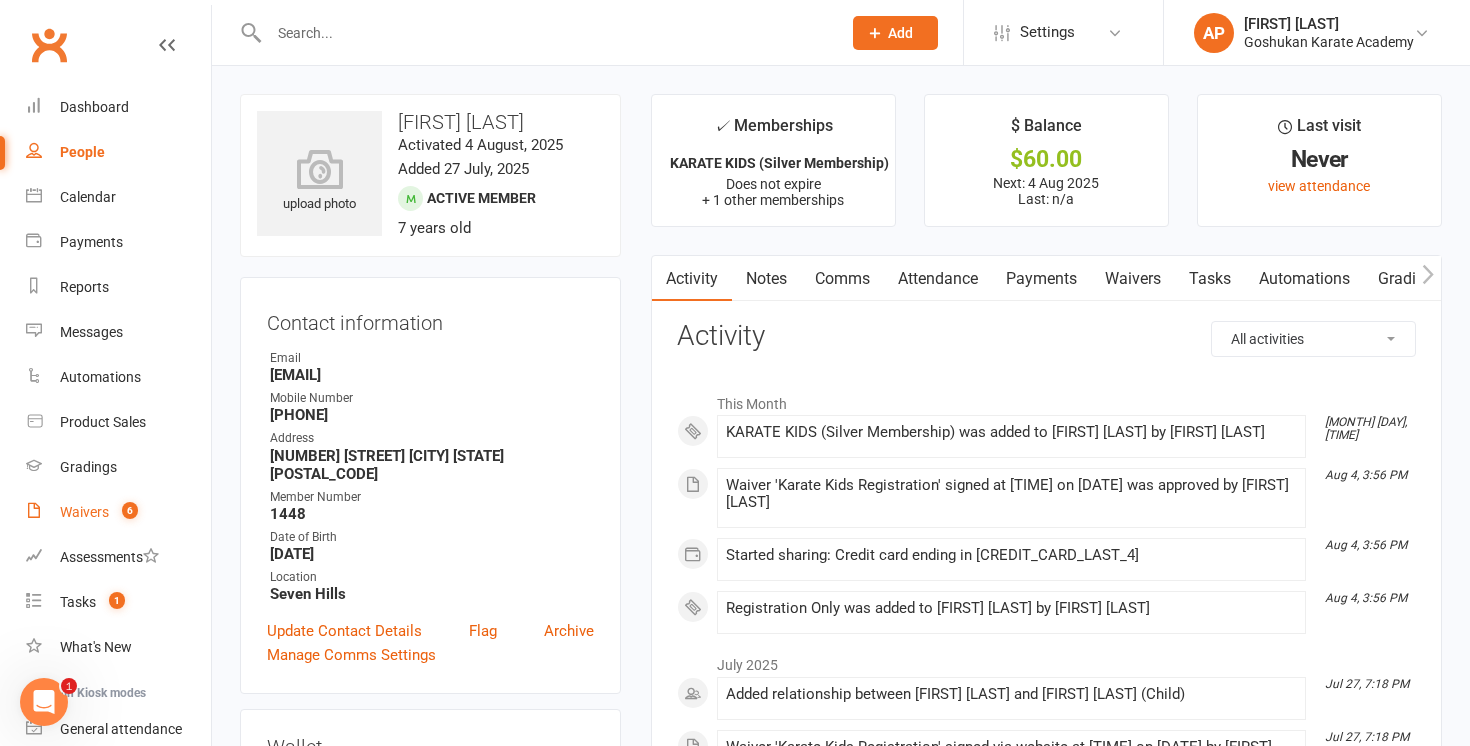 click on "Waivers" at bounding box center [84, 512] 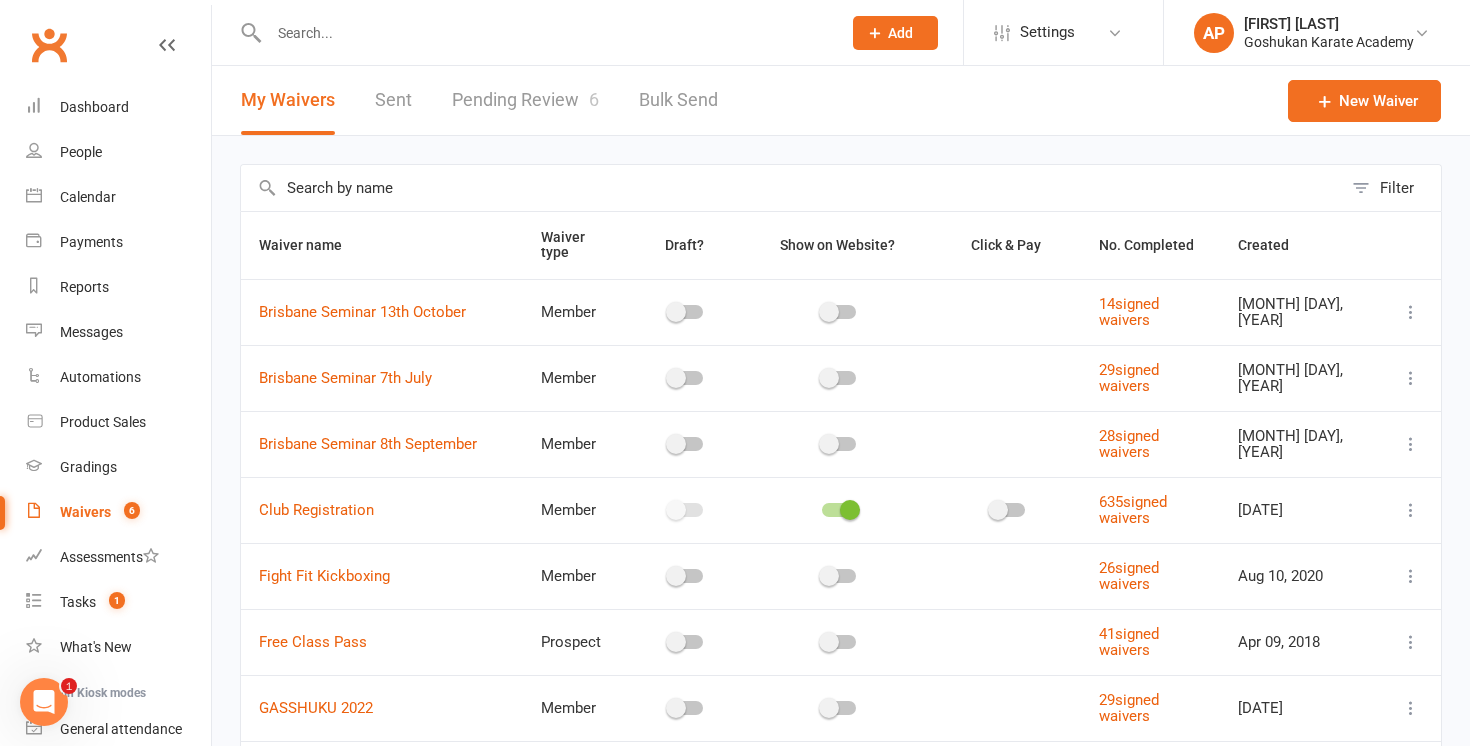 click on "Pending Review 6" at bounding box center [525, 100] 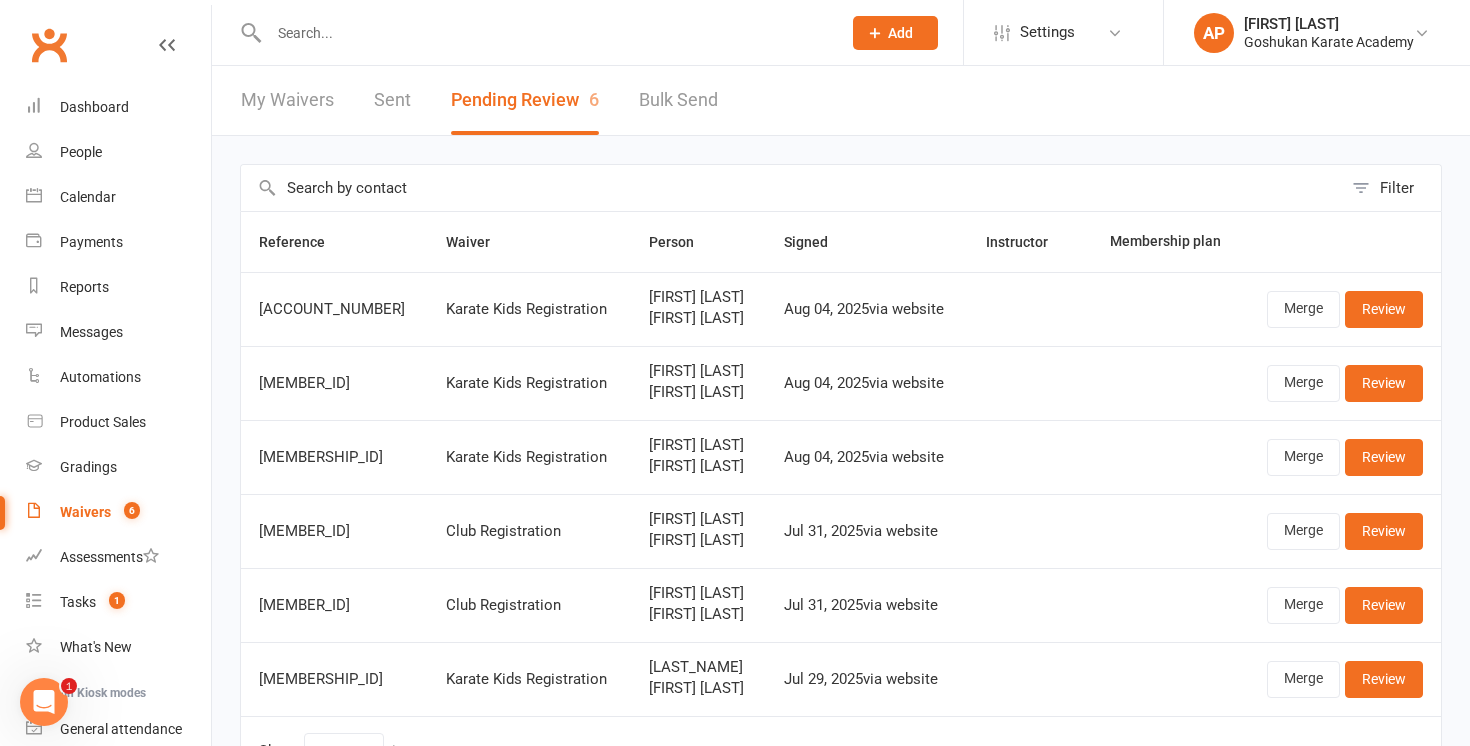 scroll, scrollTop: 125, scrollLeft: 0, axis: vertical 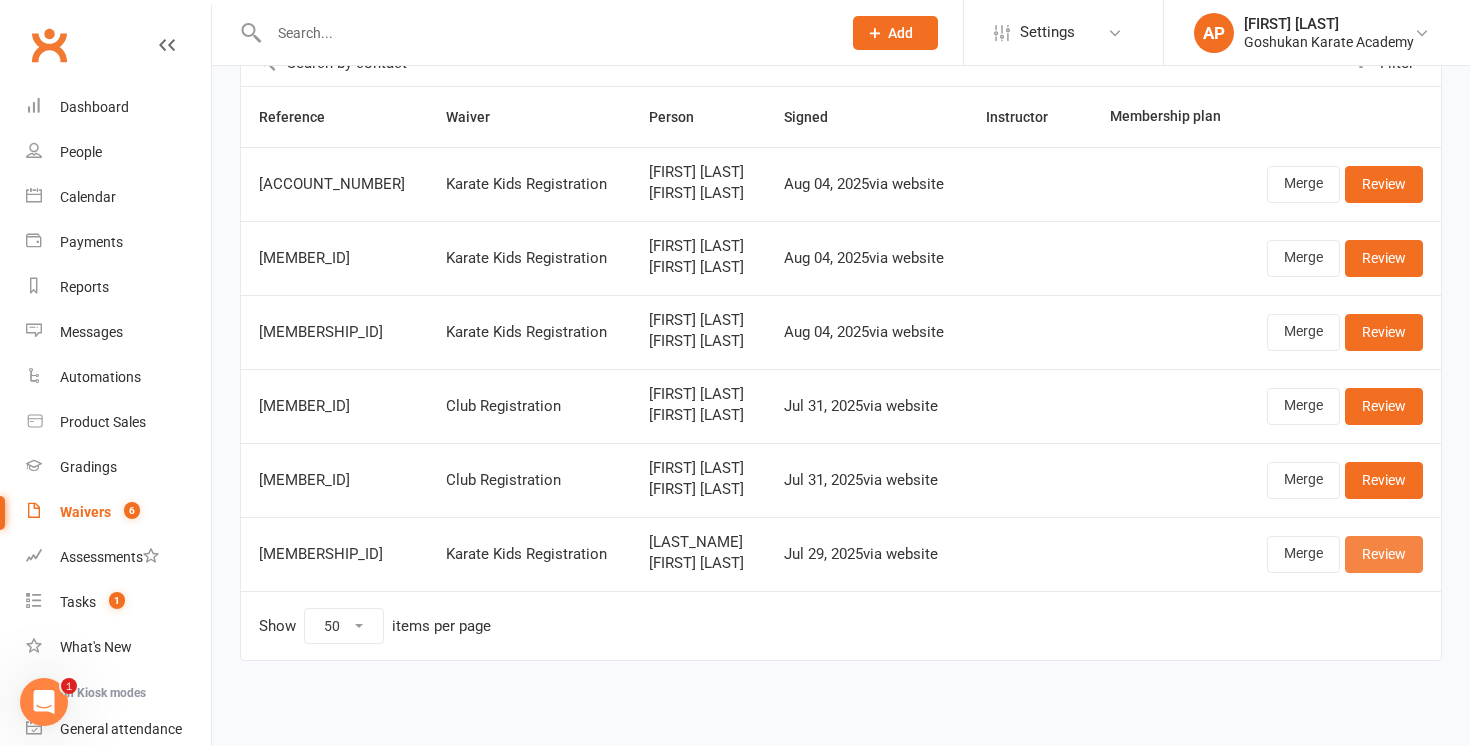 click on "Review" at bounding box center (1384, 554) 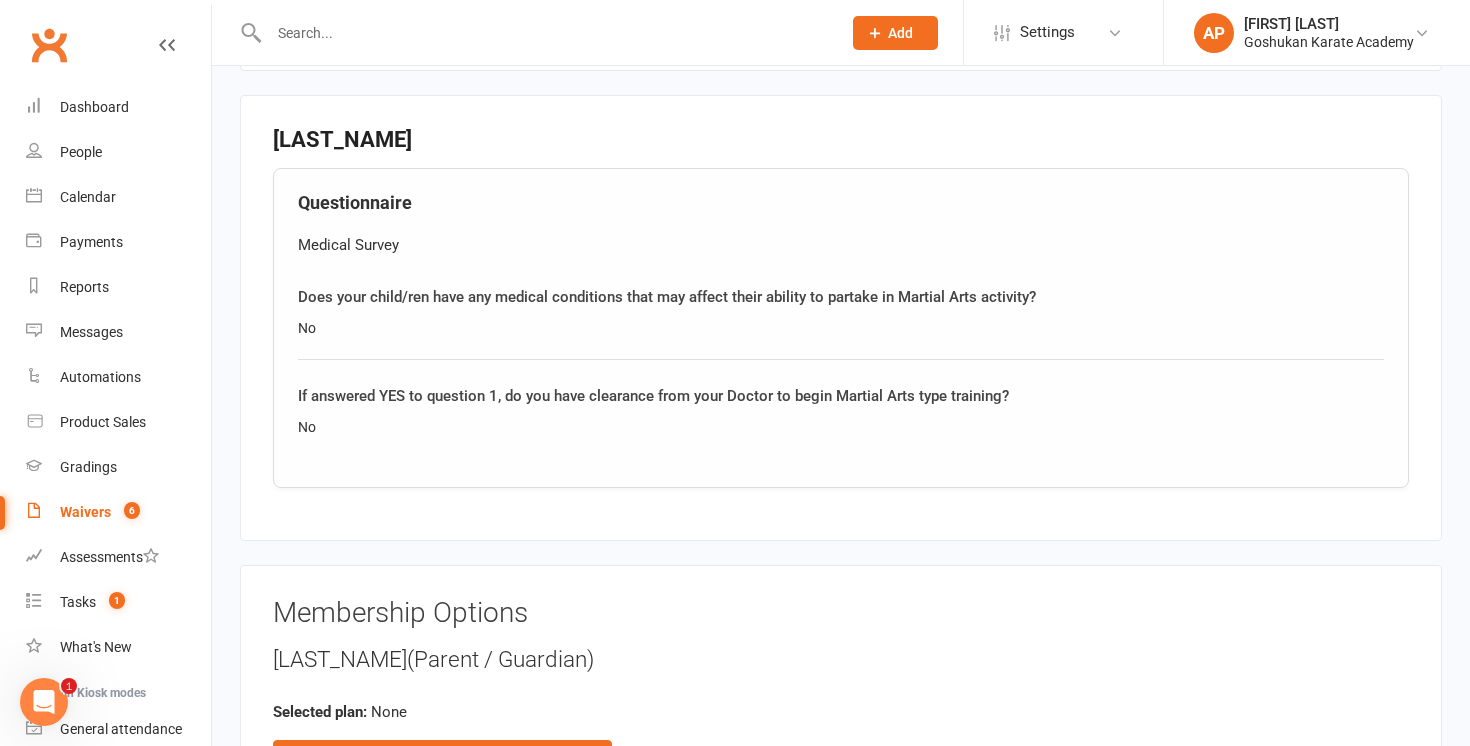scroll, scrollTop: 3247, scrollLeft: 0, axis: vertical 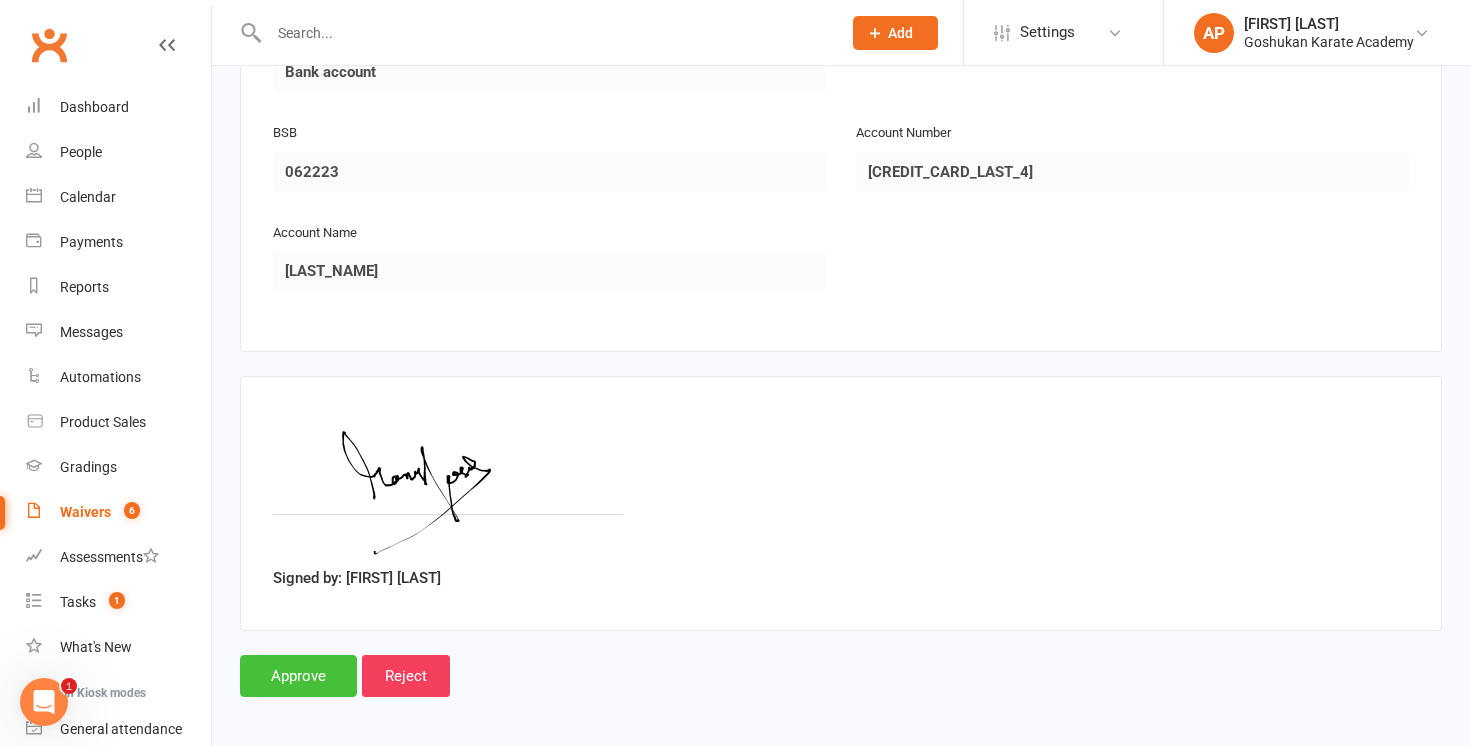 click on "Approve" at bounding box center [298, 676] 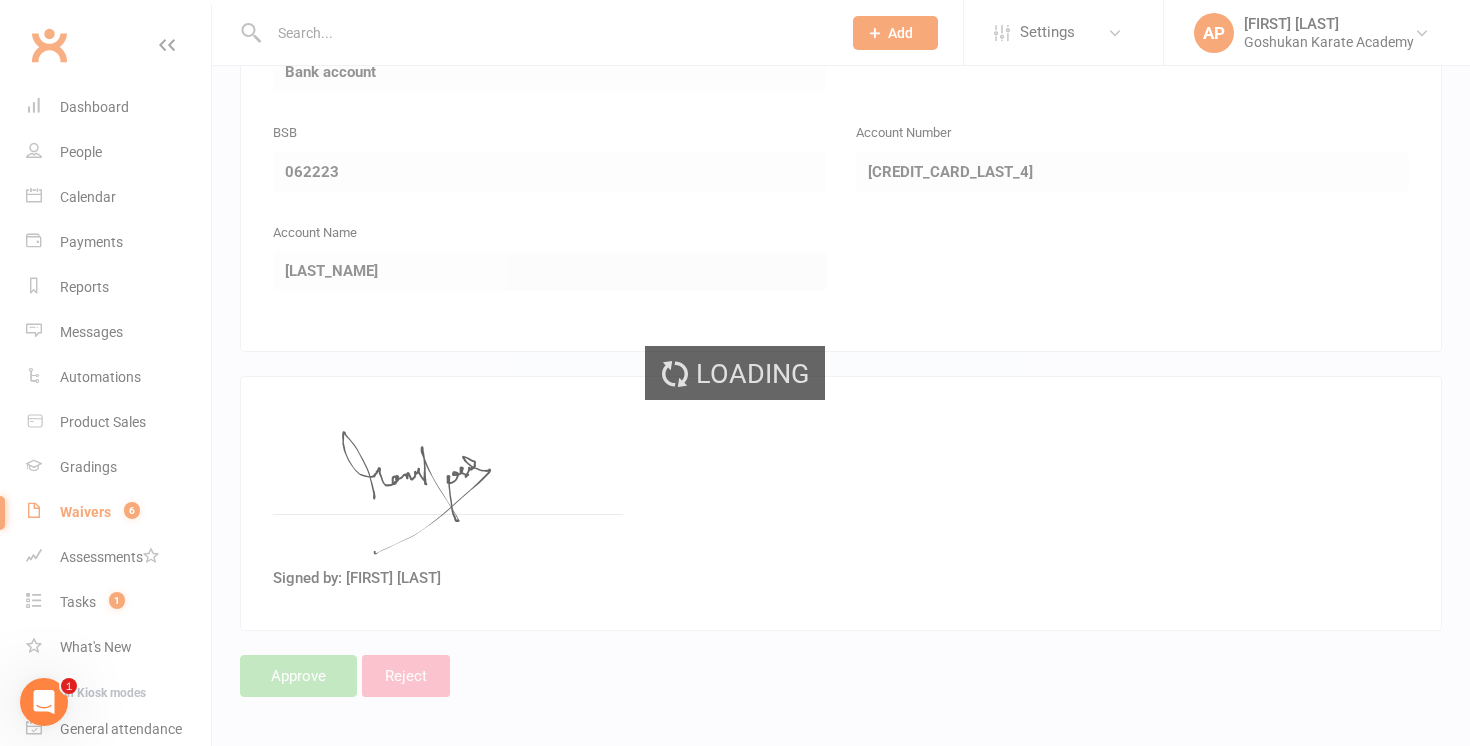 select on "50" 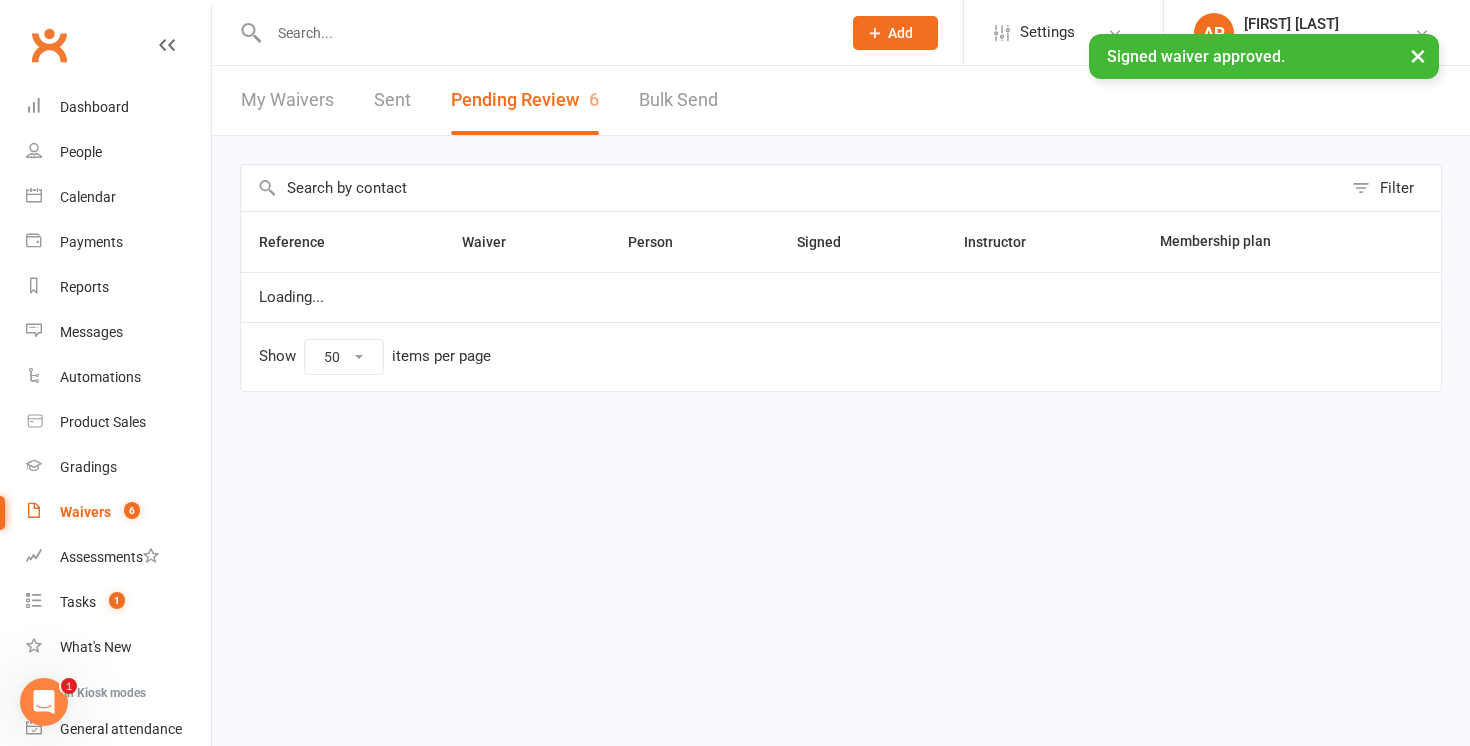 scroll, scrollTop: 0, scrollLeft: 0, axis: both 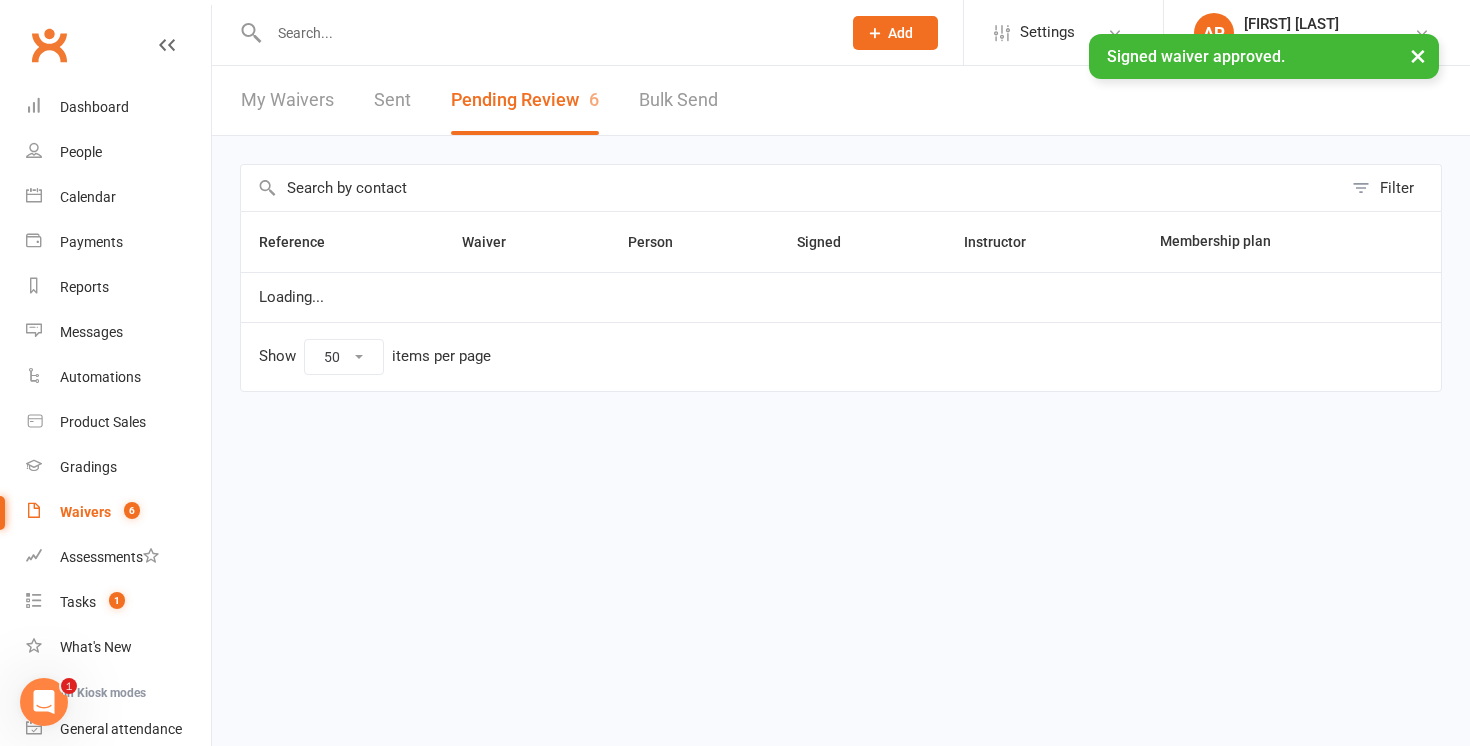 click at bounding box center [545, 33] 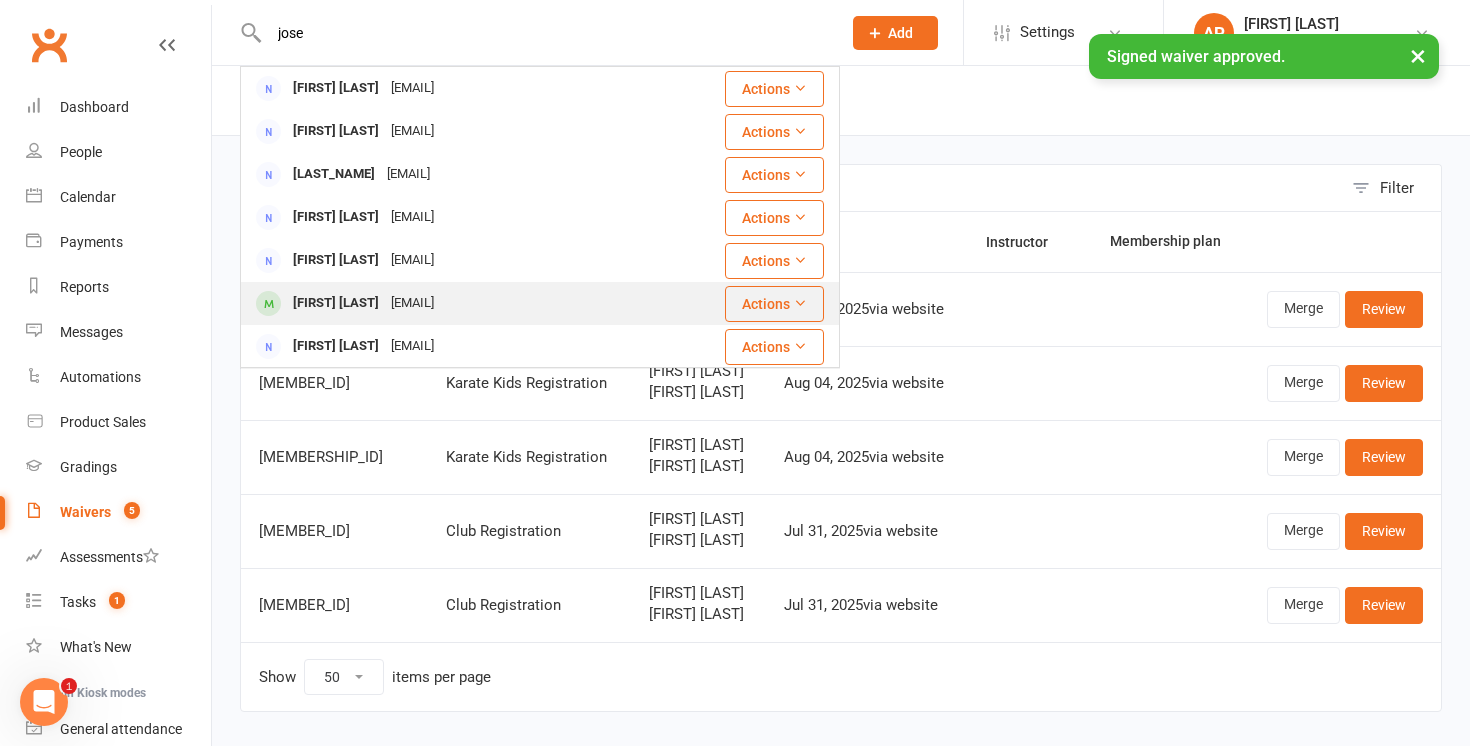 type on "jose" 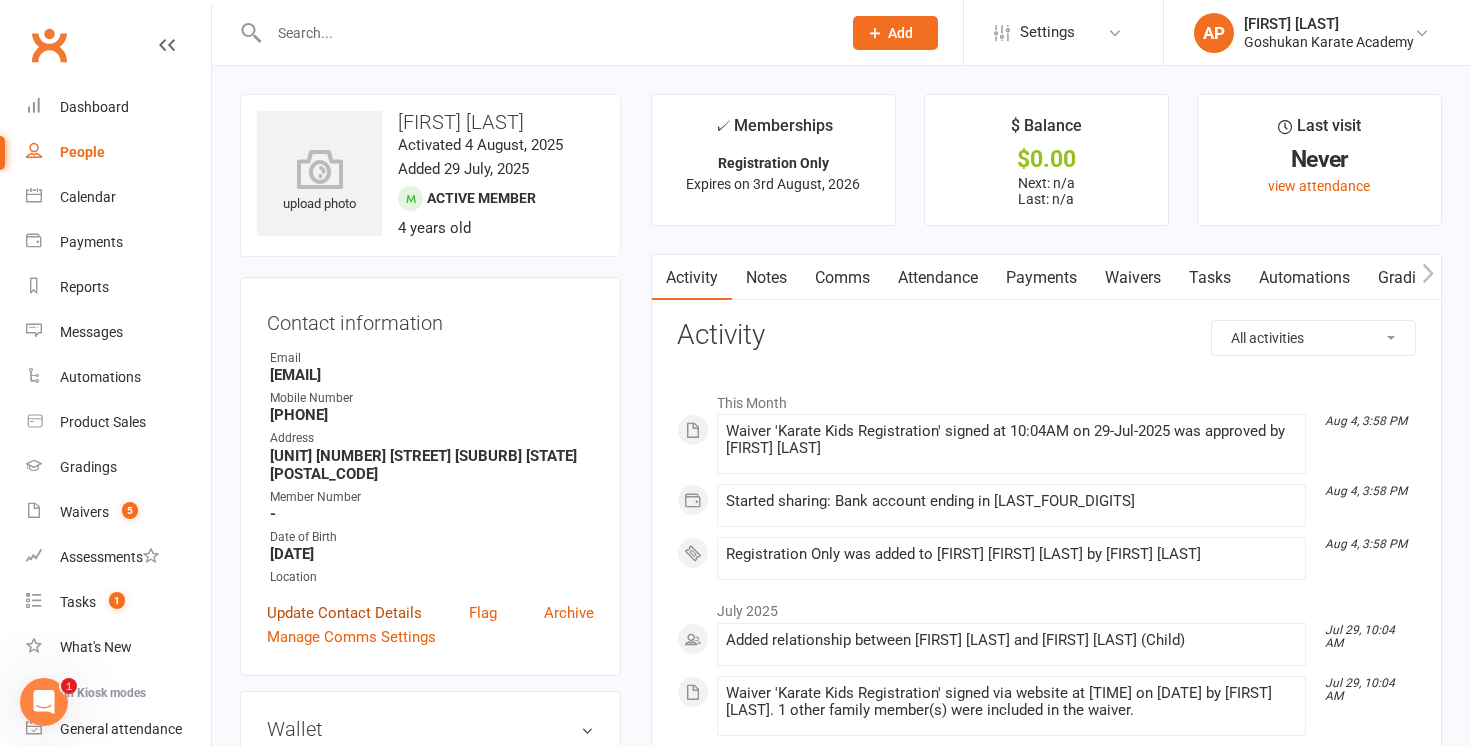 click on "Update Contact Details" at bounding box center [344, 613] 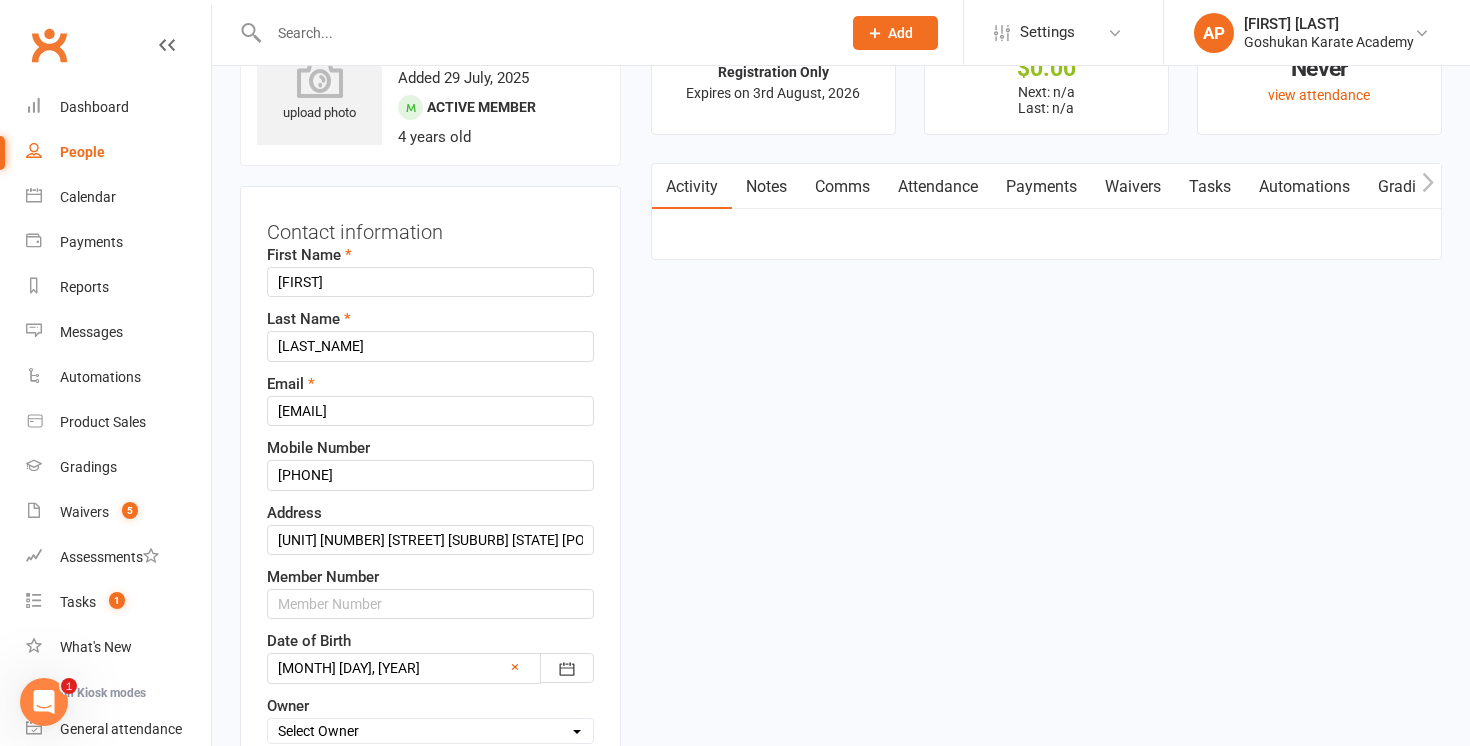 scroll, scrollTop: 94, scrollLeft: 0, axis: vertical 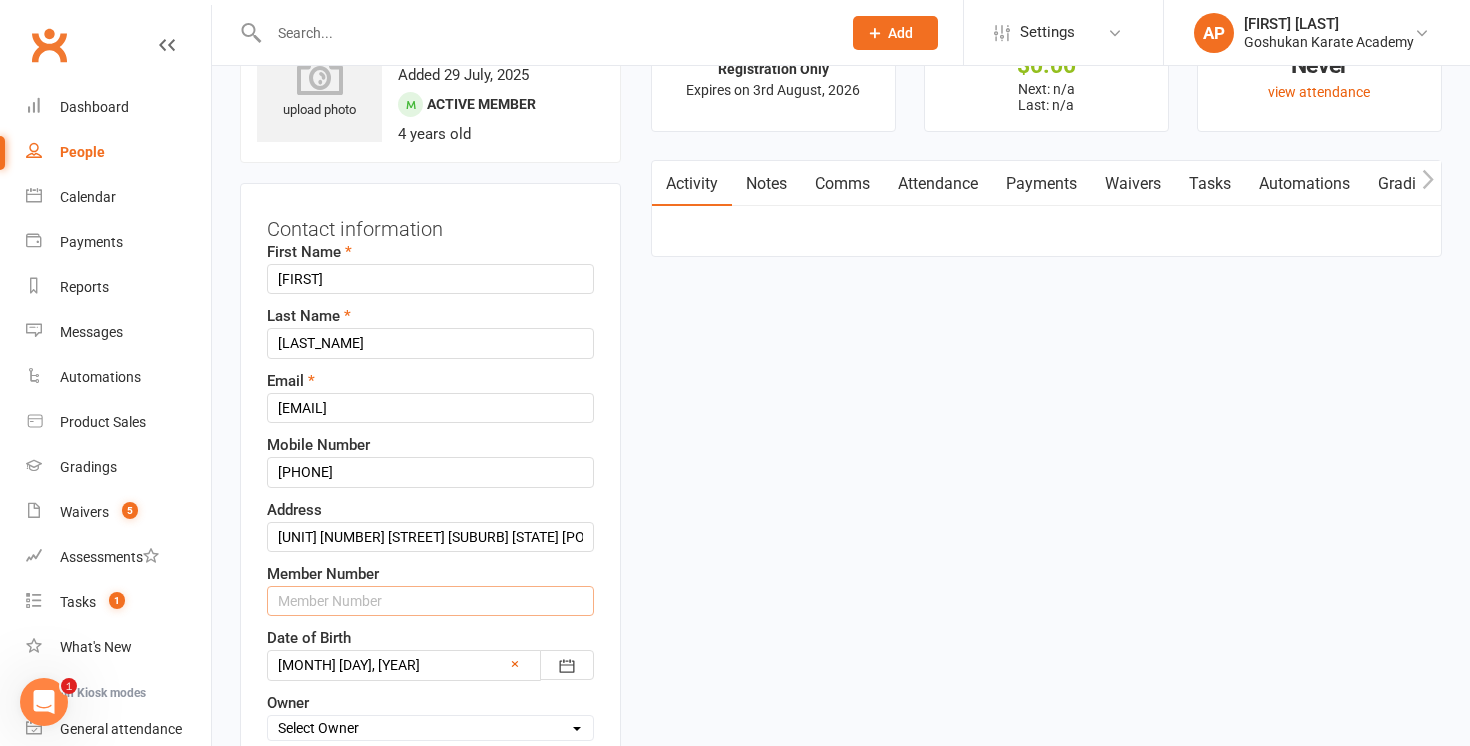 click at bounding box center (430, 601) 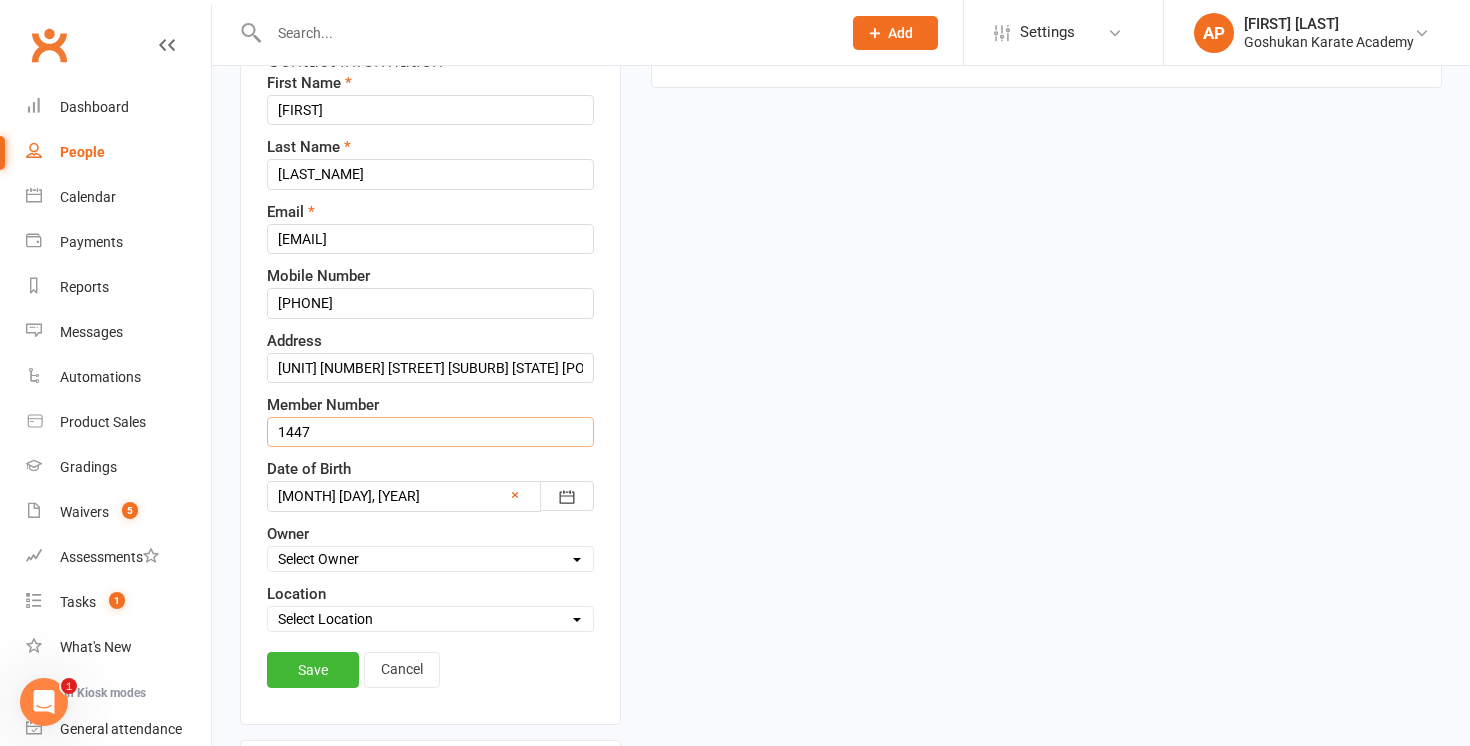 scroll, scrollTop: 301, scrollLeft: 0, axis: vertical 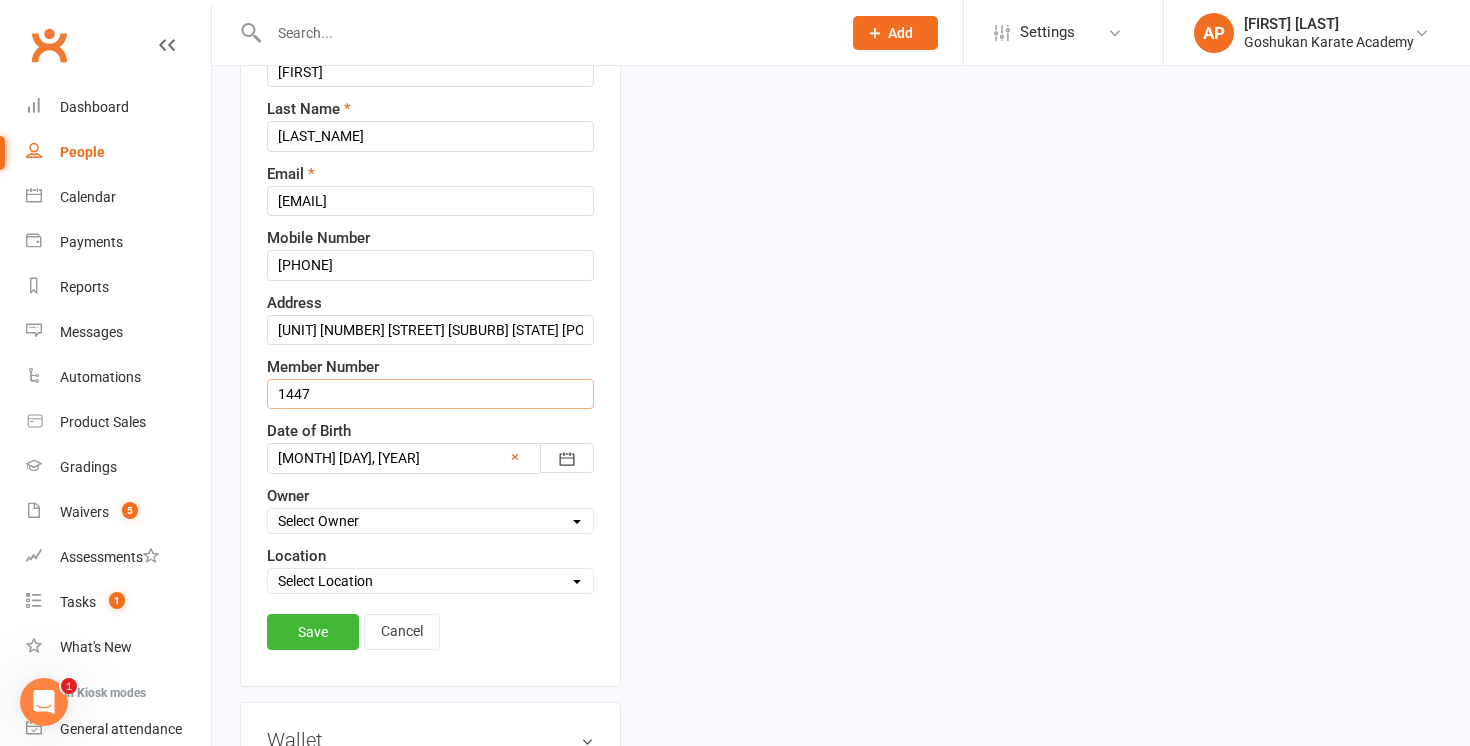 type on "1447" 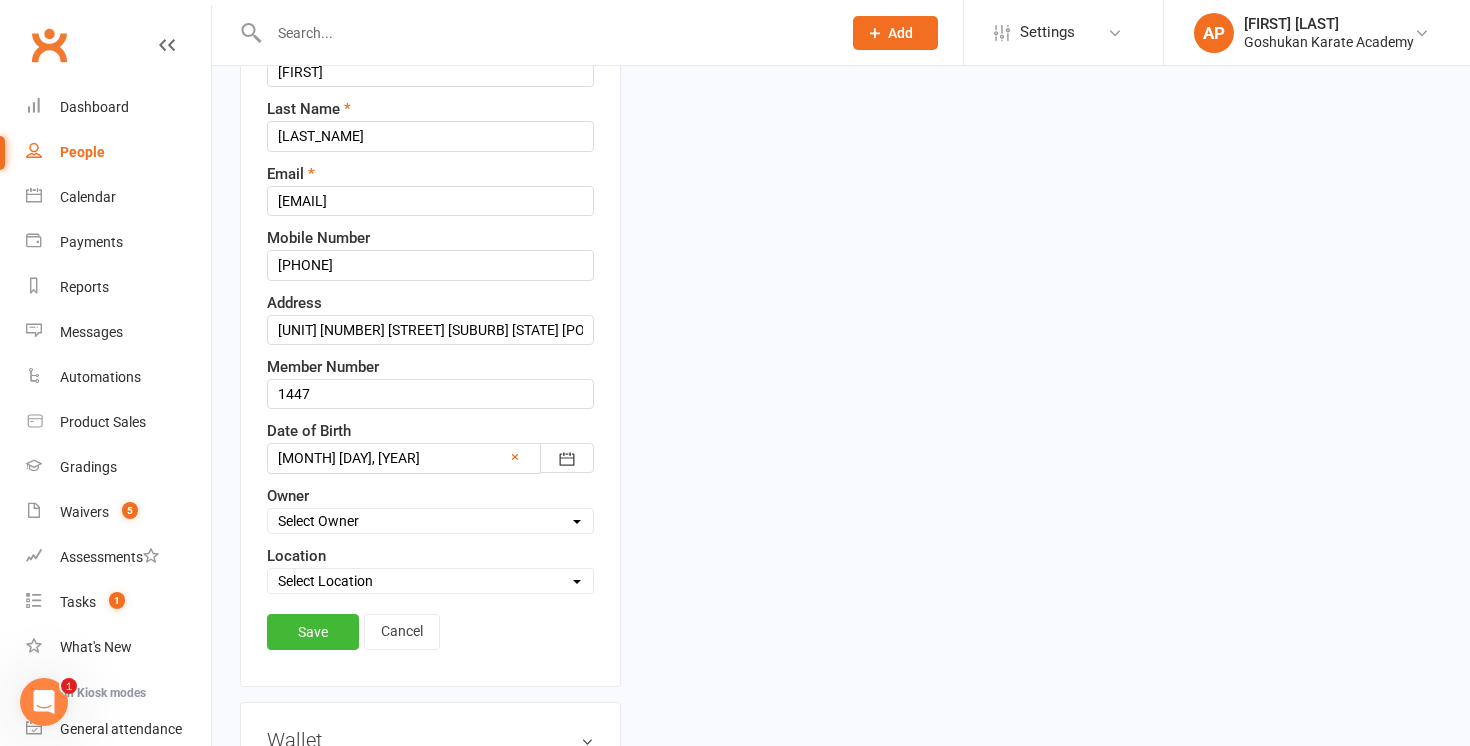 click on "Contact information First Name  [FIRST]
Last Name  [LAST]
Email  [EMAIL]
Mobile Number  [PHONE]
Address  [ADDRESS]
Member Number  [NUMBER]
Date of Birth  [DATE]
2021 - 2040
2021
2022
2023
2024
2025
2026
2027
2028
2029
2030
2031
2032
2033
2034
2035
2036
2037
2038
2039
2040
×
Owner  Select Owner [FIRST] [LAST] [FIRST] [LAST] [FIRST] [LAST] [FIRST] [LAST] [FIRST] [LAST] [FIRST] [LAST] [FIRST] [LAST] [FIRST] [LAST] [FIRST] [LAST] [FIRST] [LAST]
Save" at bounding box center (430, 331) 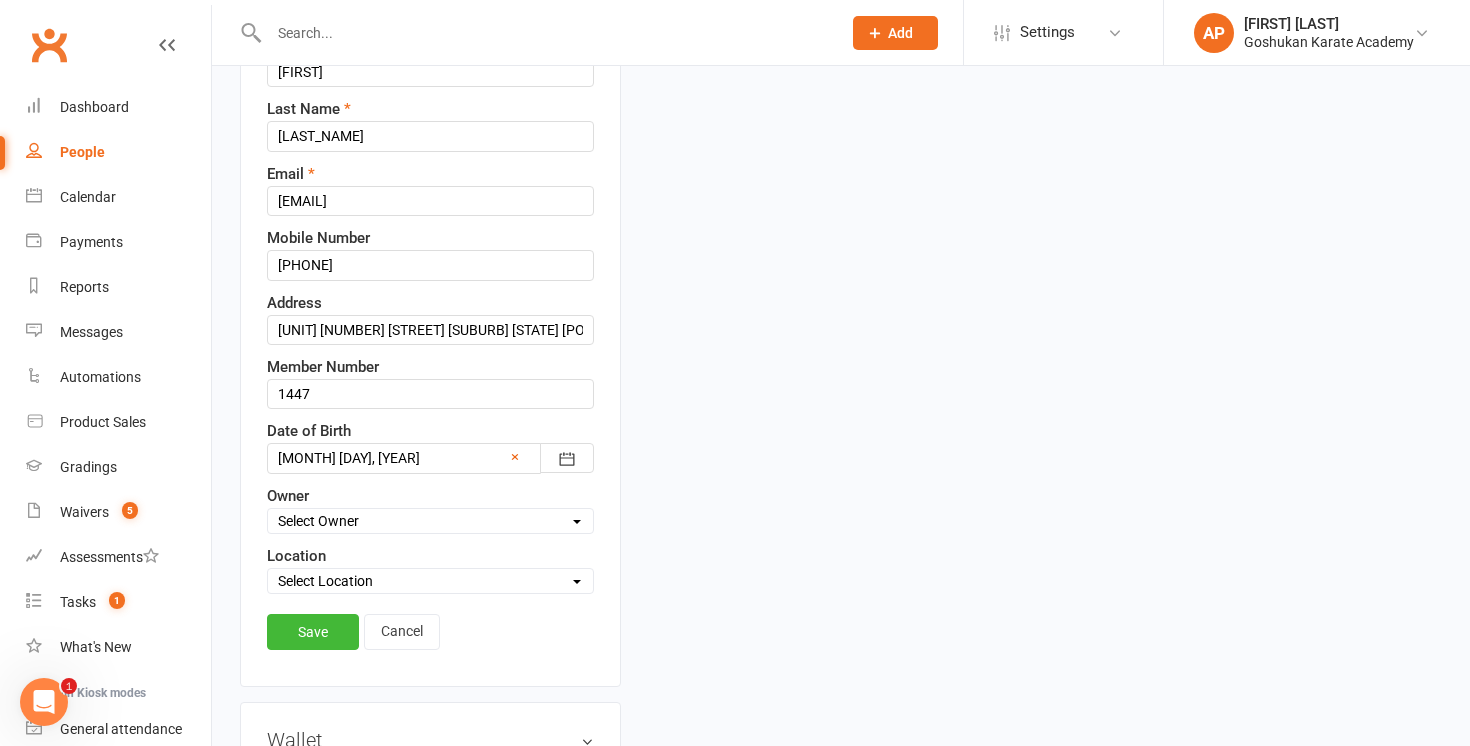 select on "2" 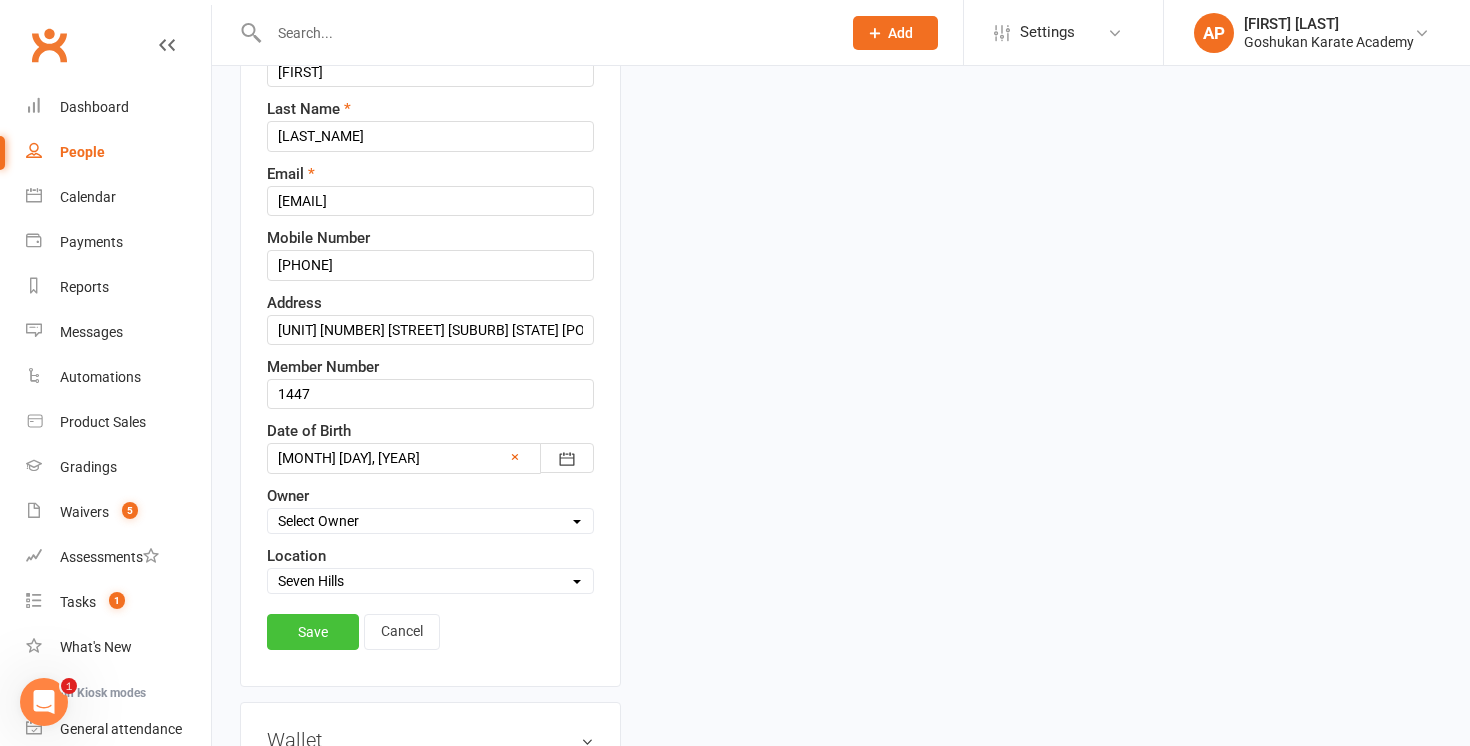 click on "Save" at bounding box center [313, 632] 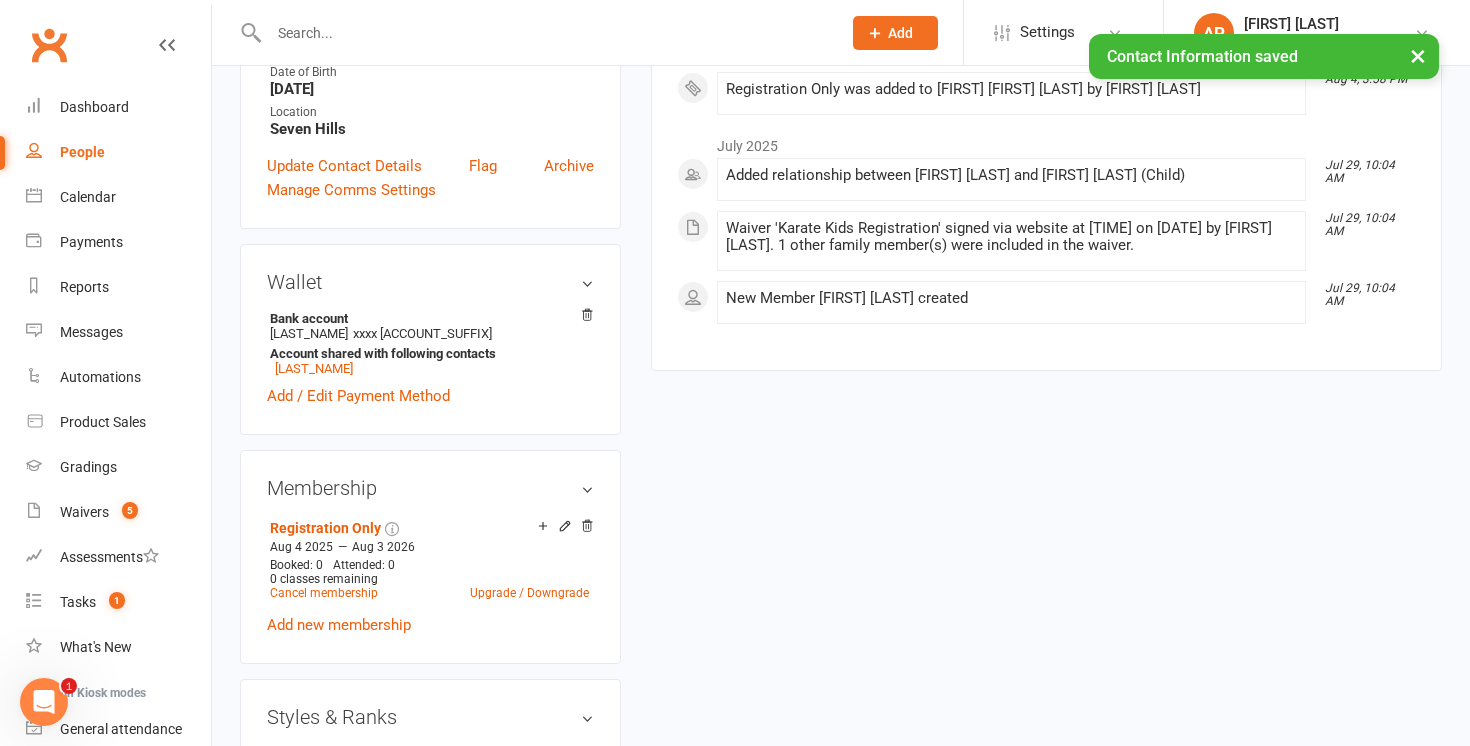 scroll, scrollTop: 468, scrollLeft: 0, axis: vertical 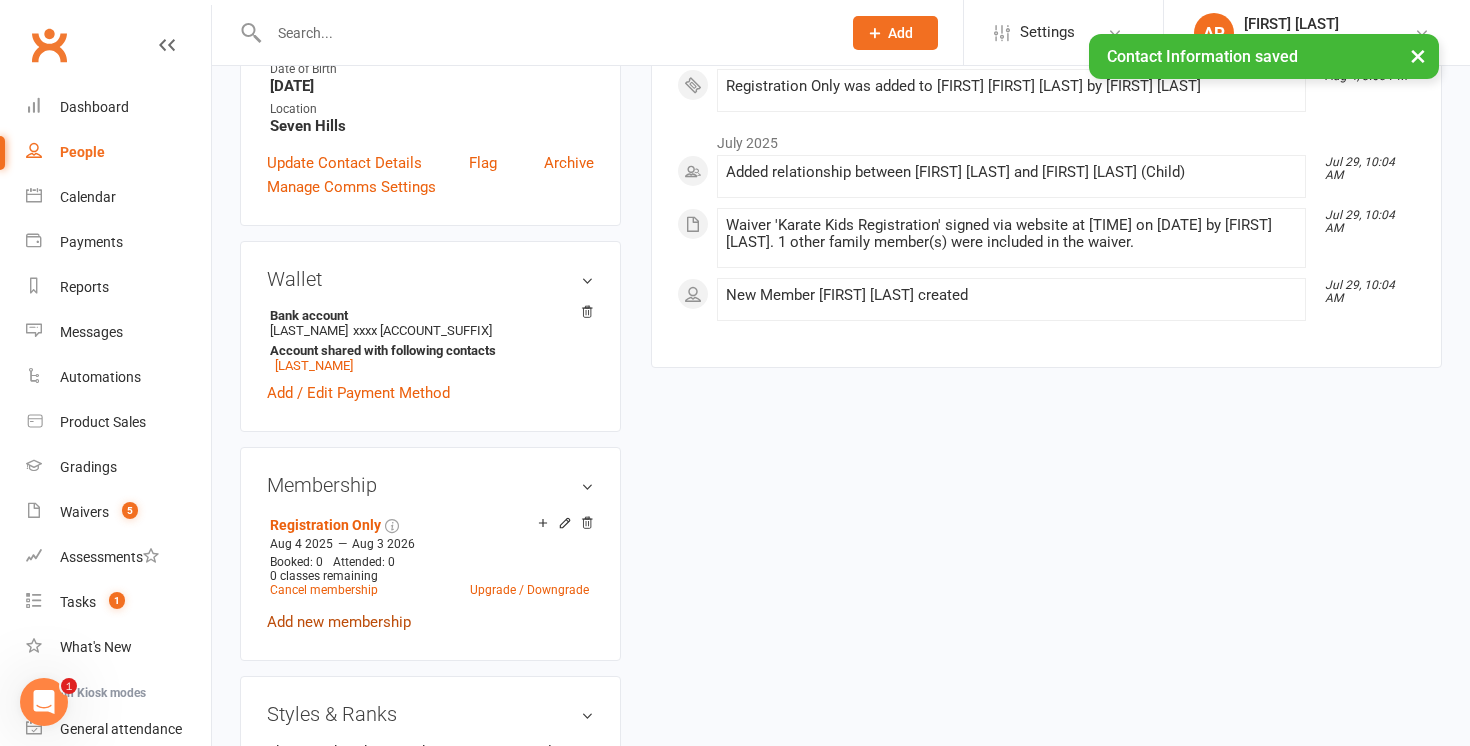 click on "Add new membership" at bounding box center [339, 622] 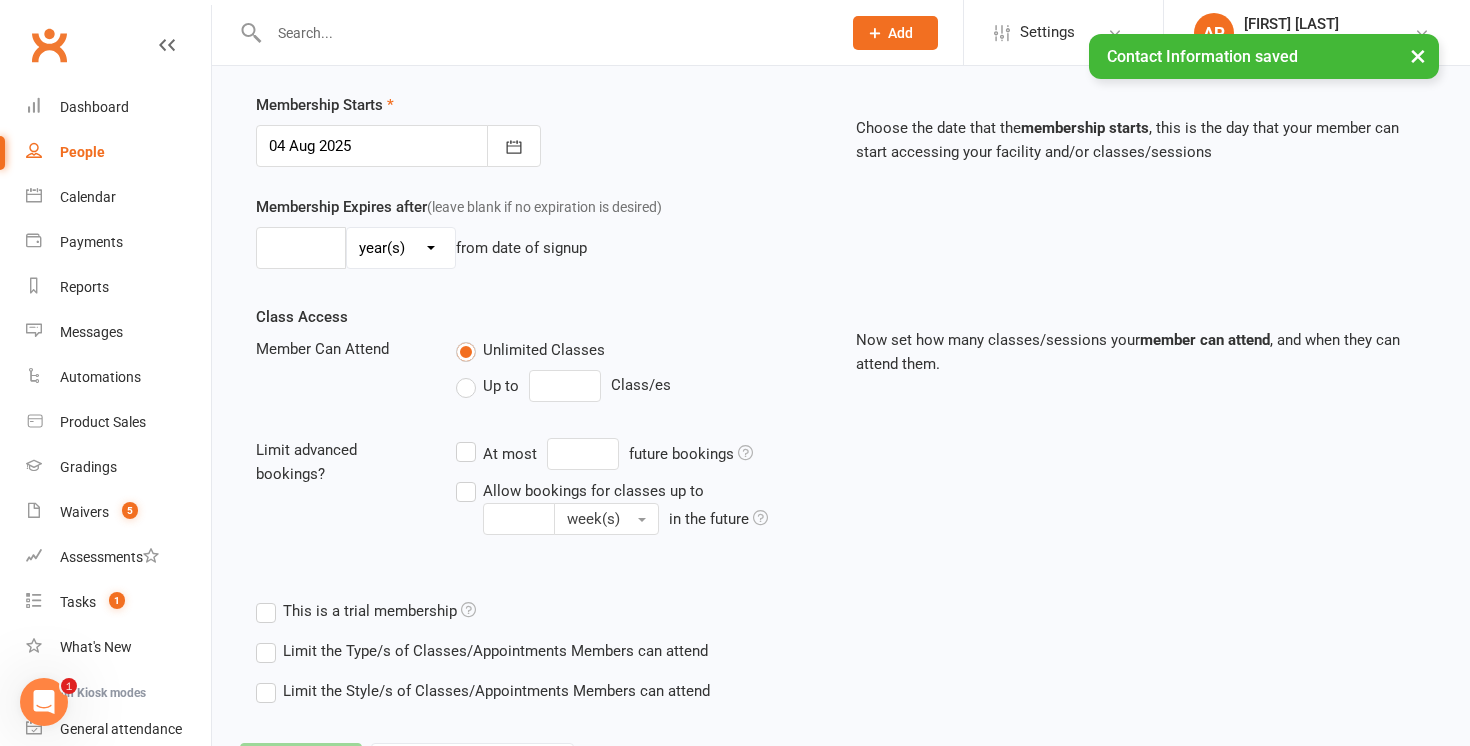 scroll, scrollTop: 0, scrollLeft: 0, axis: both 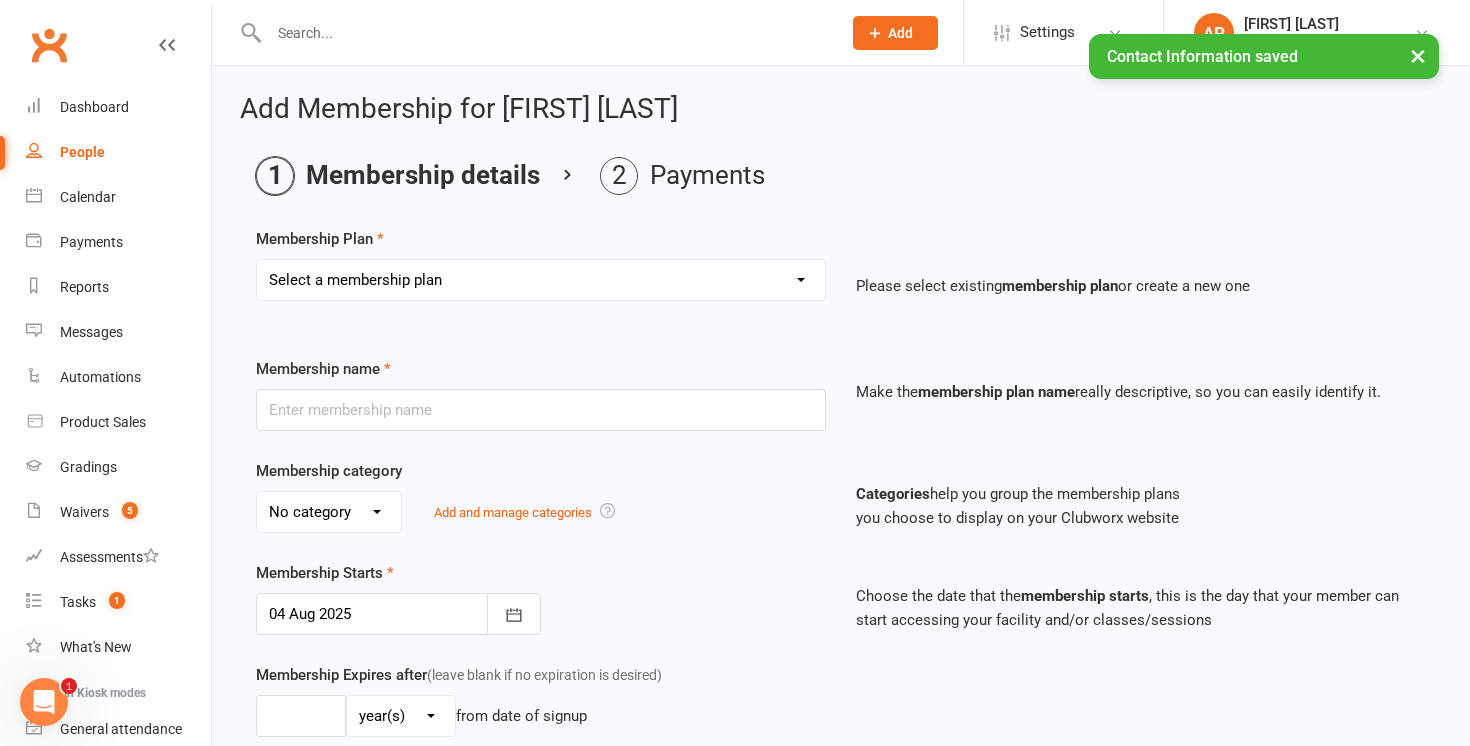click on "Select a membership plan Create new Membership Plan Registration Gold Membership (Unlimited) Silver Membership (1 class per week) Casual Pass Free Trial Class 10 Visit Pass Instructor Silver member - extra class Silver member - free class (3rd plus) VIP KARATE KIDS (Gold Membership) KARATE KIDS (Silver Membership) Platinum Membership (Unlimited classes) Registration Only Annual Insurance Registration Waiver GASSHUKU 2022" at bounding box center (541, 280) 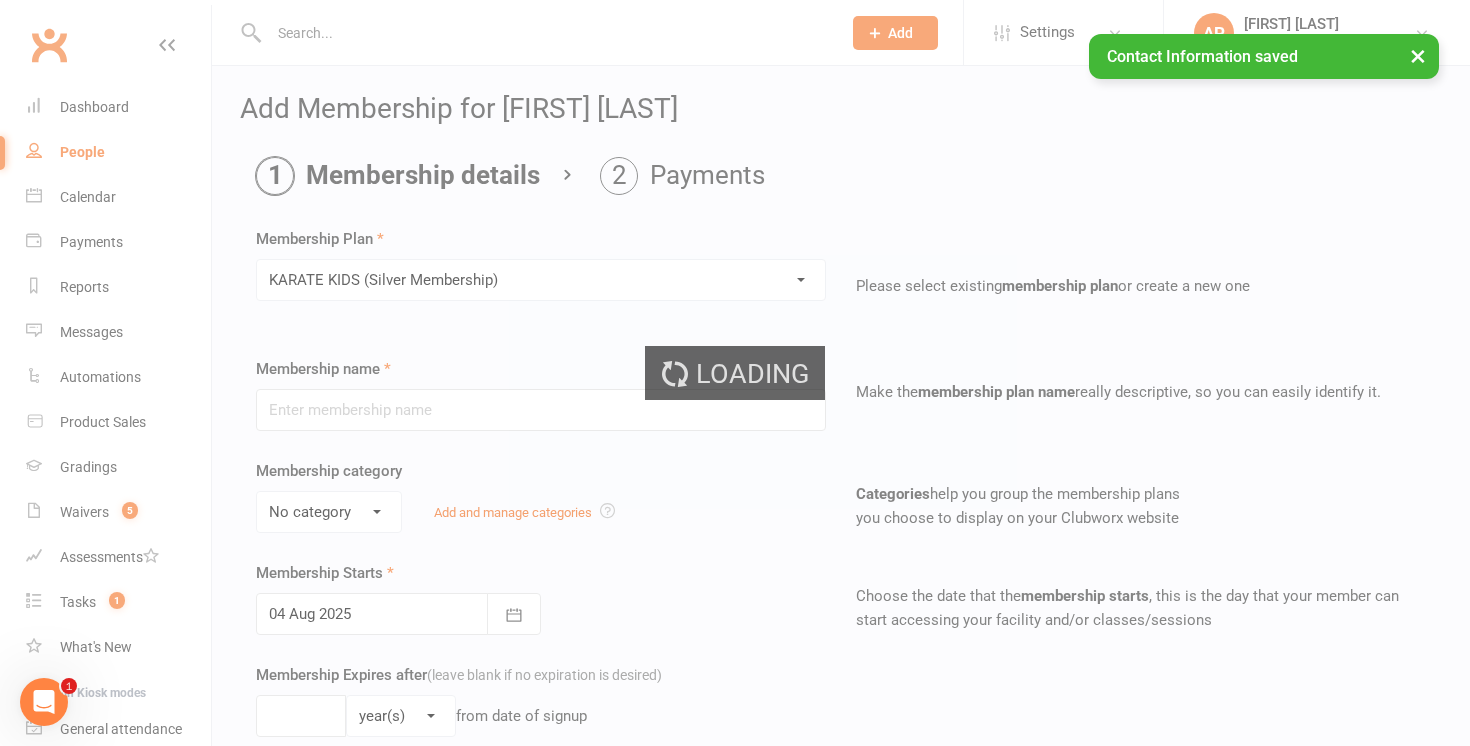 type on "KARATE KIDS (Silver Membership)" 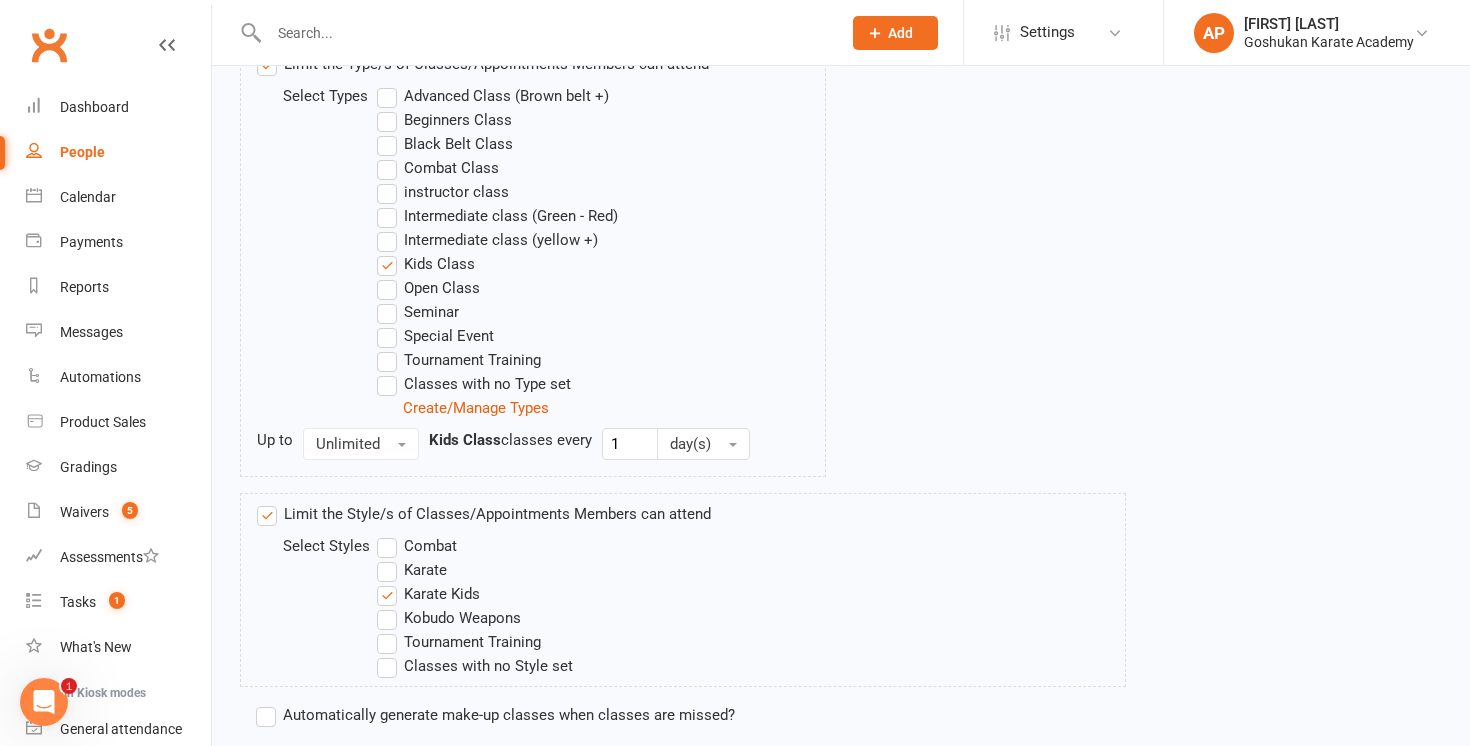 scroll, scrollTop: 1172, scrollLeft: 0, axis: vertical 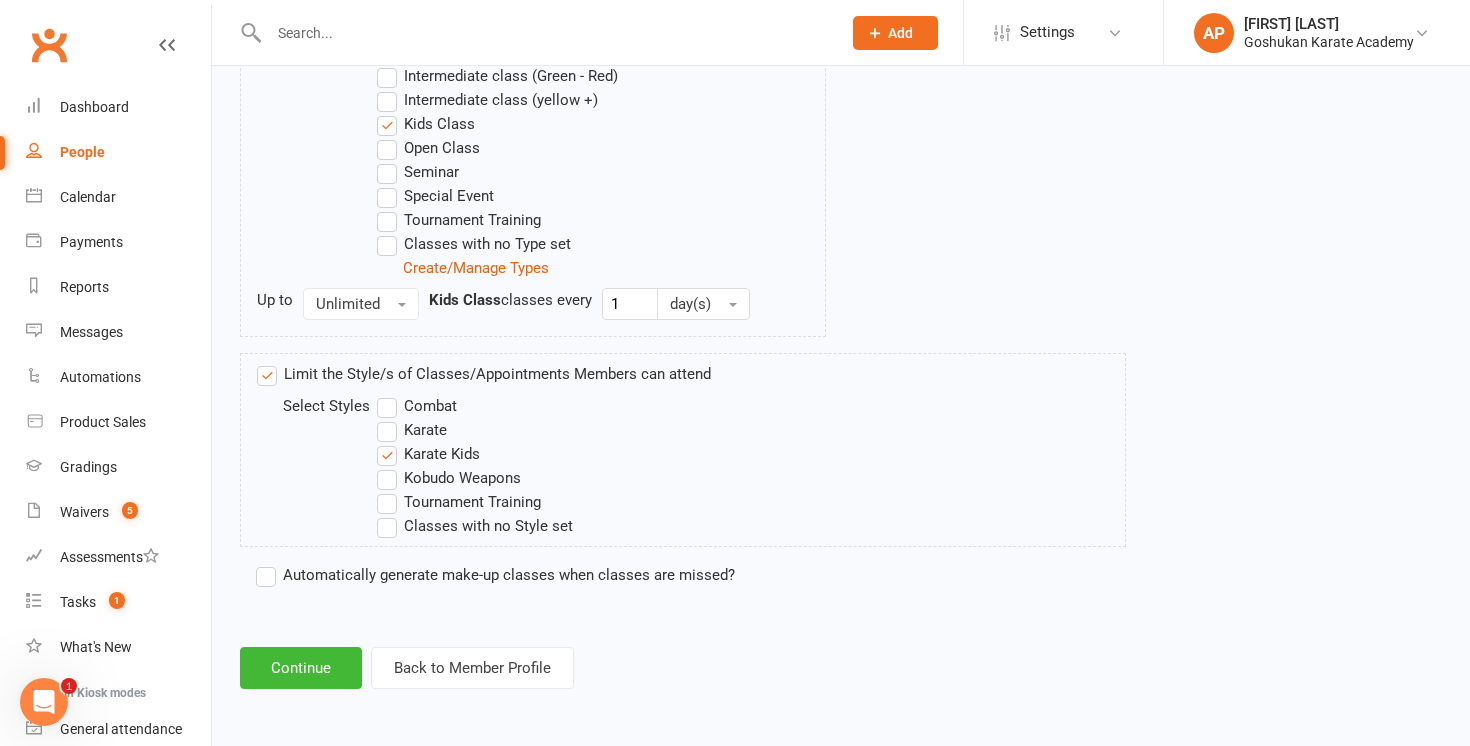 click on "Automatically generate make-up classes when classes are missed?" at bounding box center (495, 575) 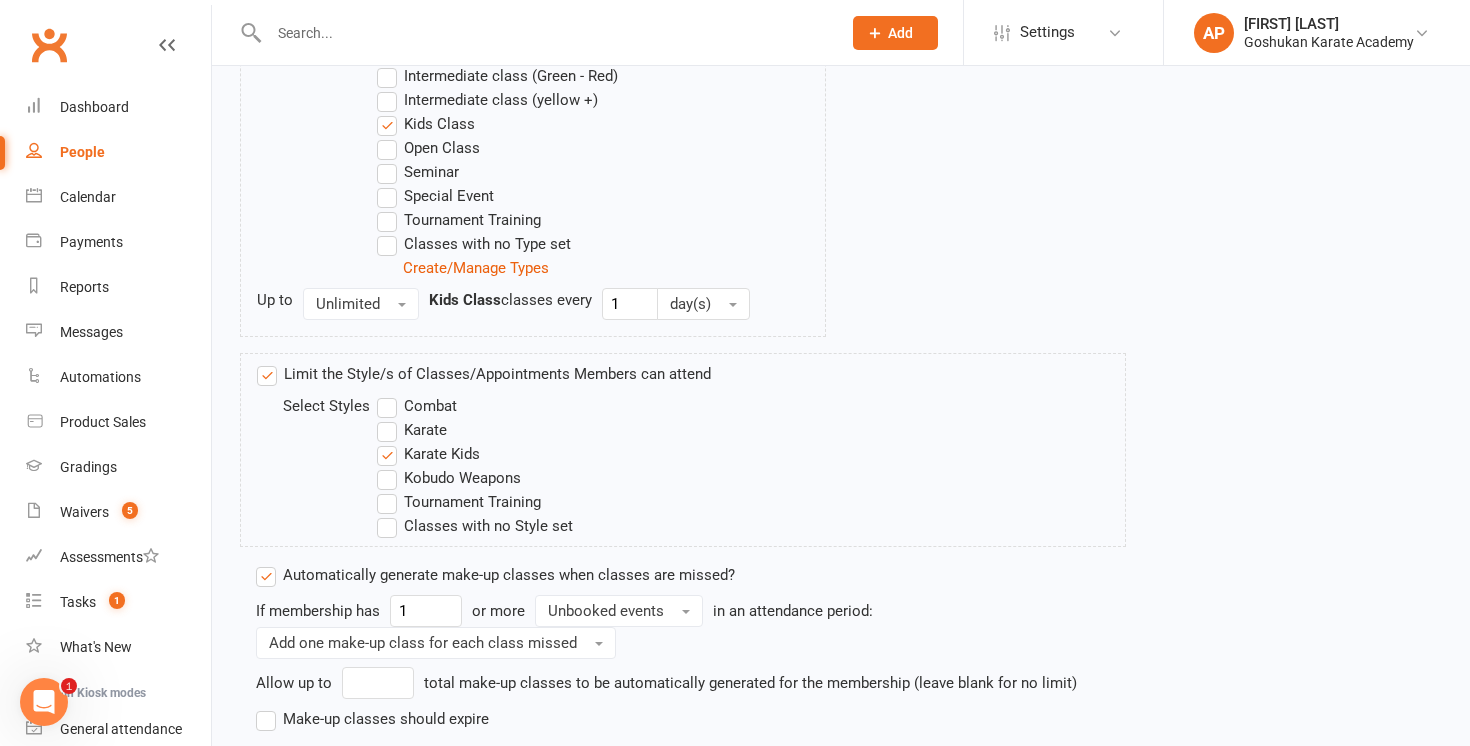 click on "Make-up classes should expire" at bounding box center [372, 719] 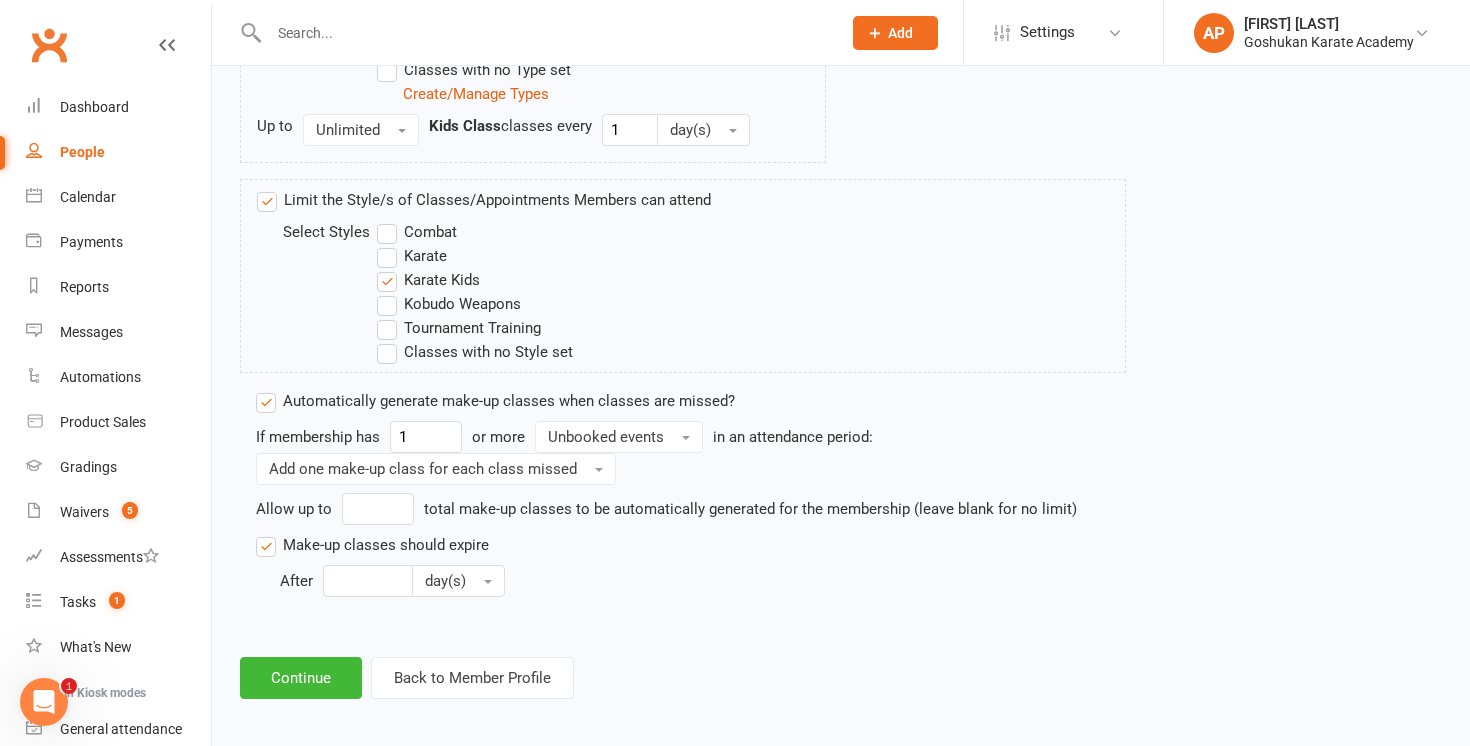 scroll, scrollTop: 1356, scrollLeft: 0, axis: vertical 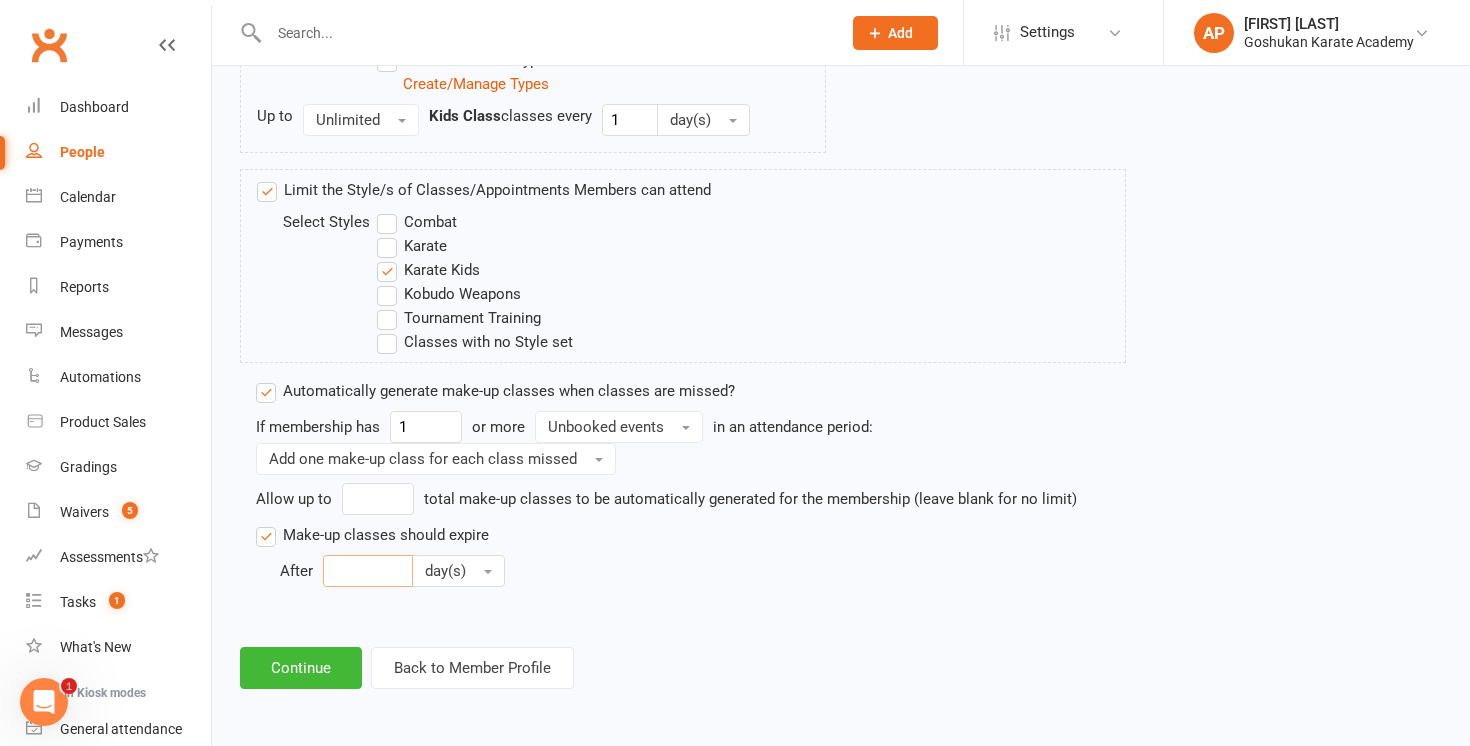click at bounding box center (368, 571) 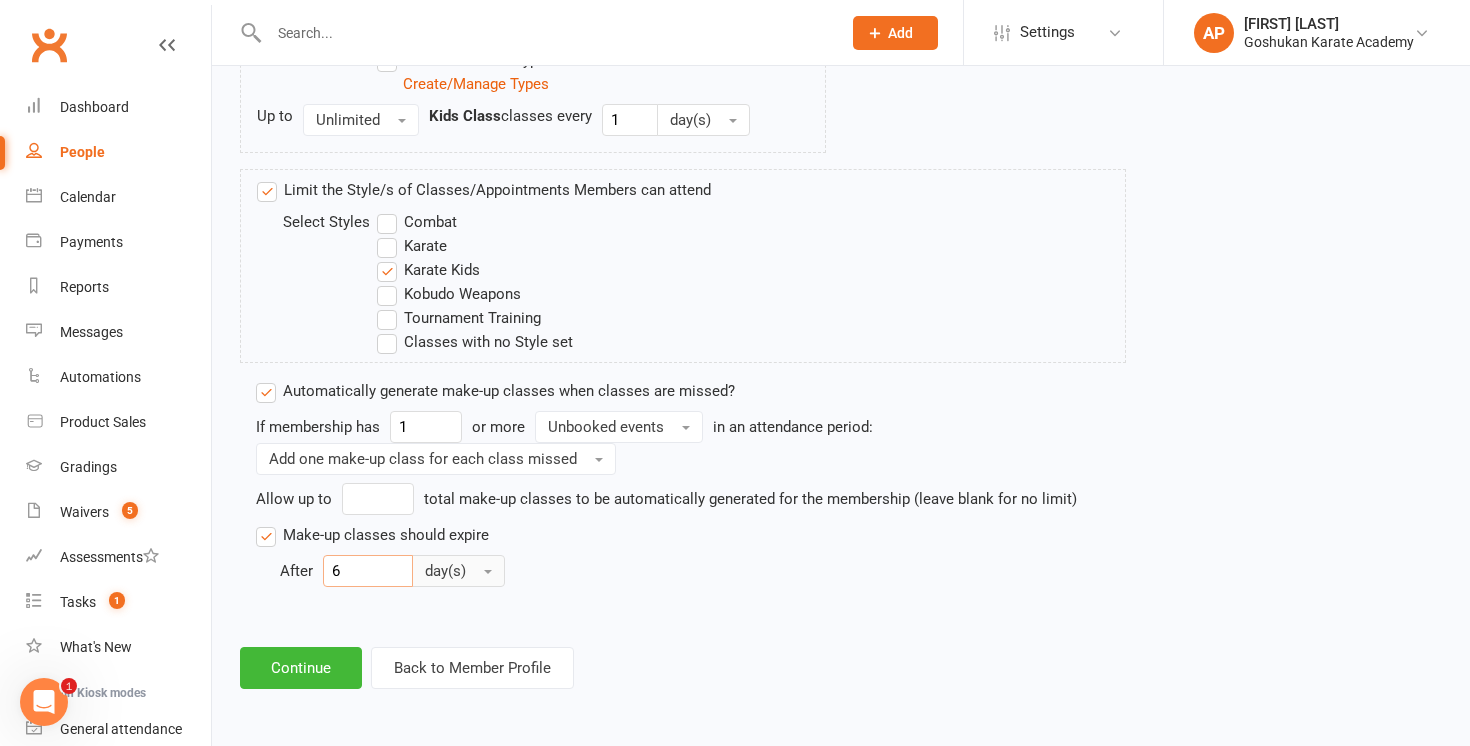 type on "6" 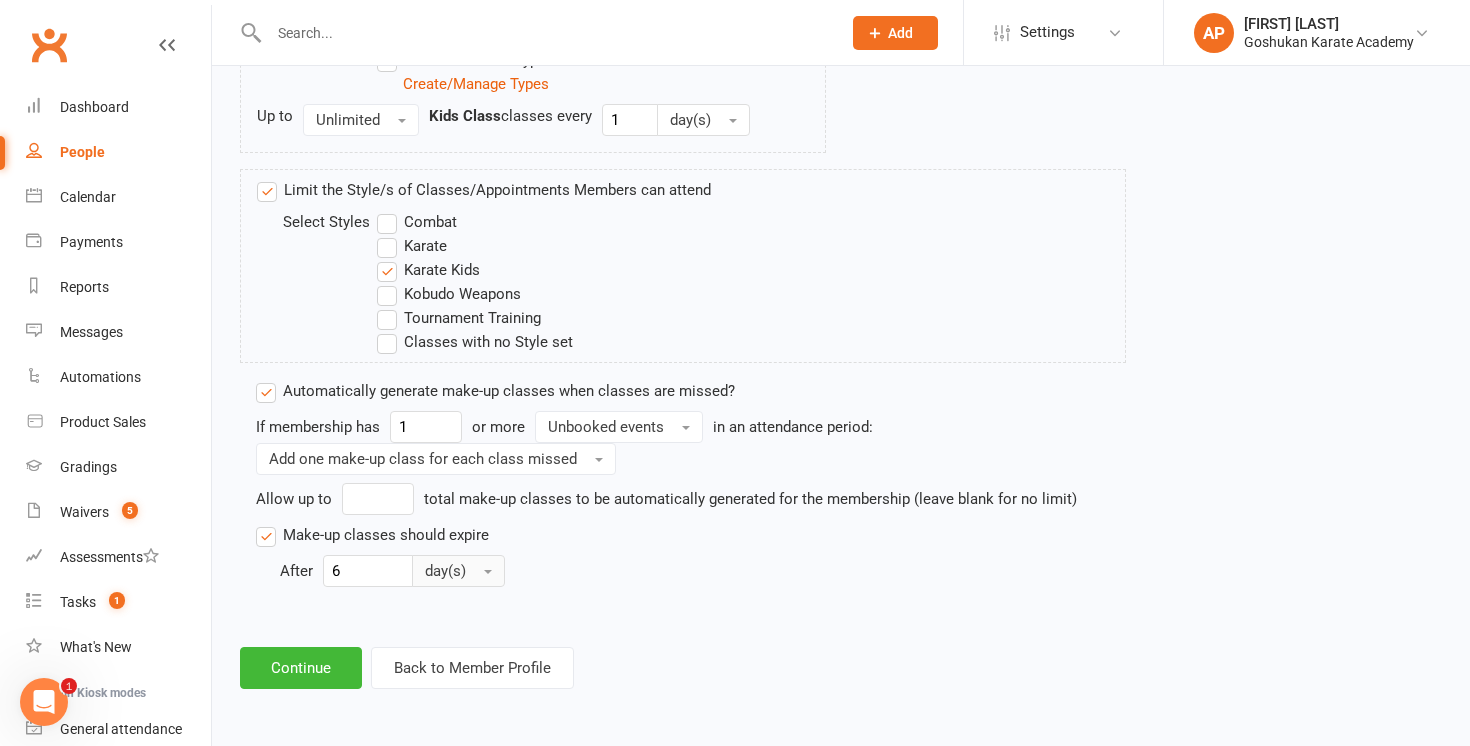 click on "day(s)" at bounding box center [458, 571] 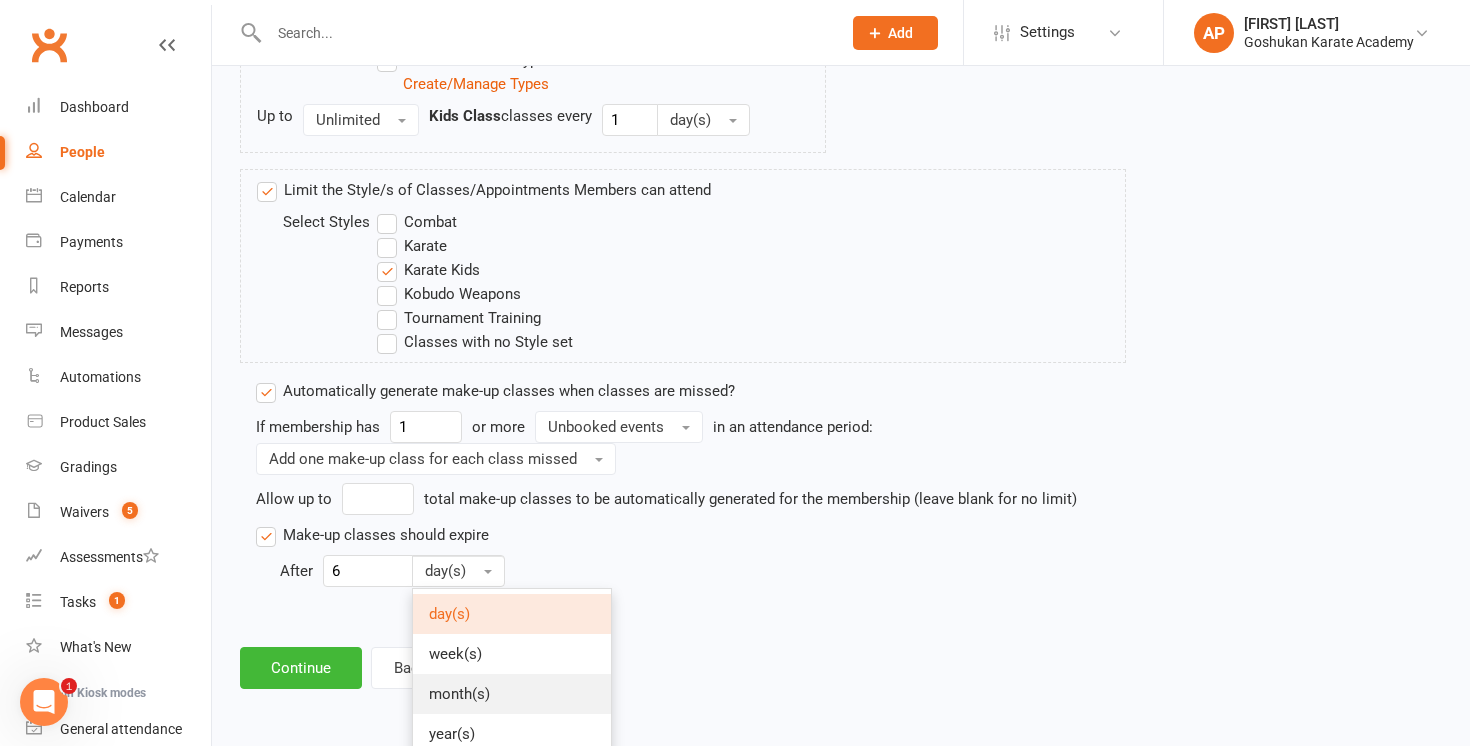 click on "month(s)" at bounding box center [512, 694] 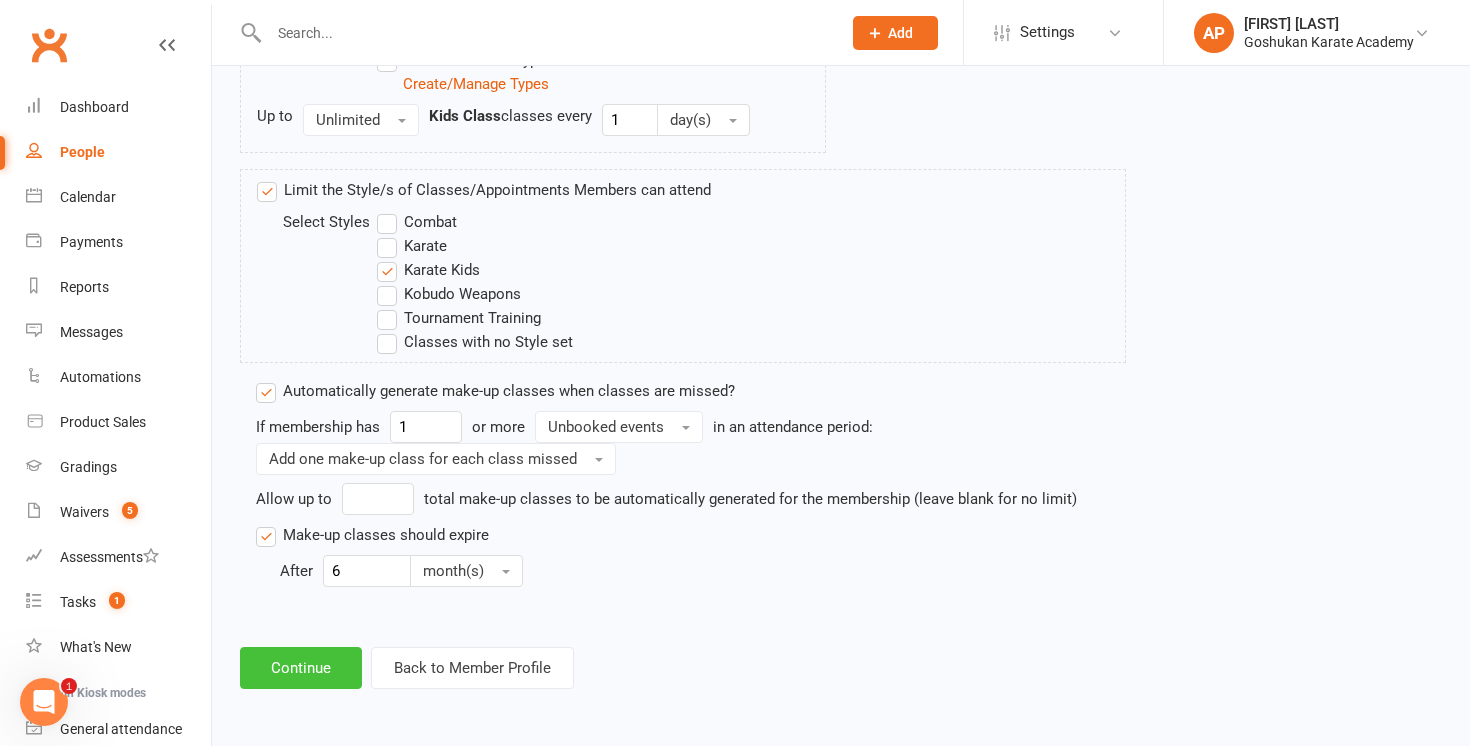 click on "Continue" at bounding box center (301, 668) 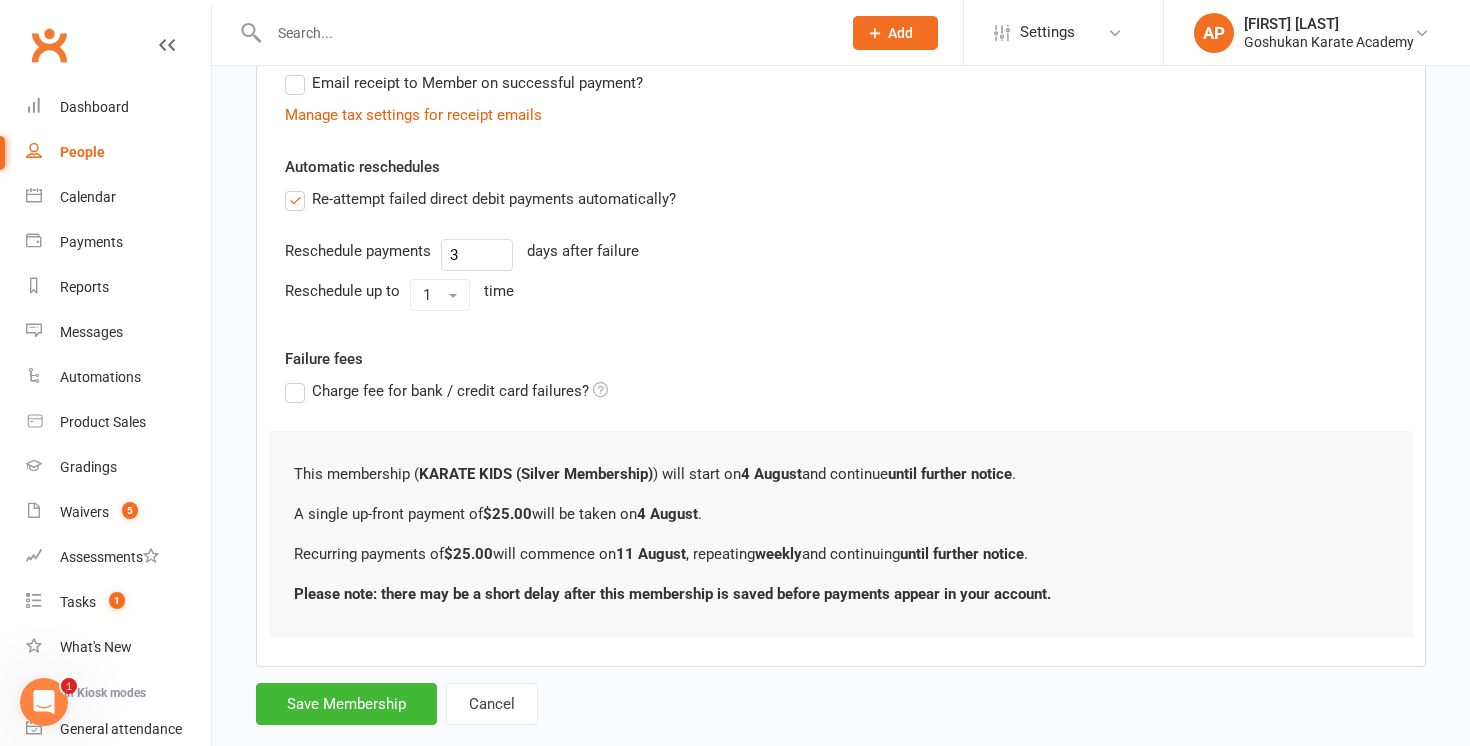 scroll, scrollTop: 668, scrollLeft: 0, axis: vertical 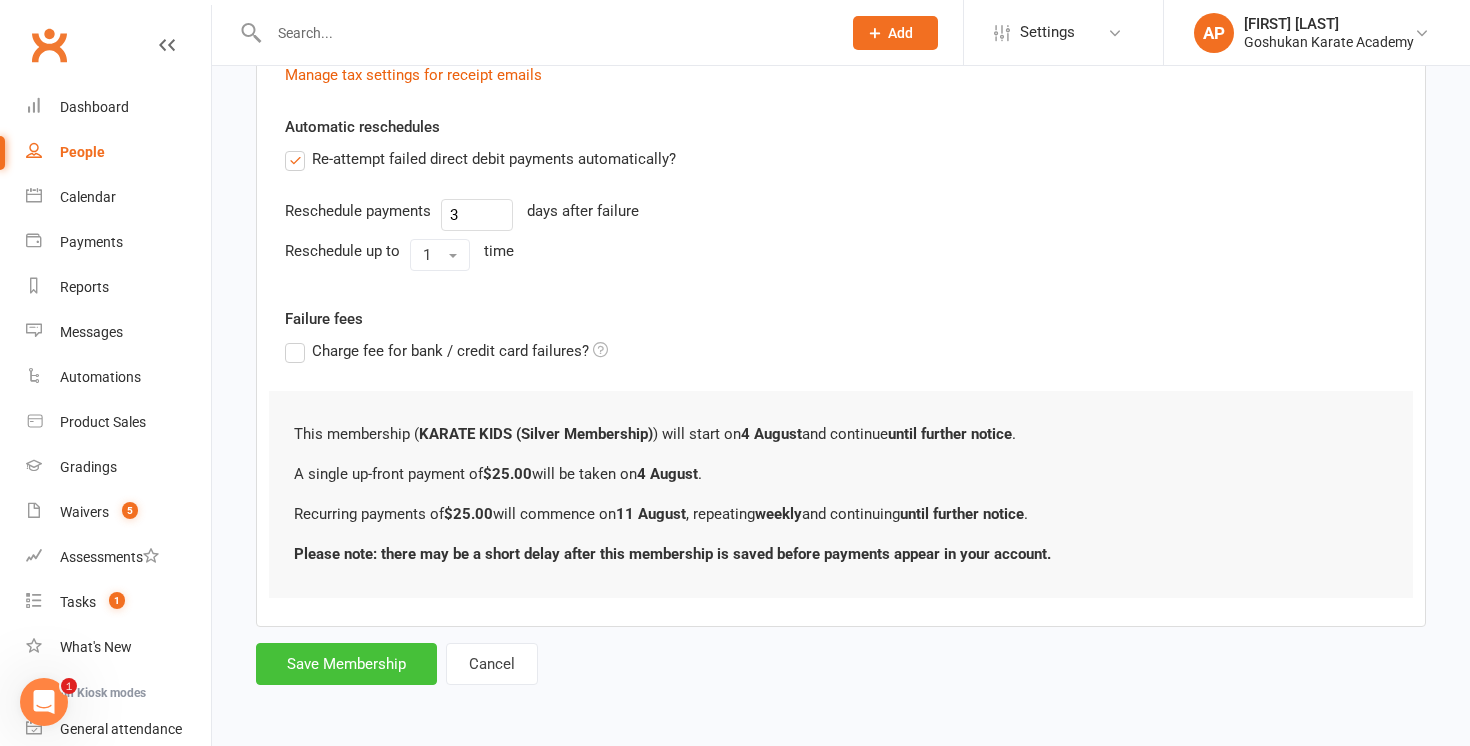 click on "Save Membership" at bounding box center (346, 664) 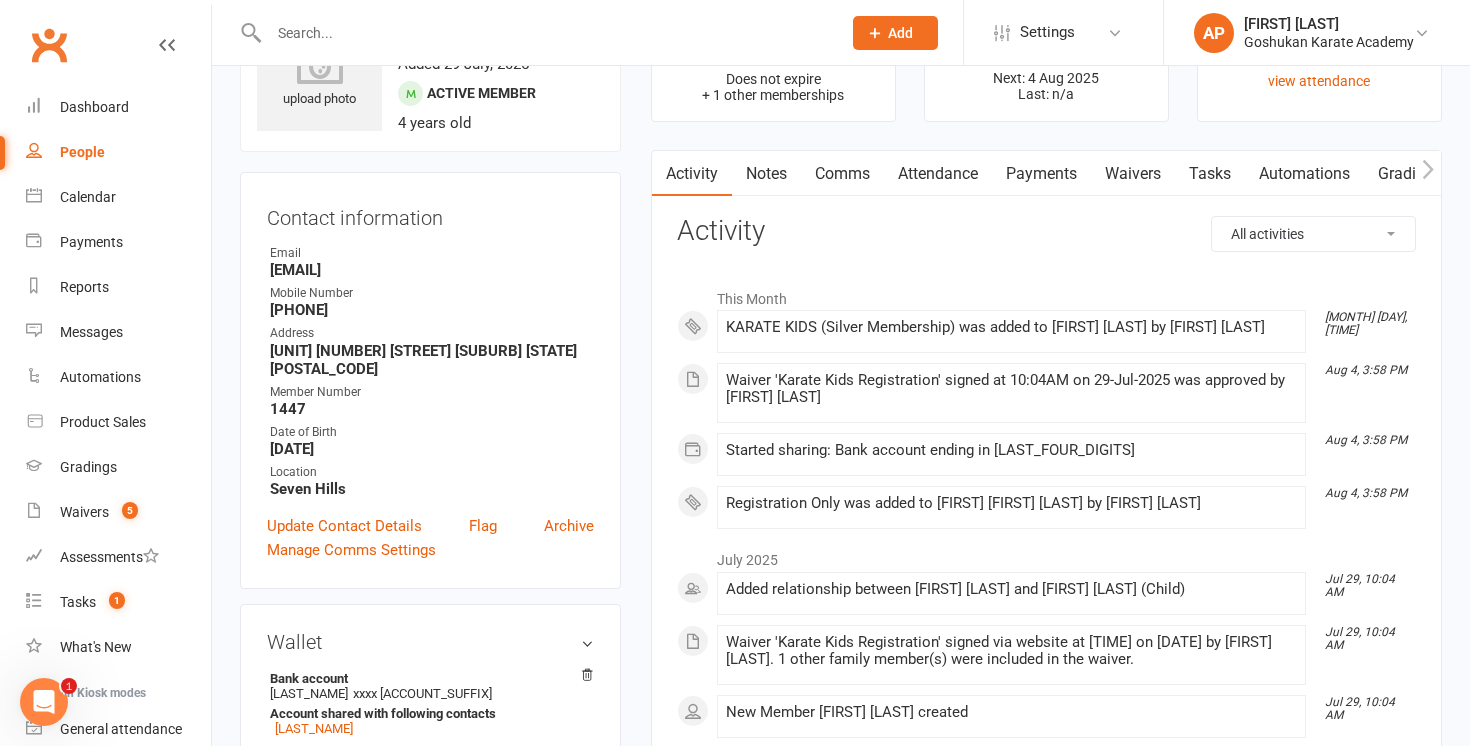 scroll, scrollTop: 0, scrollLeft: 0, axis: both 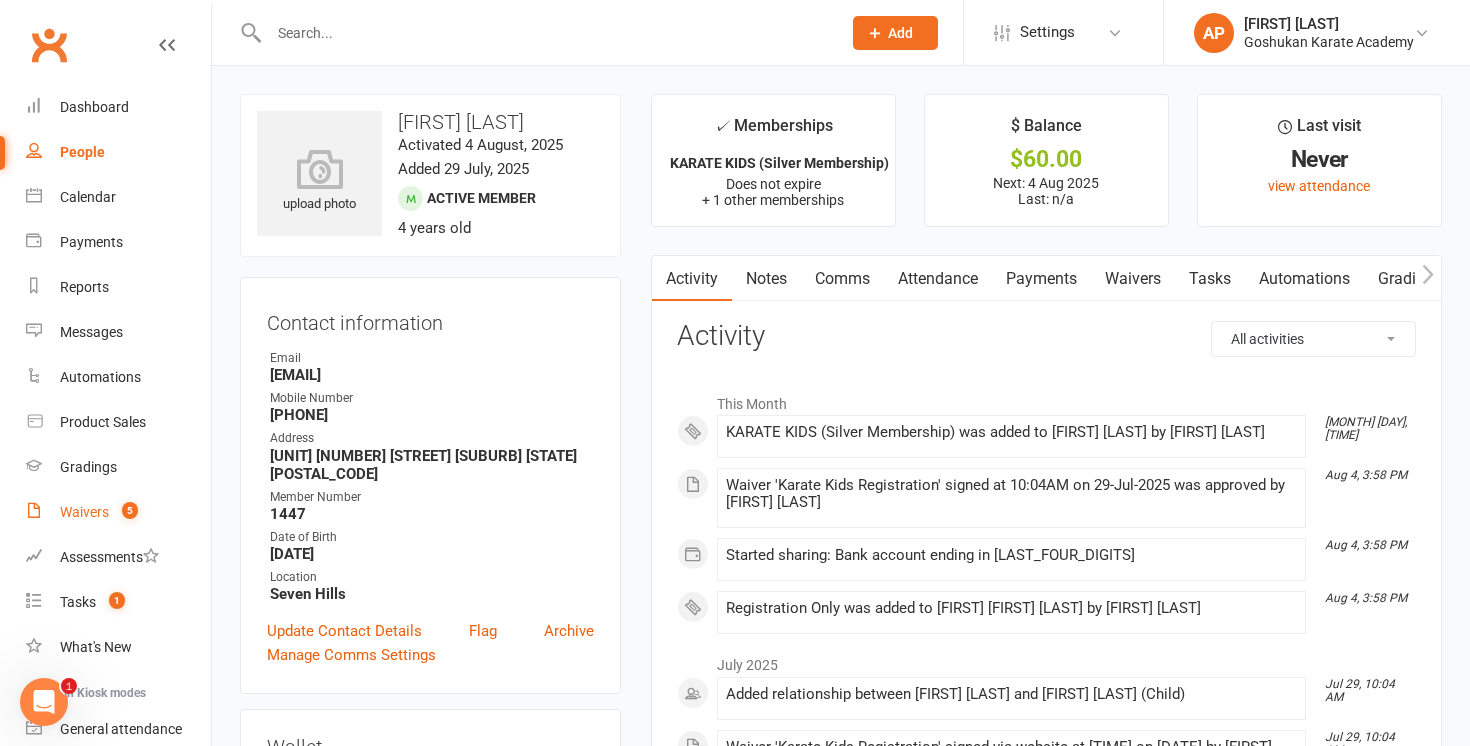 click on "Waivers" at bounding box center (84, 512) 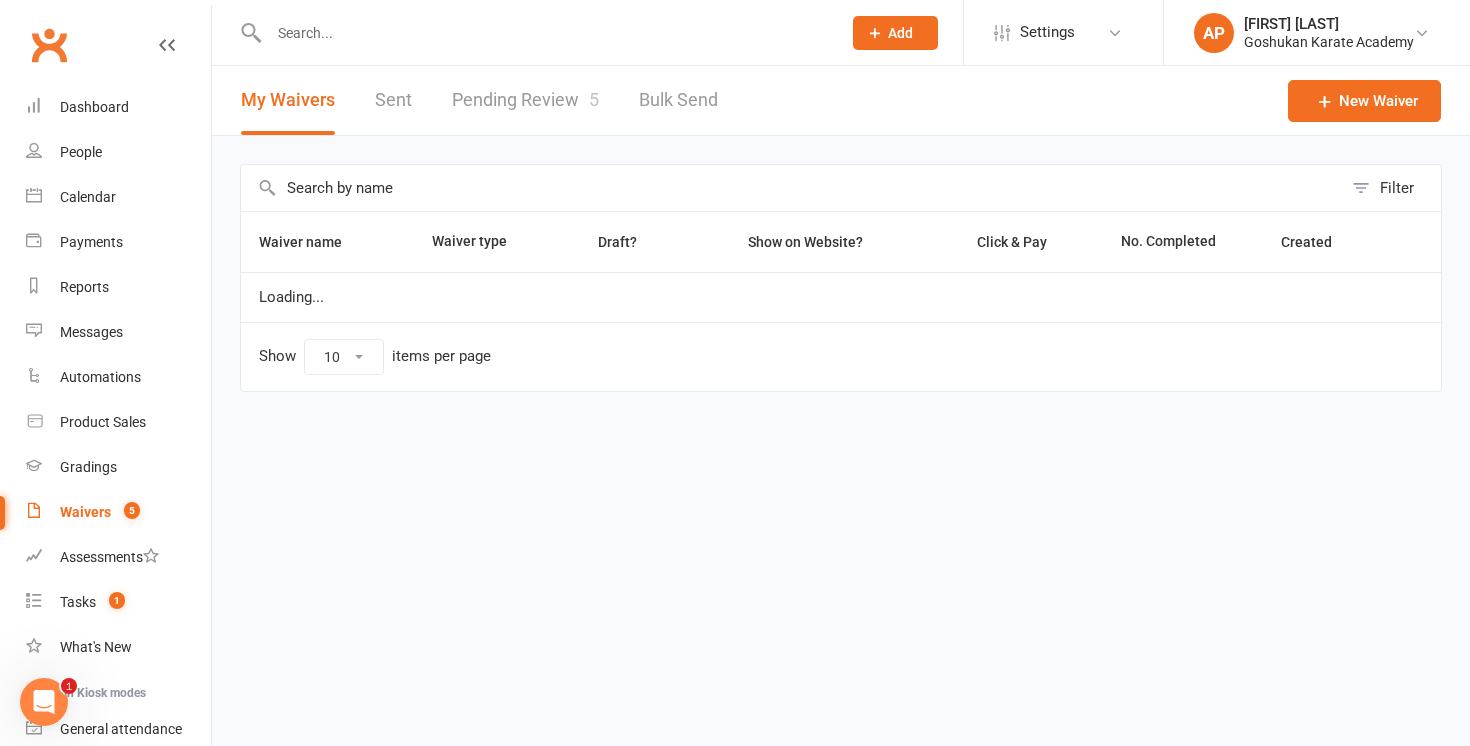 click on "Pending Review 5" at bounding box center (525, 100) 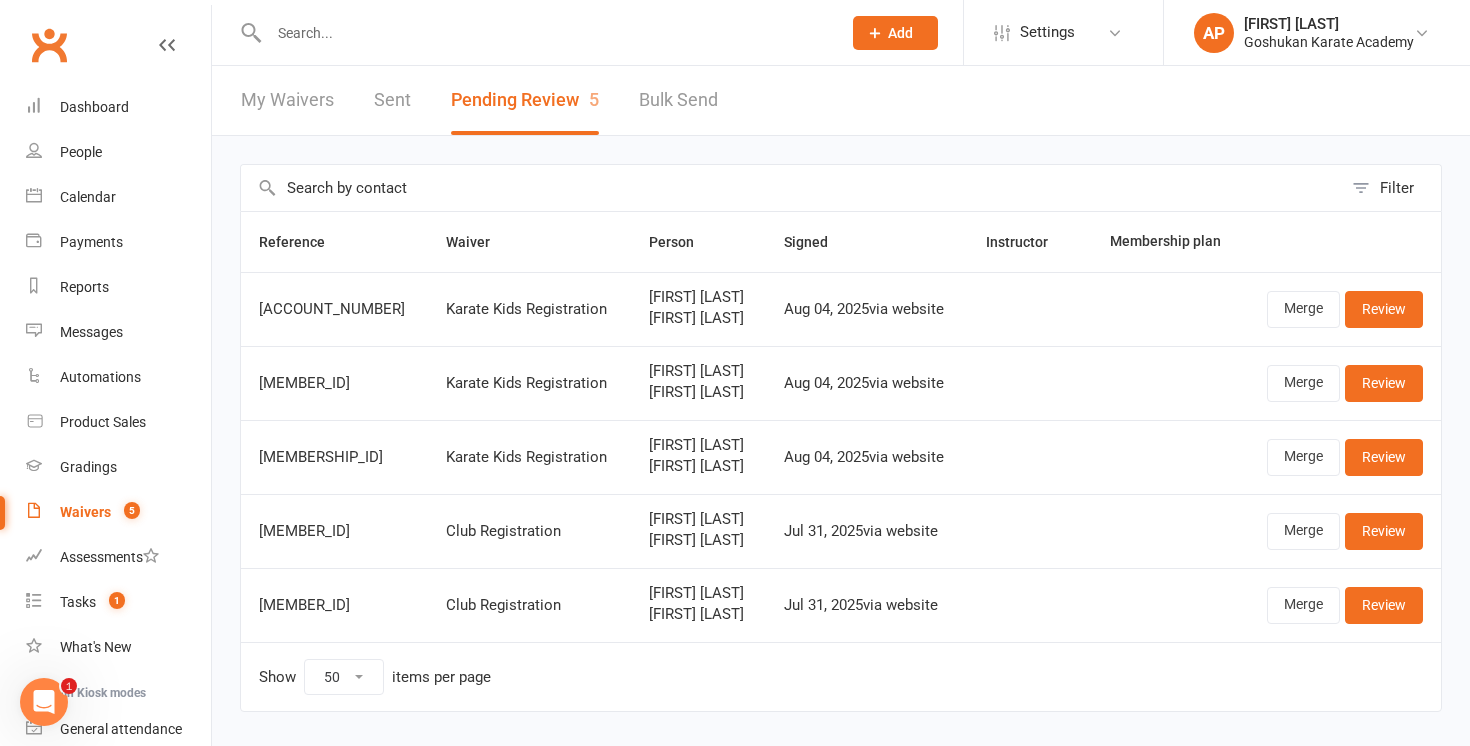 scroll, scrollTop: 51, scrollLeft: 0, axis: vertical 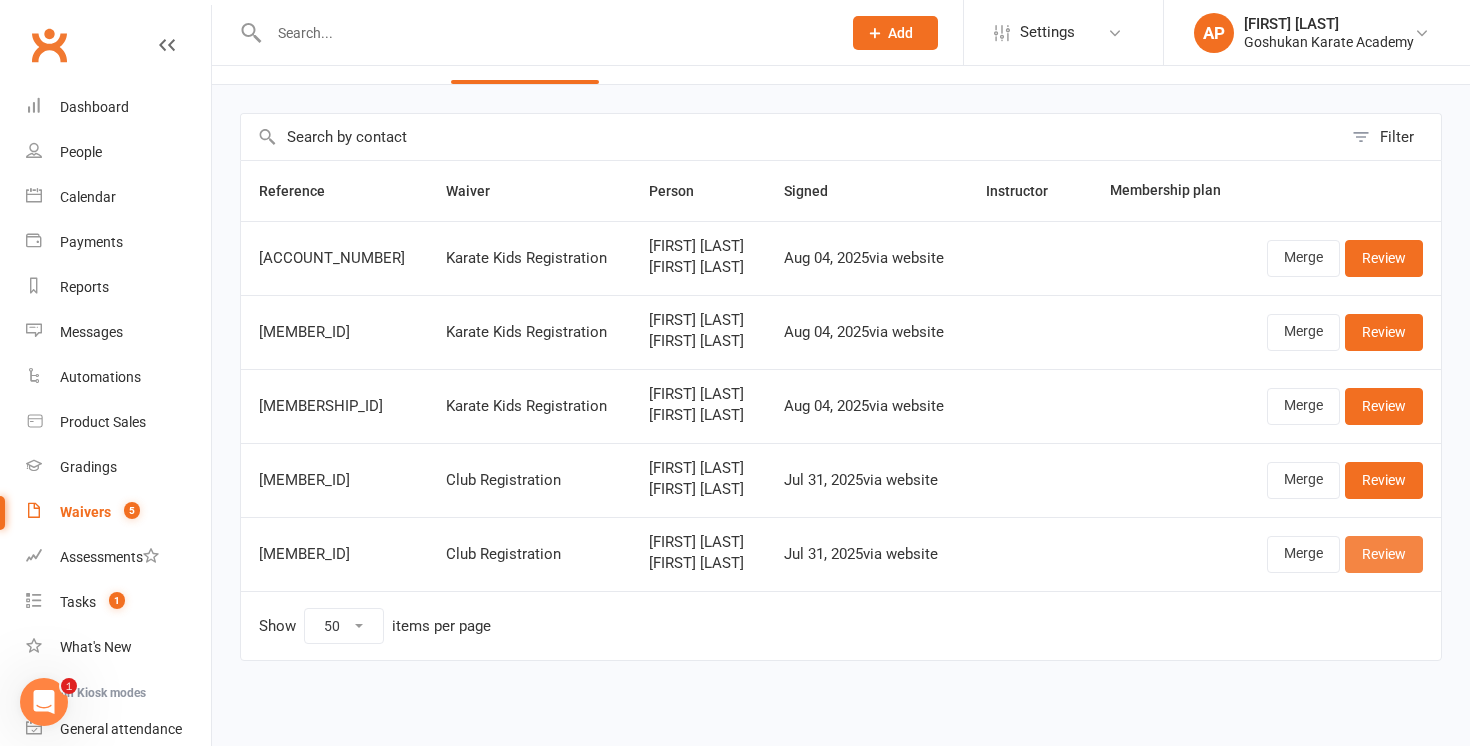 click on "Review" at bounding box center [1384, 554] 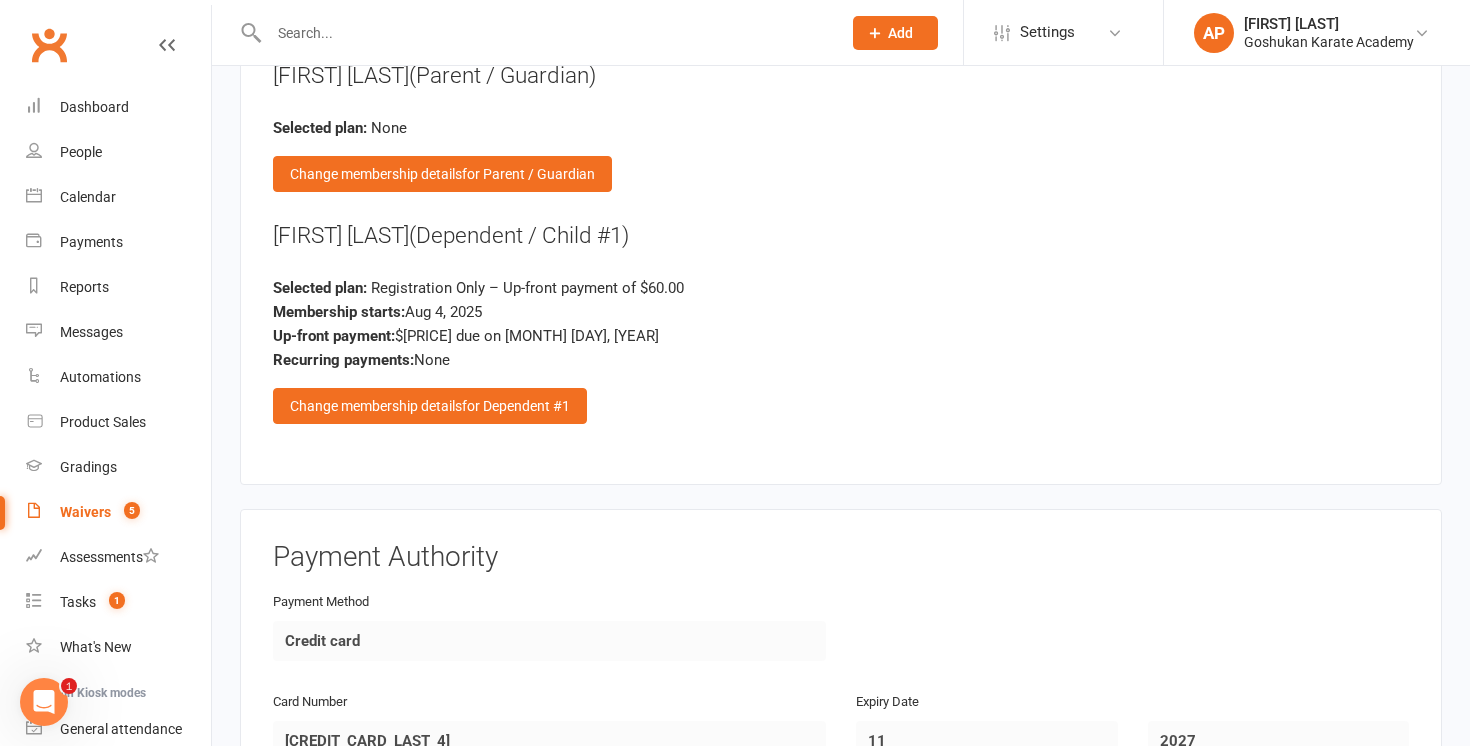 scroll, scrollTop: 3247, scrollLeft: 0, axis: vertical 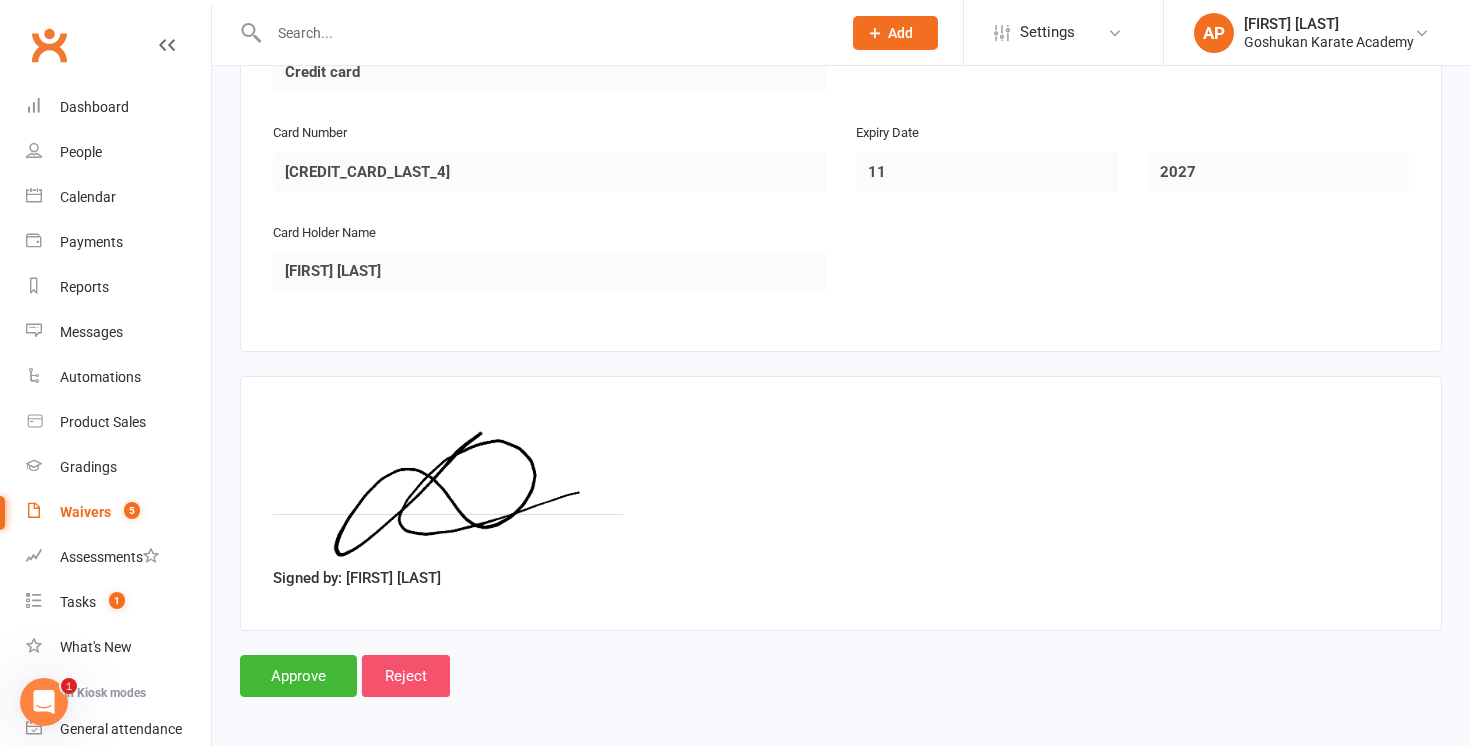 click on "Reject" at bounding box center (406, 676) 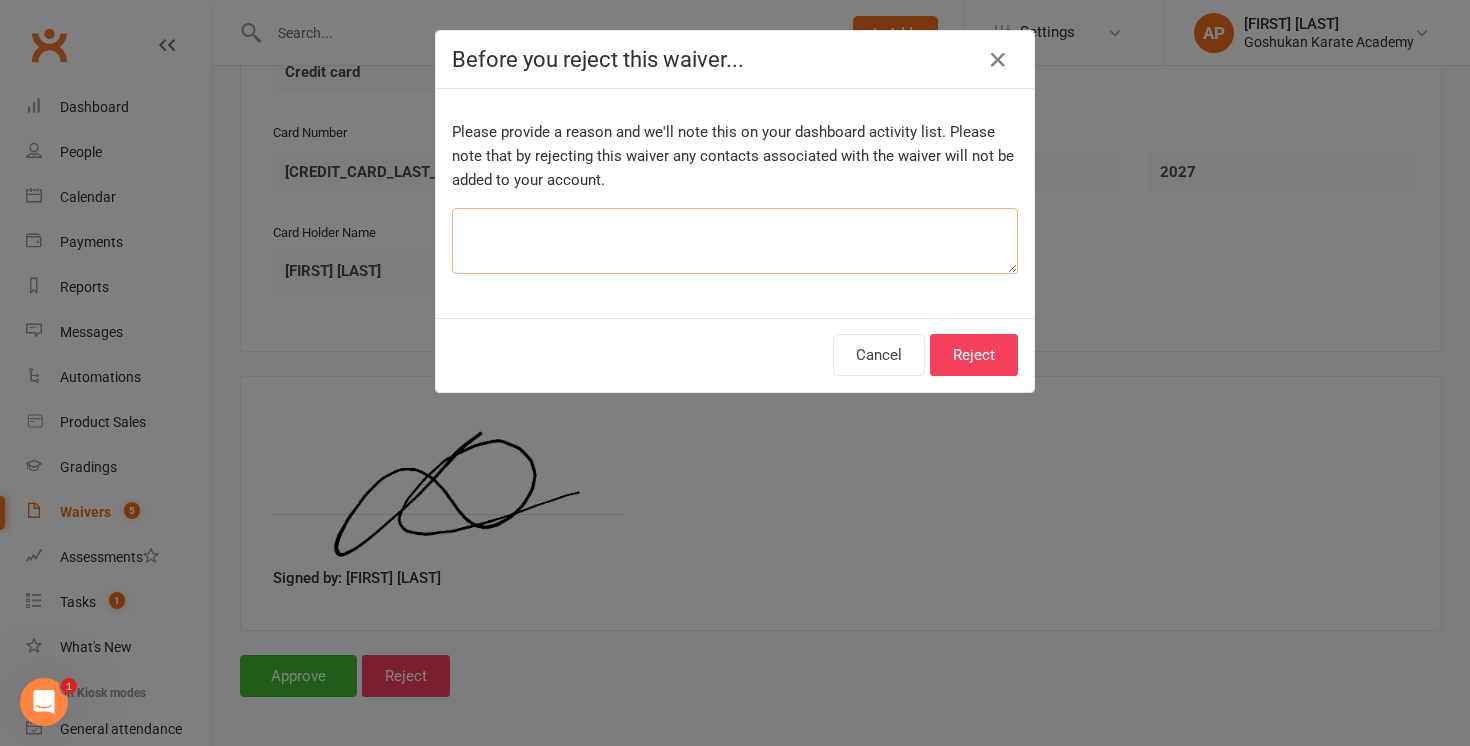 click at bounding box center (735, 241) 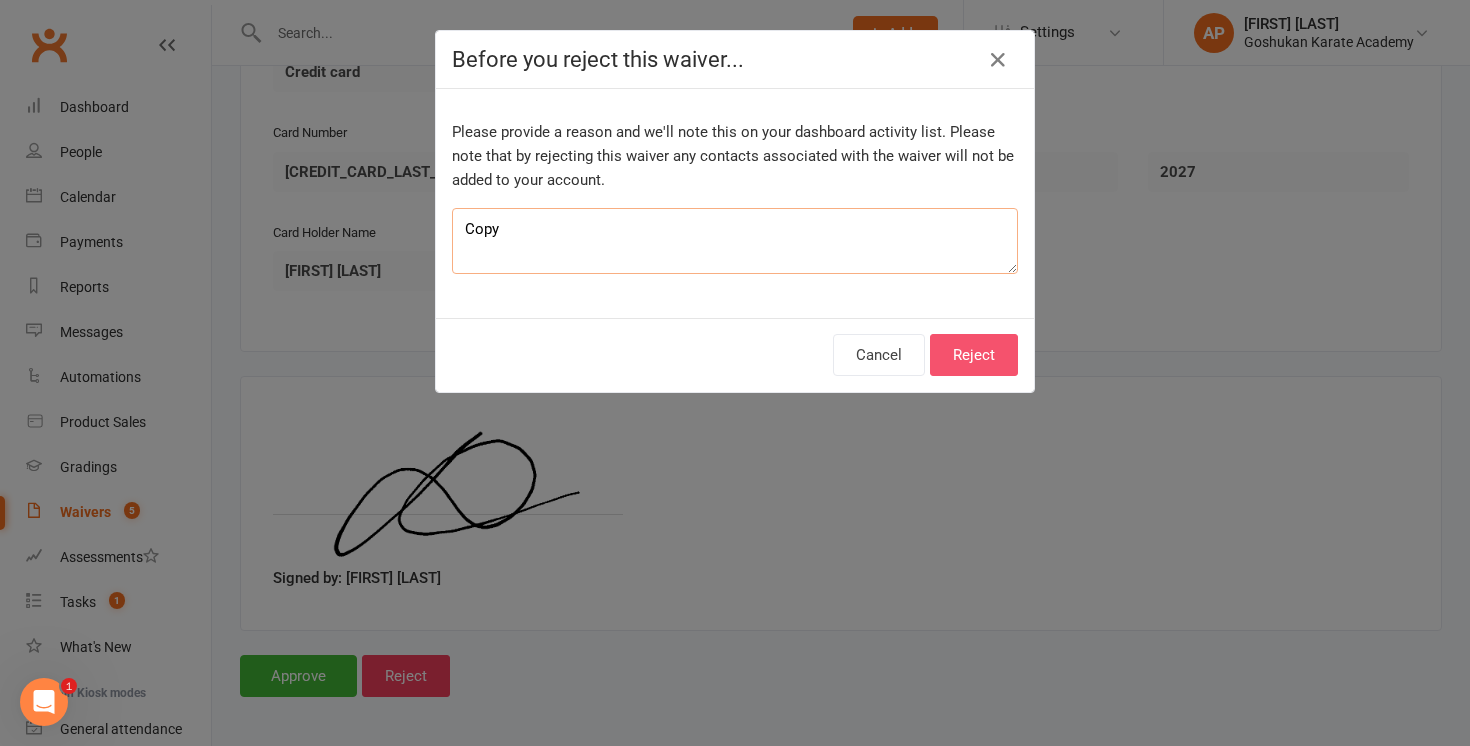 type on "Copy" 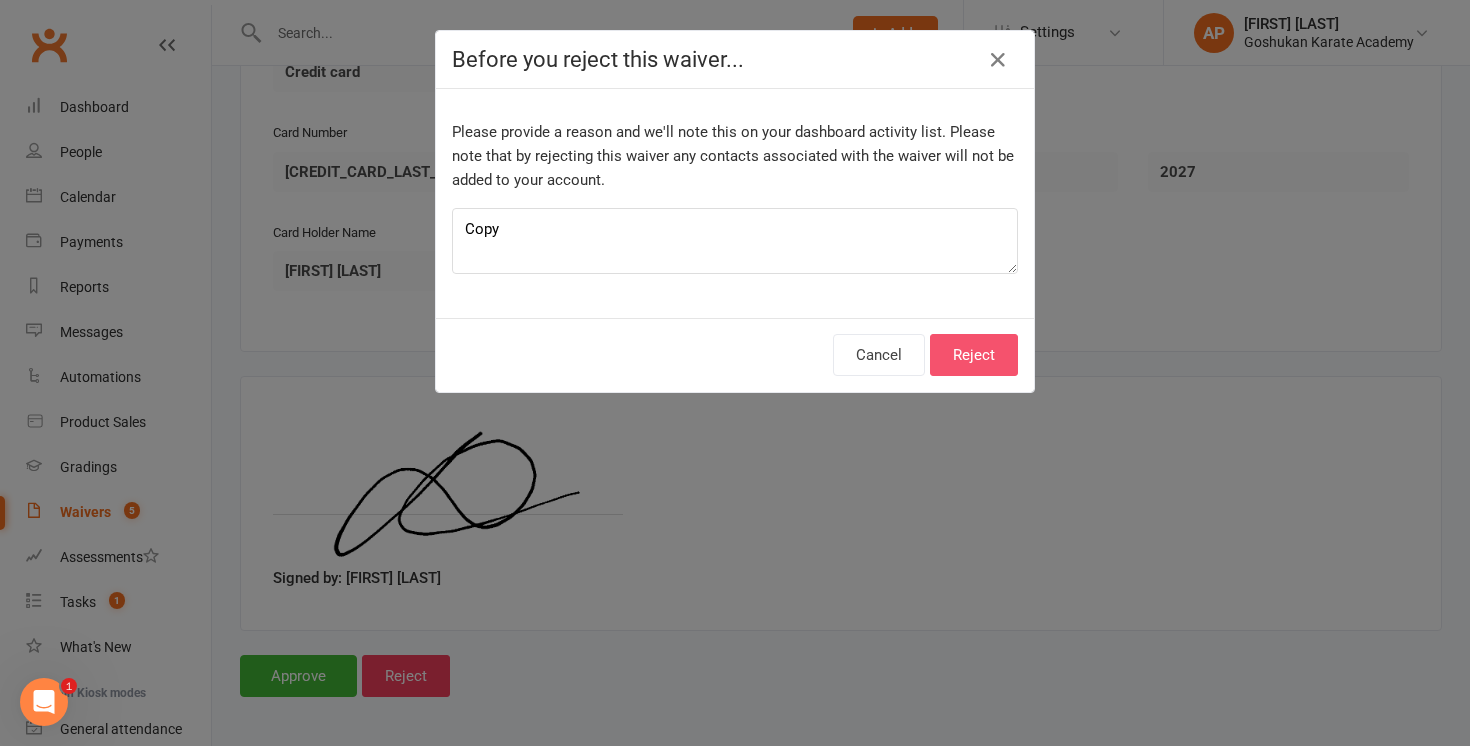 click on "Reject" at bounding box center [974, 355] 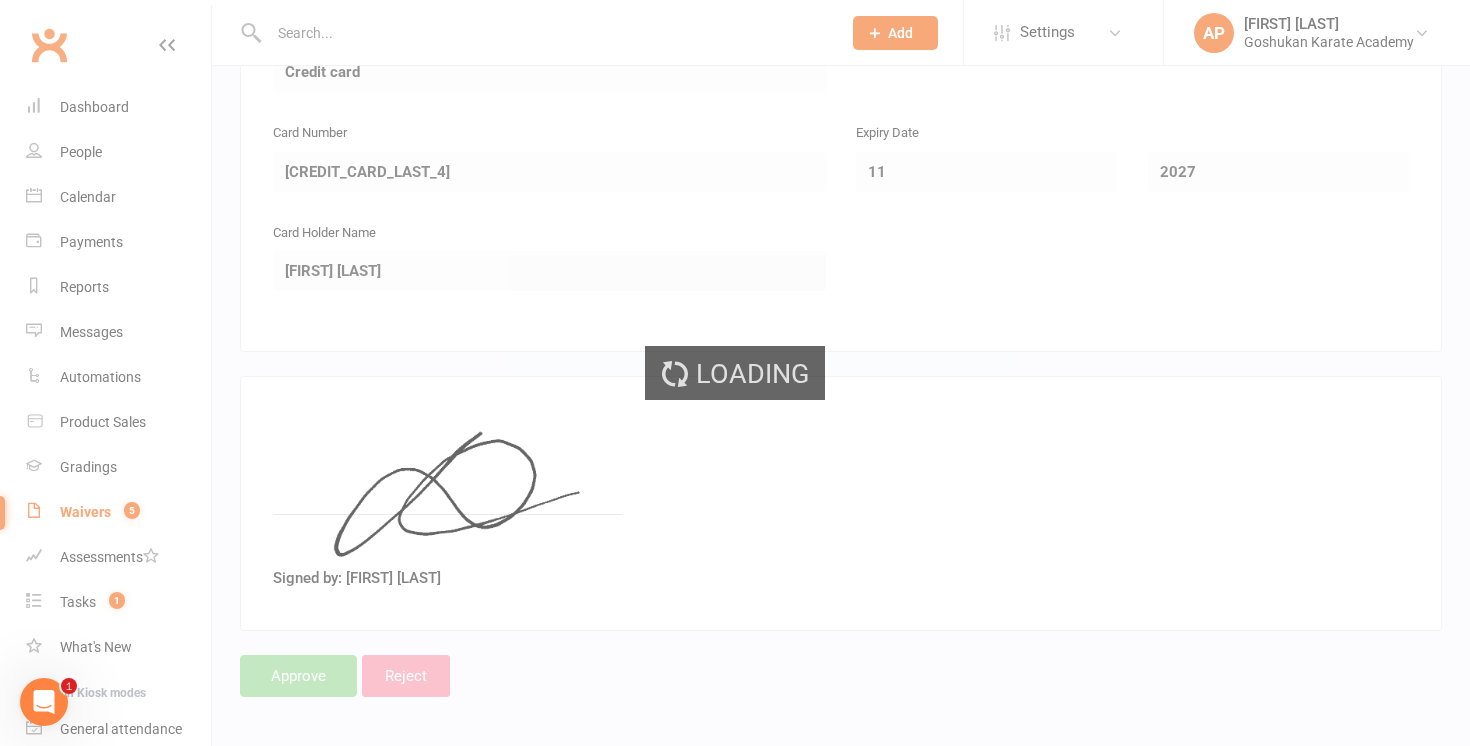 scroll, scrollTop: 0, scrollLeft: 0, axis: both 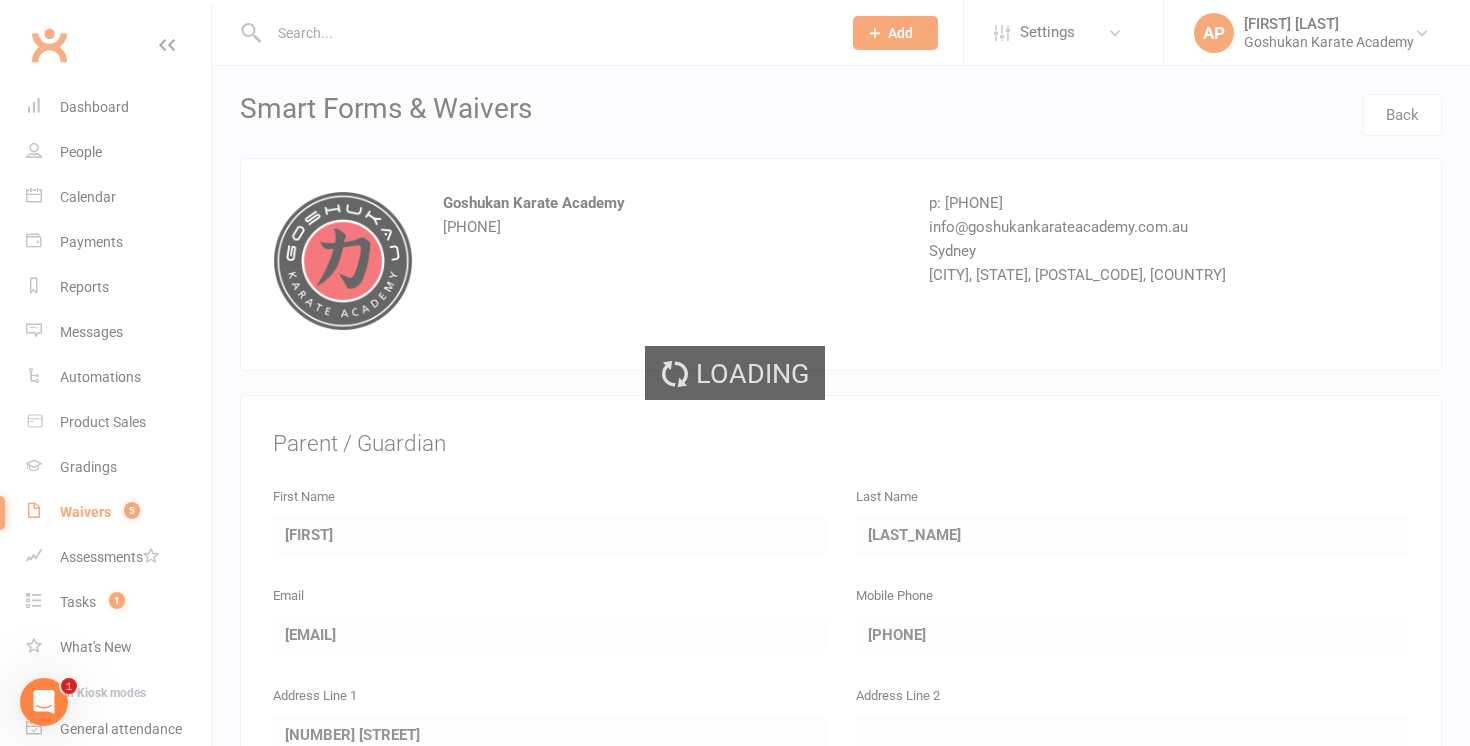 select on "50" 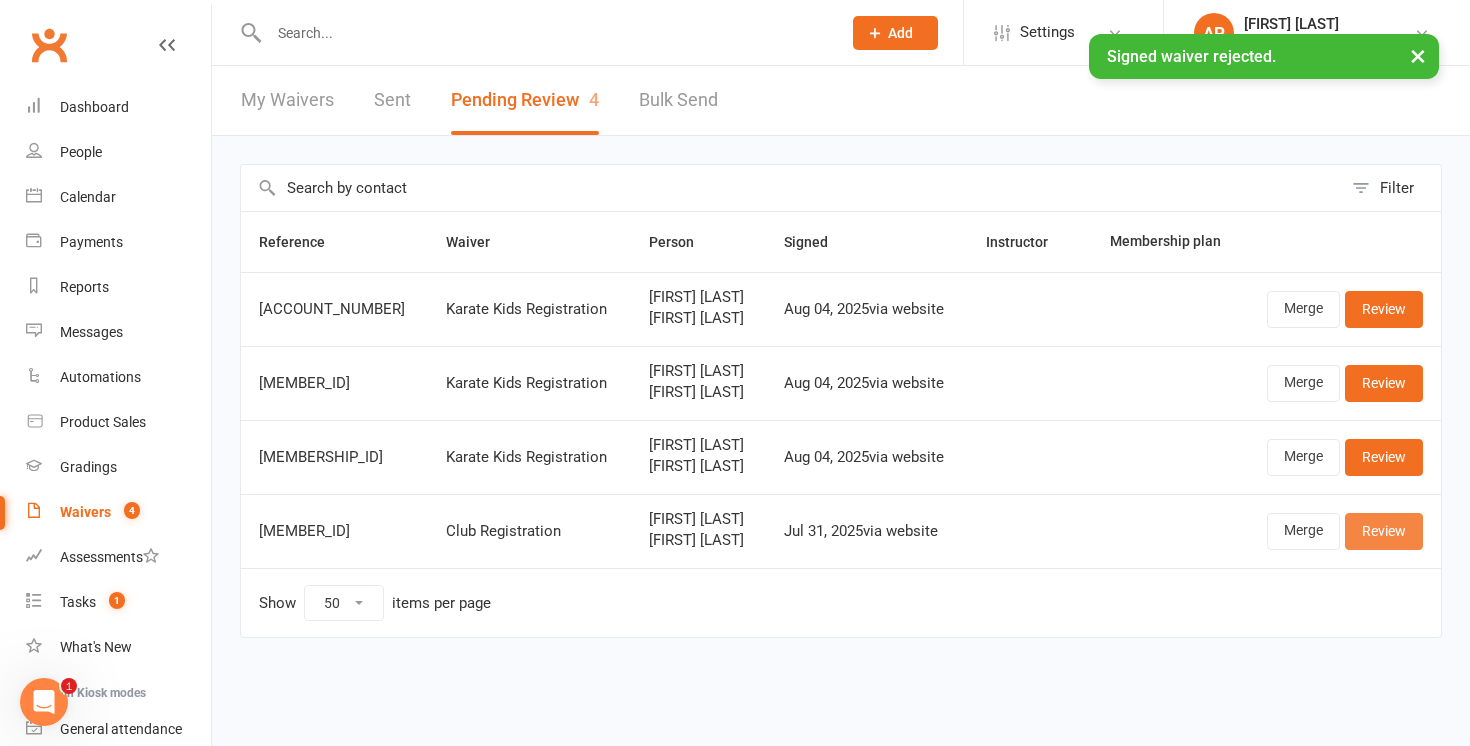click on "Review" at bounding box center (1384, 531) 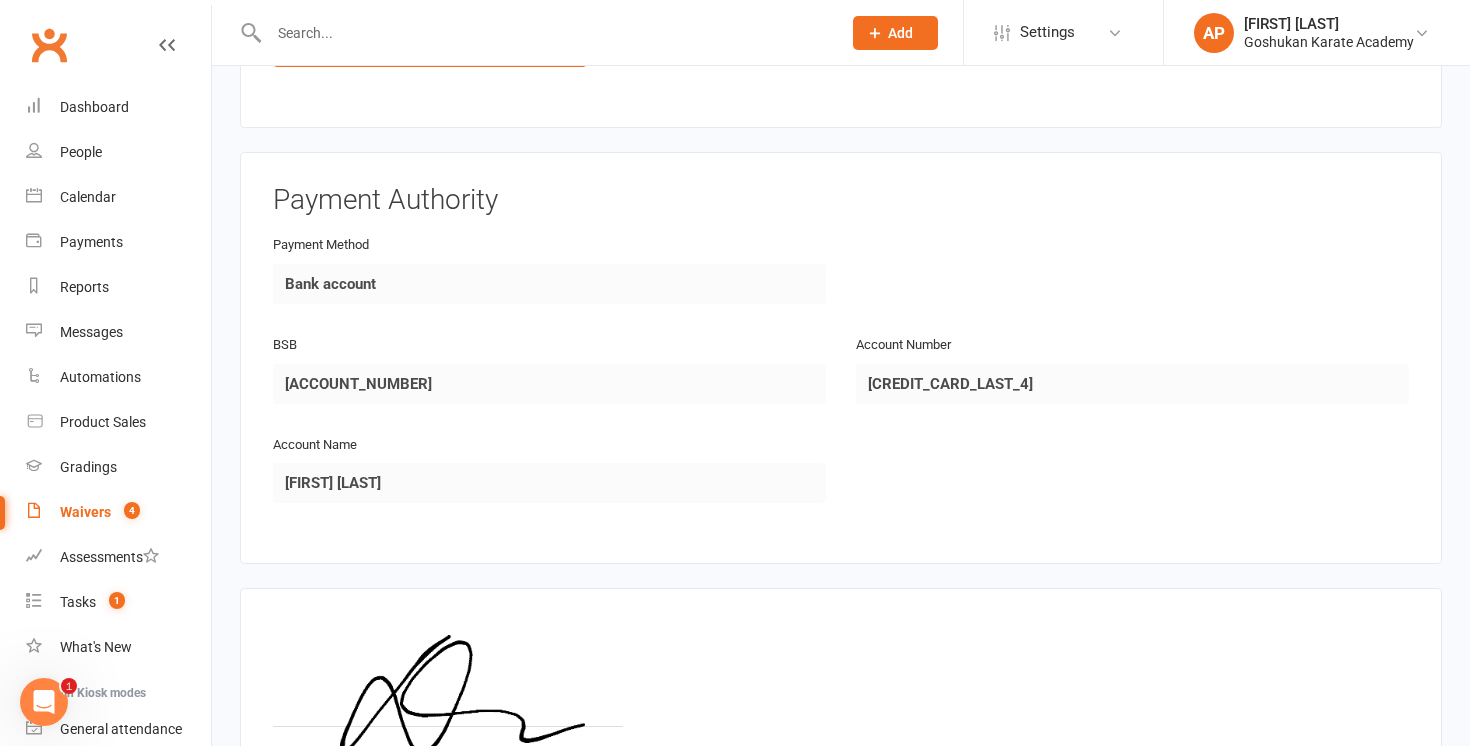 scroll, scrollTop: 3247, scrollLeft: 0, axis: vertical 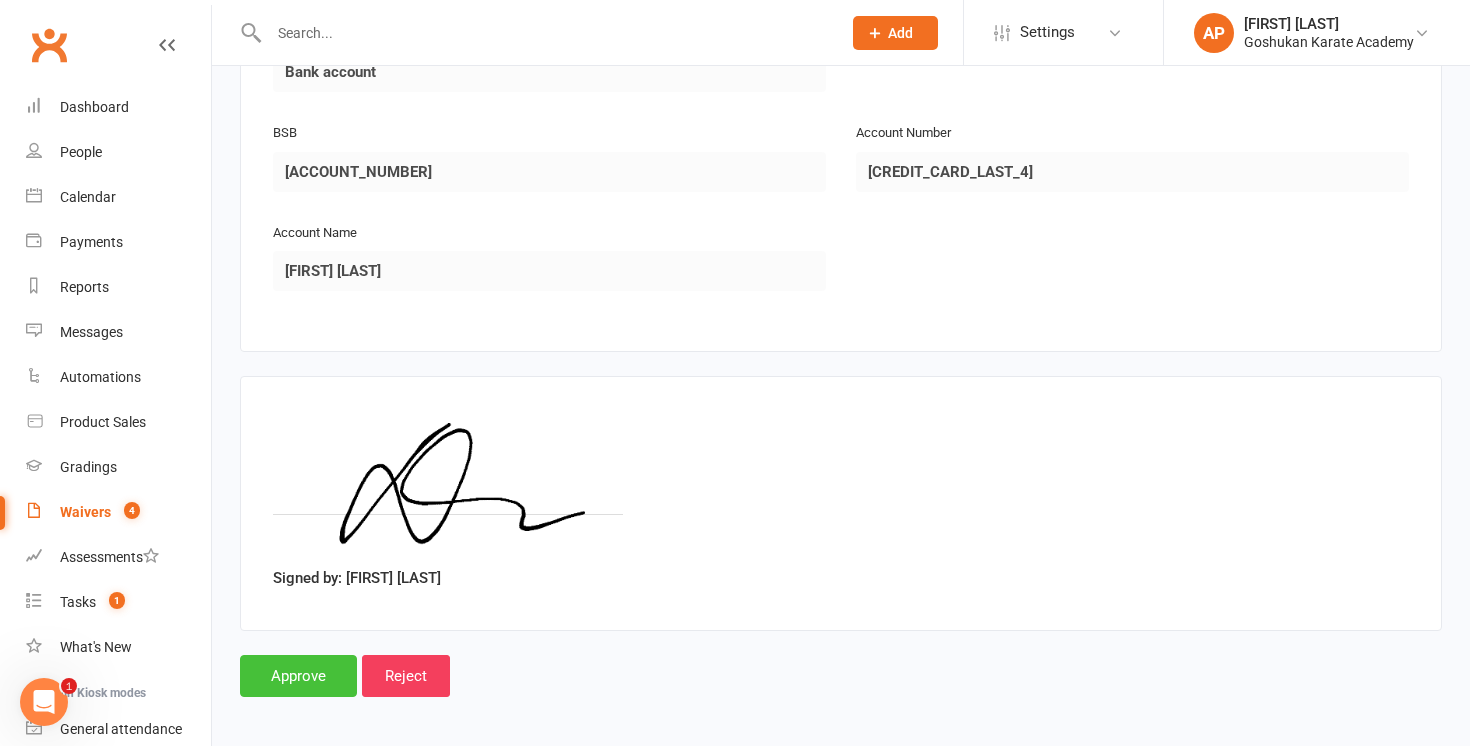 click on "Approve" at bounding box center [298, 676] 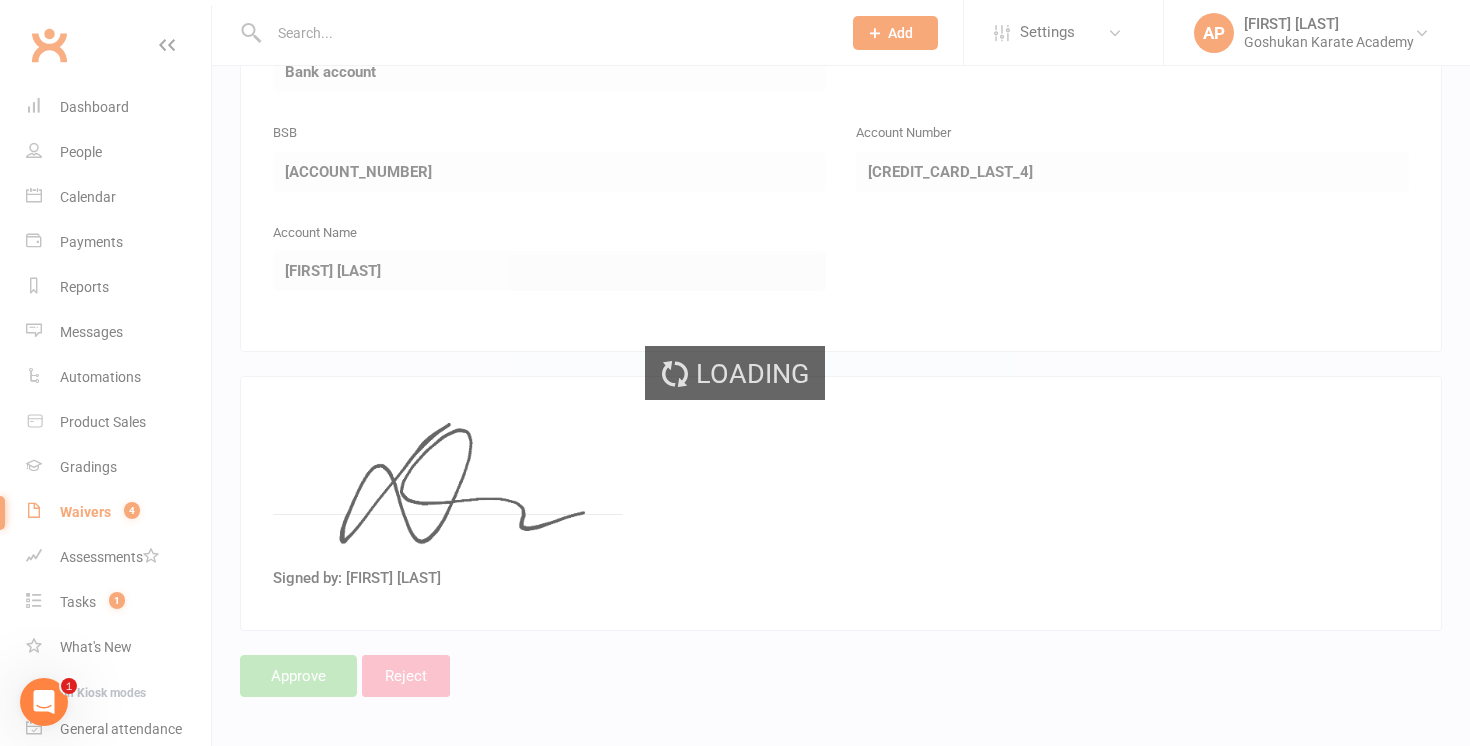 scroll, scrollTop: 0, scrollLeft: 0, axis: both 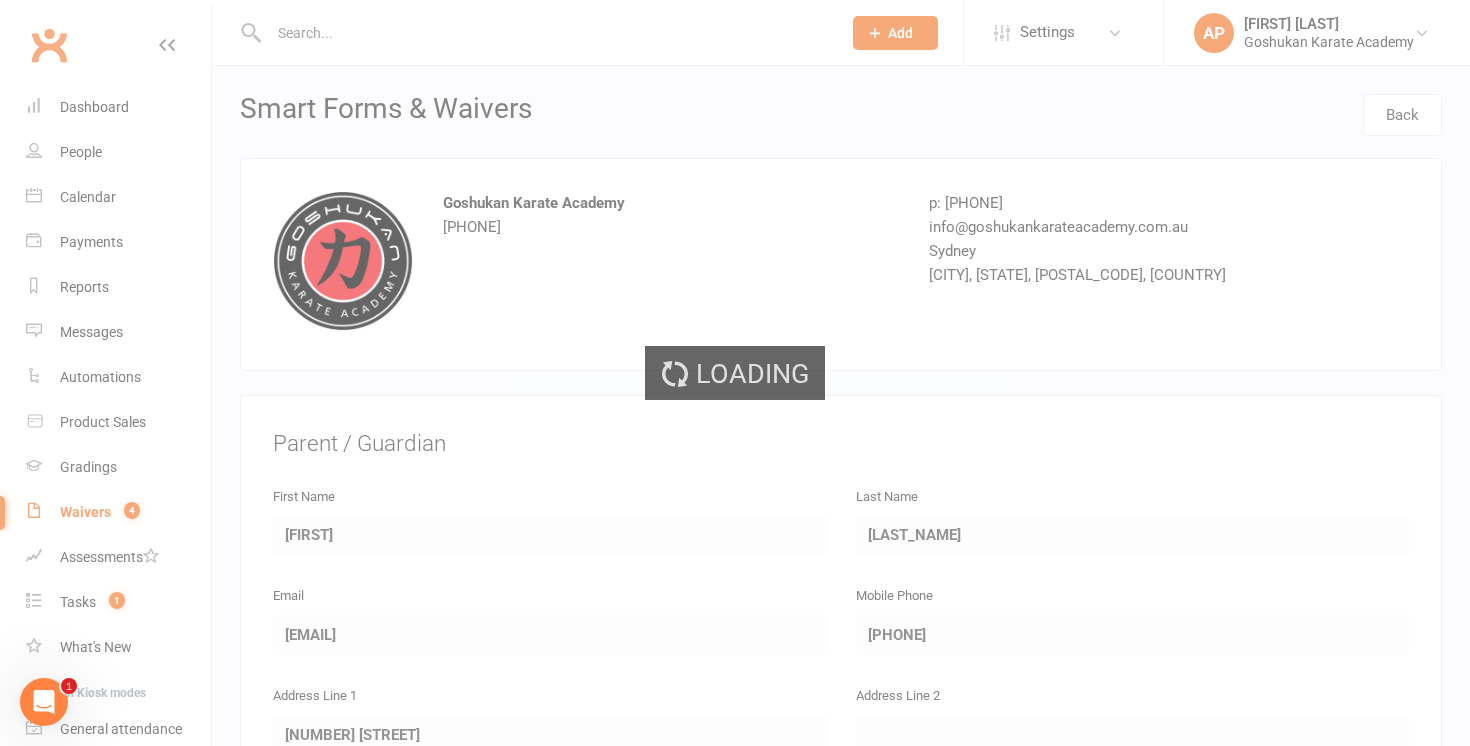 select on "50" 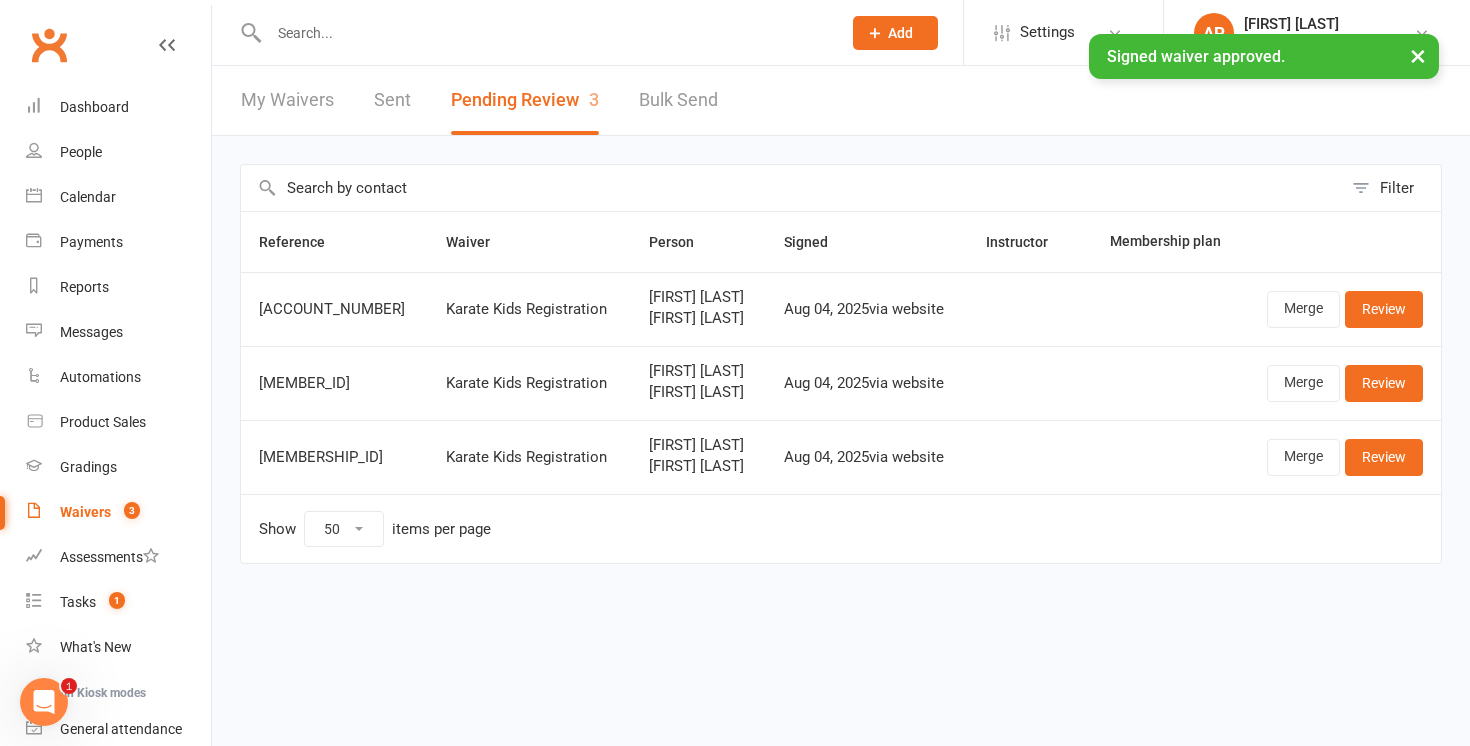 click at bounding box center (545, 33) 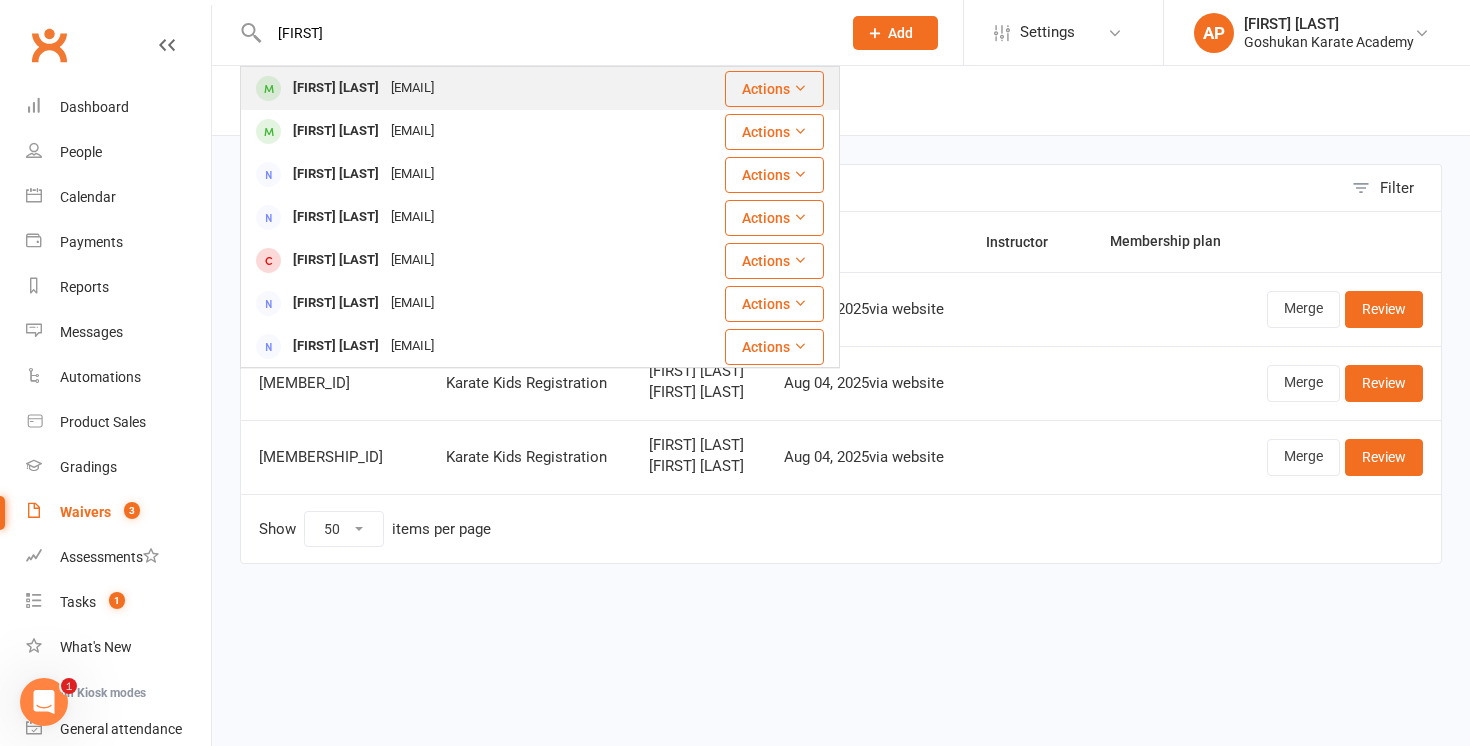 type on "[FIRST]" 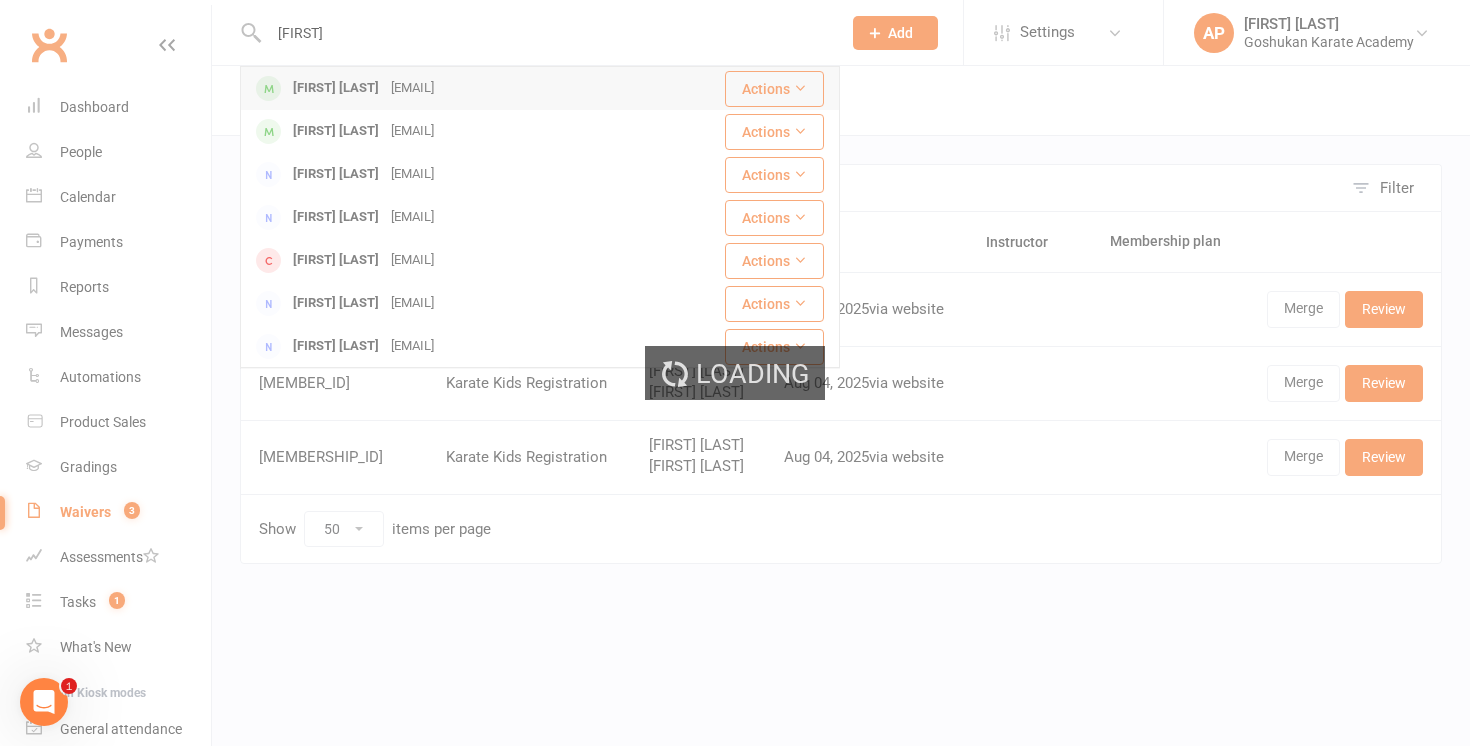 type 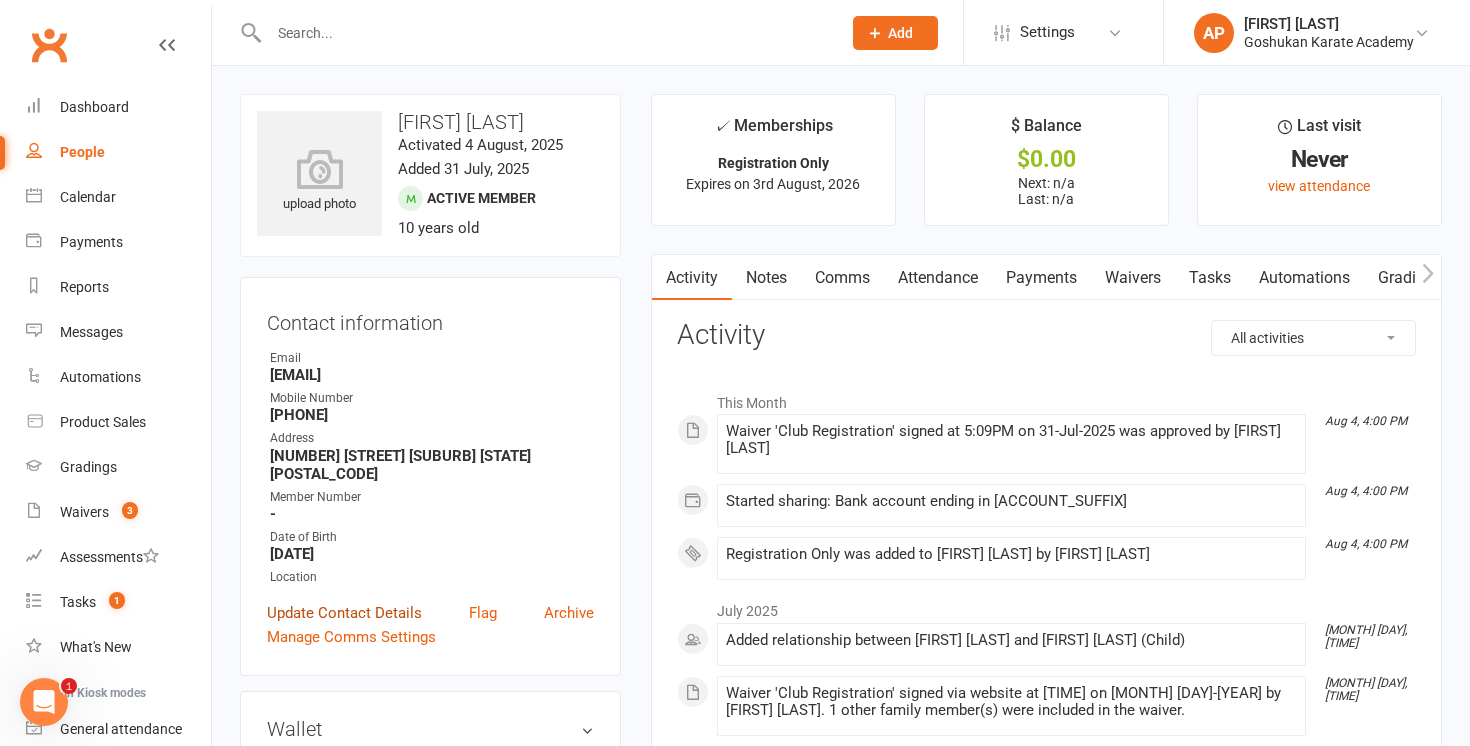 click on "Update Contact Details" at bounding box center [344, 613] 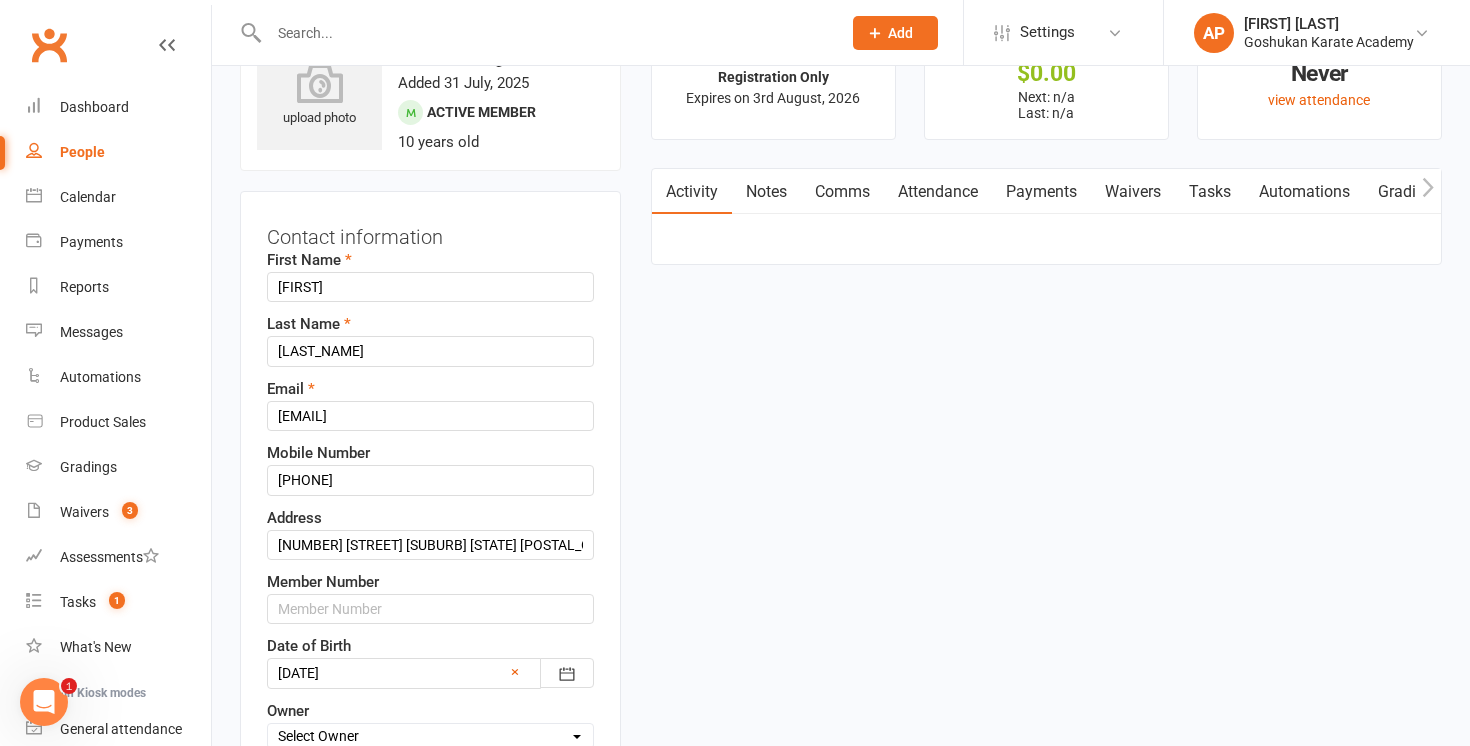 scroll, scrollTop: 94, scrollLeft: 0, axis: vertical 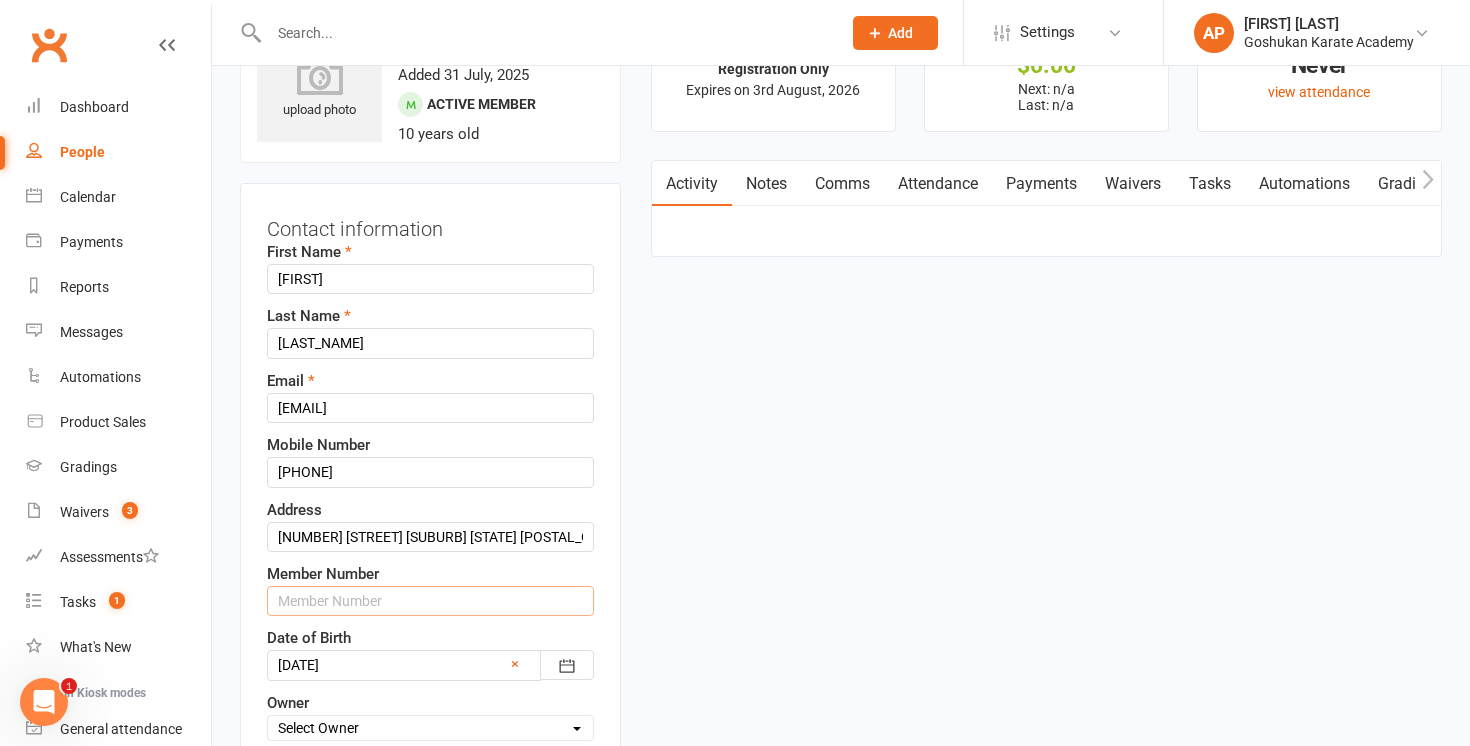 click at bounding box center [430, 601] 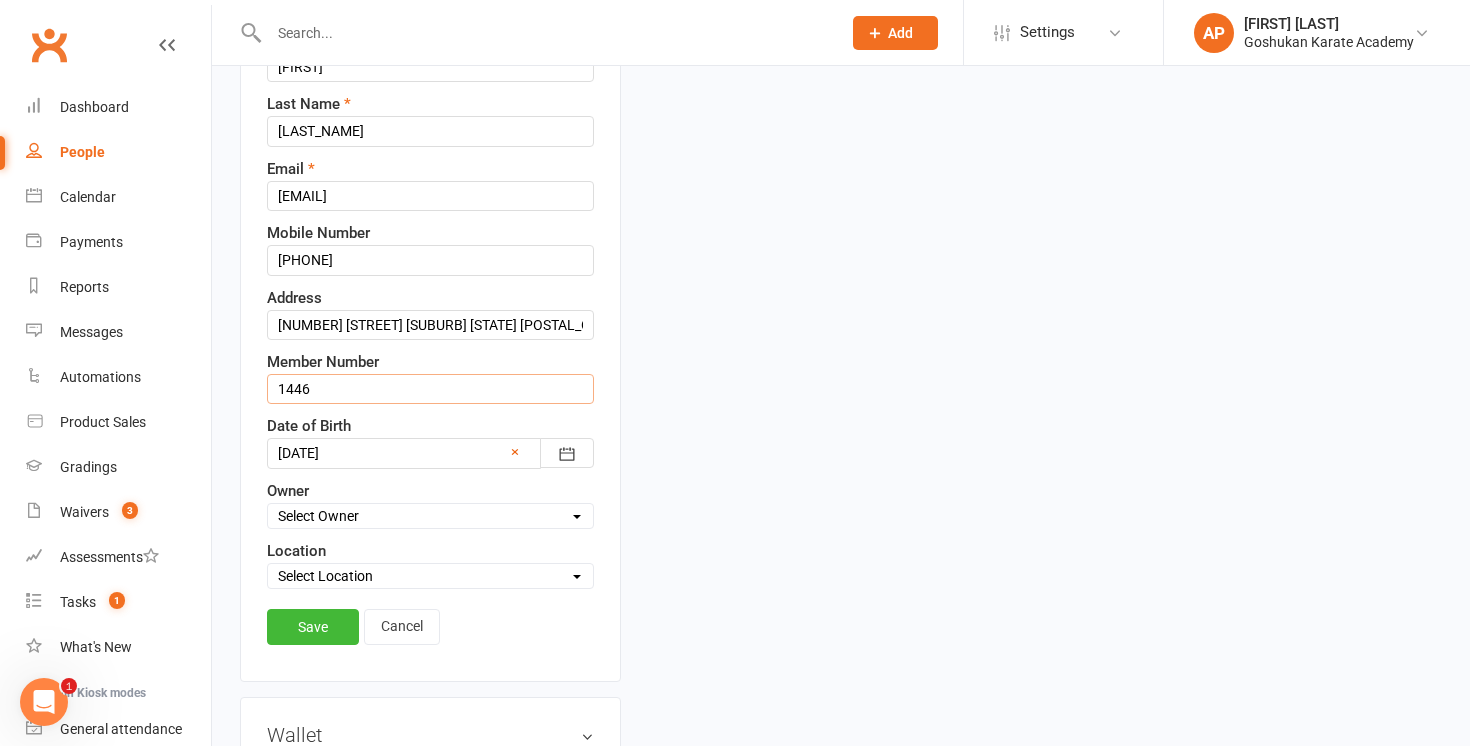 scroll, scrollTop: 361, scrollLeft: 0, axis: vertical 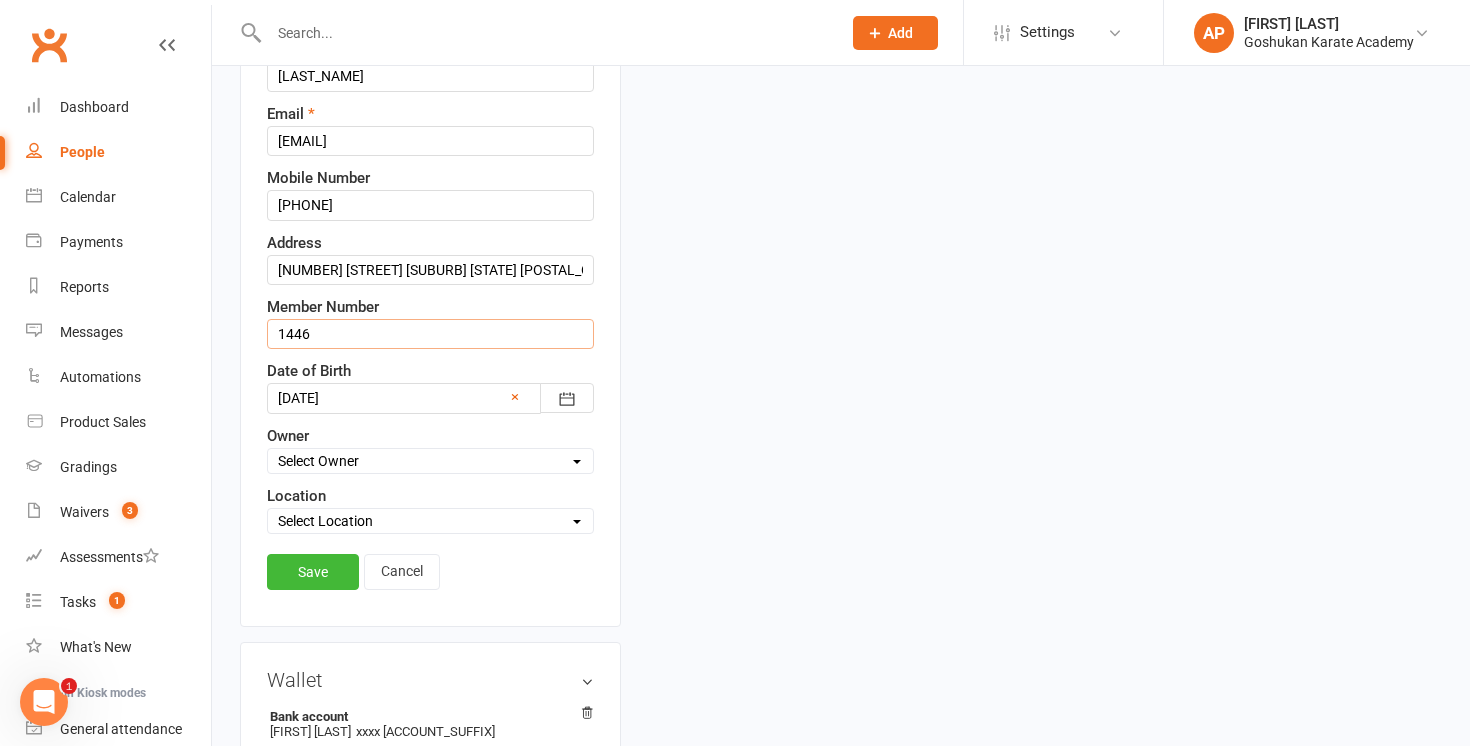 type on "1446" 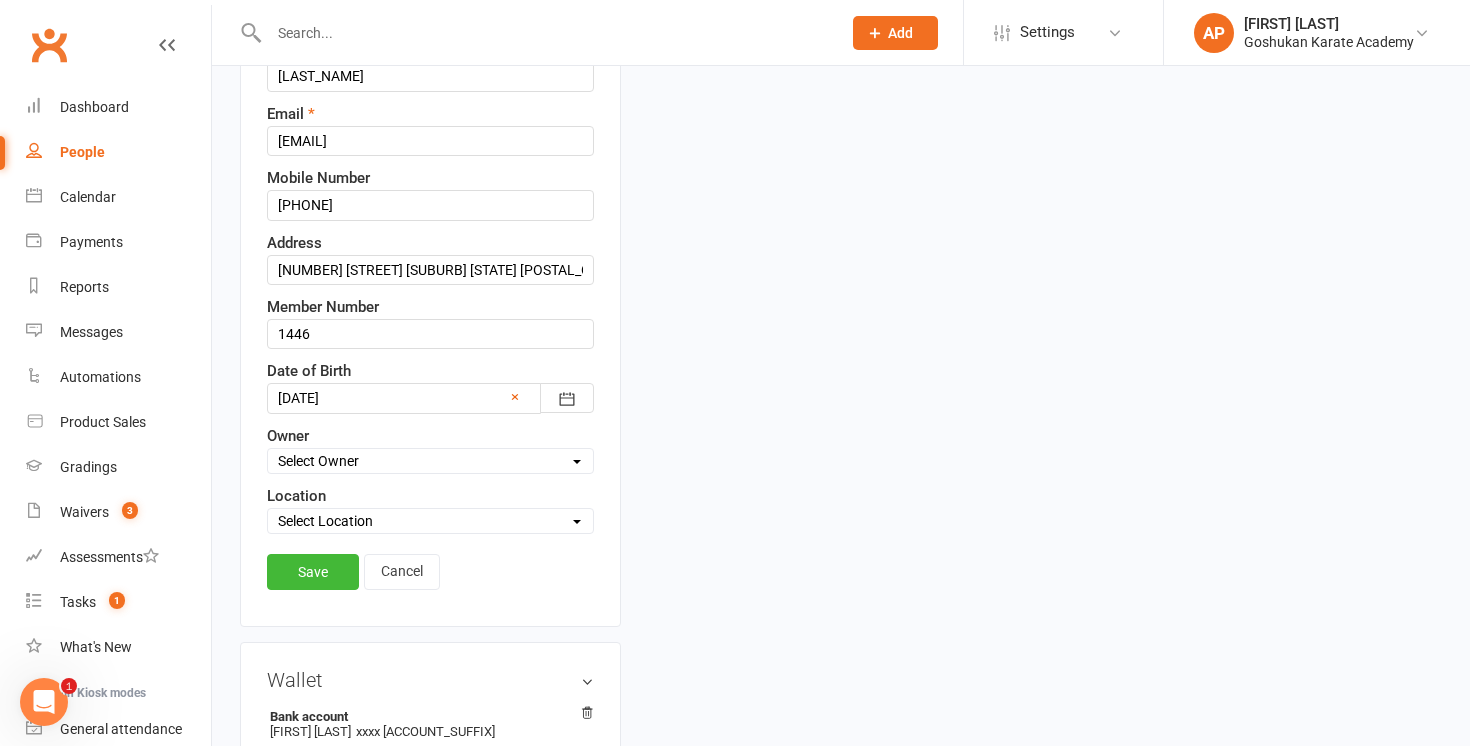 click on "Select Location Liverpool Morayfield Seven Hills St Marys Werrington" at bounding box center (430, 521) 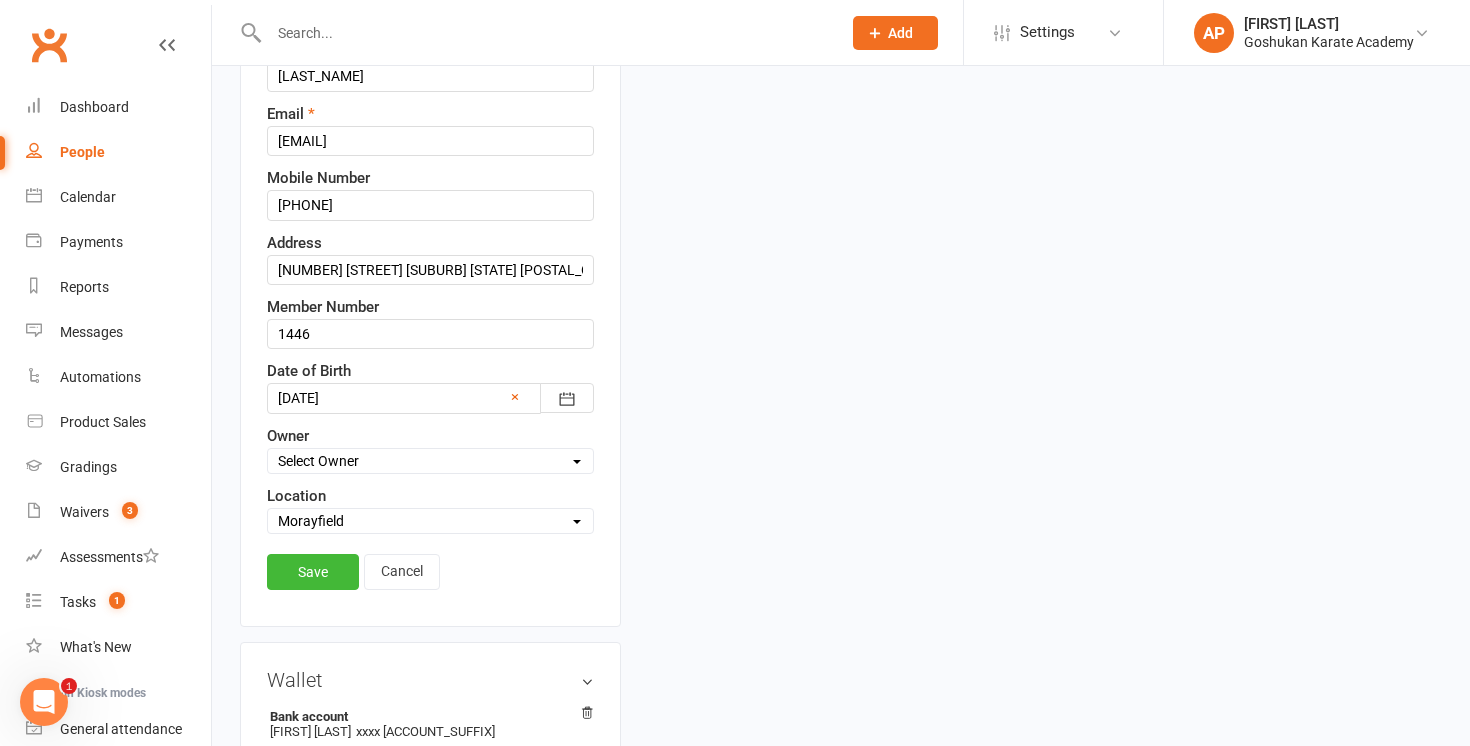 click on "Select Location Liverpool Morayfield Seven Hills St Marys Werrington" at bounding box center [430, 521] 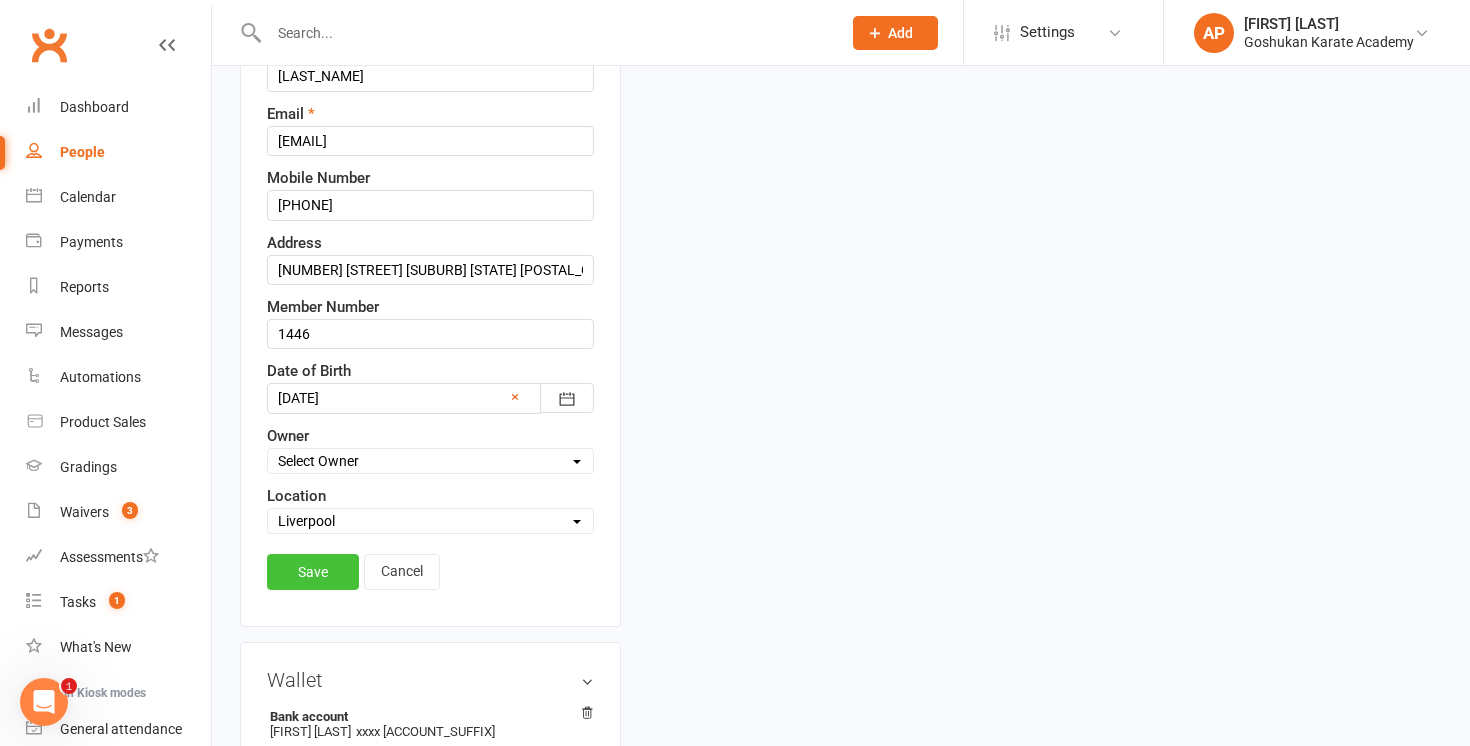 click on "Save" at bounding box center [313, 572] 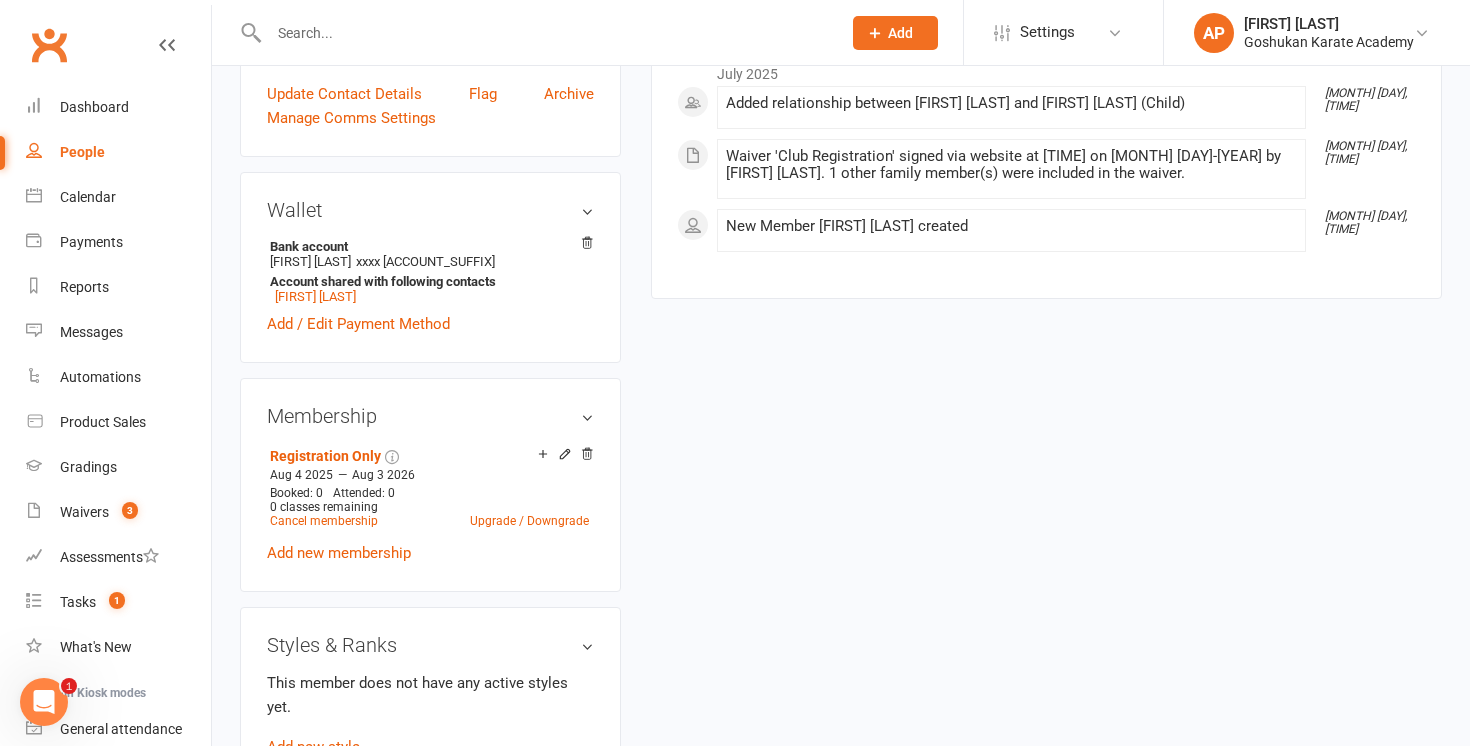 scroll, scrollTop: 594, scrollLeft: 0, axis: vertical 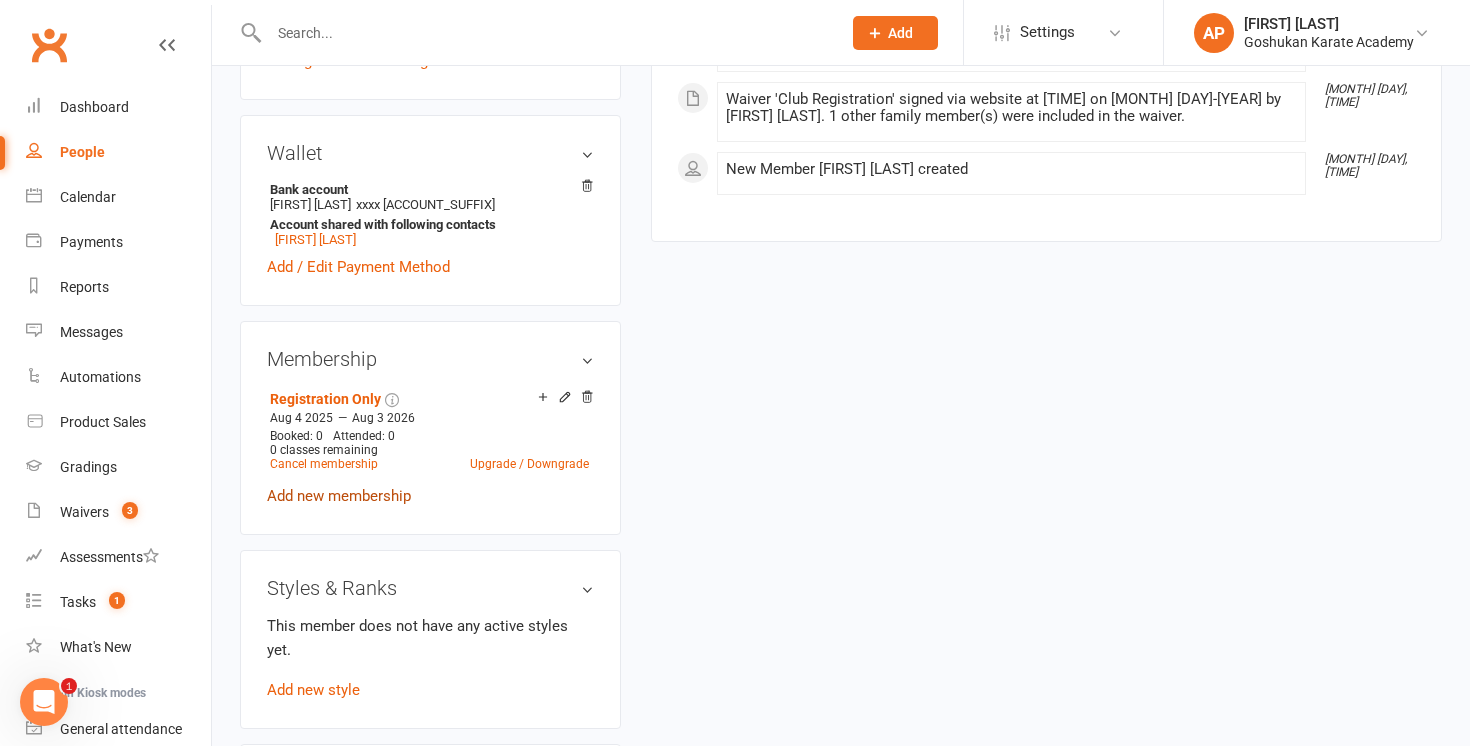 click on "Add new membership" at bounding box center (339, 496) 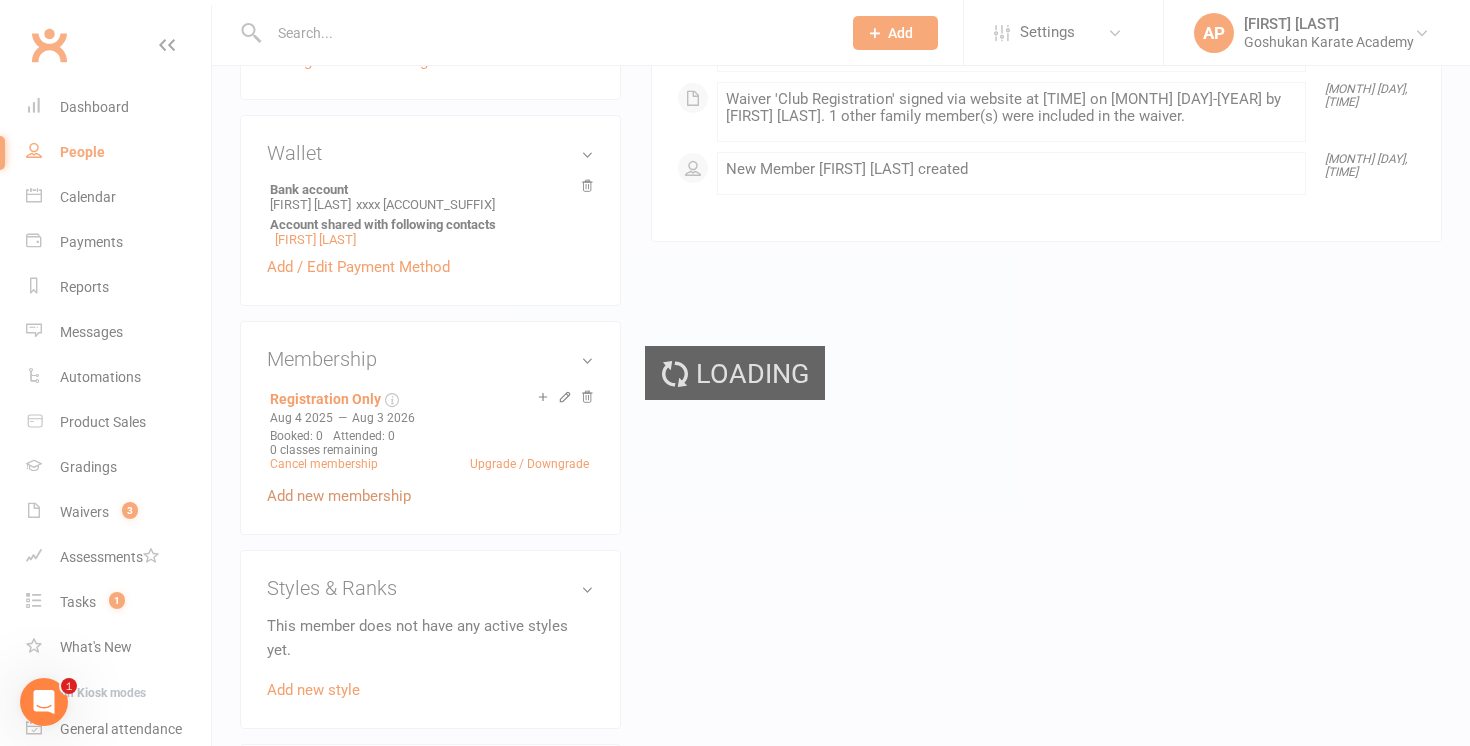 scroll, scrollTop: 0, scrollLeft: 0, axis: both 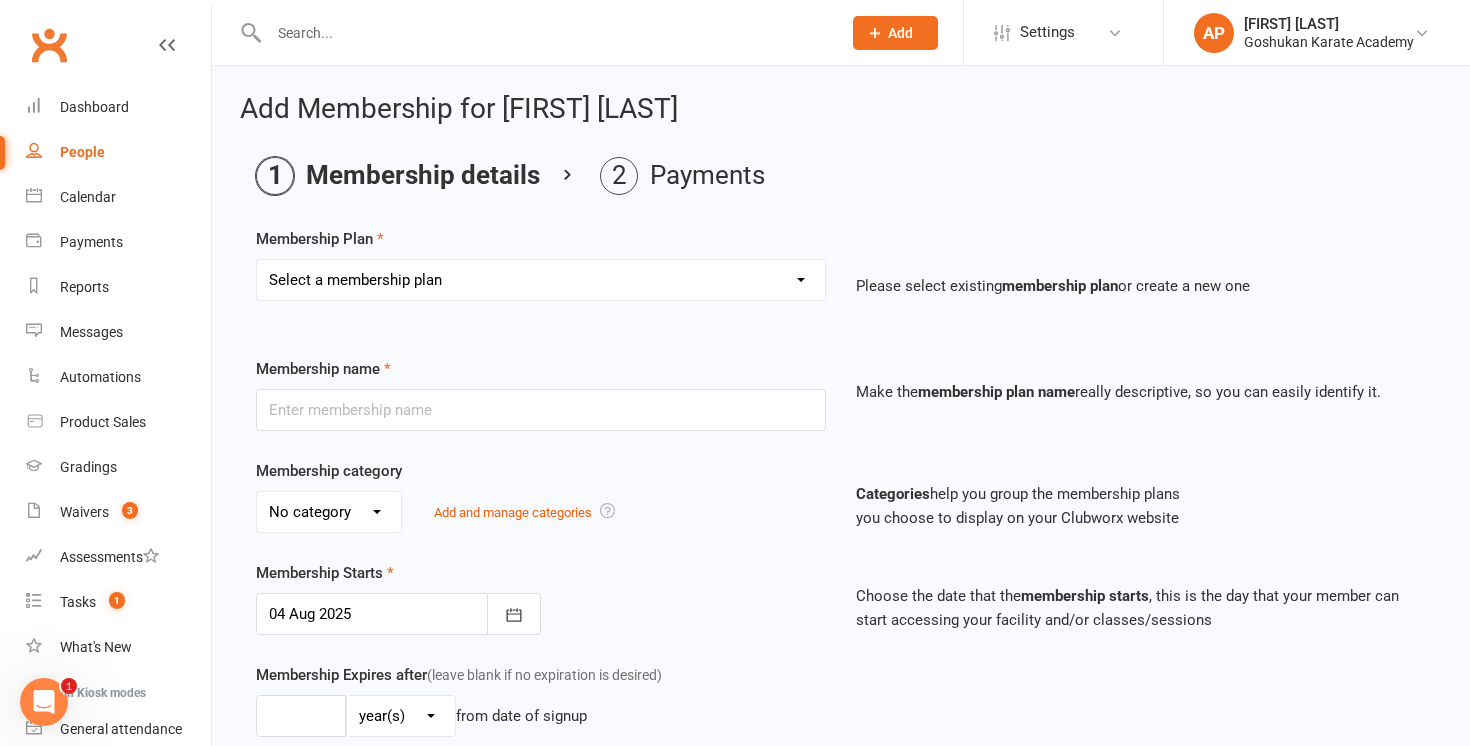 click on "Select a membership plan Create new Membership Plan Registration Gold Membership (Unlimited) Silver Membership (1 class per week) Casual Pass Free Trial Class 10 Visit Pass Instructor Silver member - extra class Silver member - free class (3rd plus) VIP KARATE KIDS (Gold Membership) KARATE KIDS (Silver Membership) Platinum Membership (Unlimited classes) Registration Only Annual Insurance Registration Waiver GASSHUKU 2022" at bounding box center [541, 280] 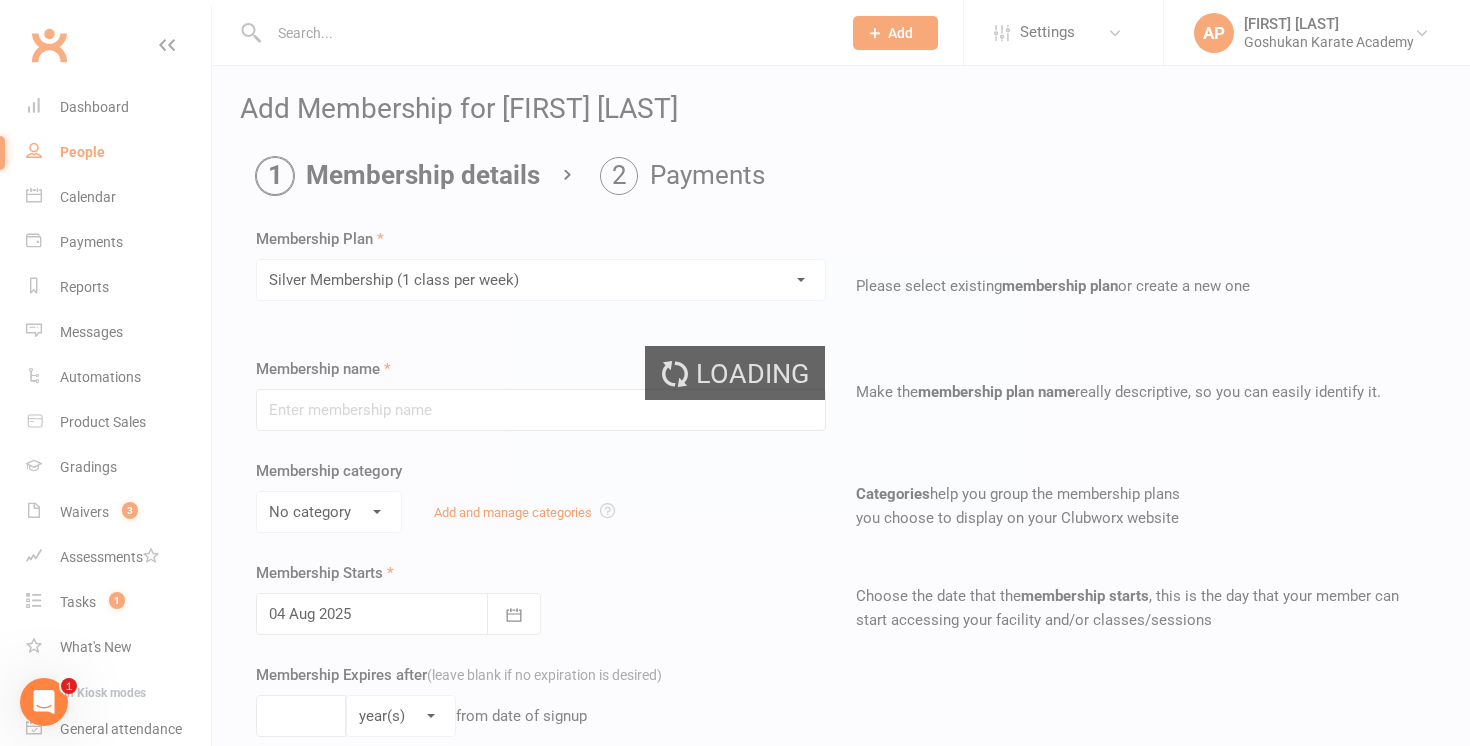 type on "Silver Membership (1 class per week)" 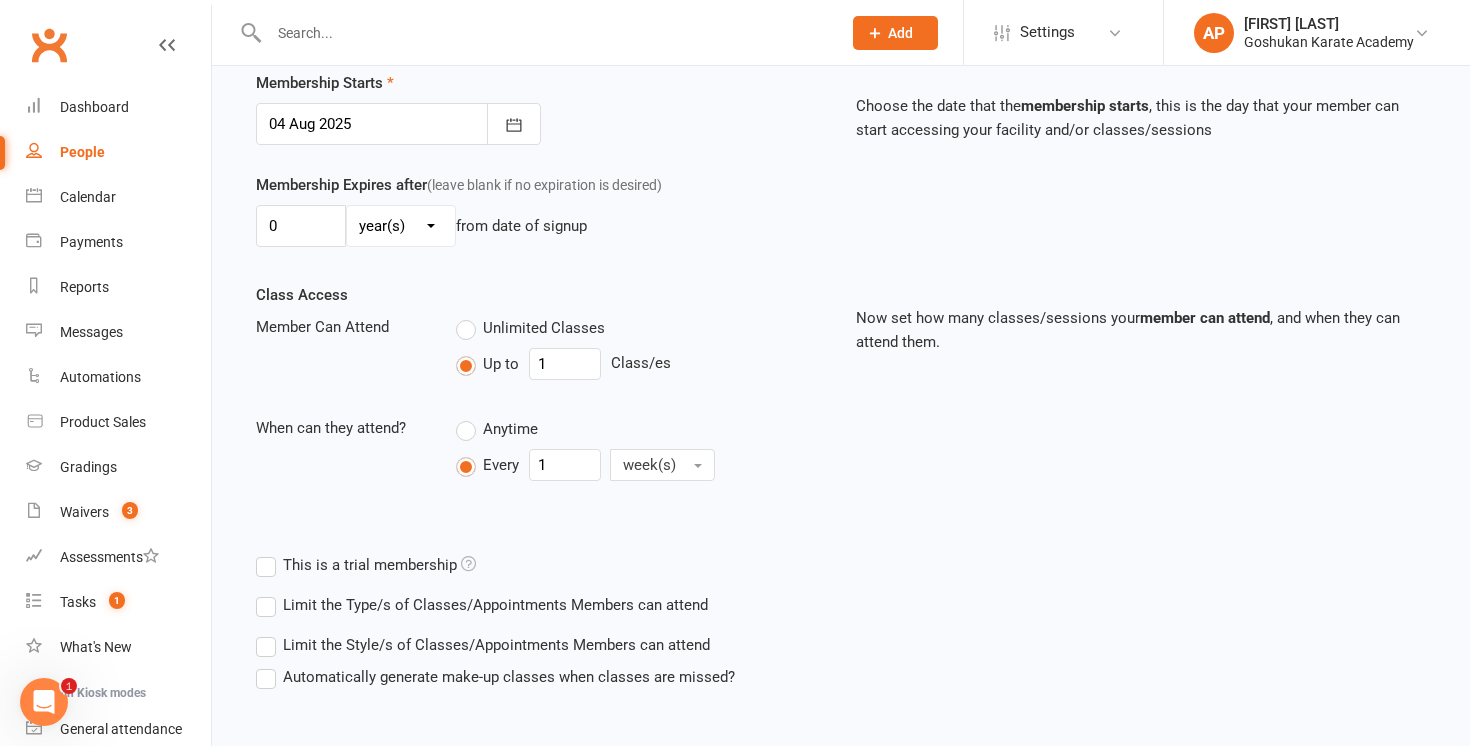 scroll, scrollTop: 592, scrollLeft: 0, axis: vertical 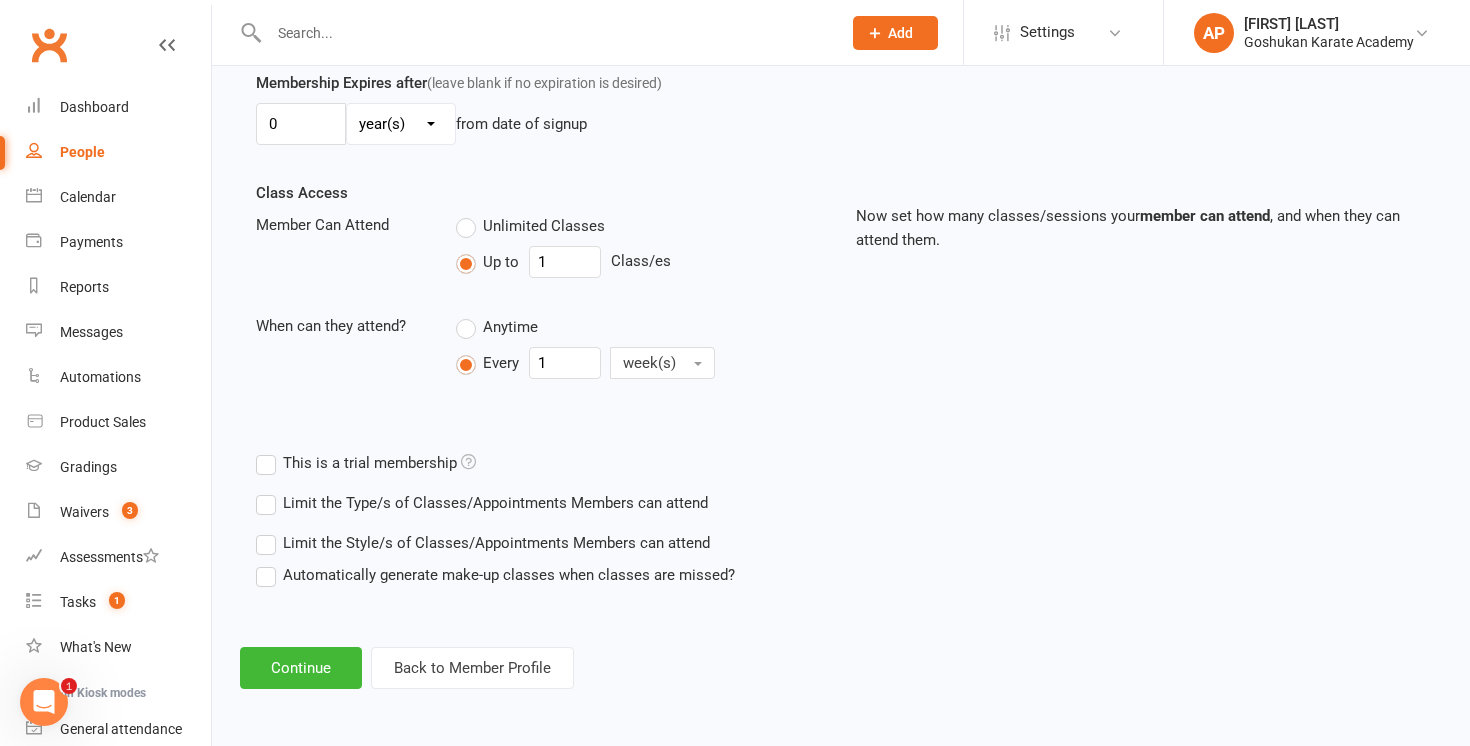 click on "Automatically generate make-up classes when classes are missed?" at bounding box center [495, 575] 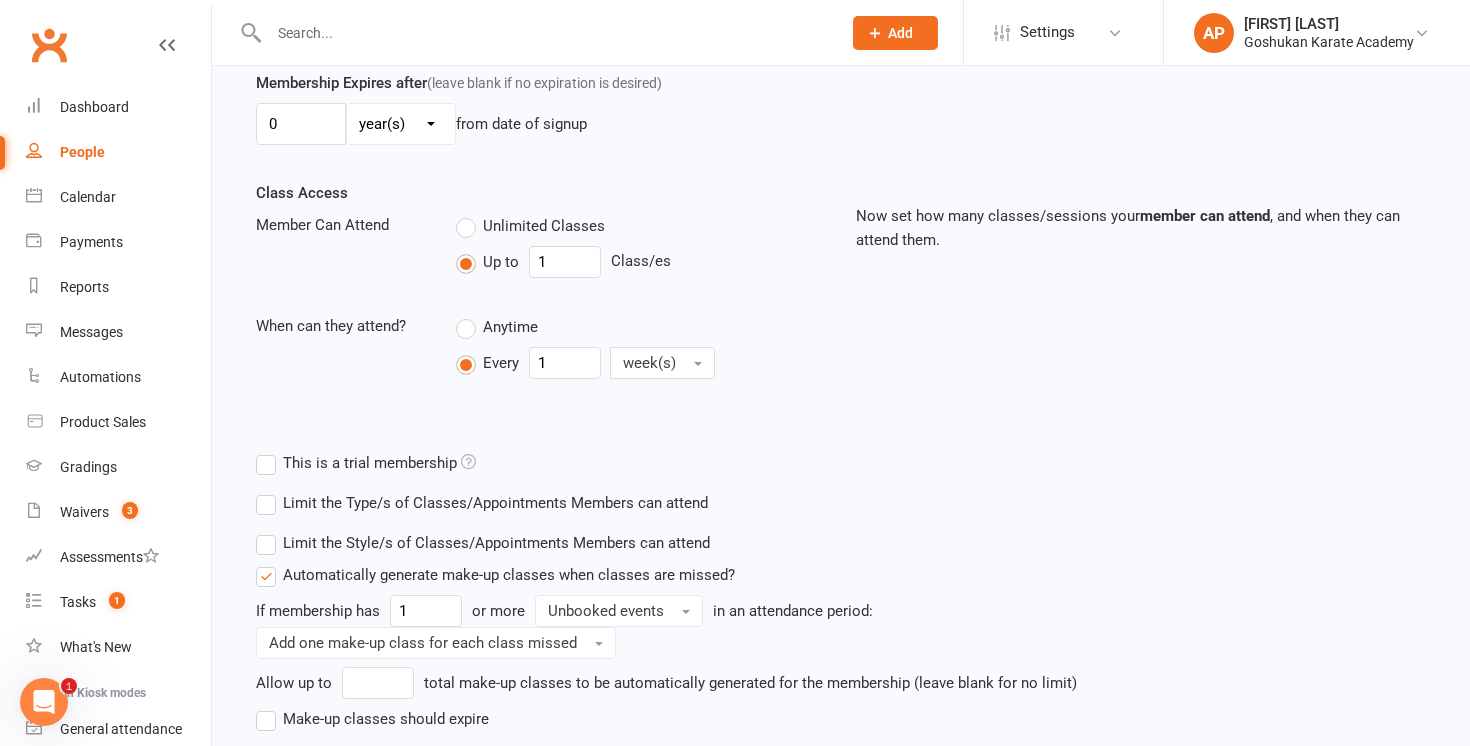 click on "Make-up classes should expire" at bounding box center [372, 719] 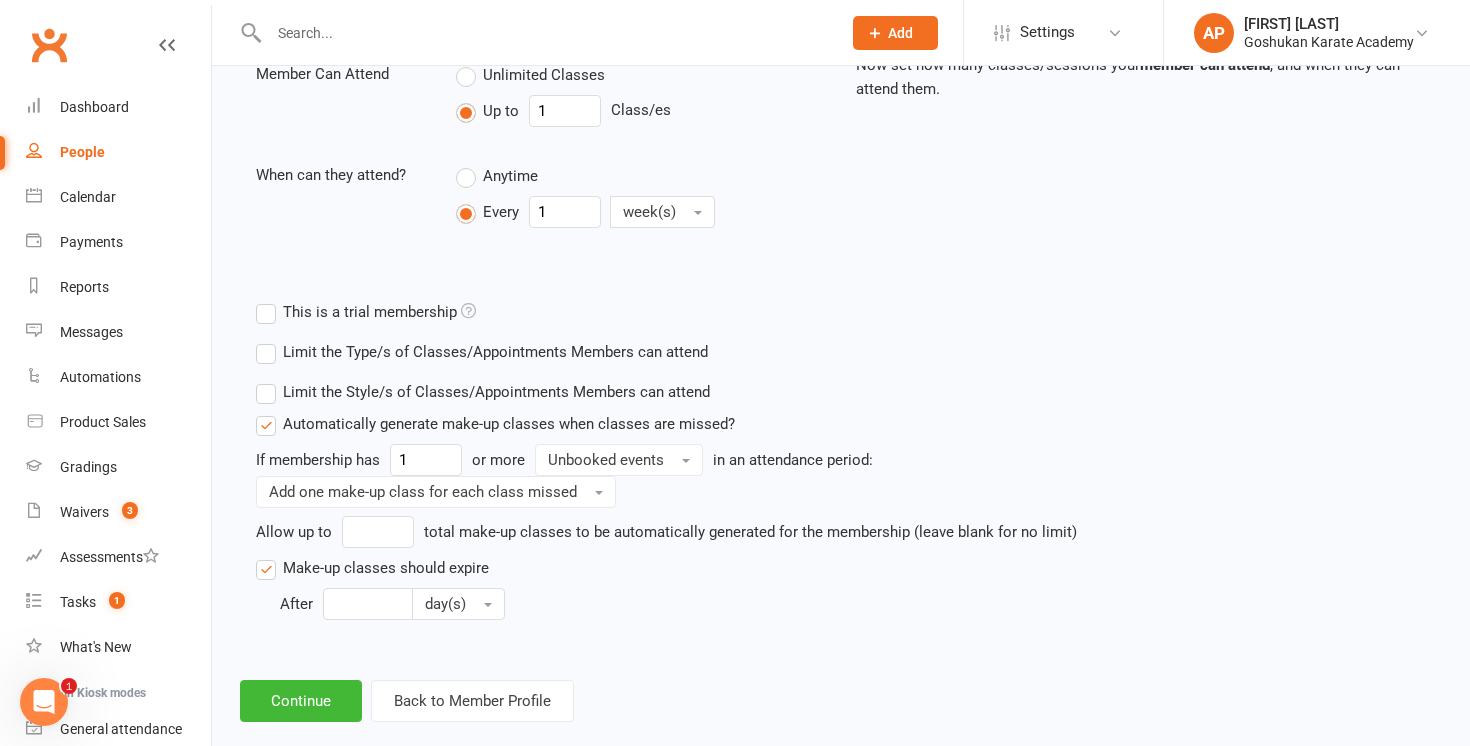 scroll, scrollTop: 776, scrollLeft: 0, axis: vertical 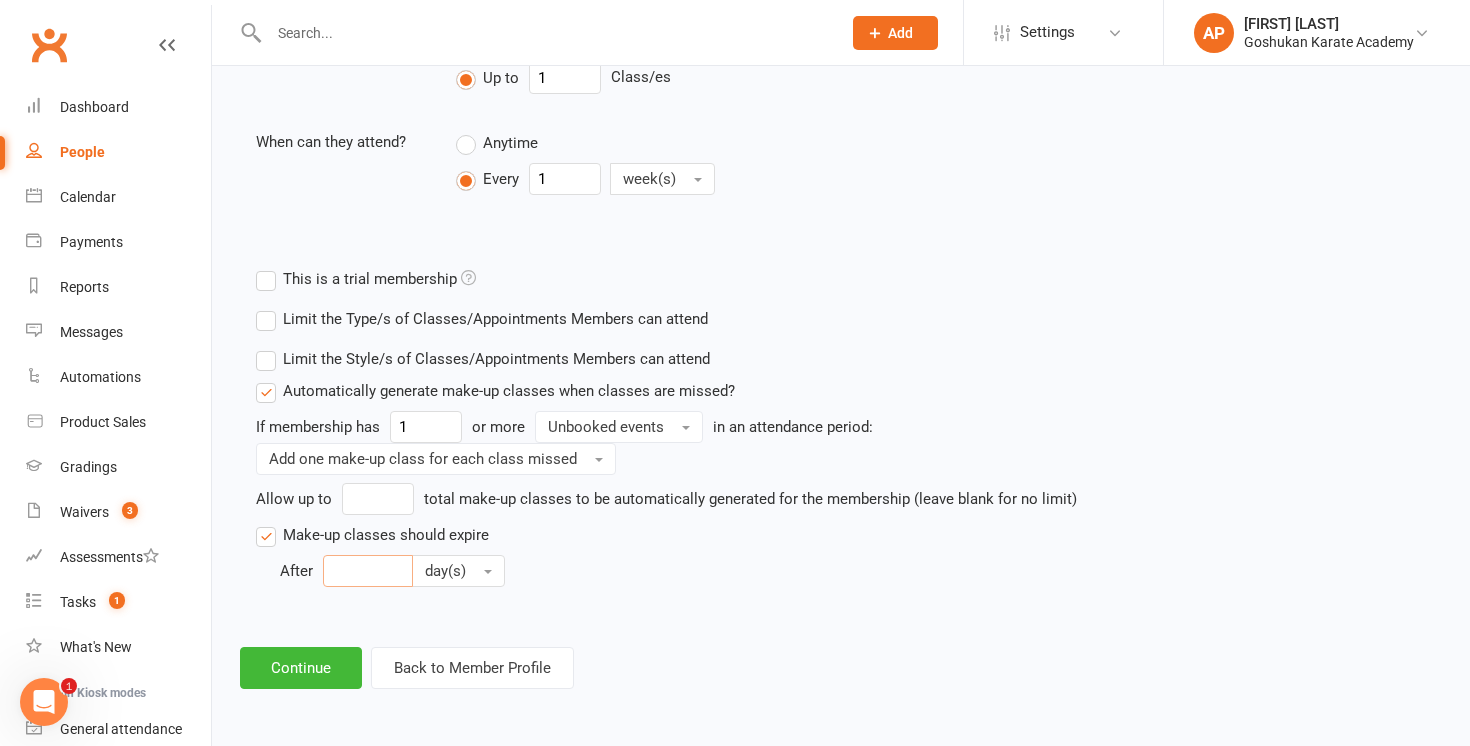 click at bounding box center [368, 571] 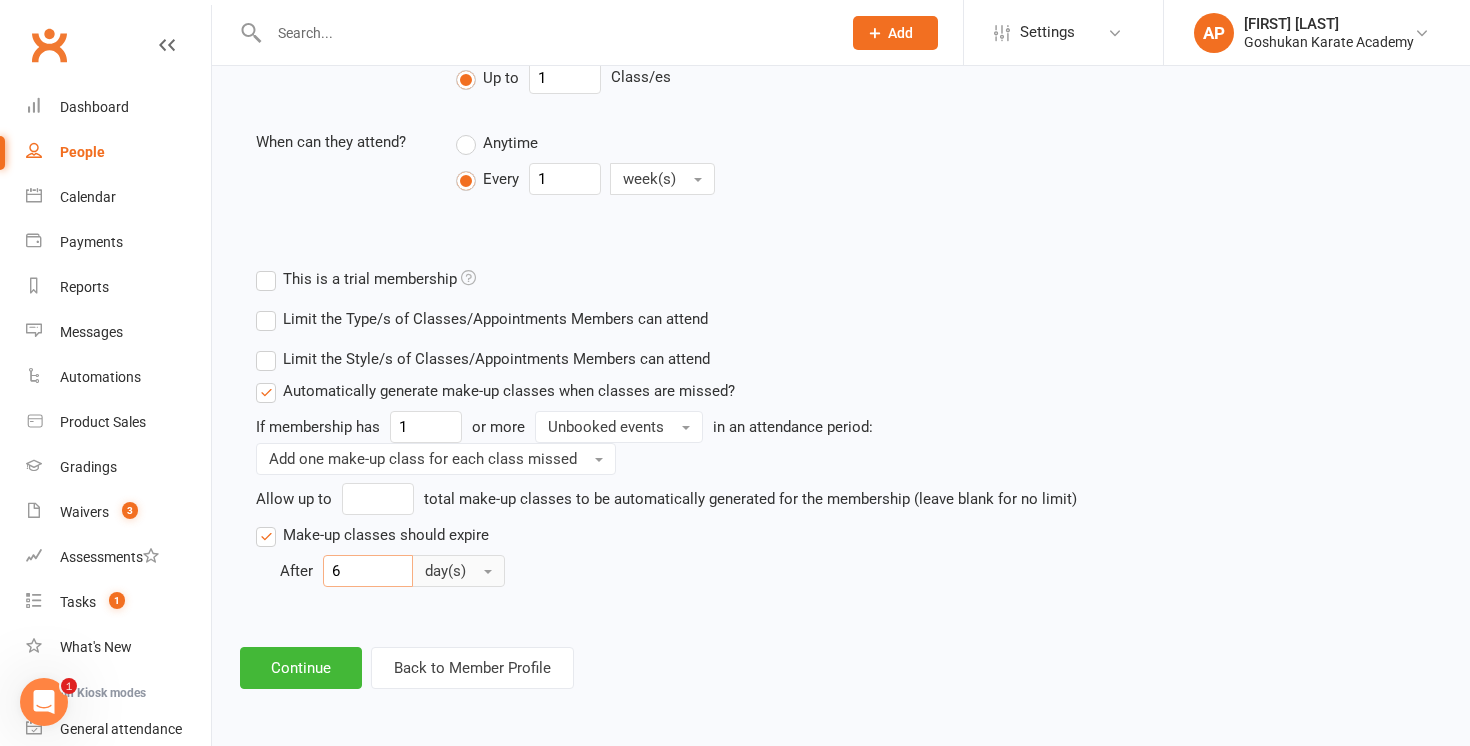type on "6" 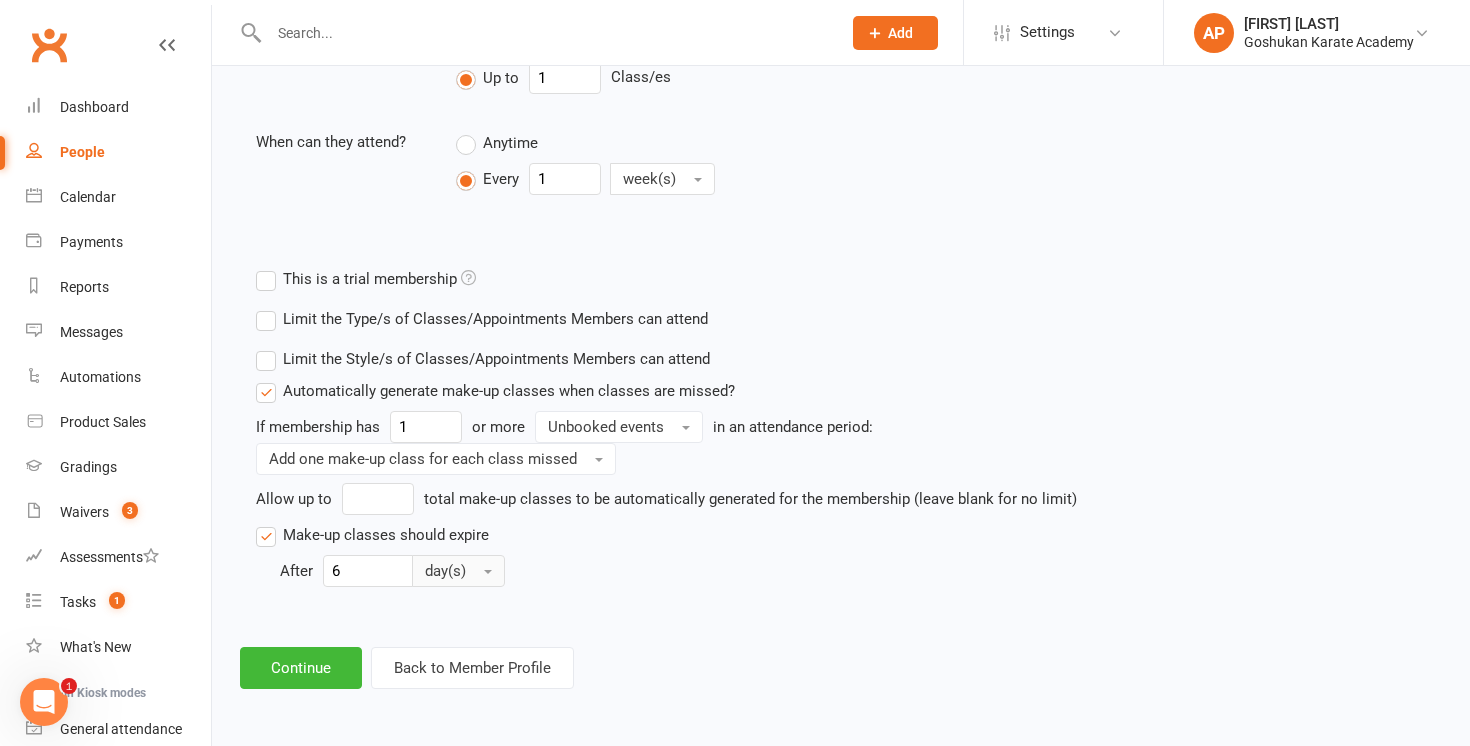 click on "day(s)" at bounding box center (445, 571) 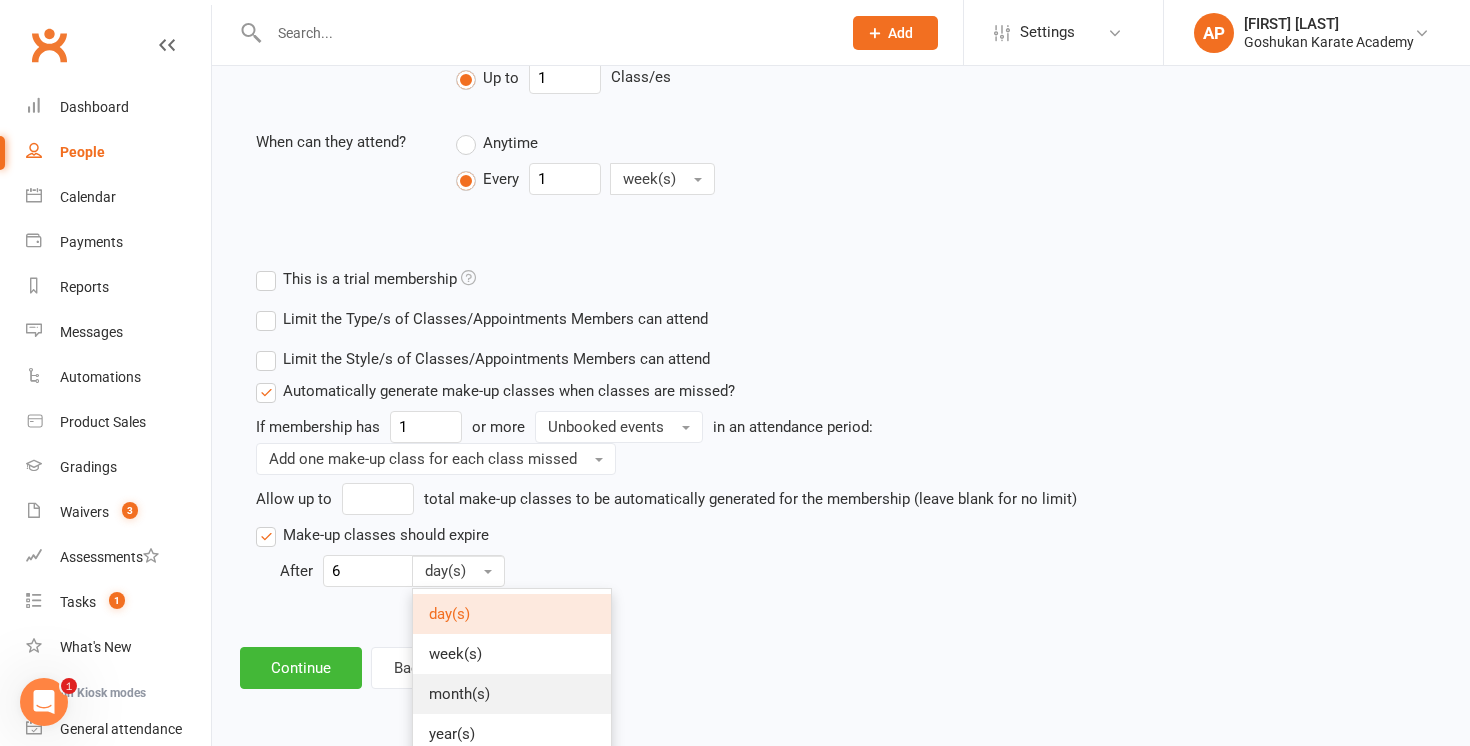 click on "month(s)" at bounding box center (459, 694) 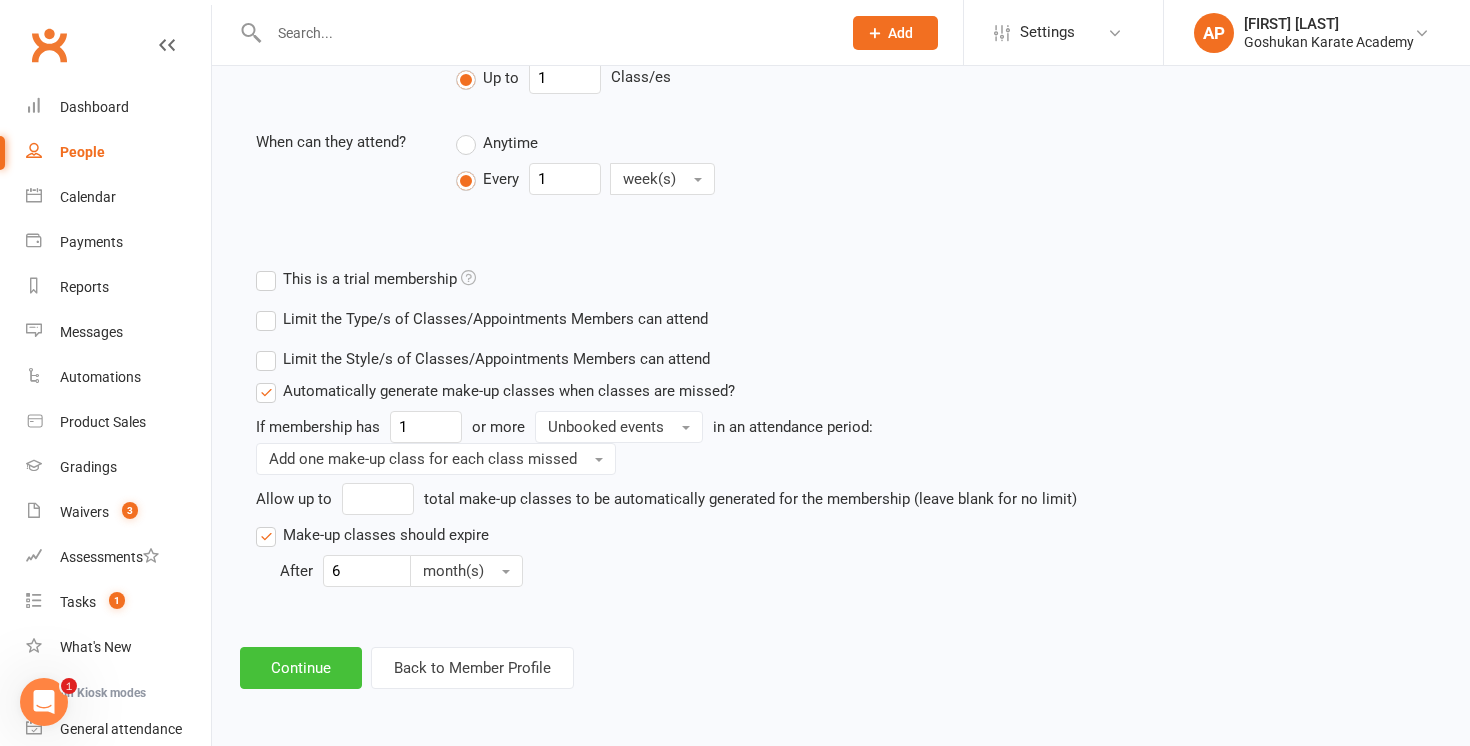 click on "Continue" at bounding box center (301, 668) 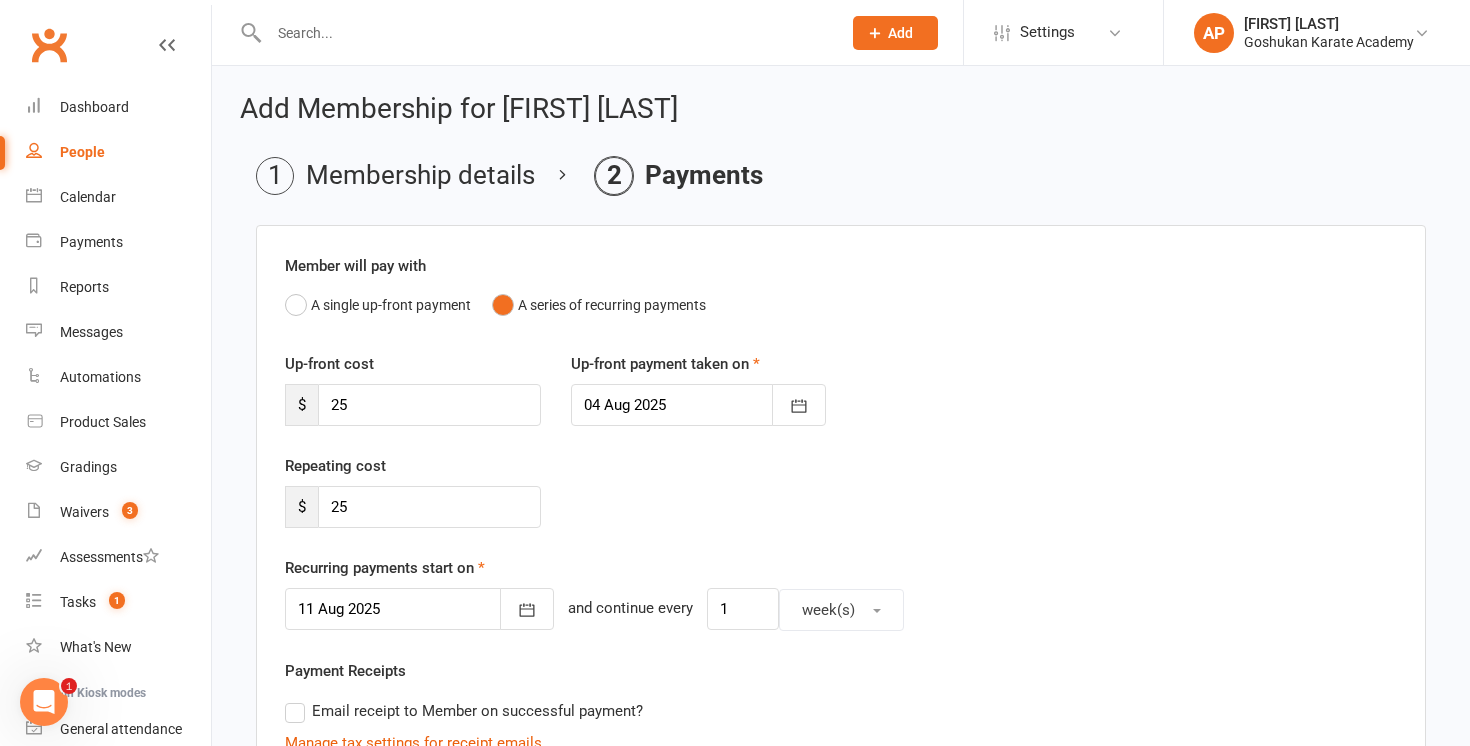 scroll, scrollTop: 668, scrollLeft: 0, axis: vertical 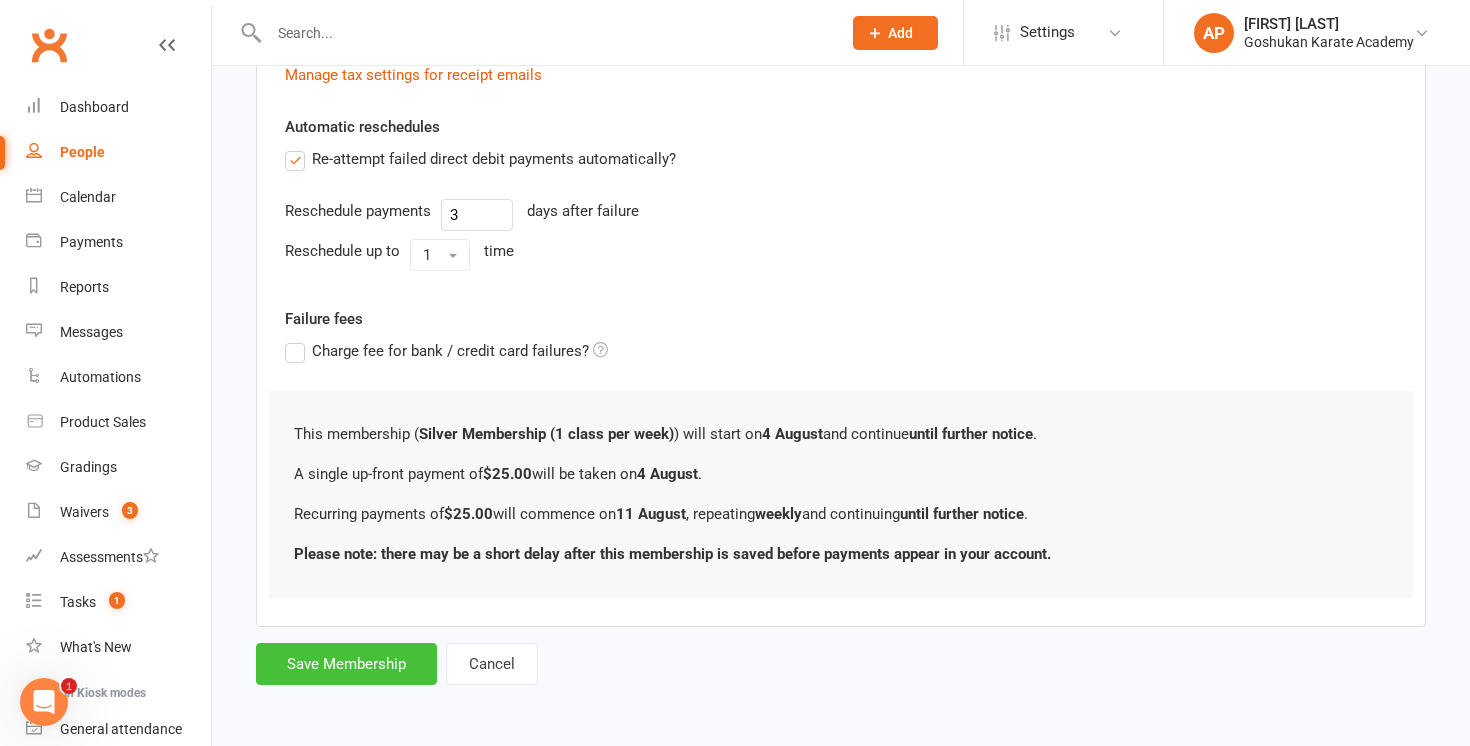 click on "Save Membership" at bounding box center [346, 664] 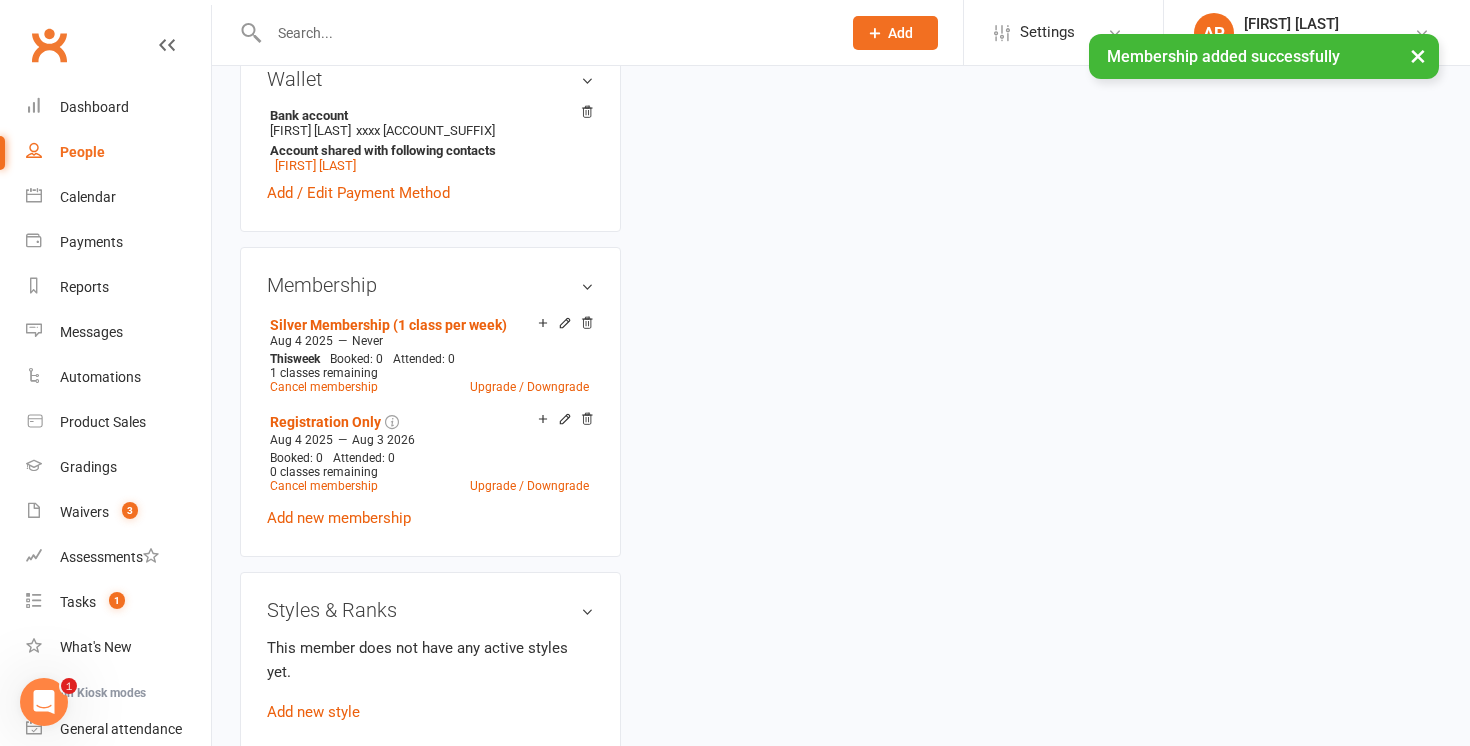 scroll, scrollTop: 0, scrollLeft: 0, axis: both 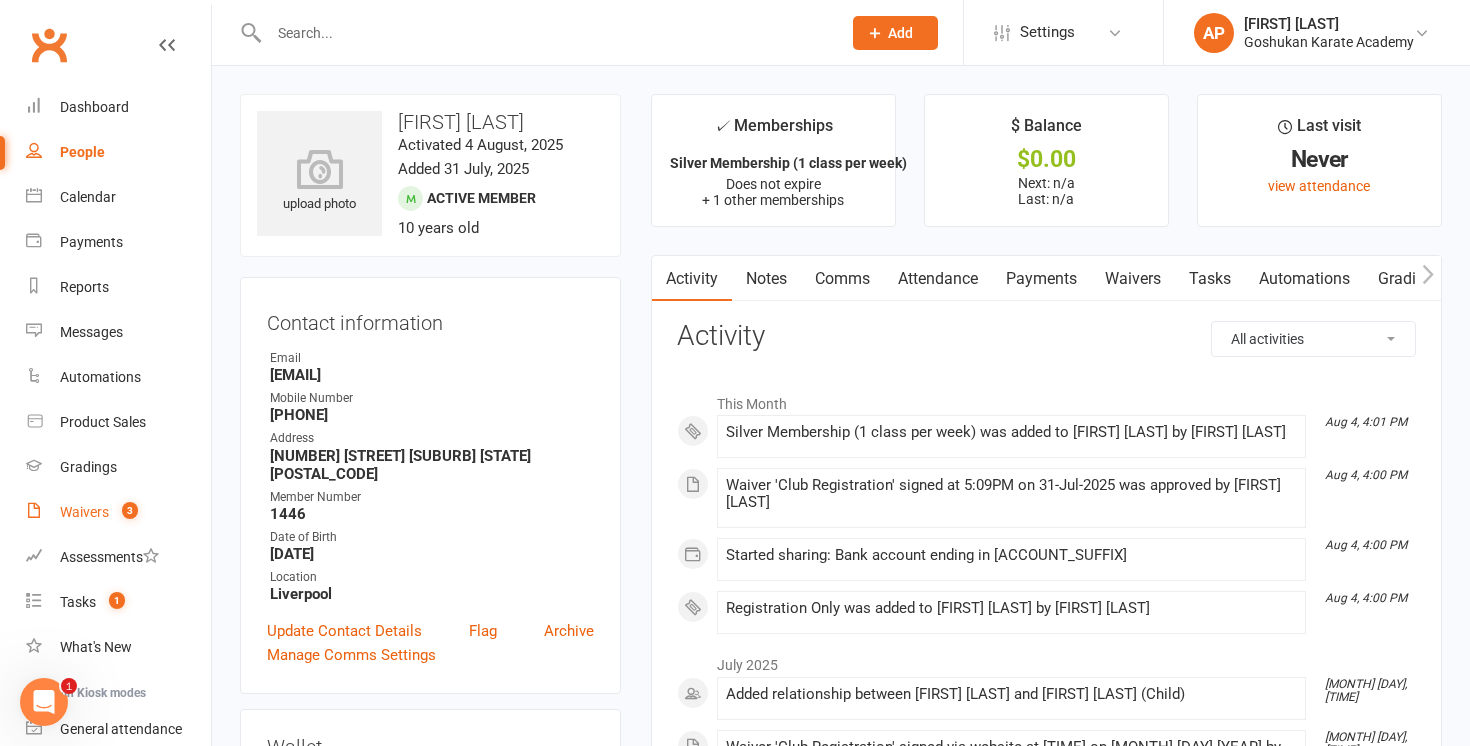 click on "Waivers   3" at bounding box center (118, 512) 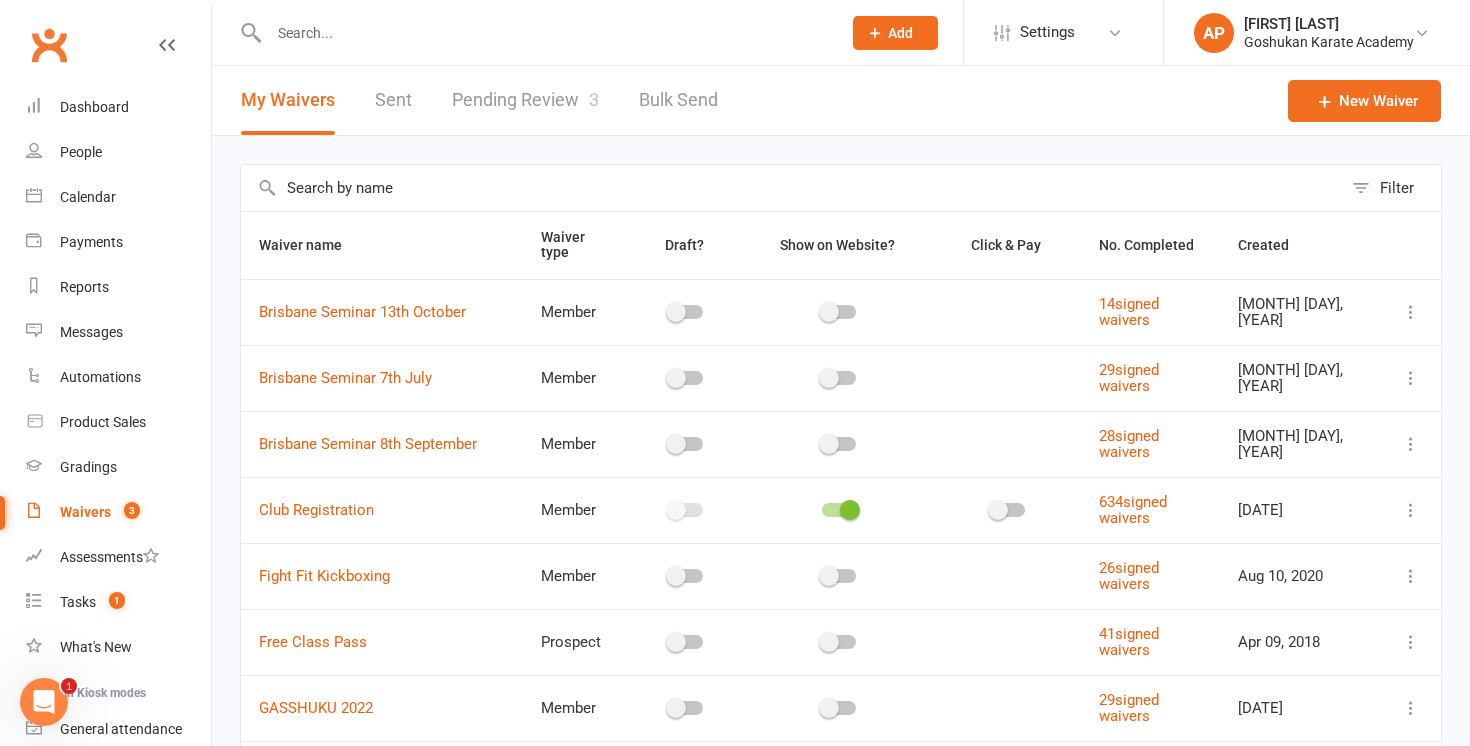 click on "Pending Review 3" at bounding box center (525, 100) 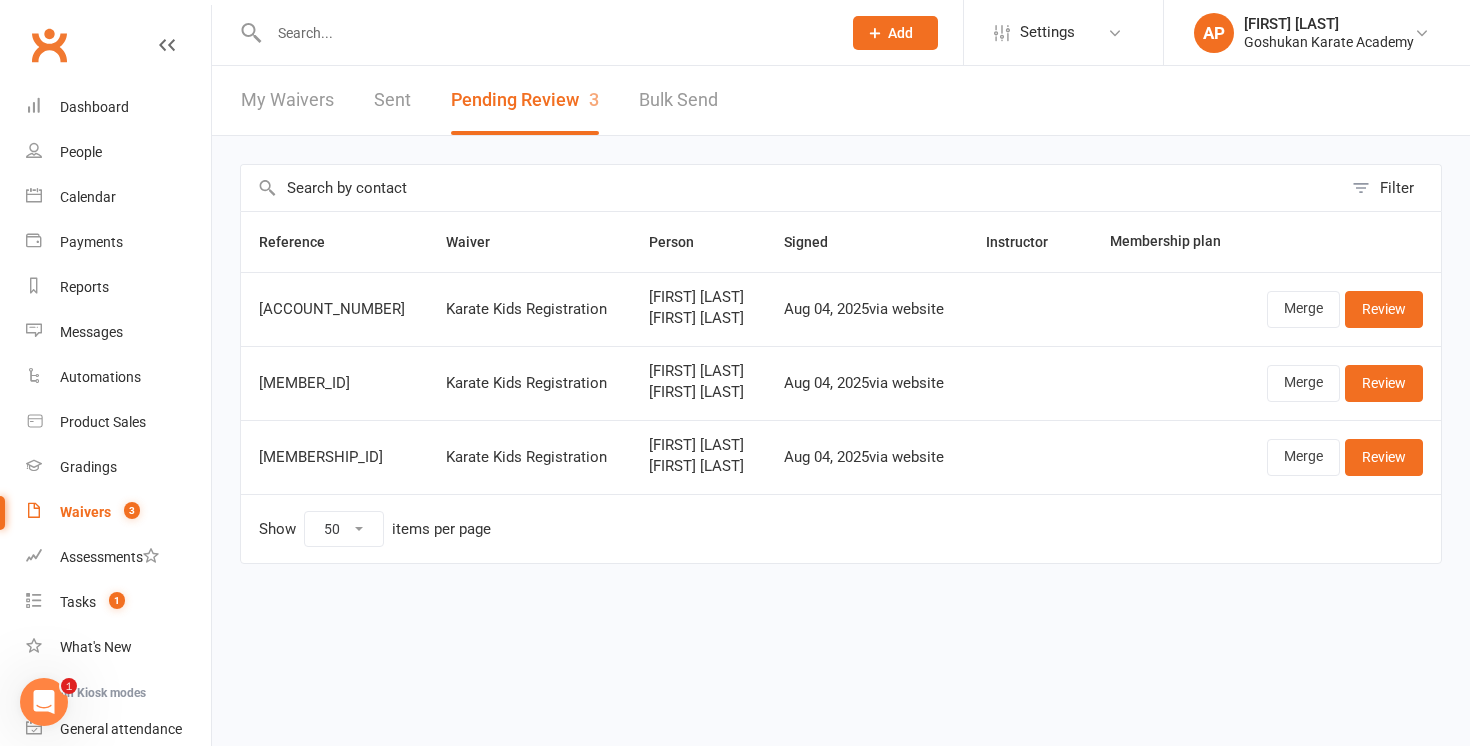 click at bounding box center (545, 33) 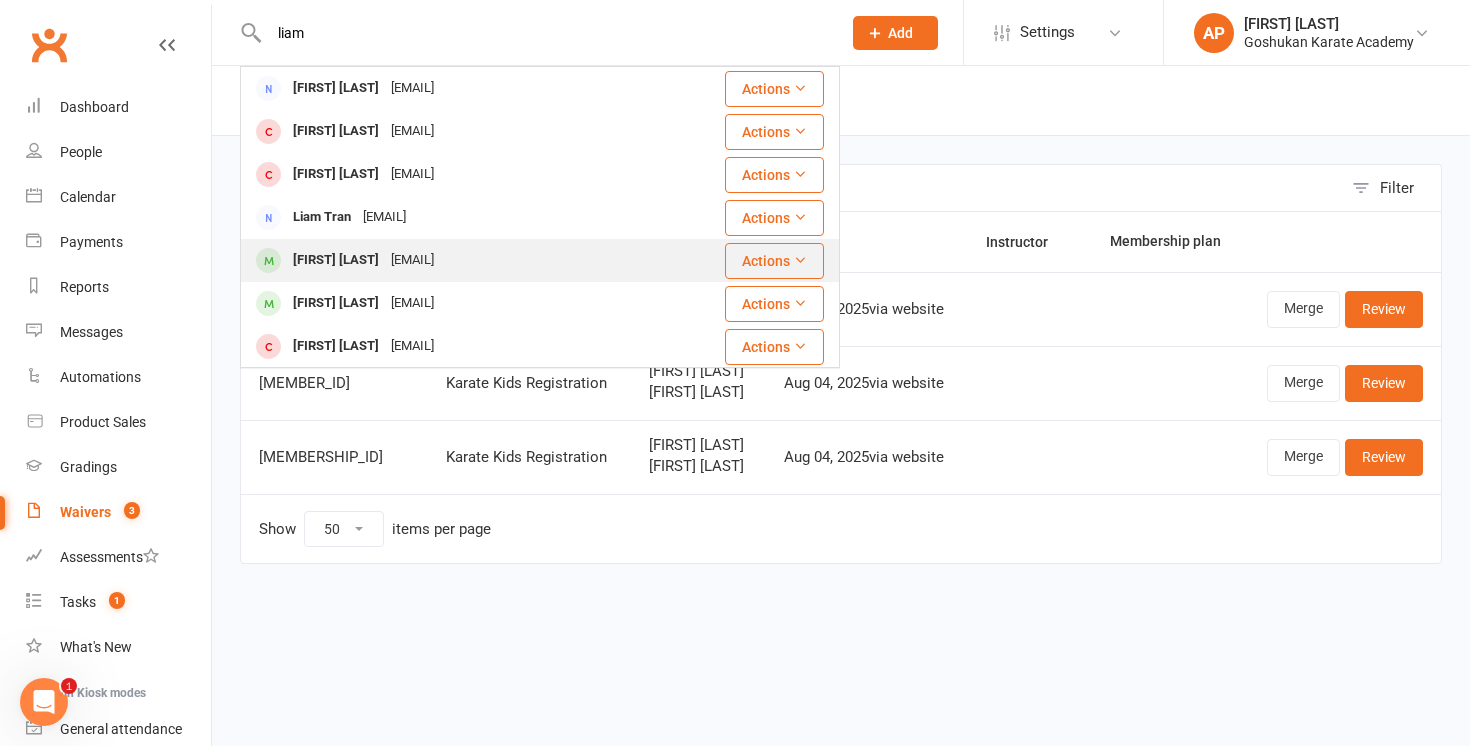 type on "liam" 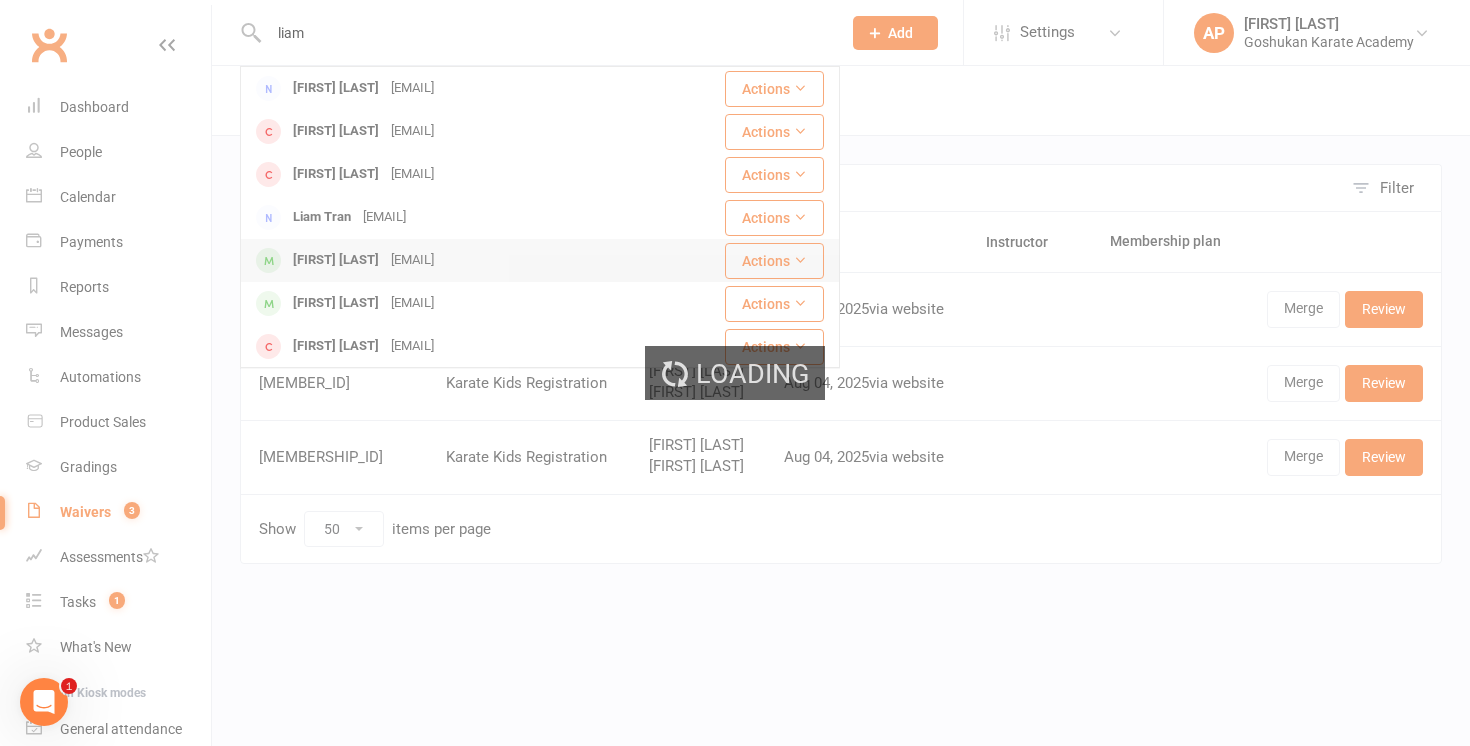 type 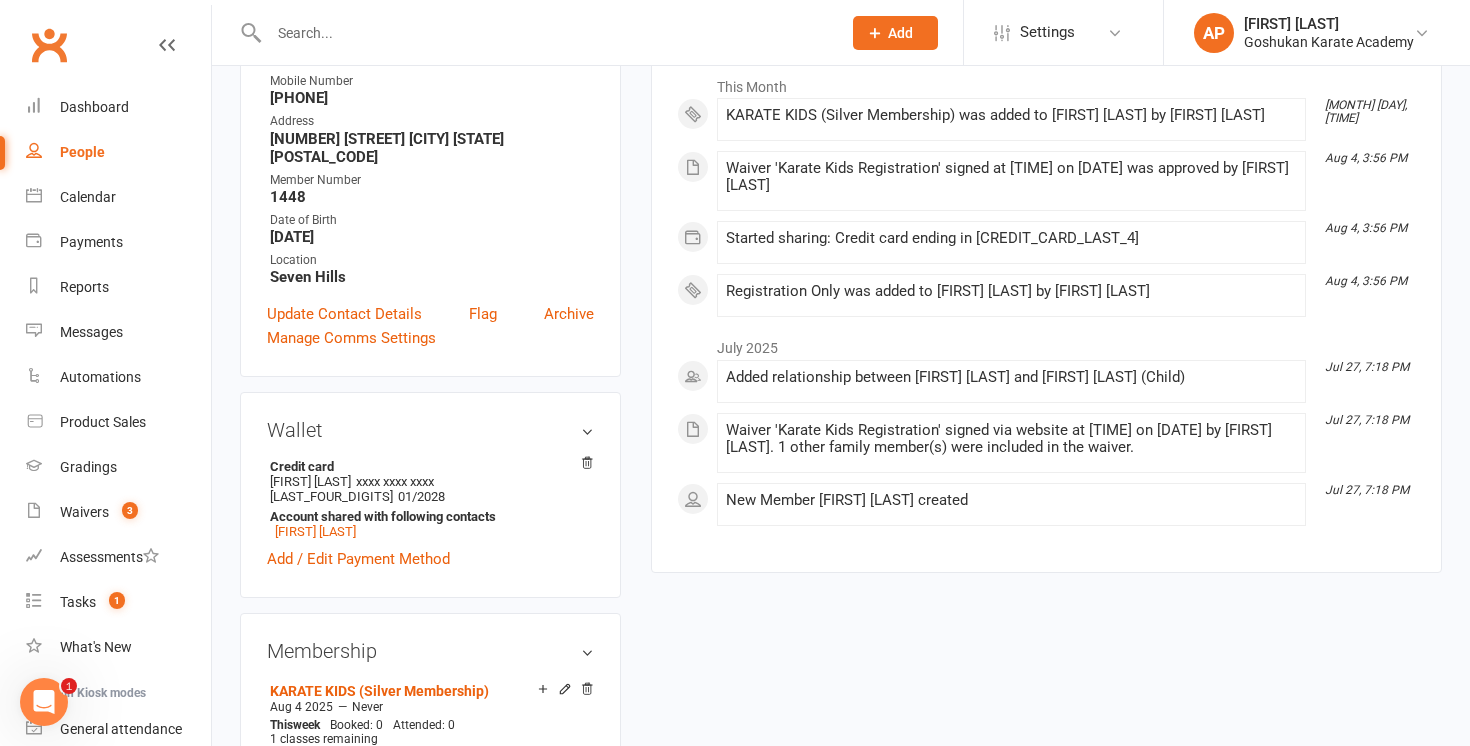 scroll, scrollTop: 320, scrollLeft: 0, axis: vertical 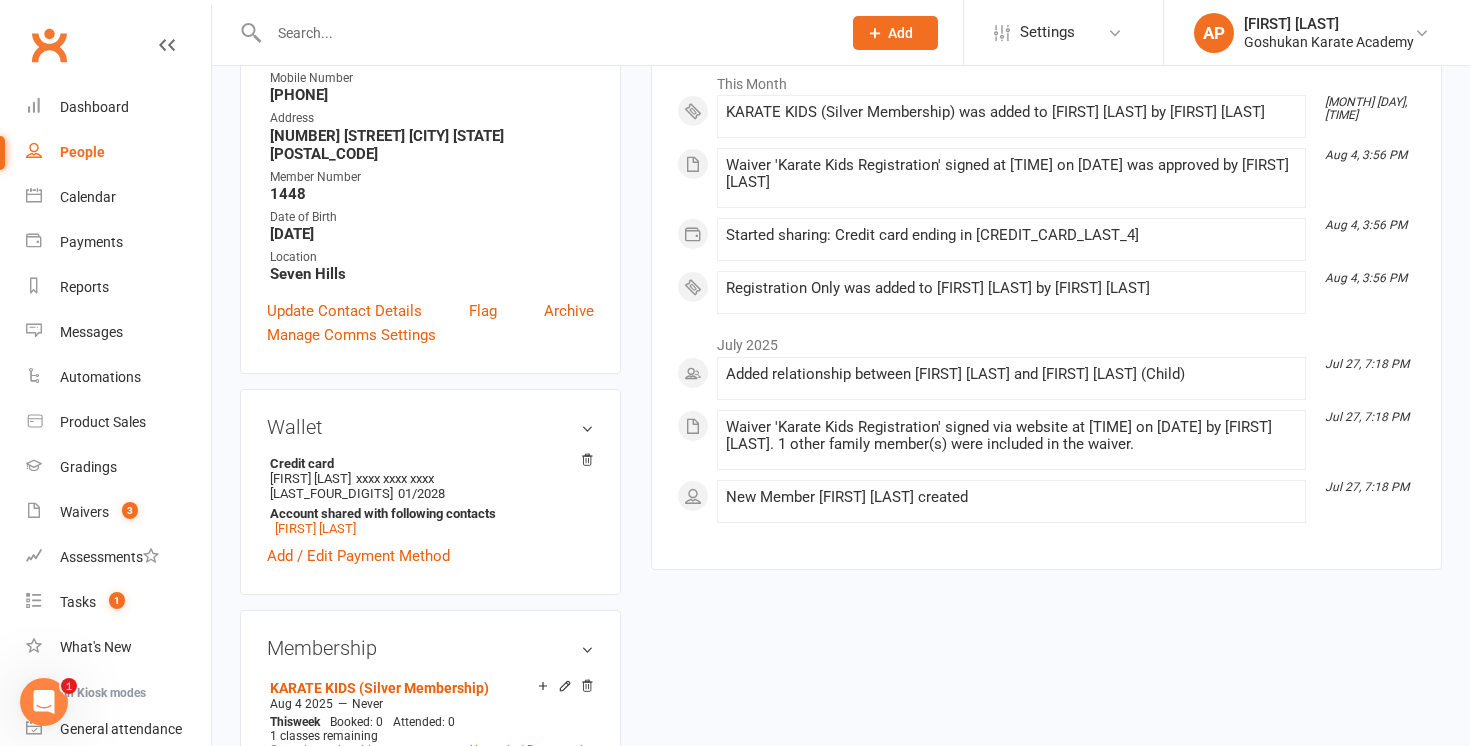 select on "50" 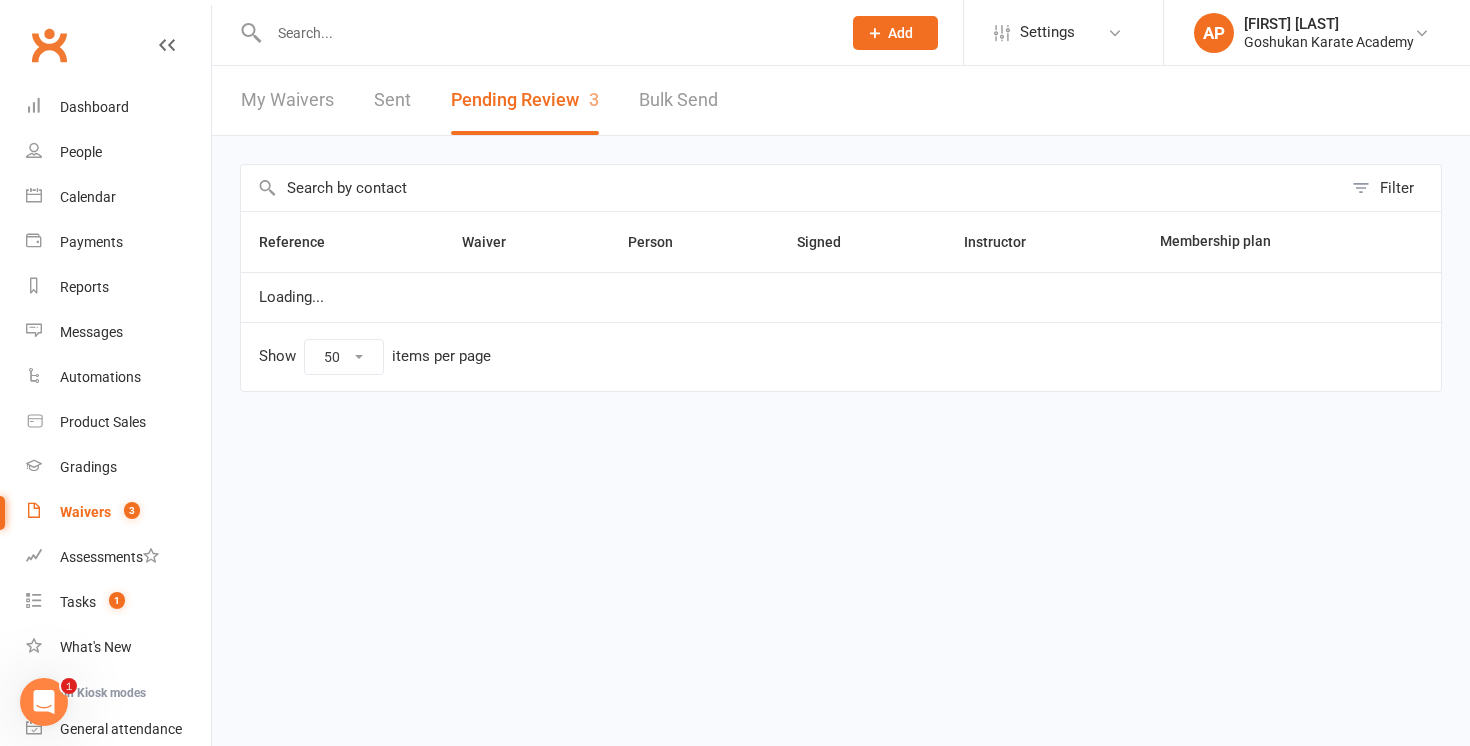scroll, scrollTop: 0, scrollLeft: 0, axis: both 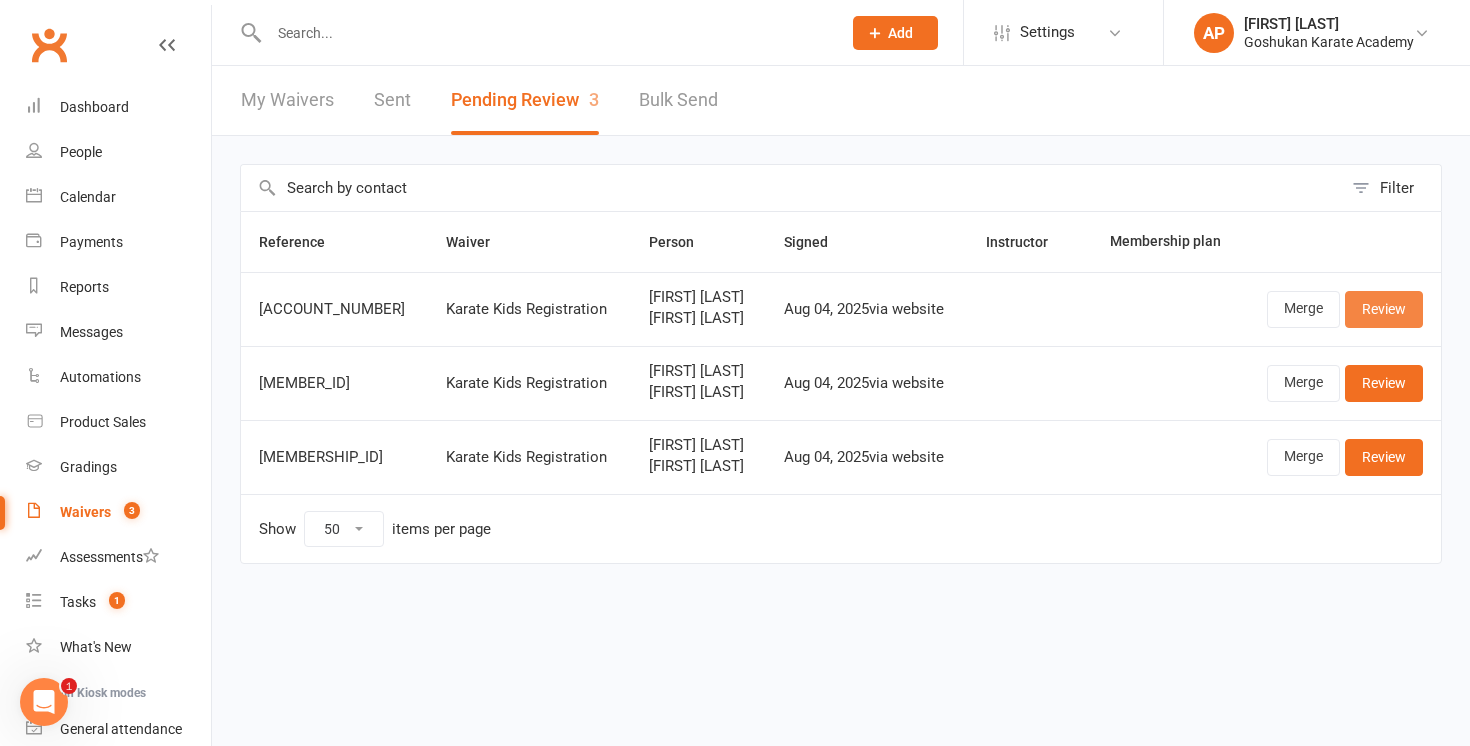 click on "Review" at bounding box center (1384, 309) 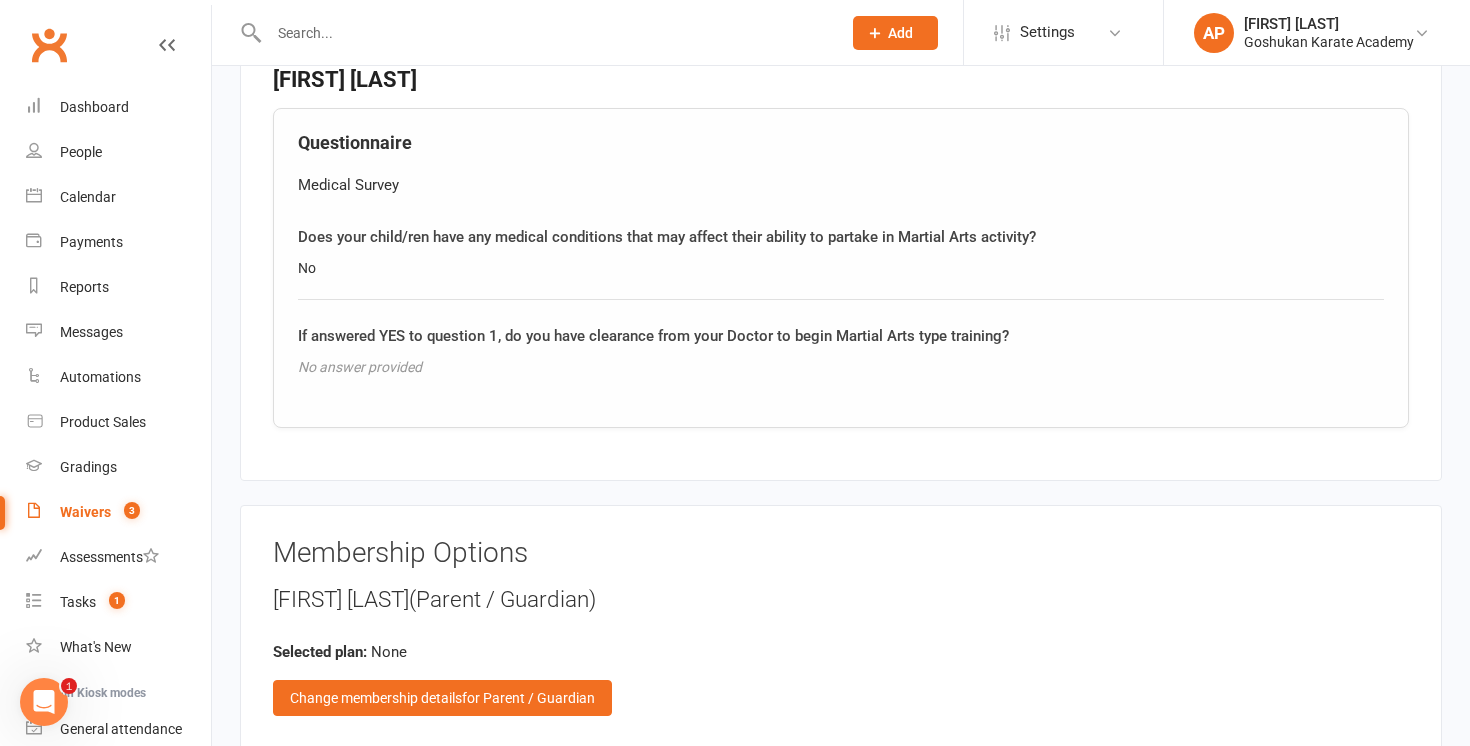 scroll, scrollTop: 3391, scrollLeft: 0, axis: vertical 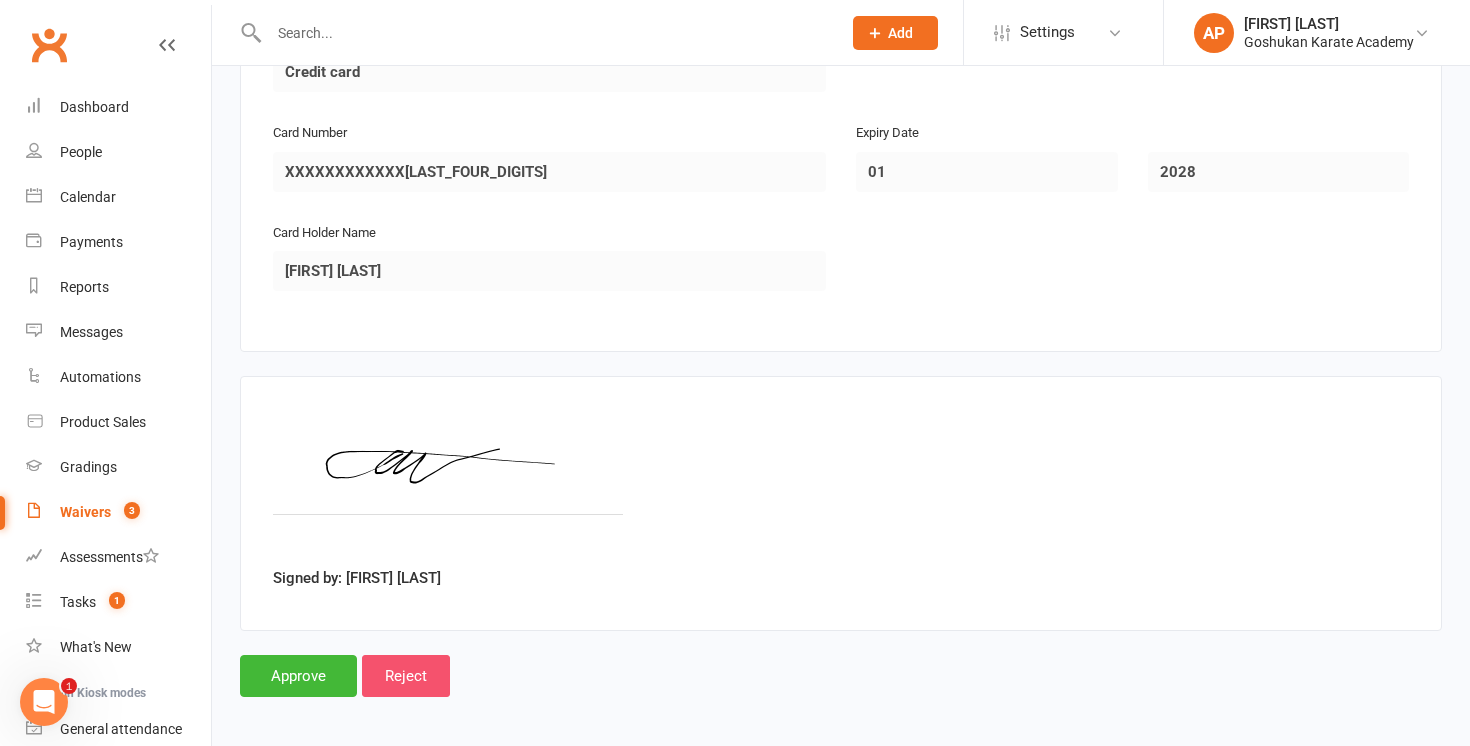 click on "Reject" at bounding box center (406, 676) 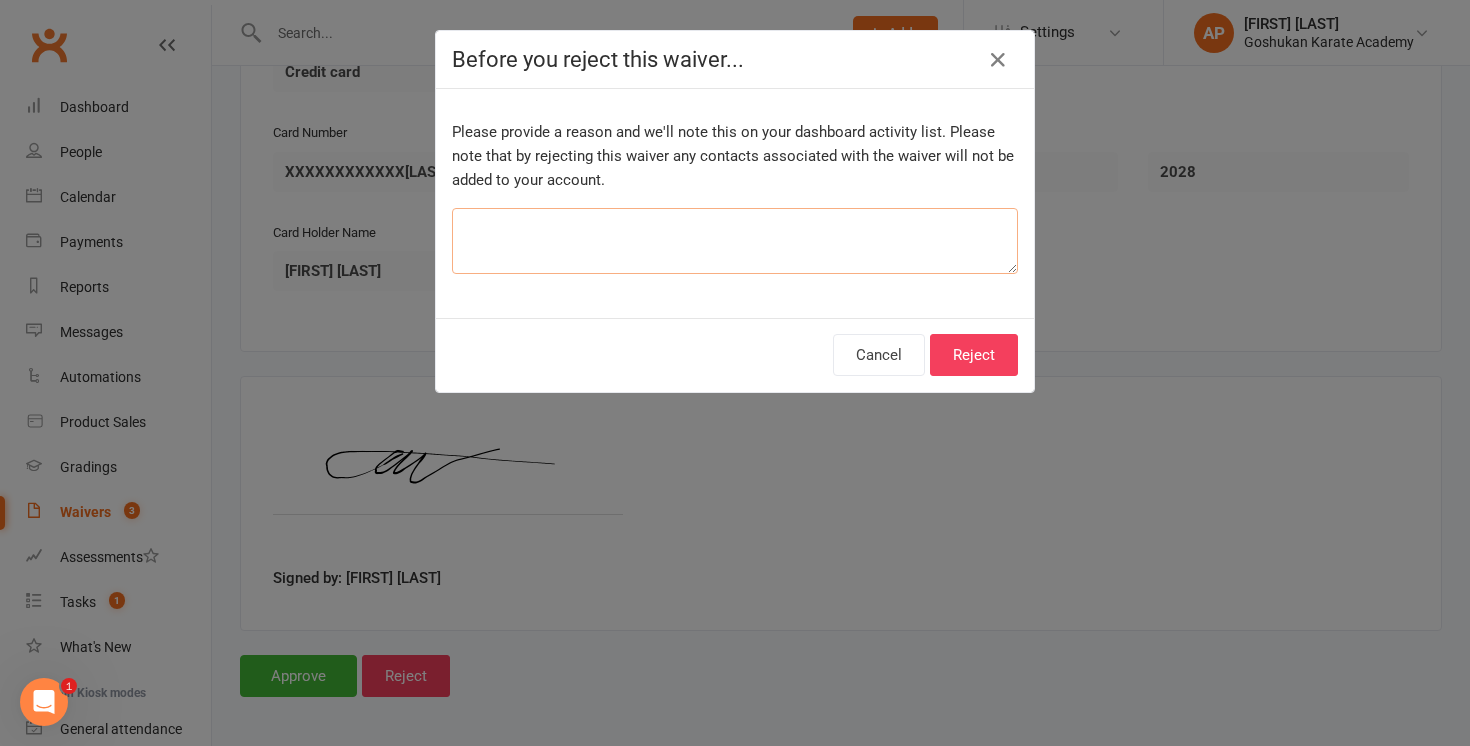 click at bounding box center (735, 241) 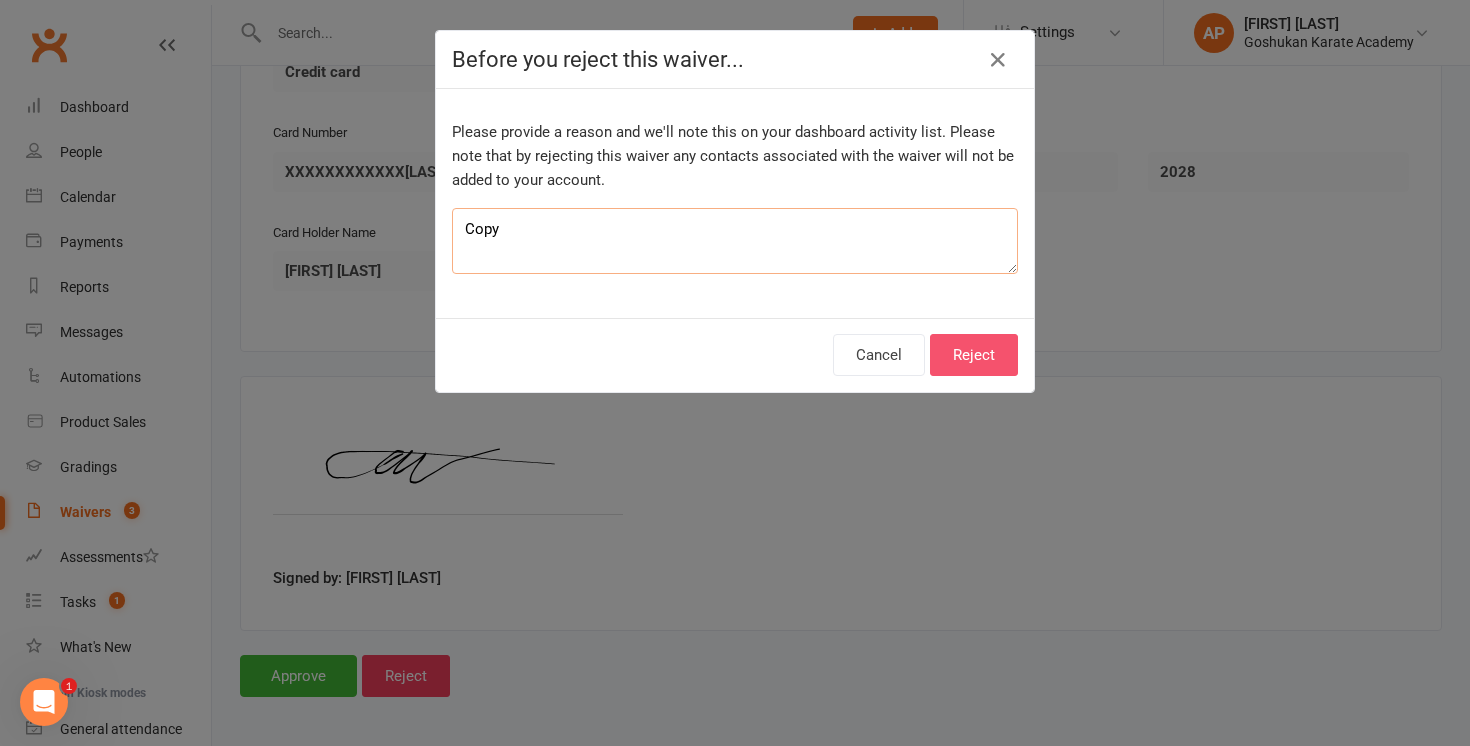 type on "Copy" 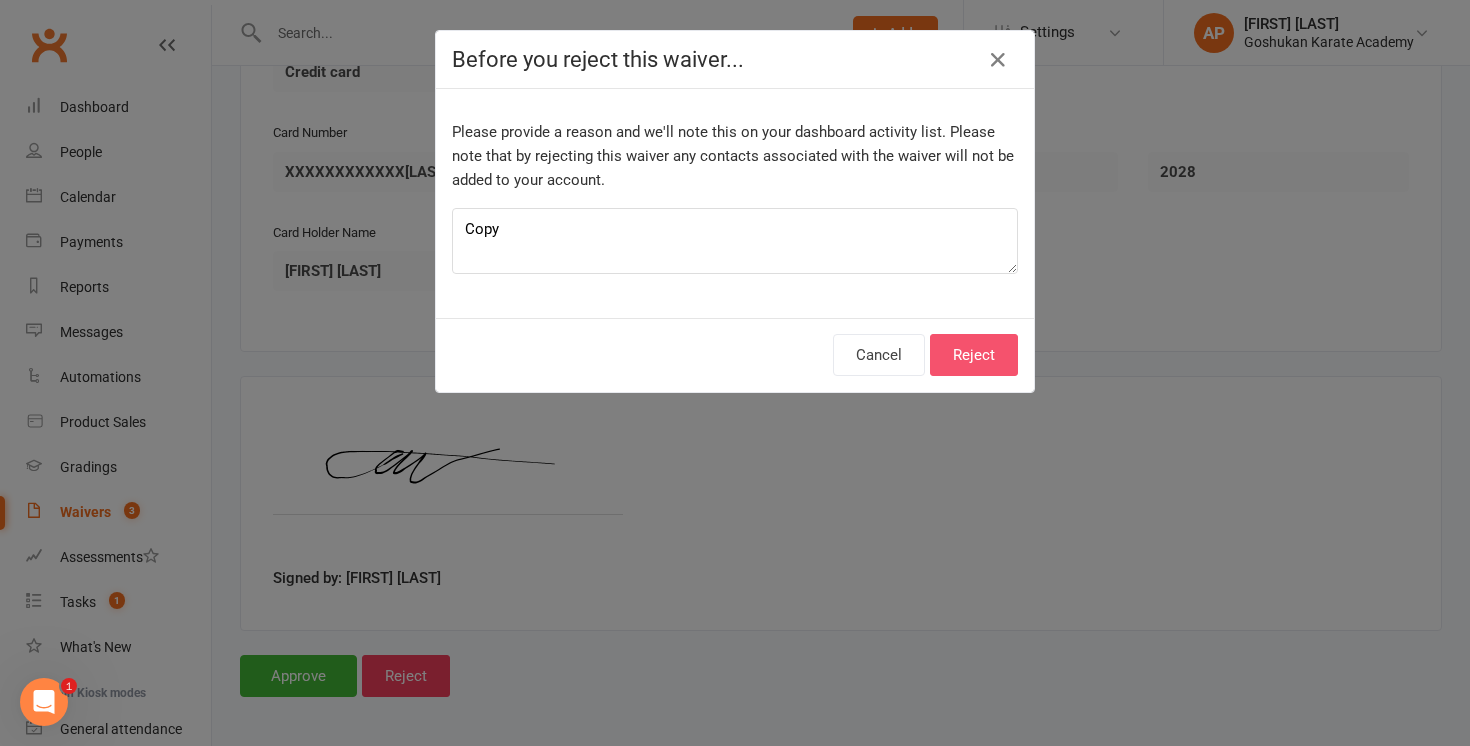 click on "Reject" at bounding box center [974, 355] 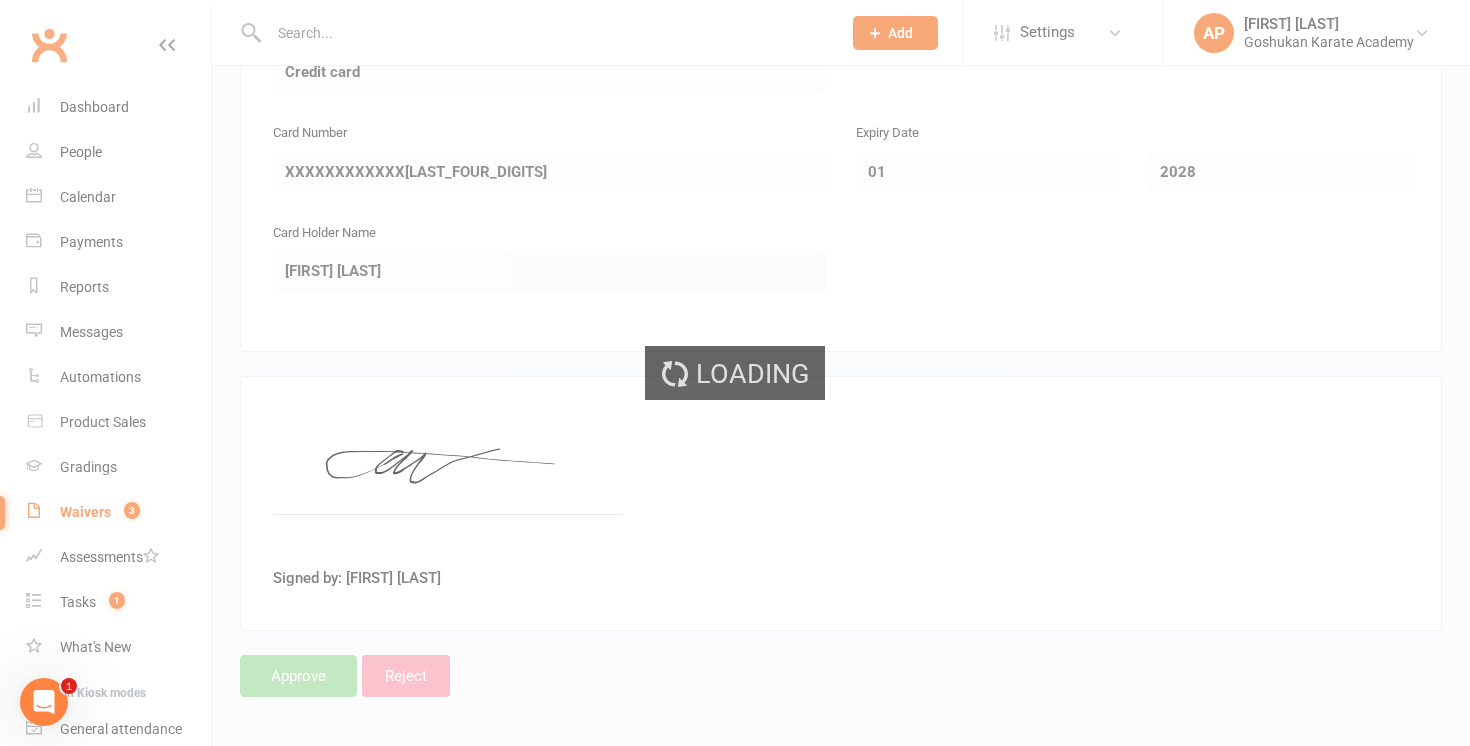 scroll, scrollTop: 0, scrollLeft: 0, axis: both 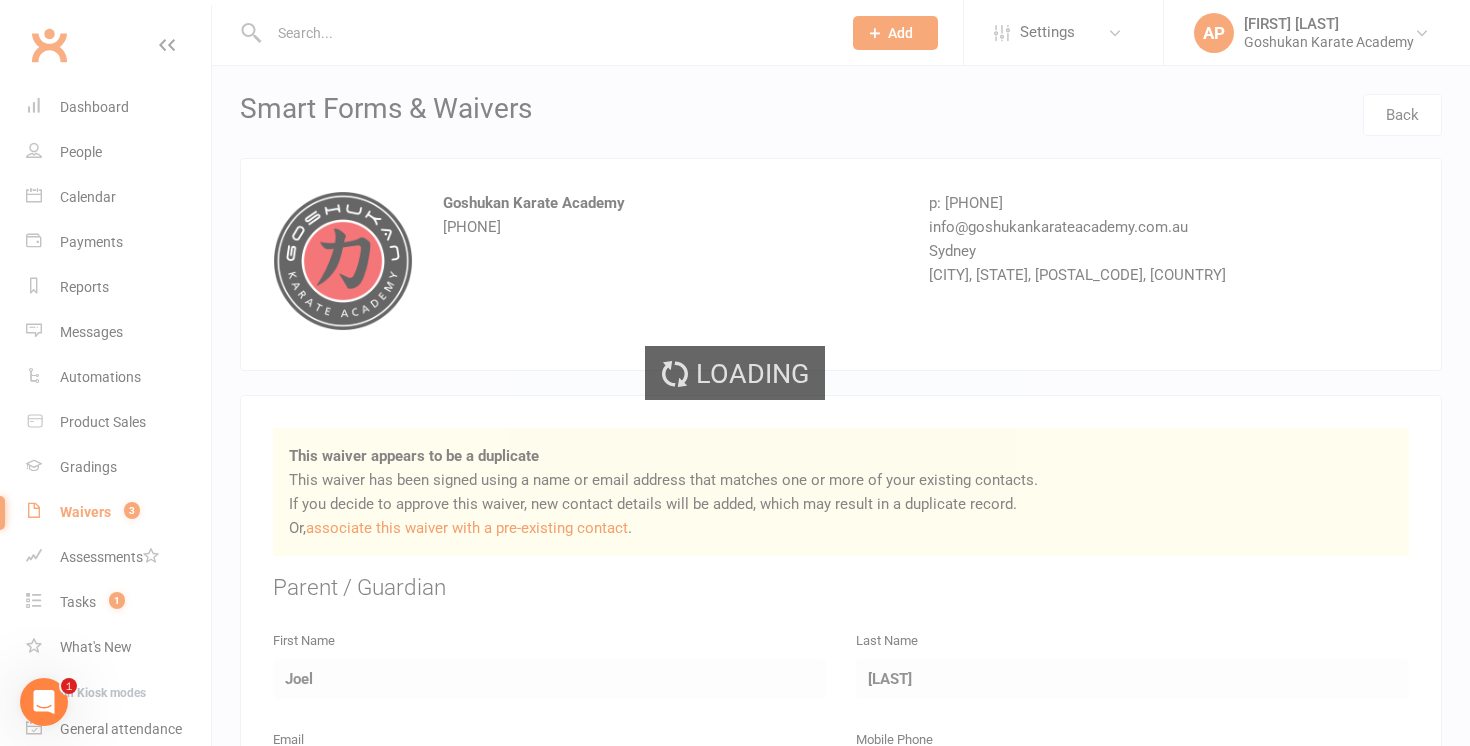 select on "50" 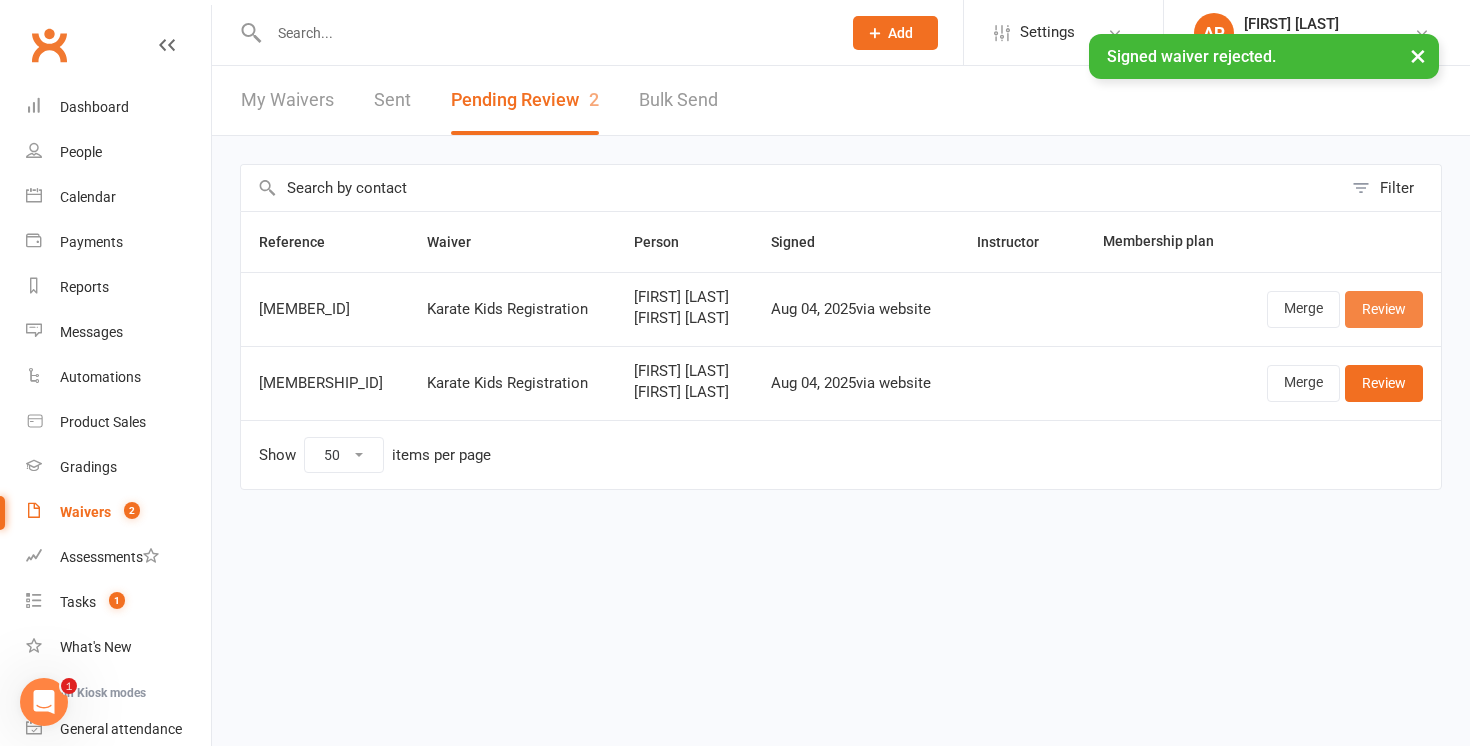 click on "Review" at bounding box center [1384, 309] 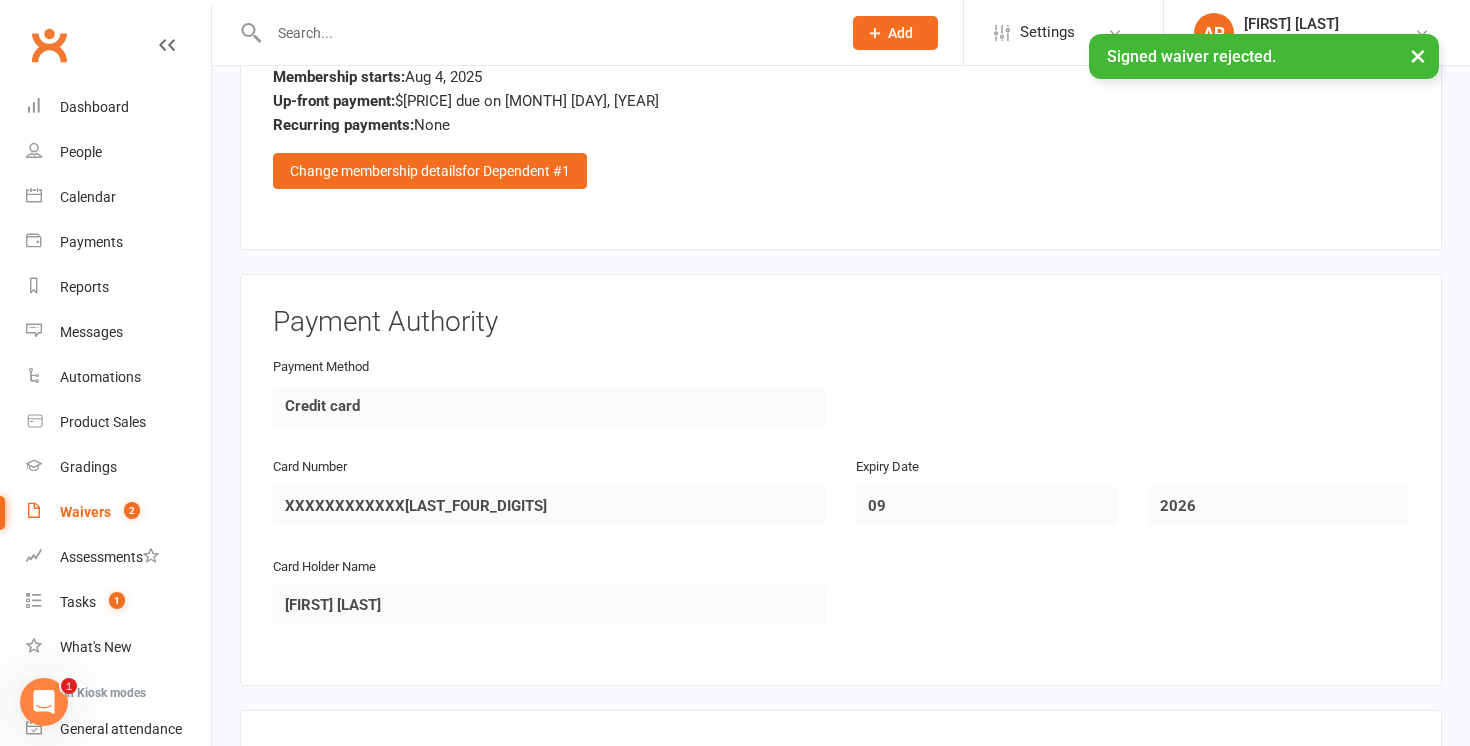 scroll, scrollTop: 3247, scrollLeft: 0, axis: vertical 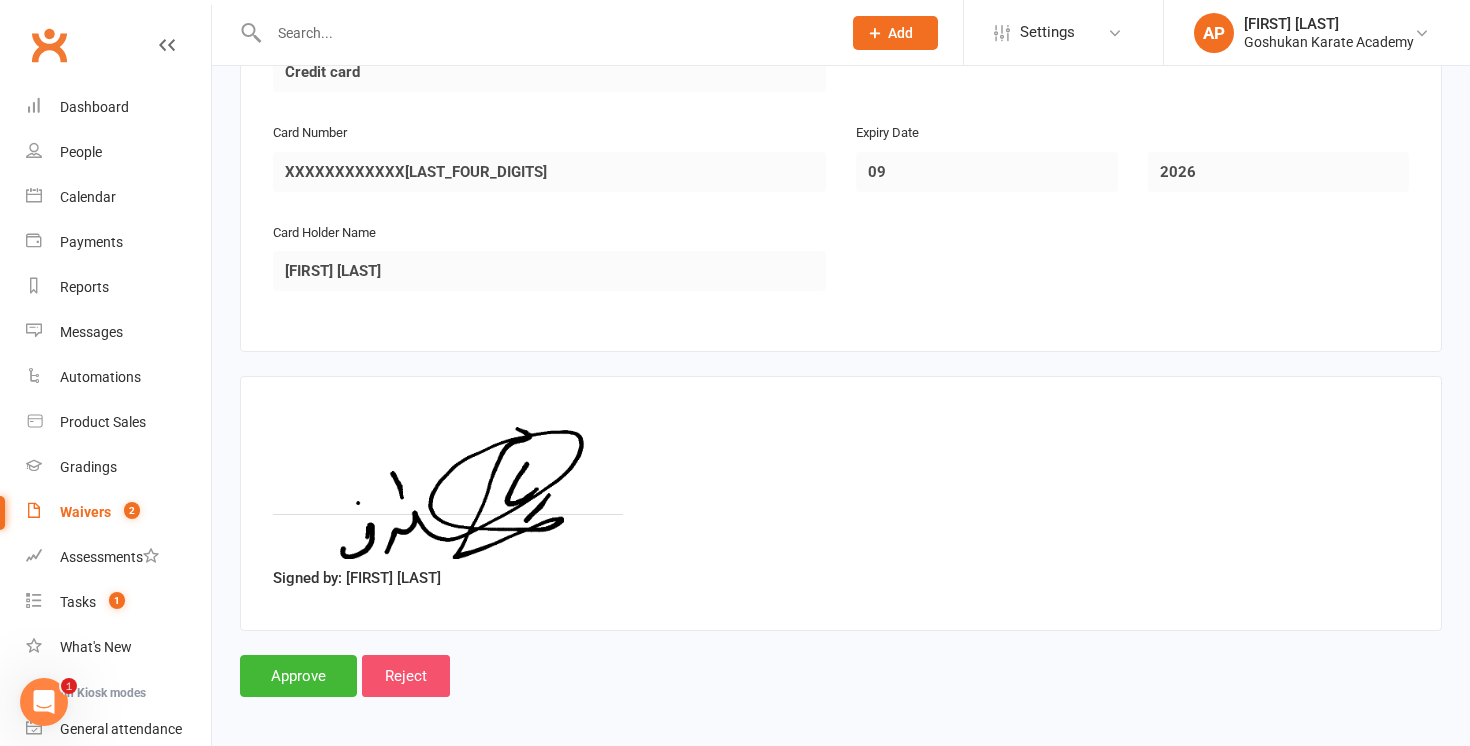 click on "Reject" at bounding box center [406, 676] 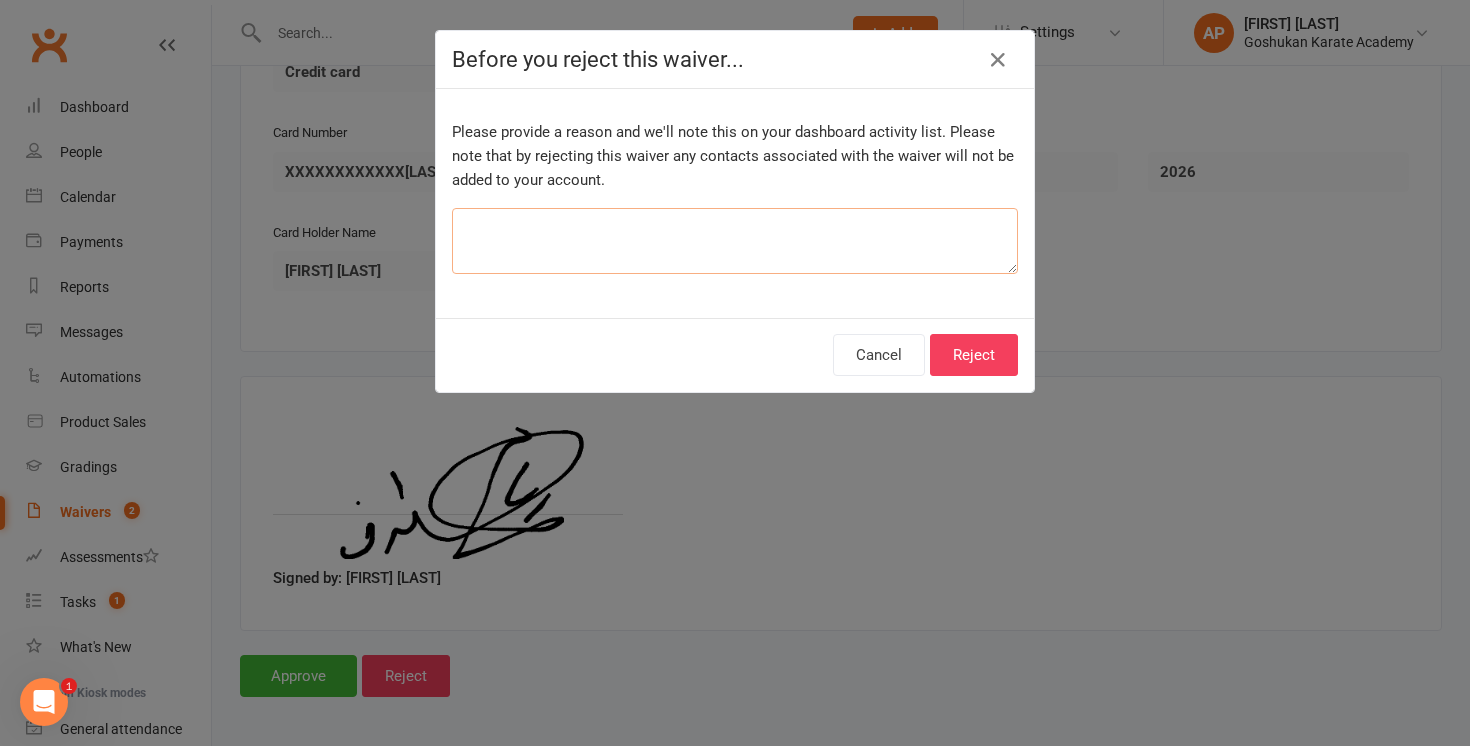 click at bounding box center (735, 241) 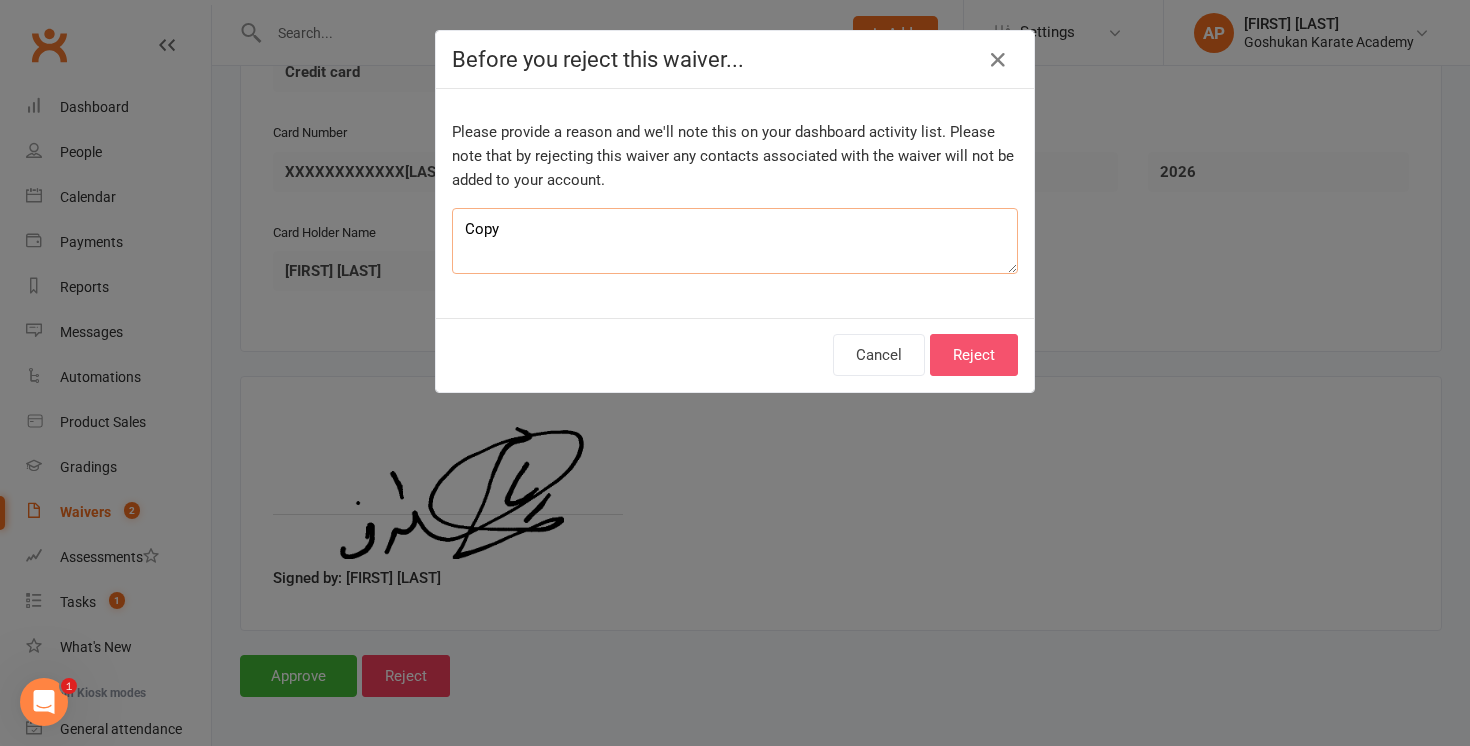 type on "Copy" 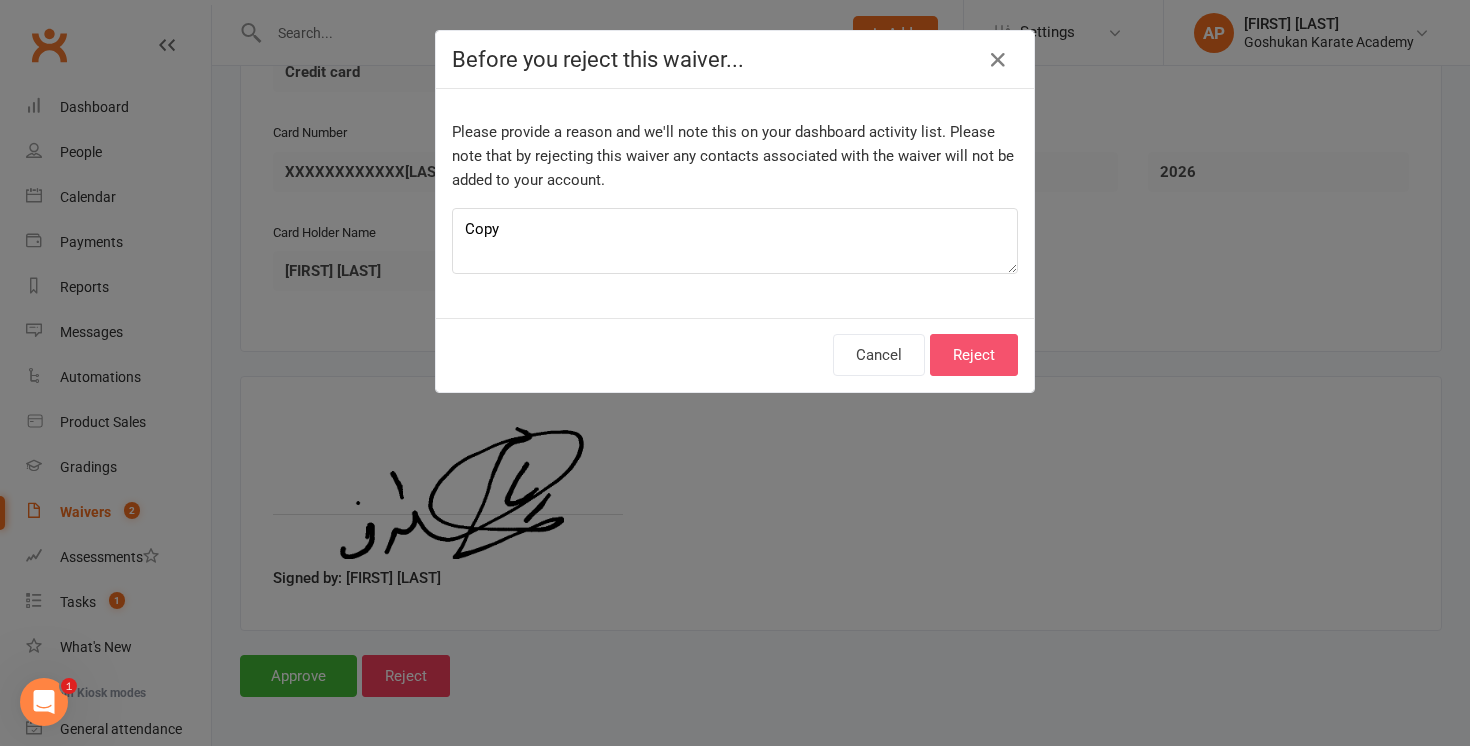 click on "Reject" at bounding box center (974, 355) 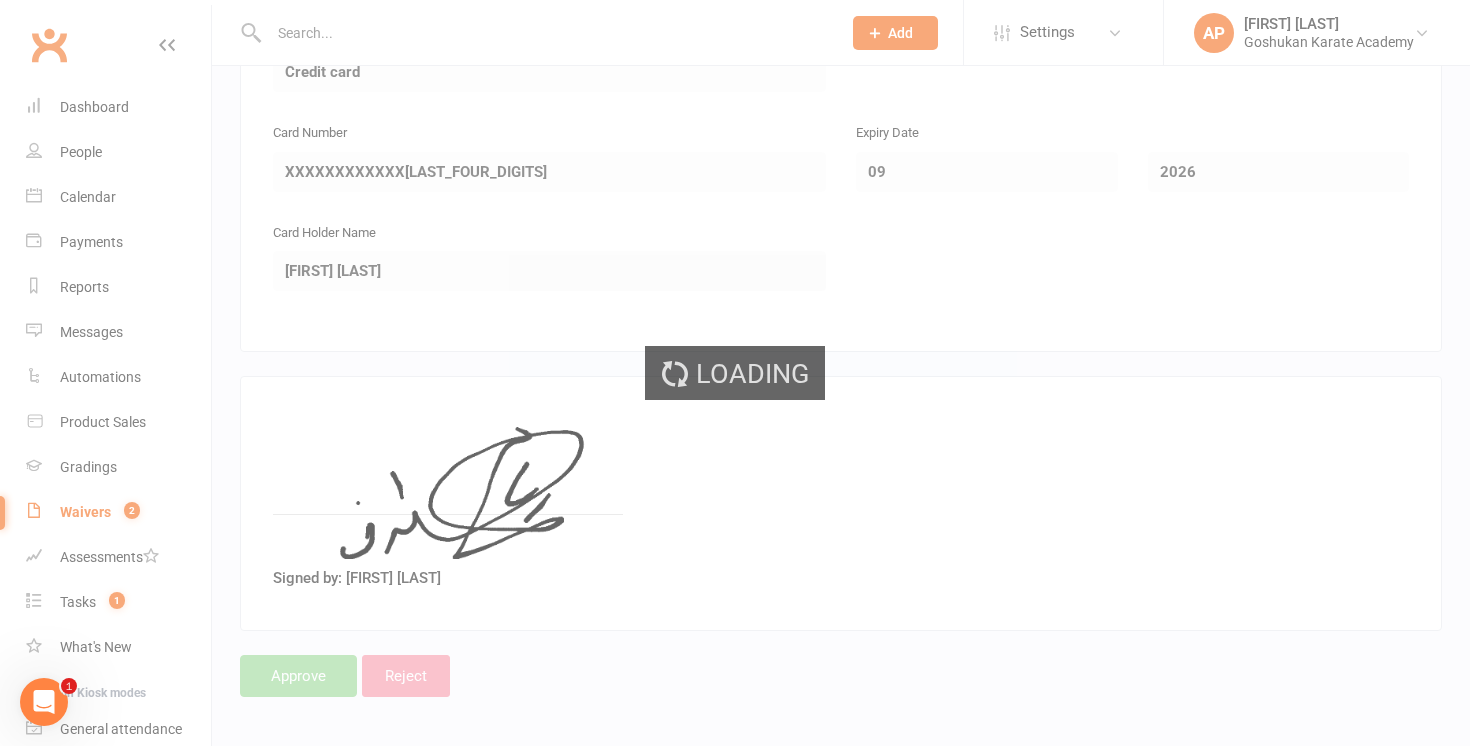 scroll, scrollTop: 0, scrollLeft: 0, axis: both 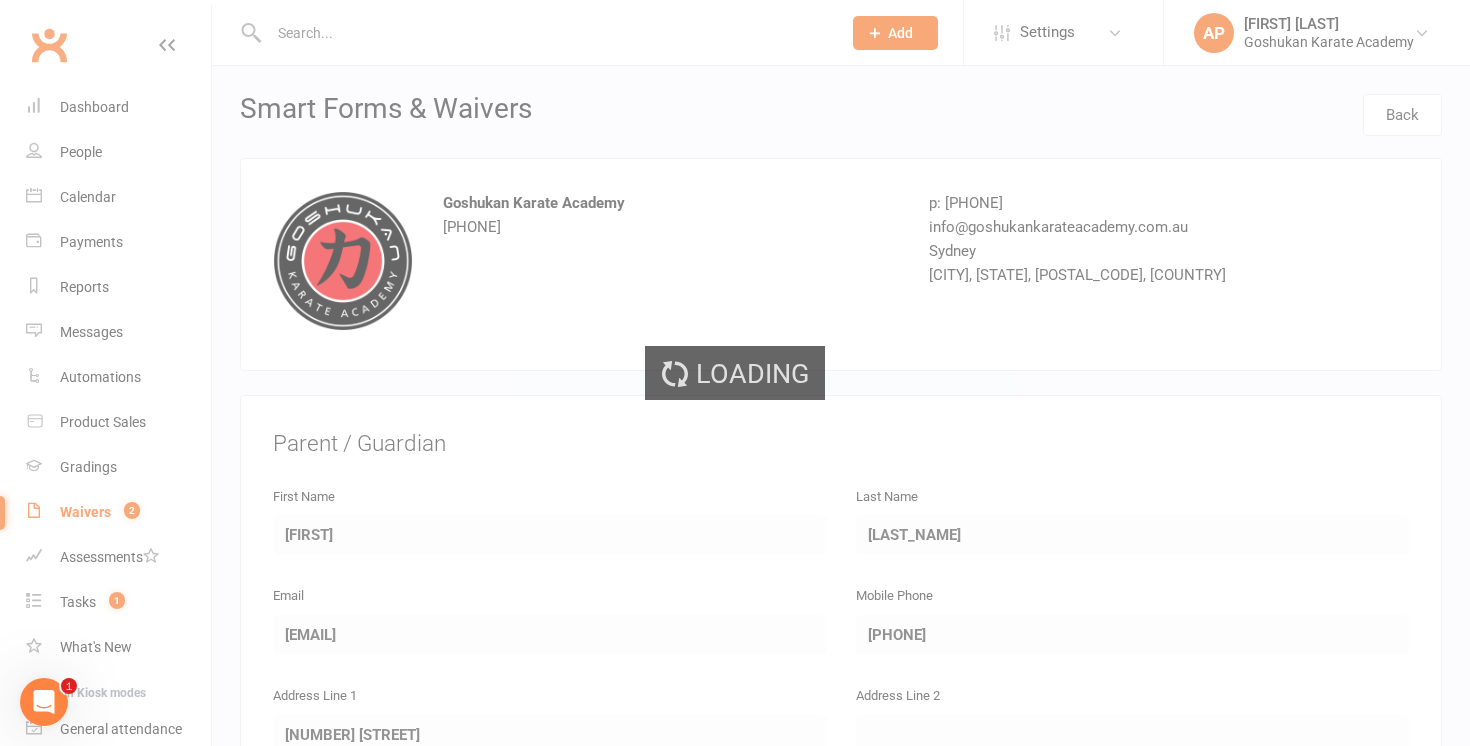 select on "50" 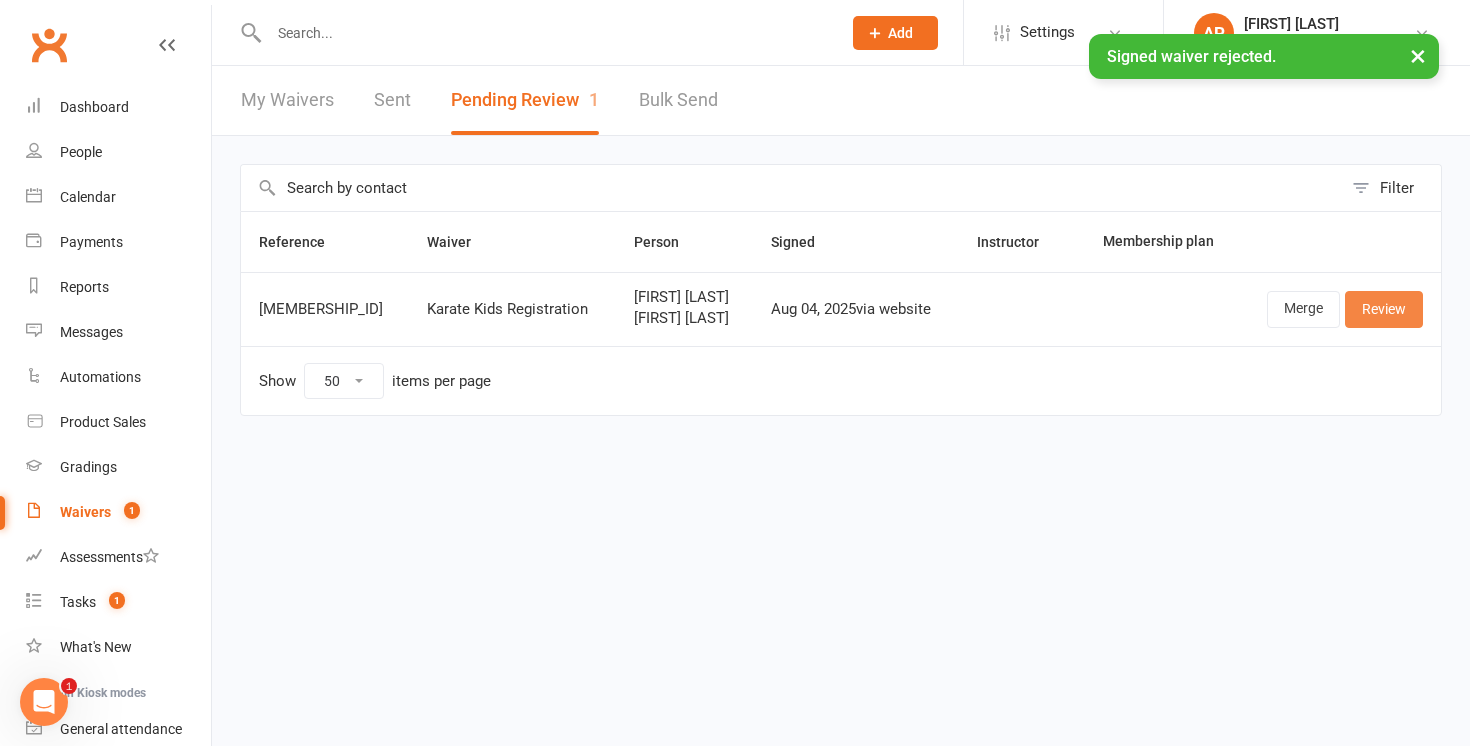 click on "Review" at bounding box center [1384, 309] 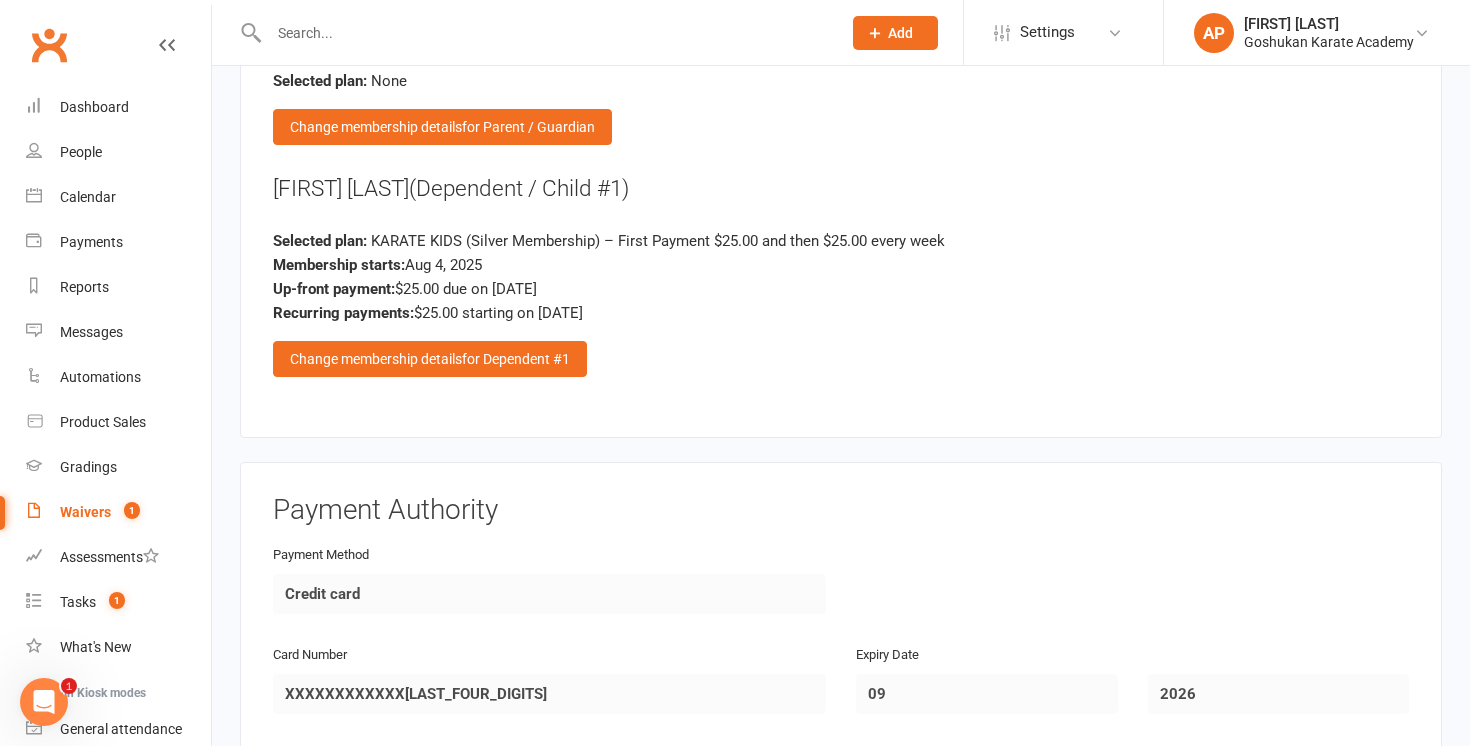 scroll, scrollTop: 2717, scrollLeft: 0, axis: vertical 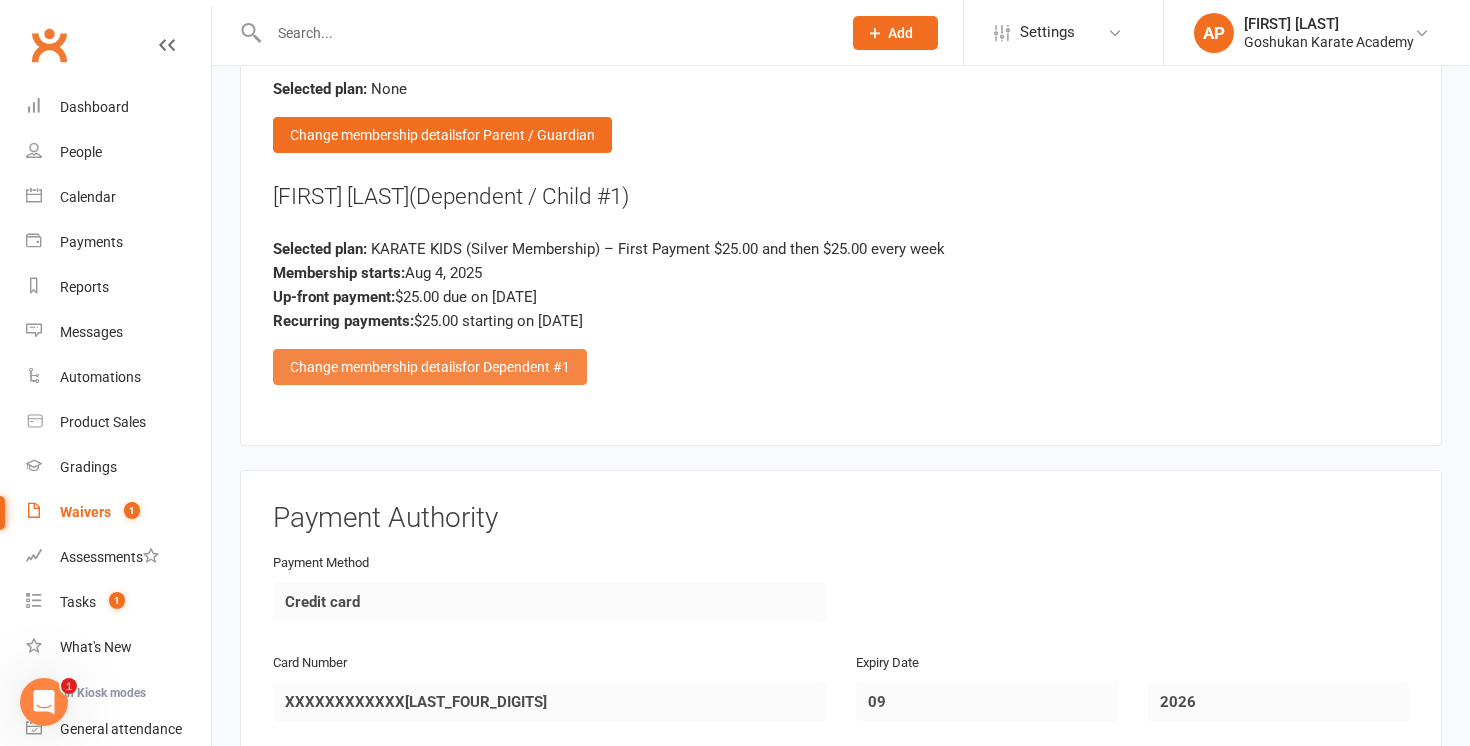 click on "Change membership details  for Dependent #1" at bounding box center (430, 367) 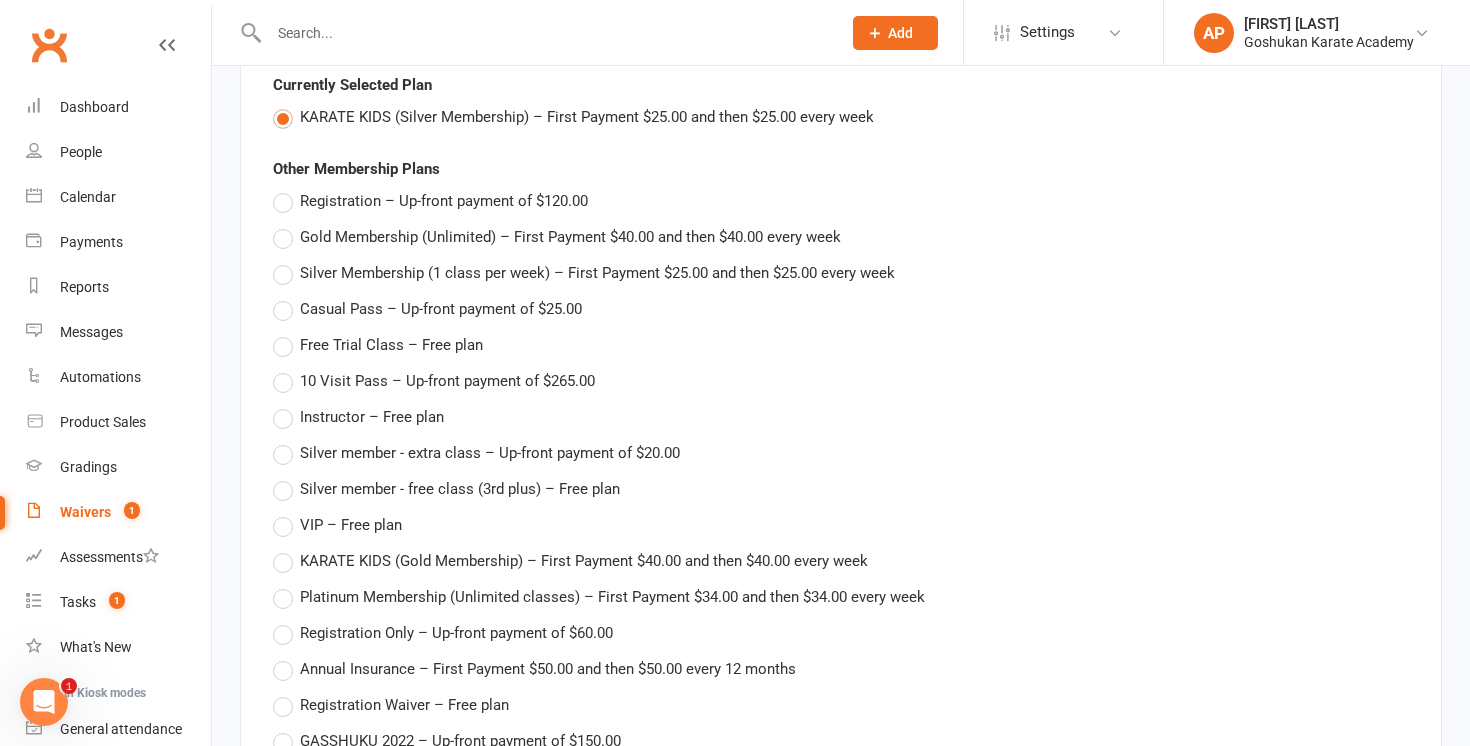 click on "Registration – Up-front payment of $120.00" at bounding box center (444, 199) 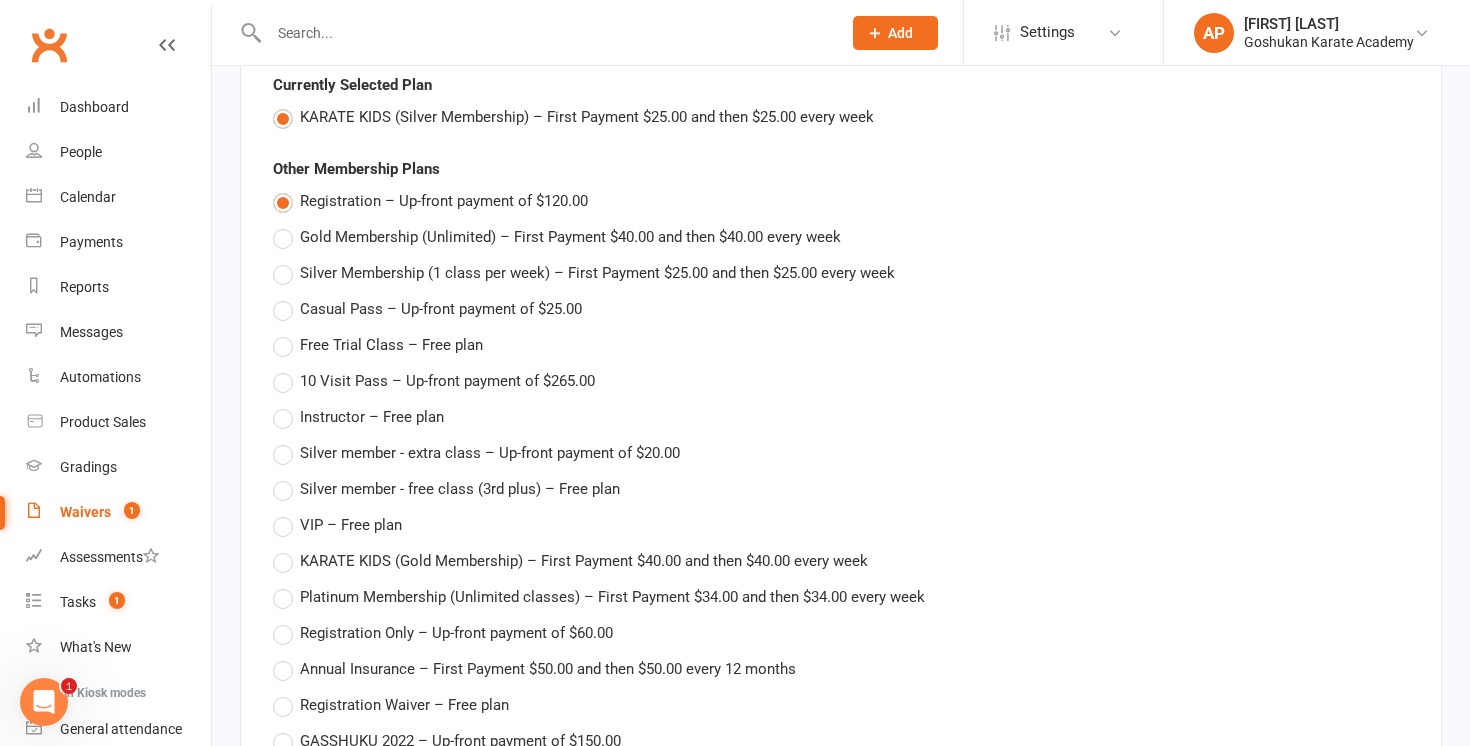 type on "Registration" 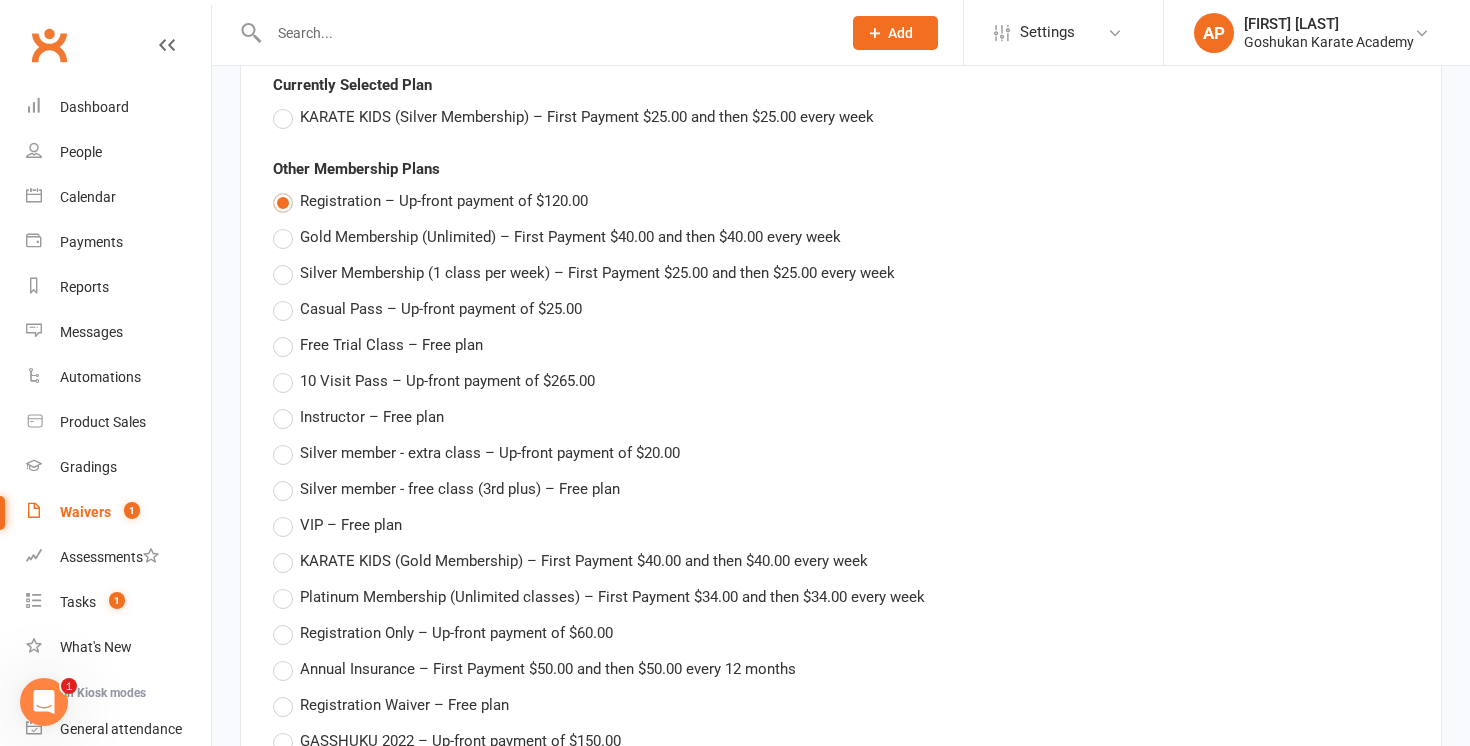 type 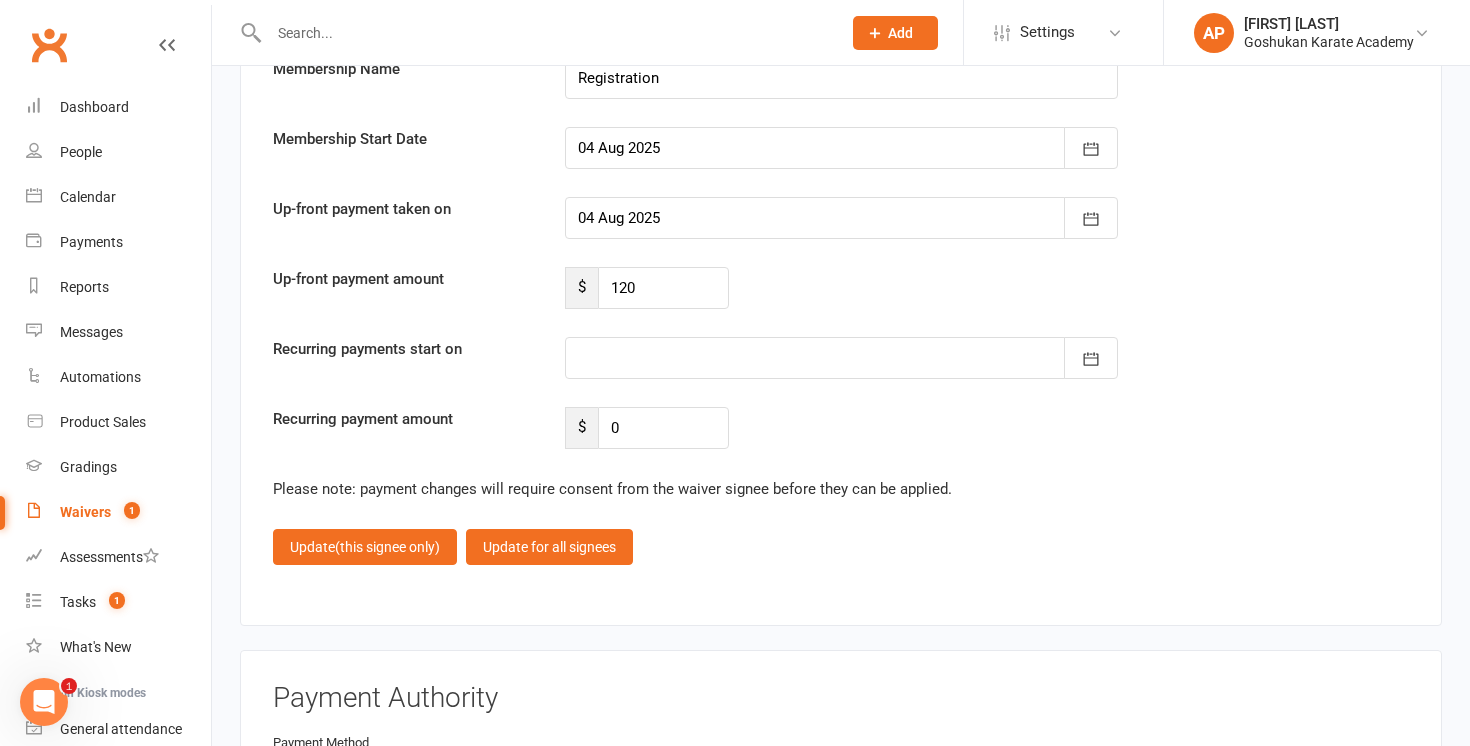 scroll, scrollTop: 3404, scrollLeft: 0, axis: vertical 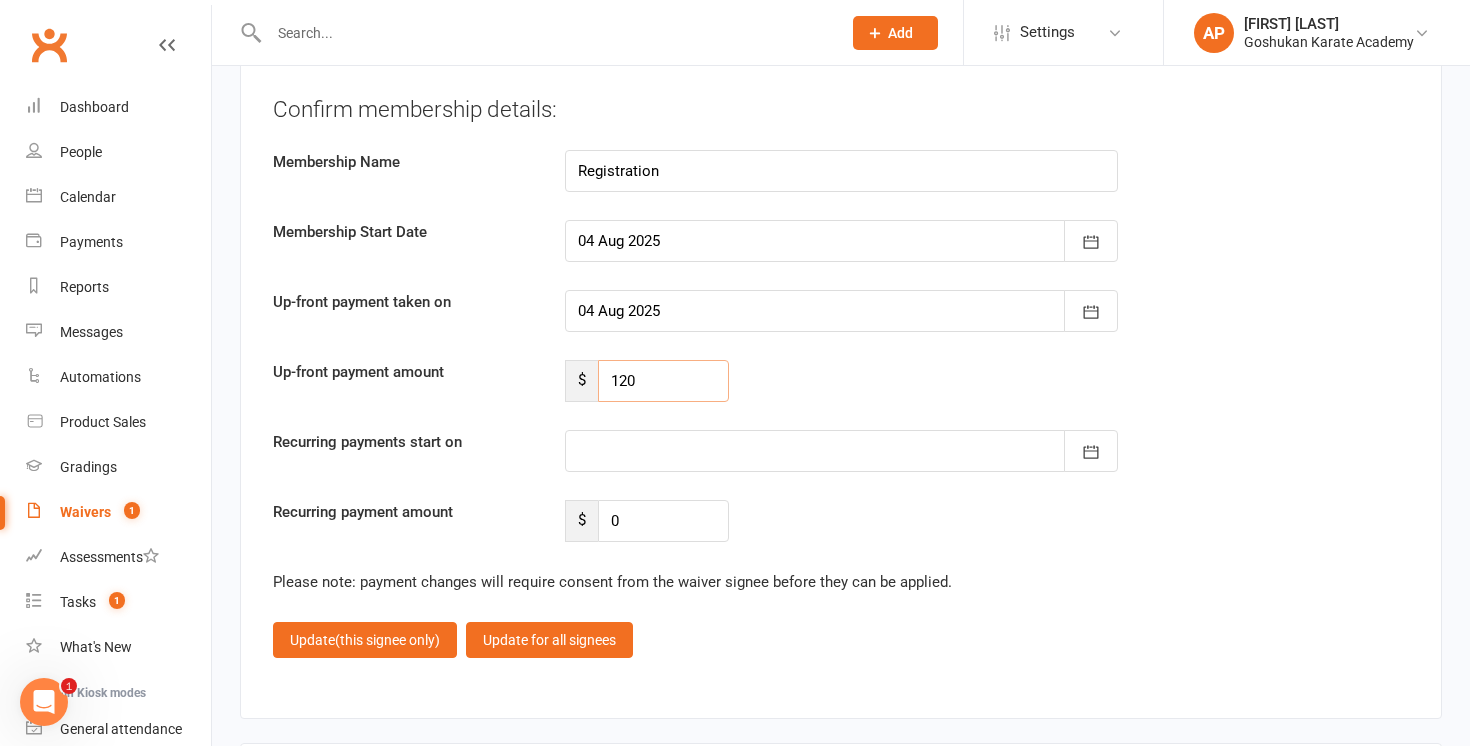 click on "120" at bounding box center [663, 381] 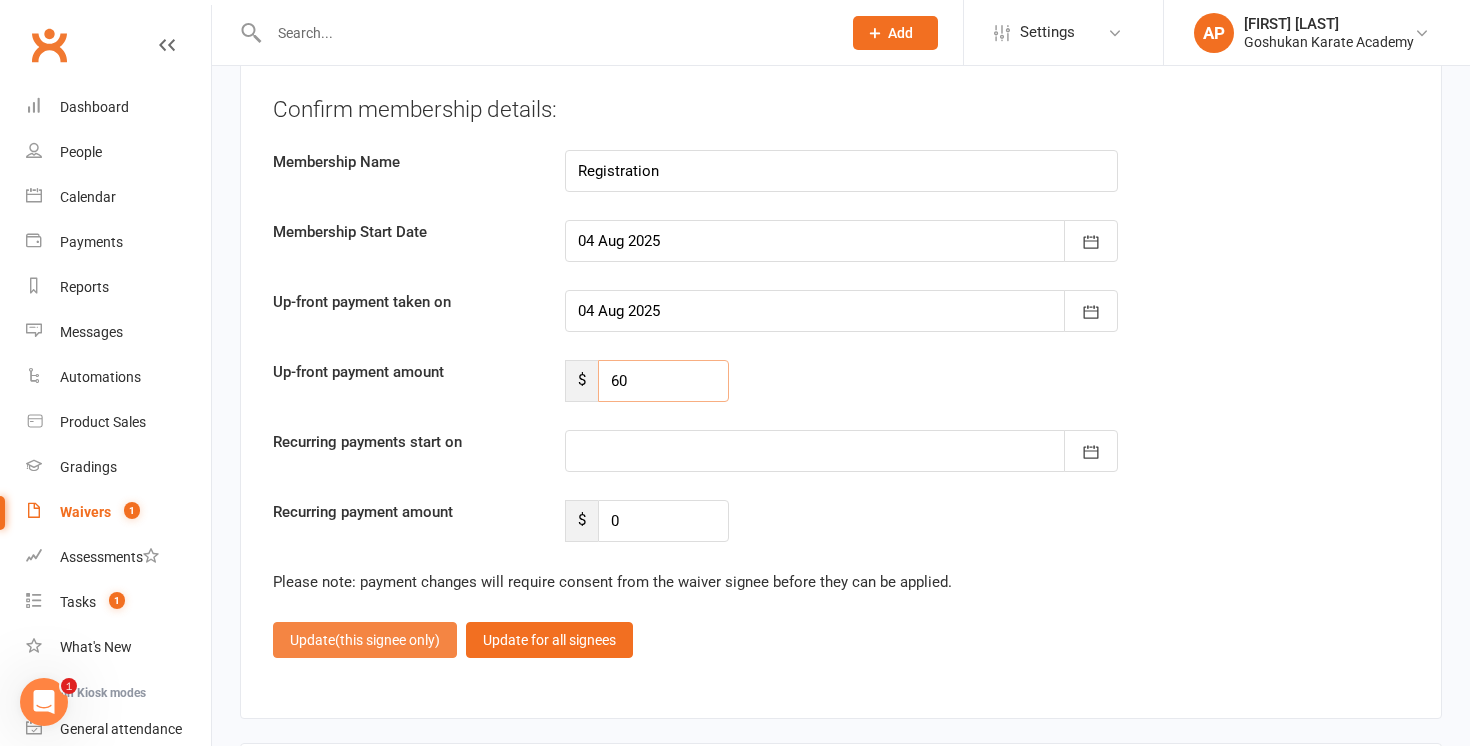 type on "60" 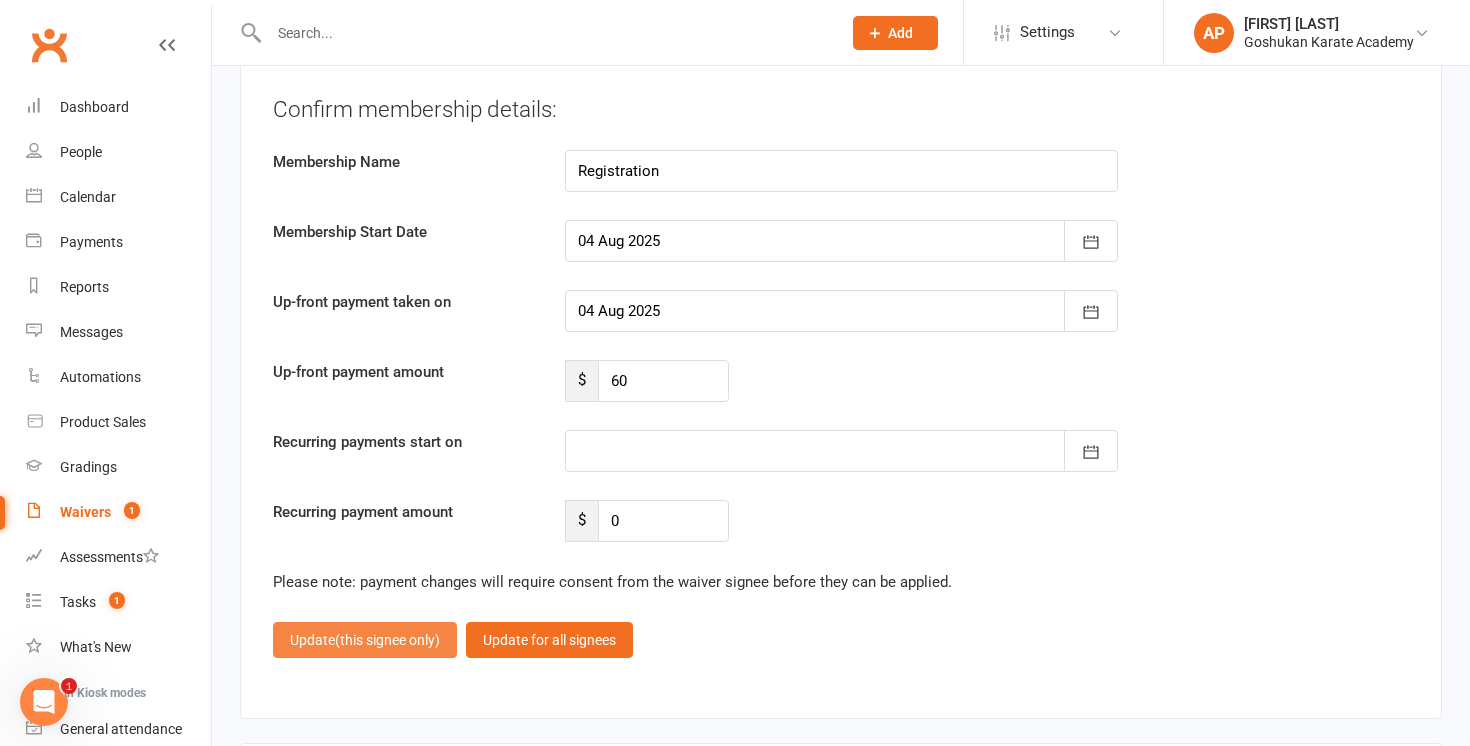 click on "(this signee only)" at bounding box center [387, 640] 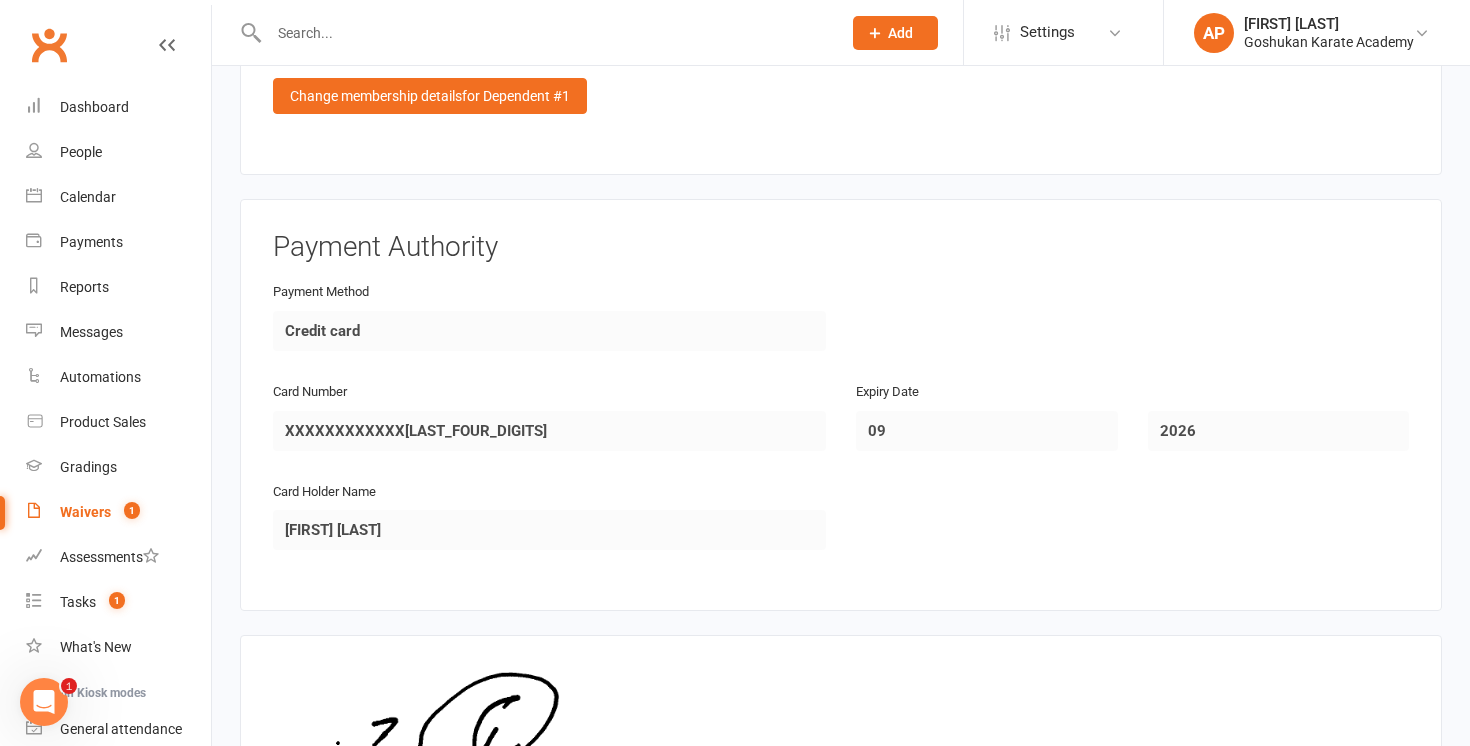 scroll, scrollTop: 3247, scrollLeft: 0, axis: vertical 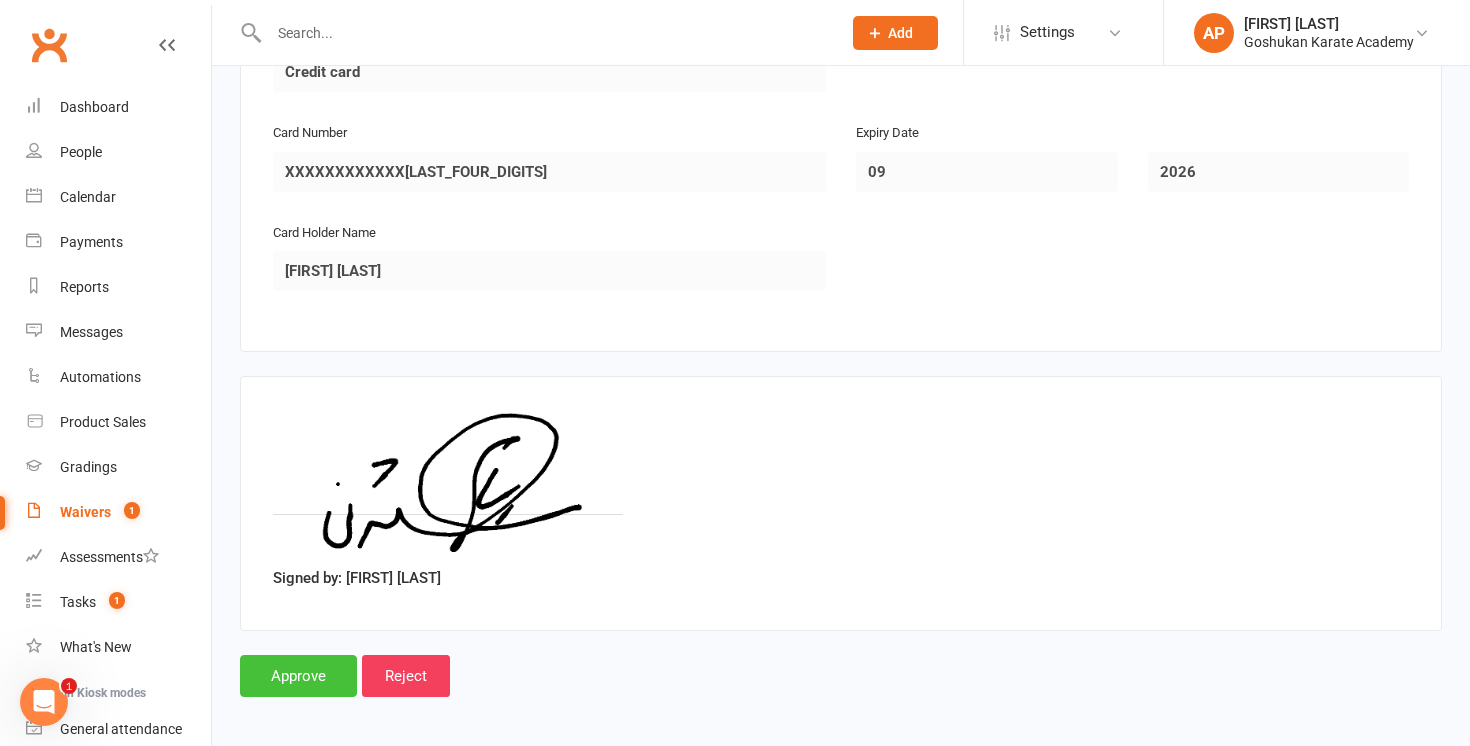 click on "Approve" at bounding box center [298, 676] 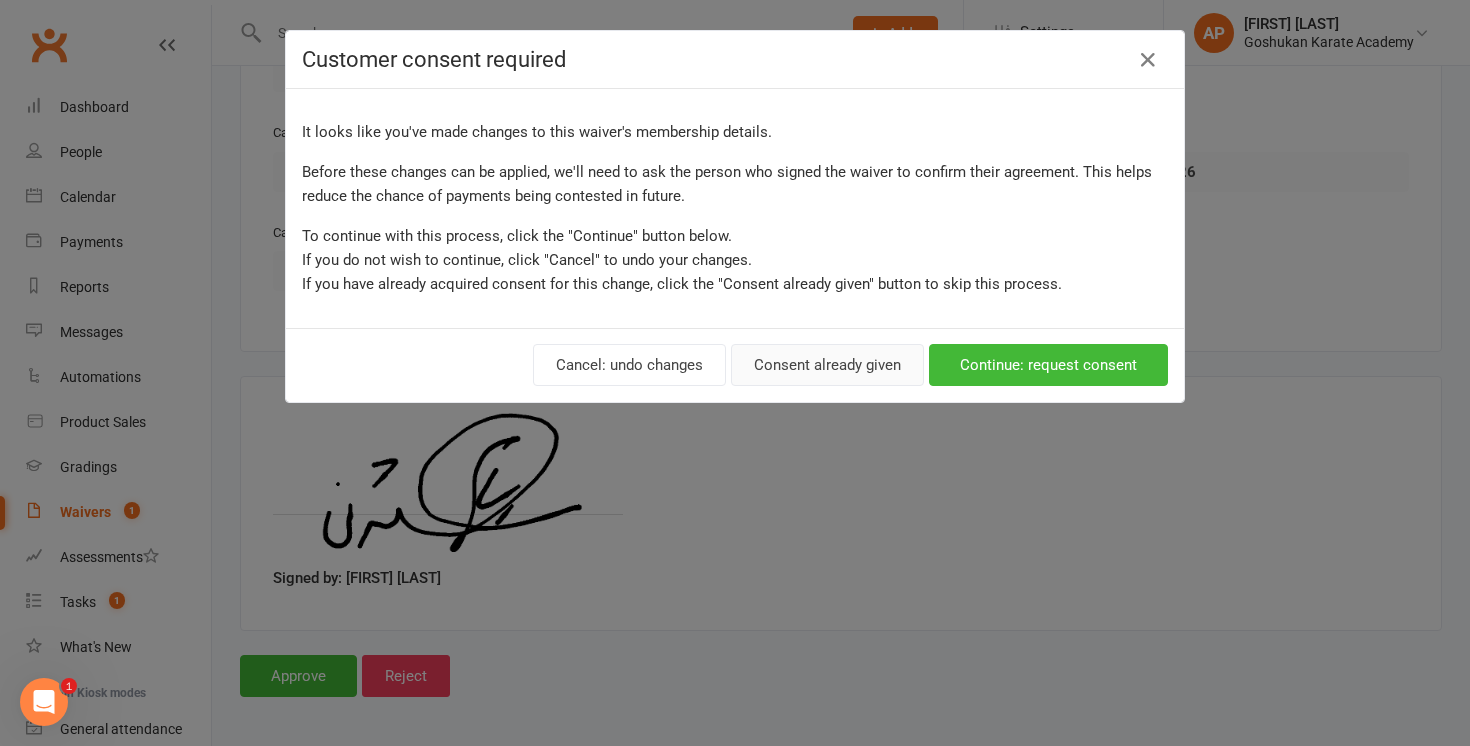 click on "Consent already given" at bounding box center [827, 365] 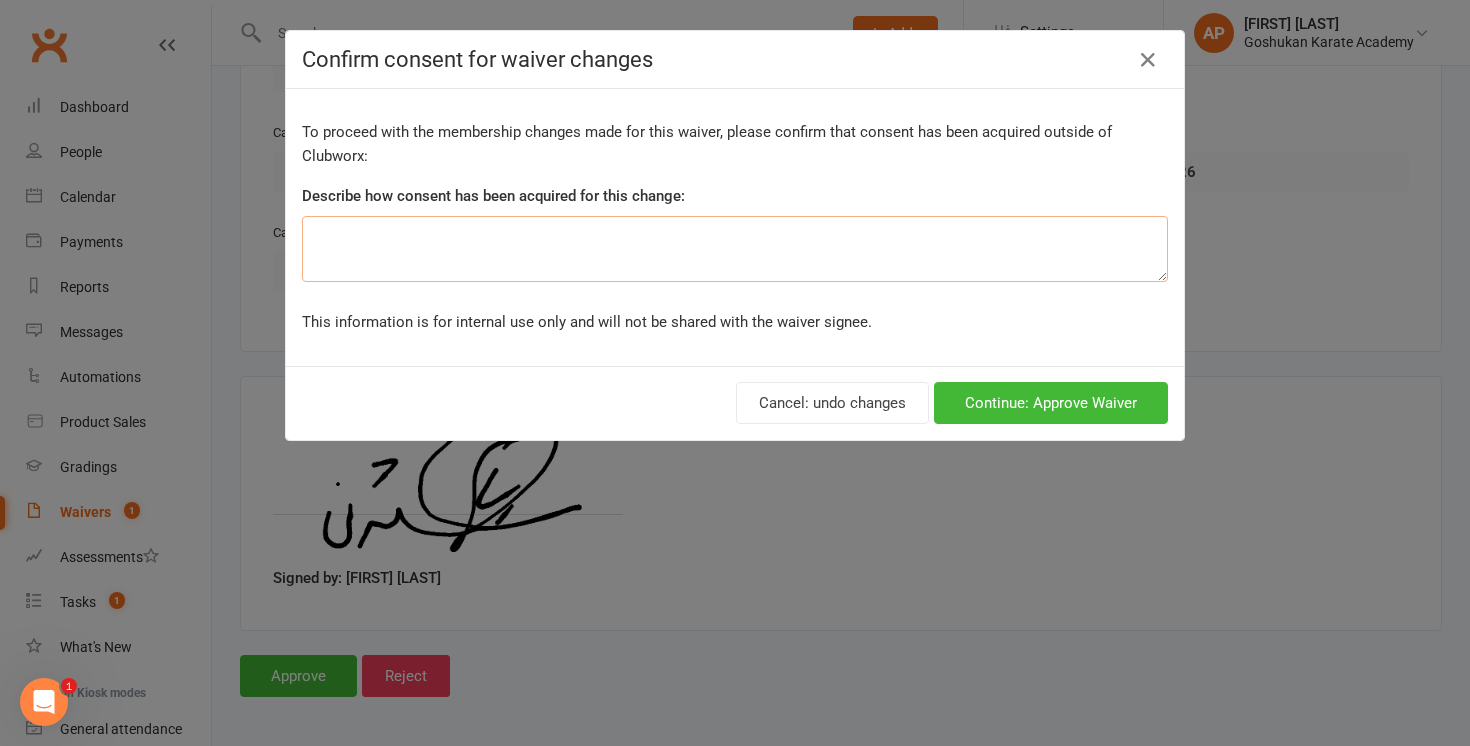 click at bounding box center [735, 249] 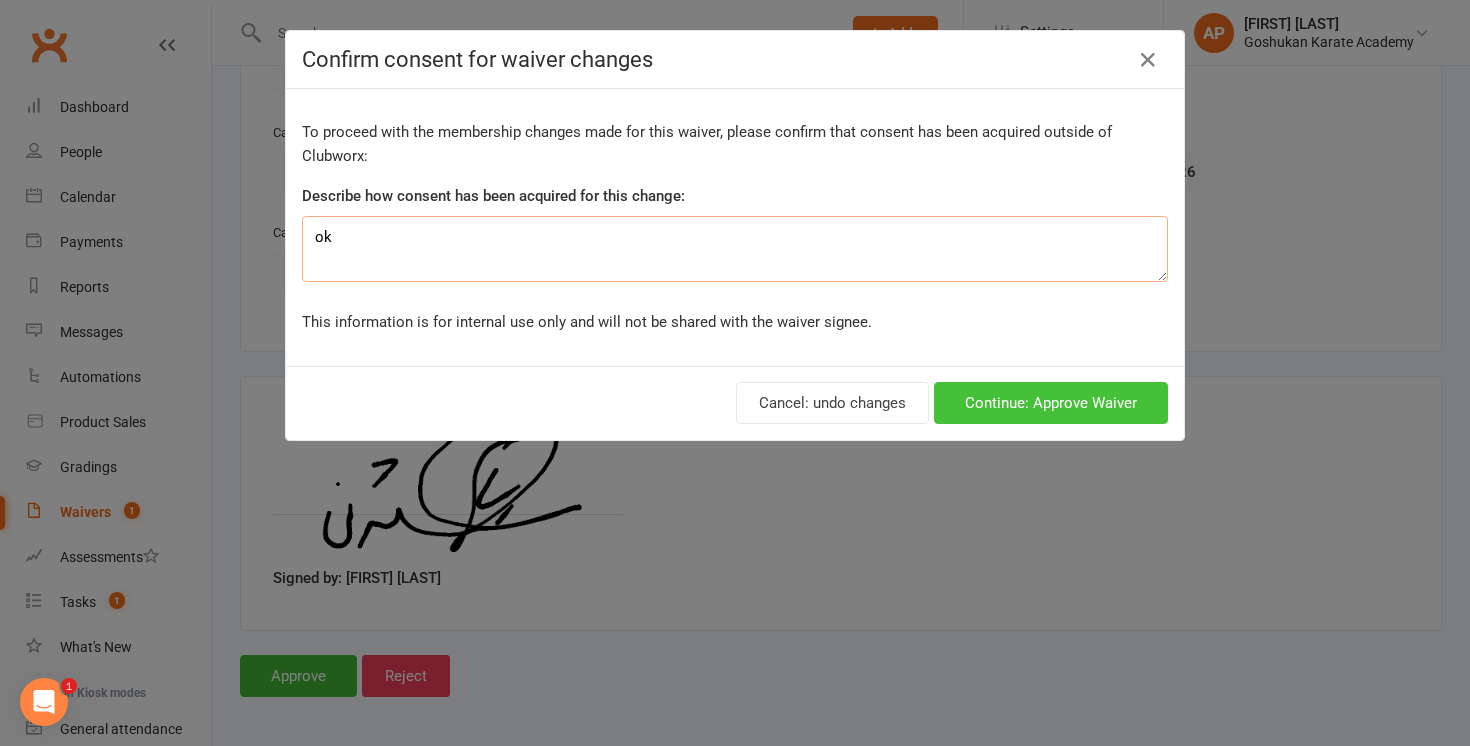 type on "ok" 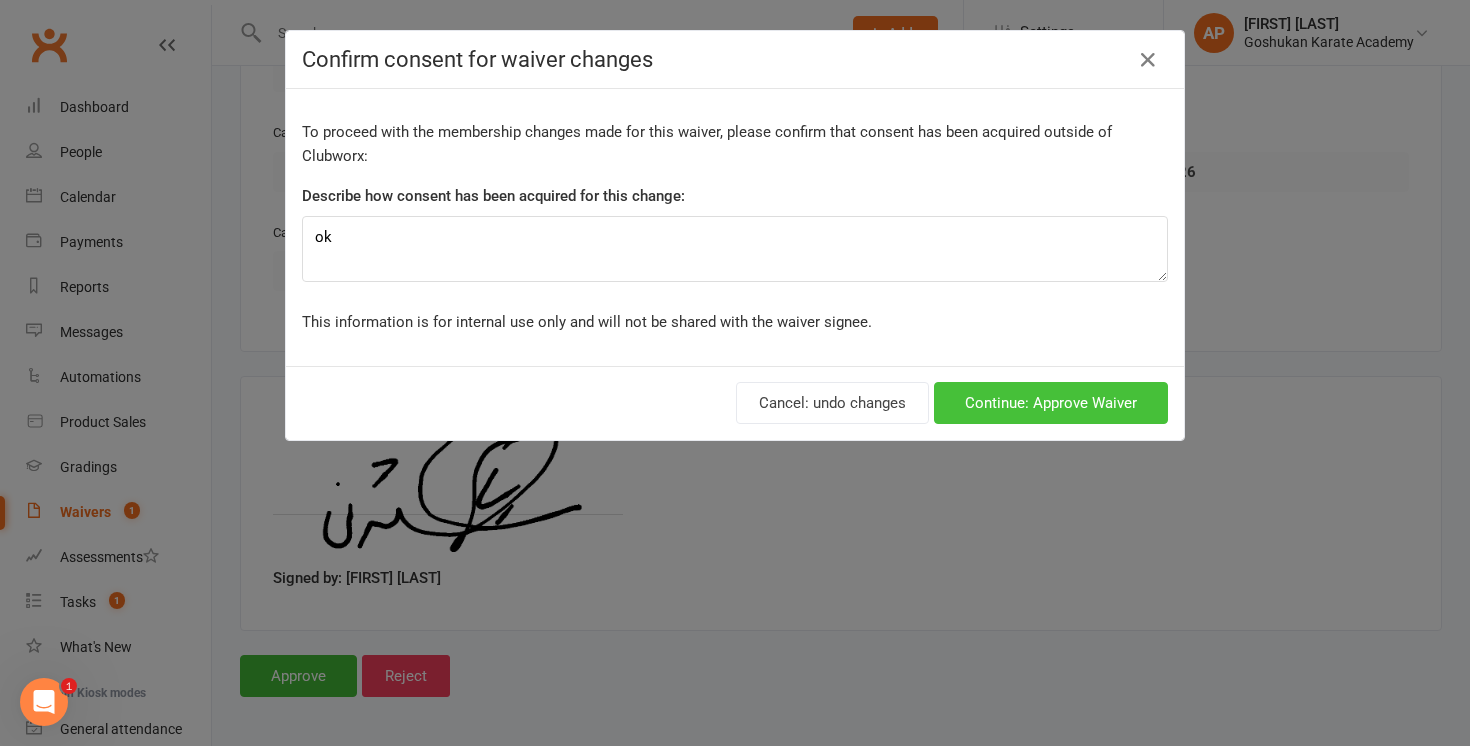 click on "Continue: Approve Waiver" at bounding box center (1051, 403) 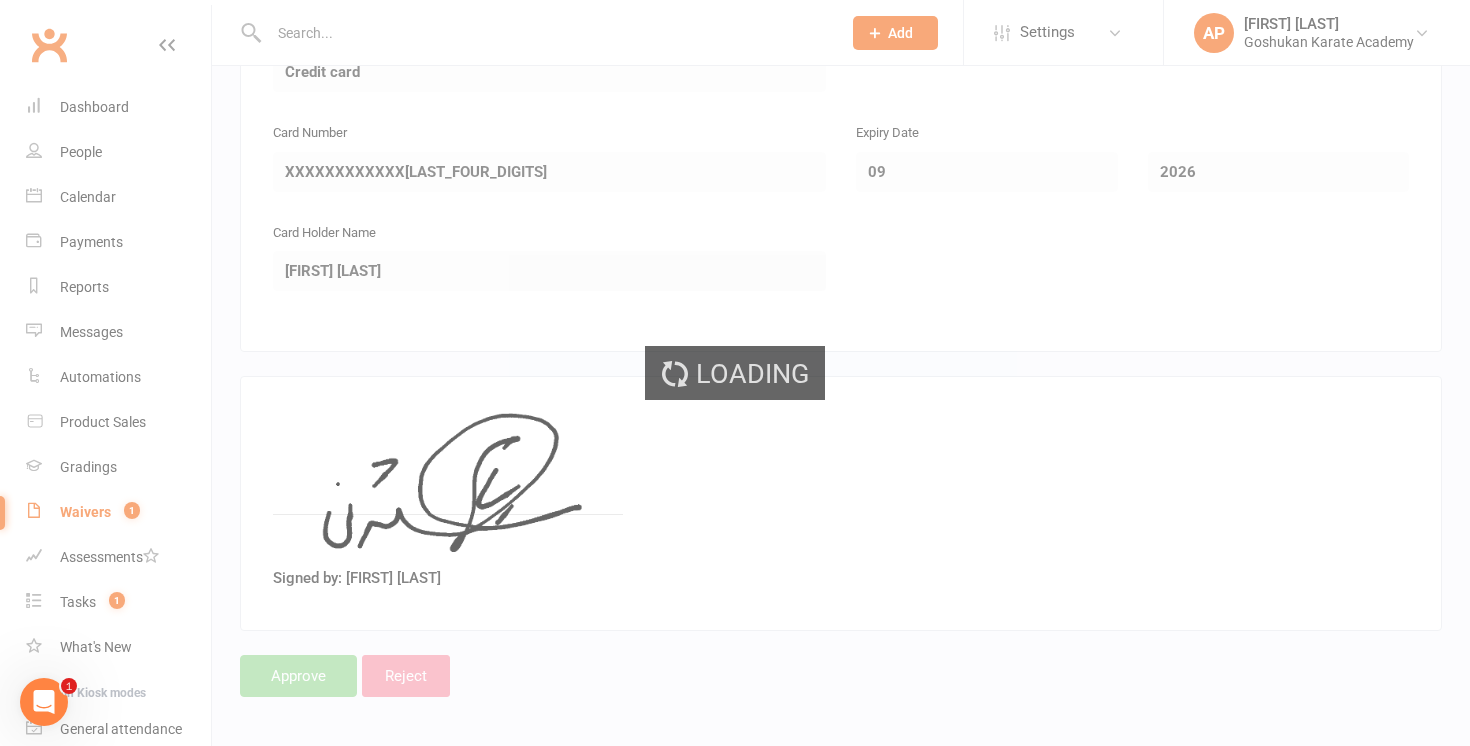 scroll, scrollTop: 0, scrollLeft: 0, axis: both 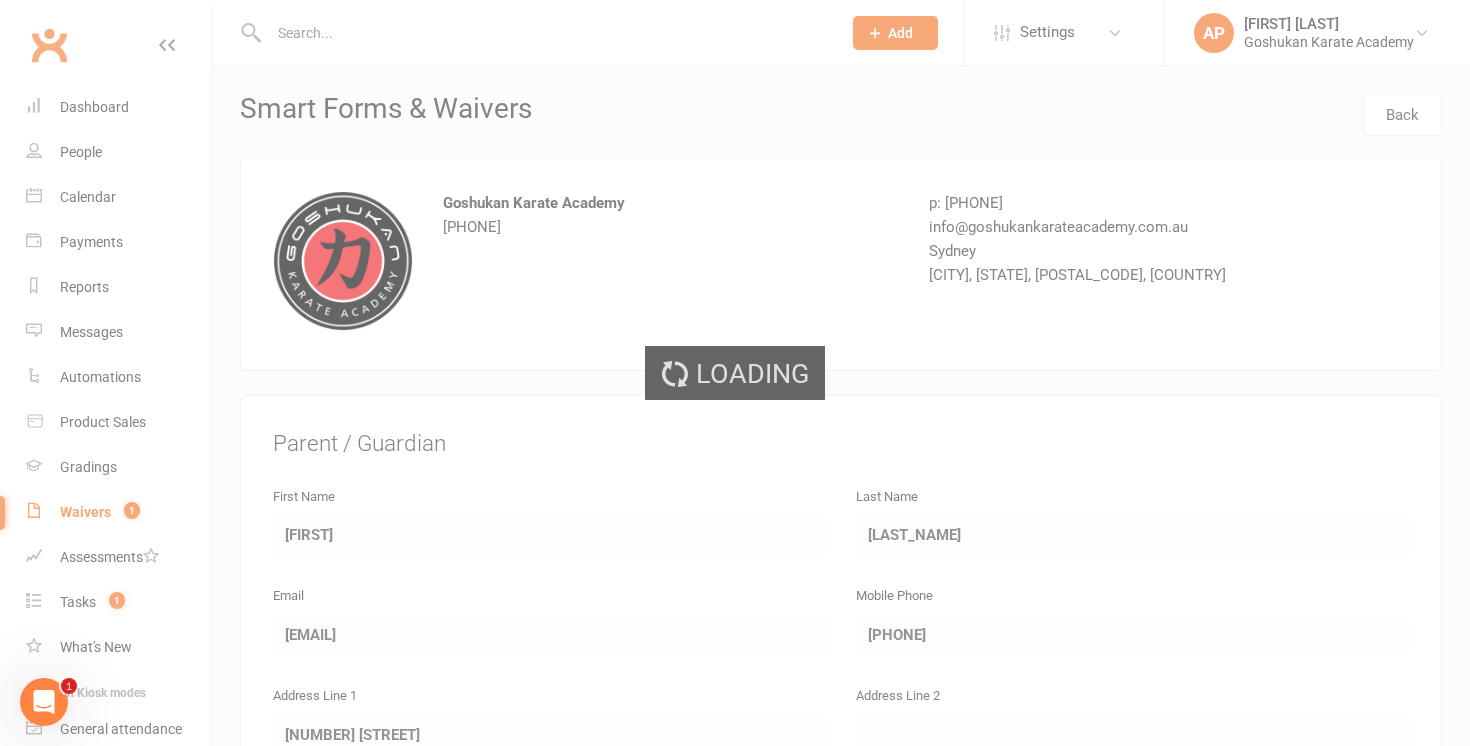 select on "50" 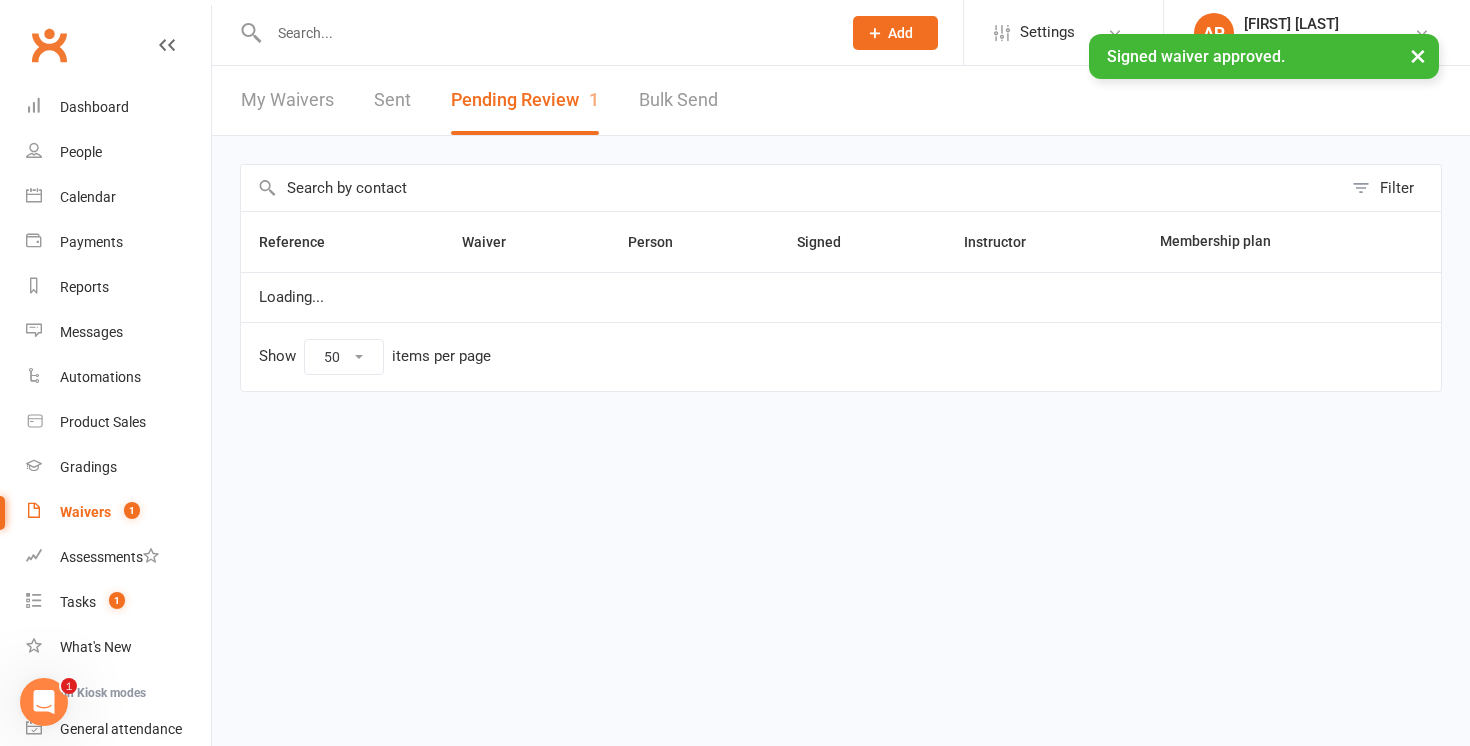click at bounding box center [545, 33] 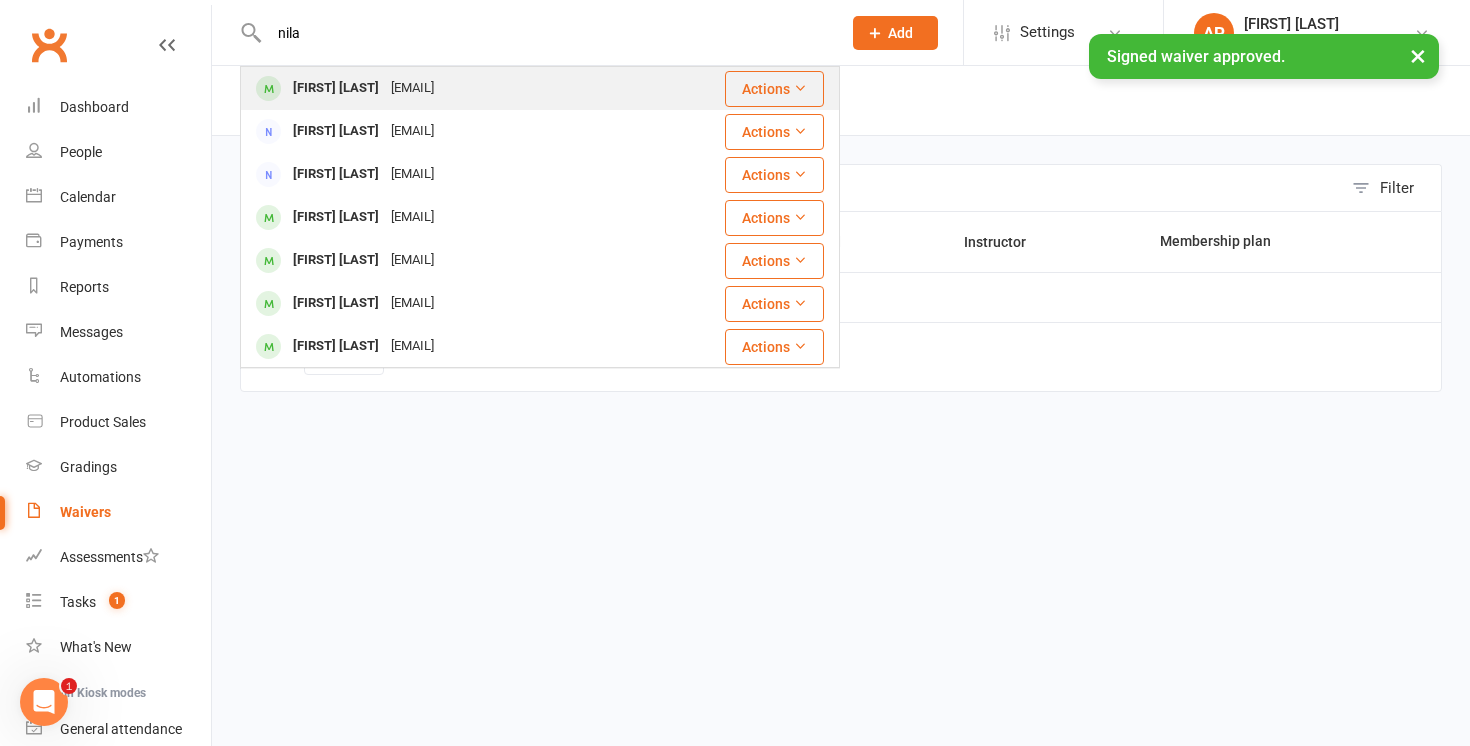 type on "nila" 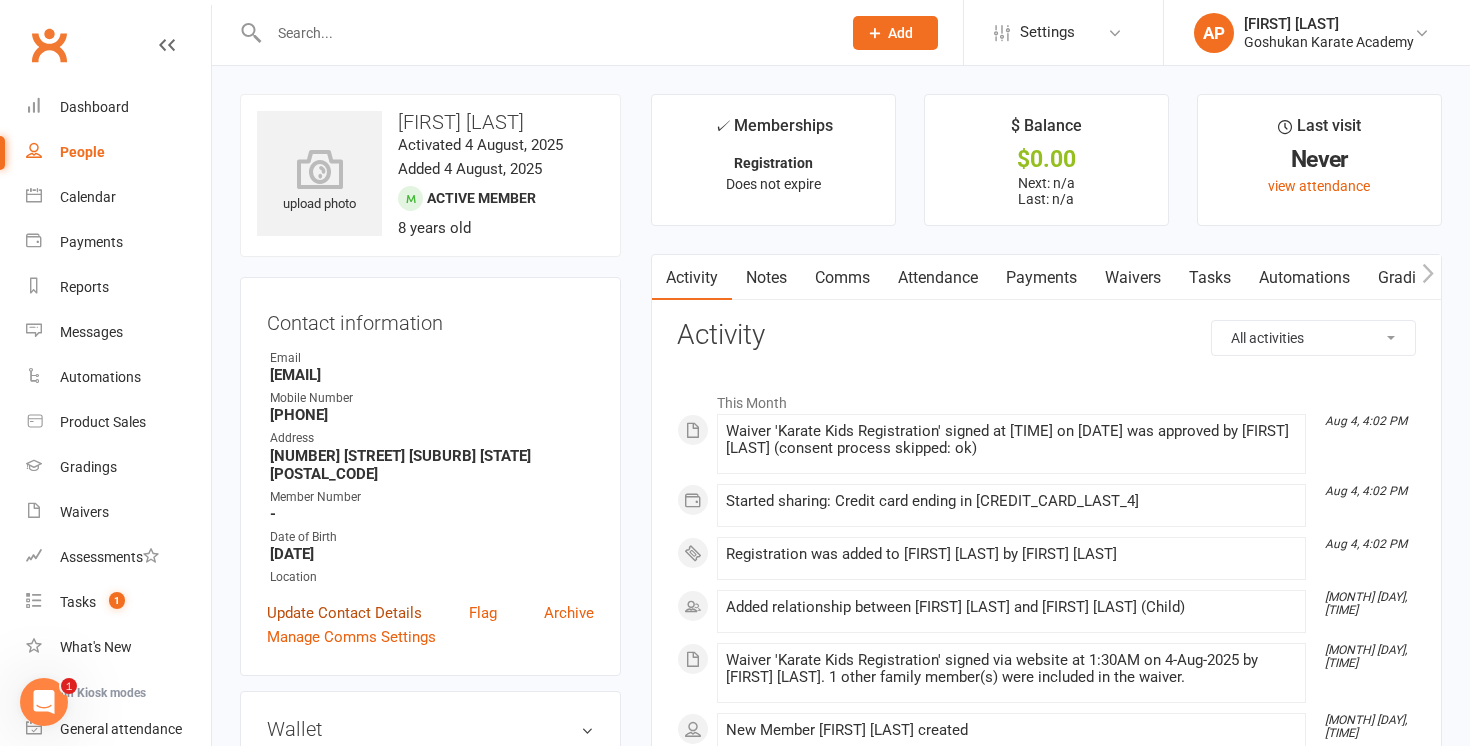 click on "Update Contact Details" at bounding box center [344, 613] 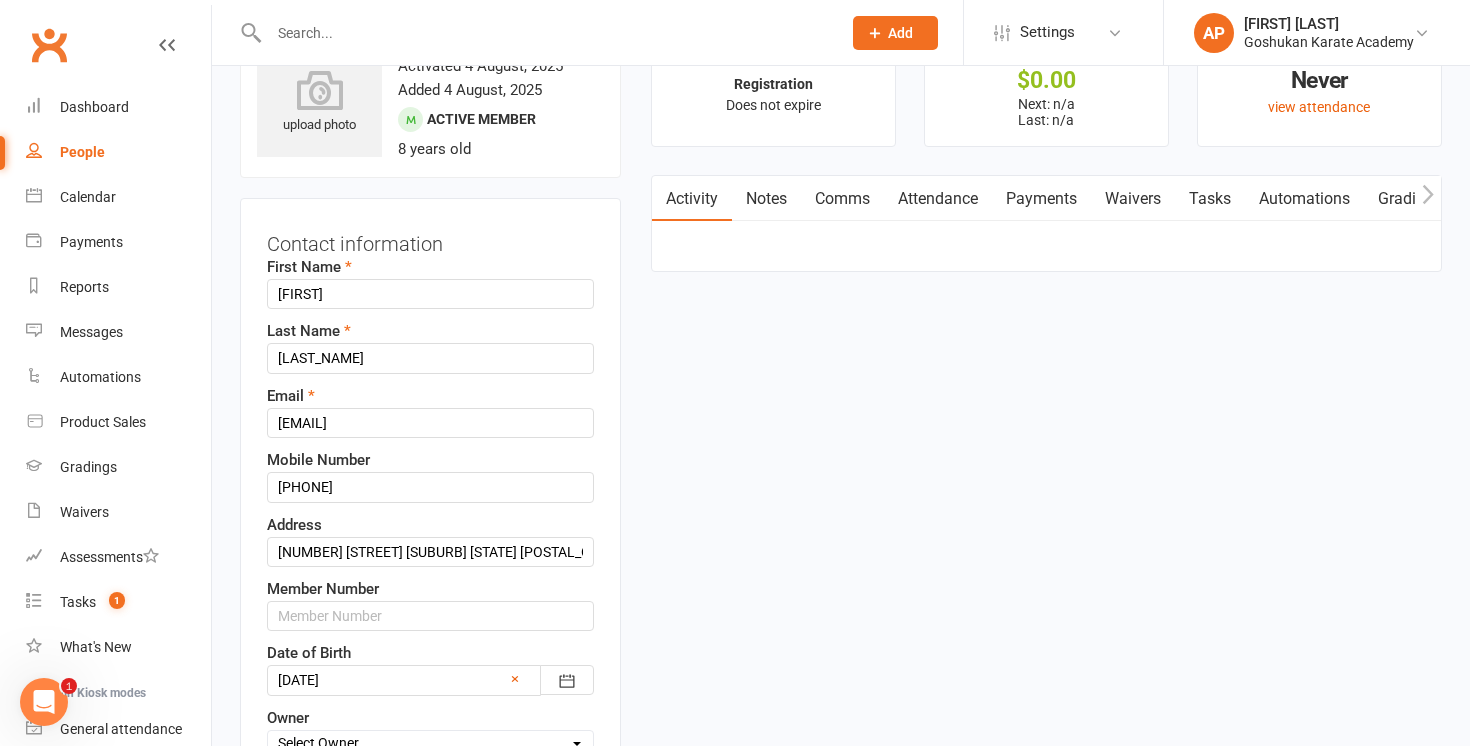 scroll, scrollTop: 94, scrollLeft: 0, axis: vertical 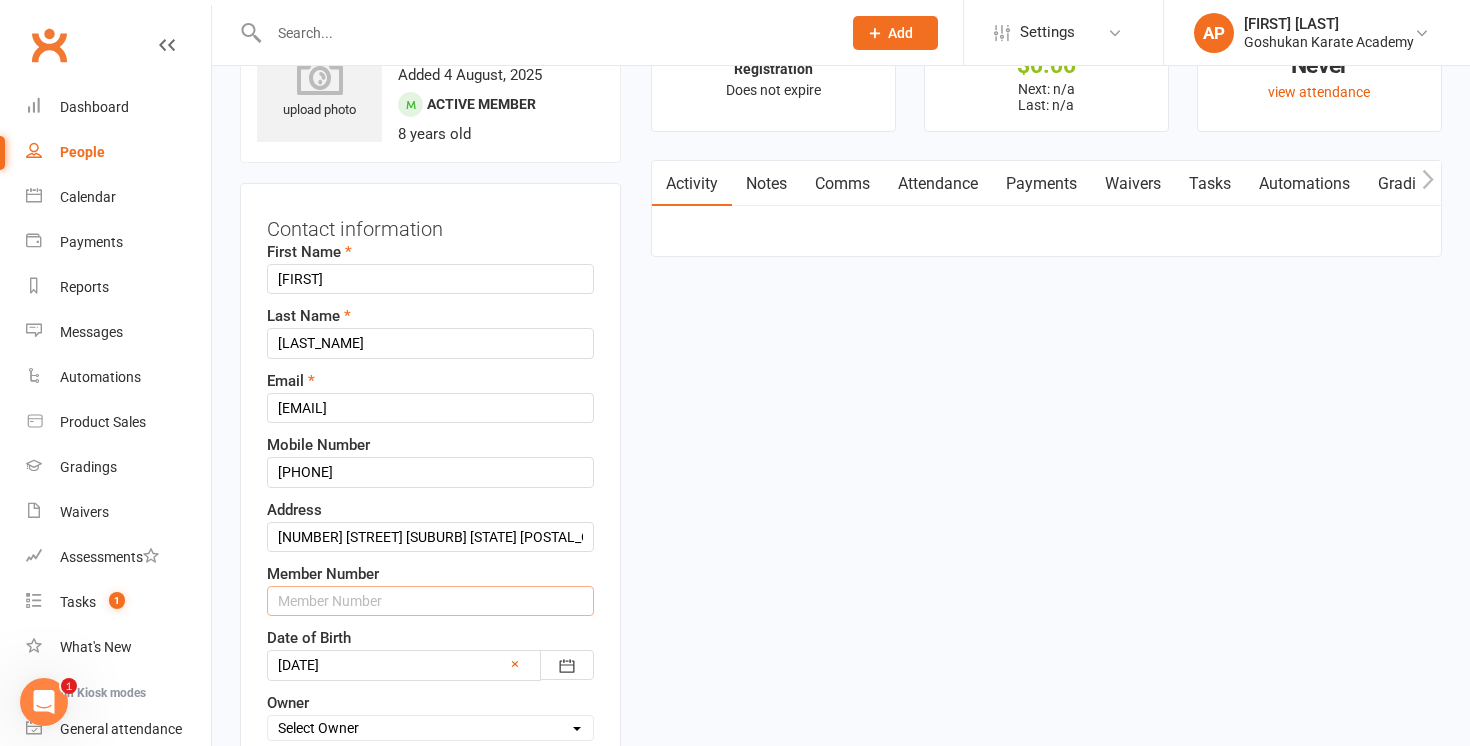 click at bounding box center (430, 601) 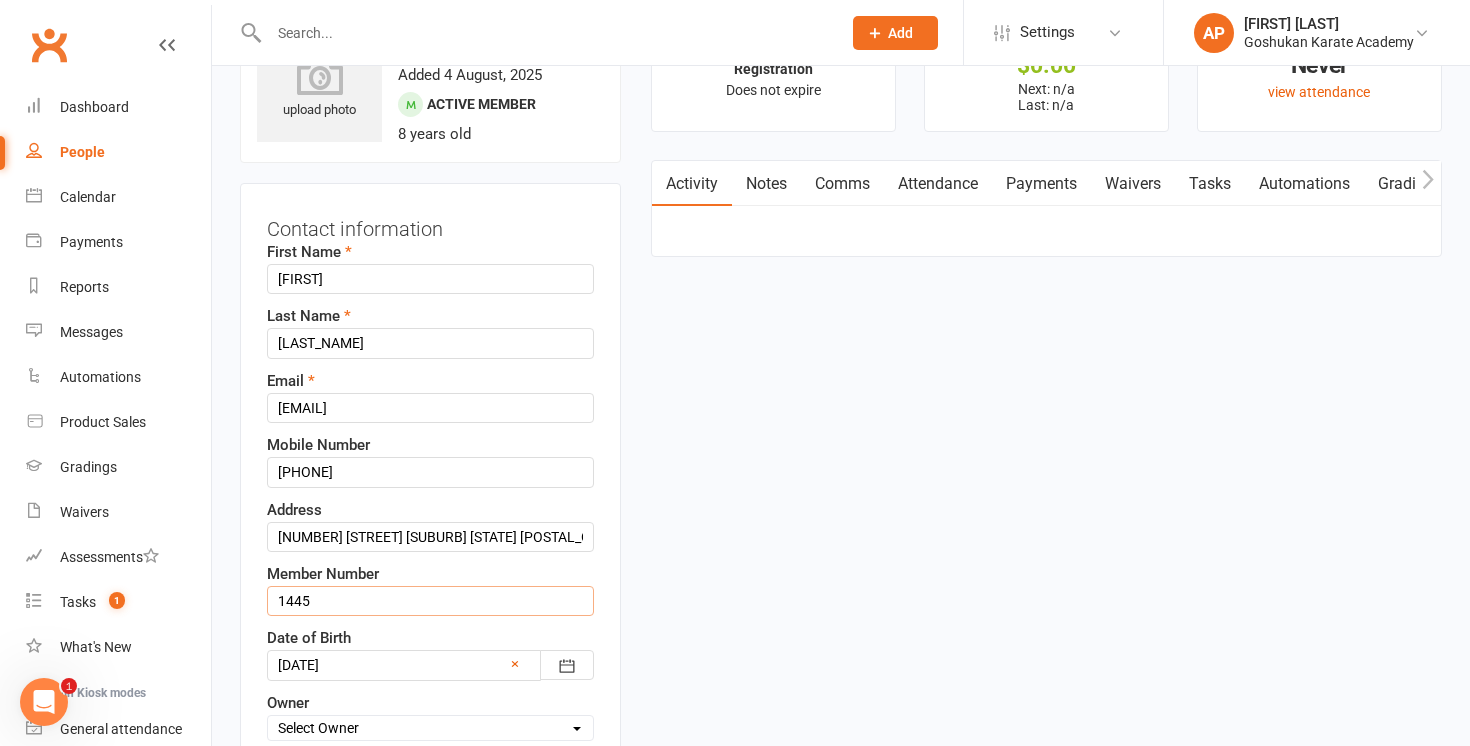 scroll, scrollTop: 225, scrollLeft: 0, axis: vertical 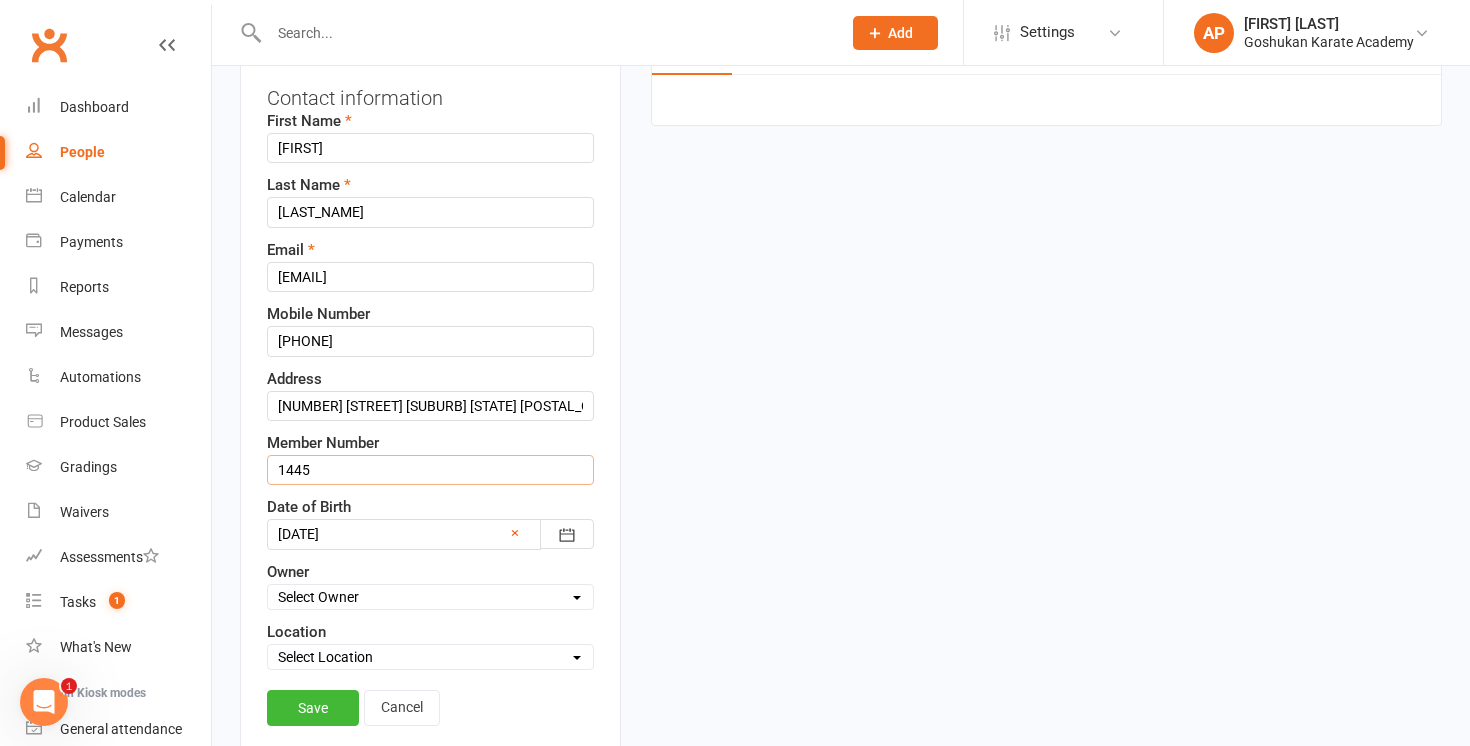type on "1445" 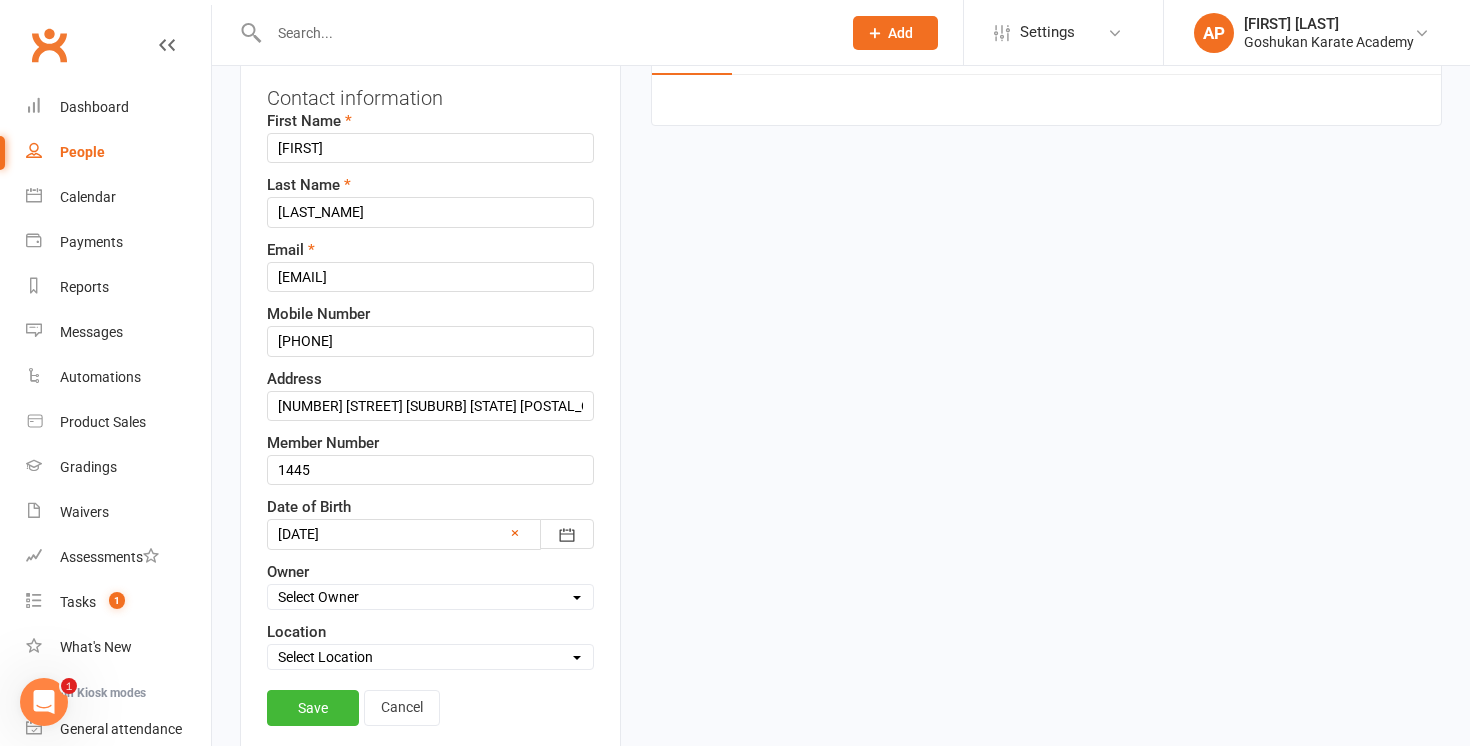 click on "Select Location Liverpool Morayfield Seven Hills St Marys Werrington" at bounding box center (430, 657) 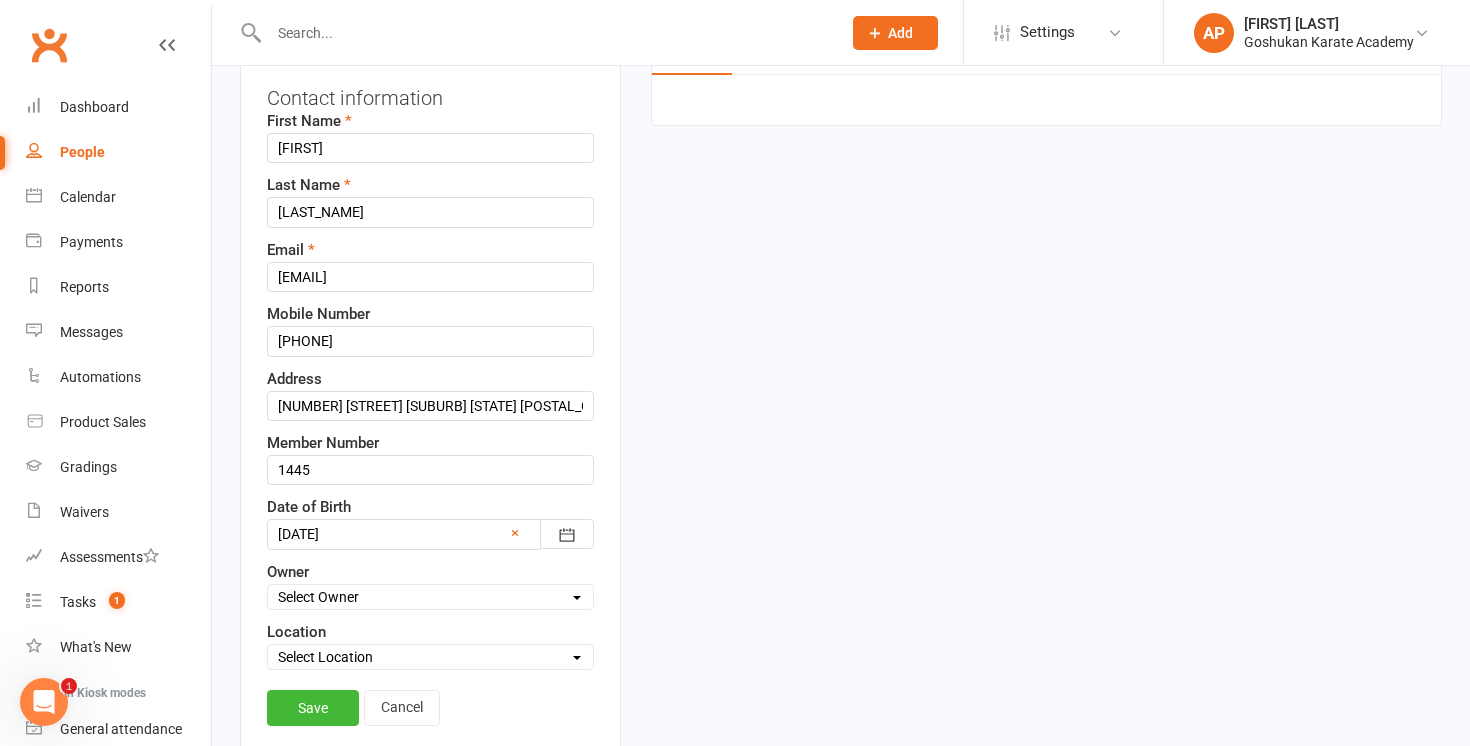 select on "2" 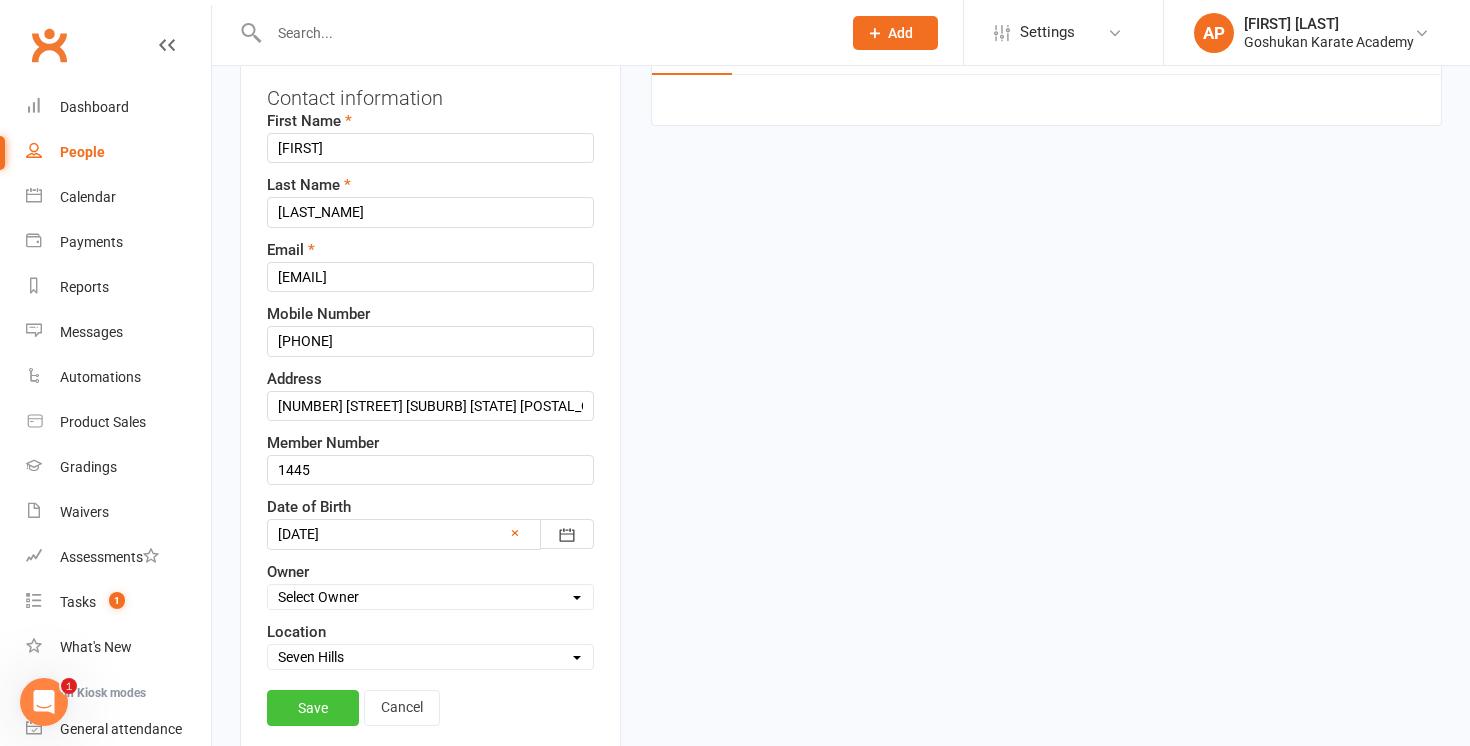 click on "Save" at bounding box center [313, 708] 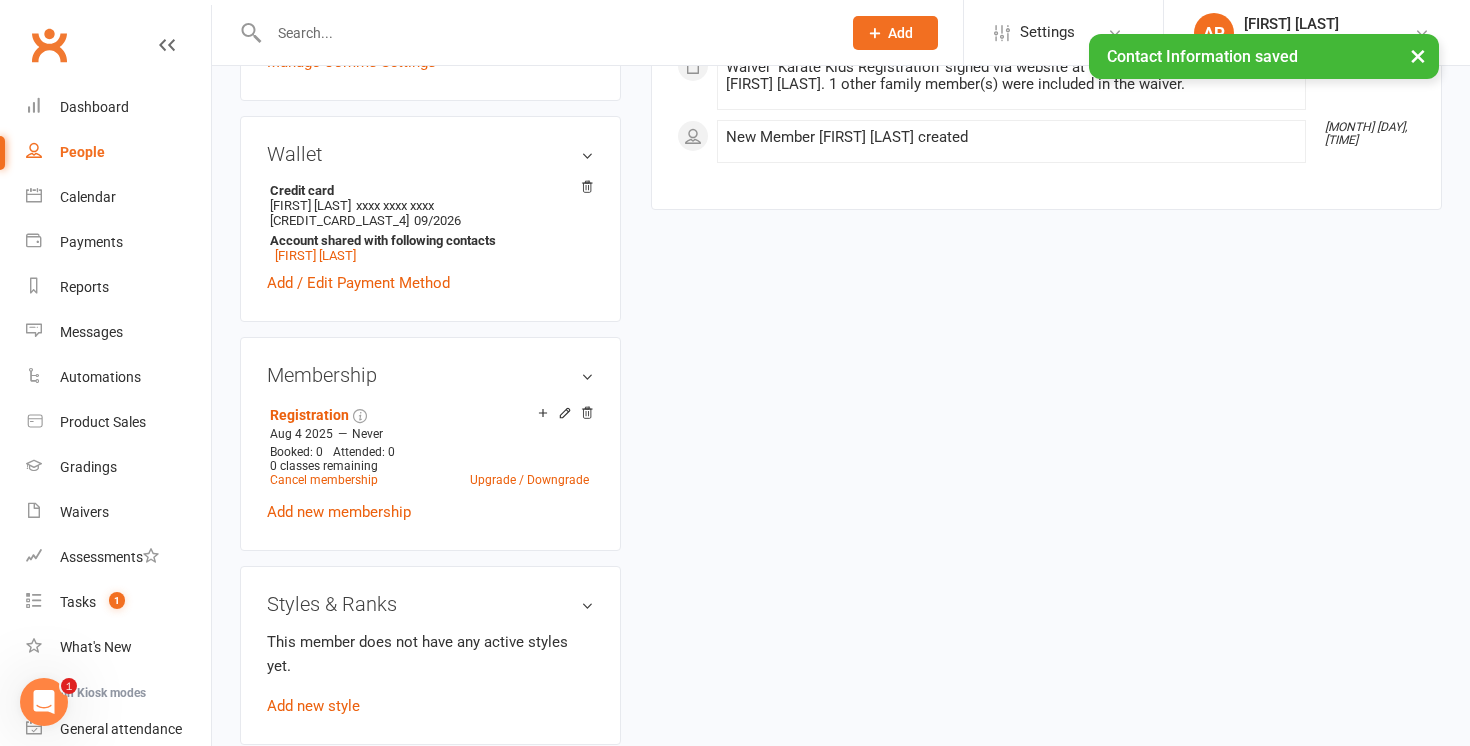 scroll, scrollTop: 610, scrollLeft: 0, axis: vertical 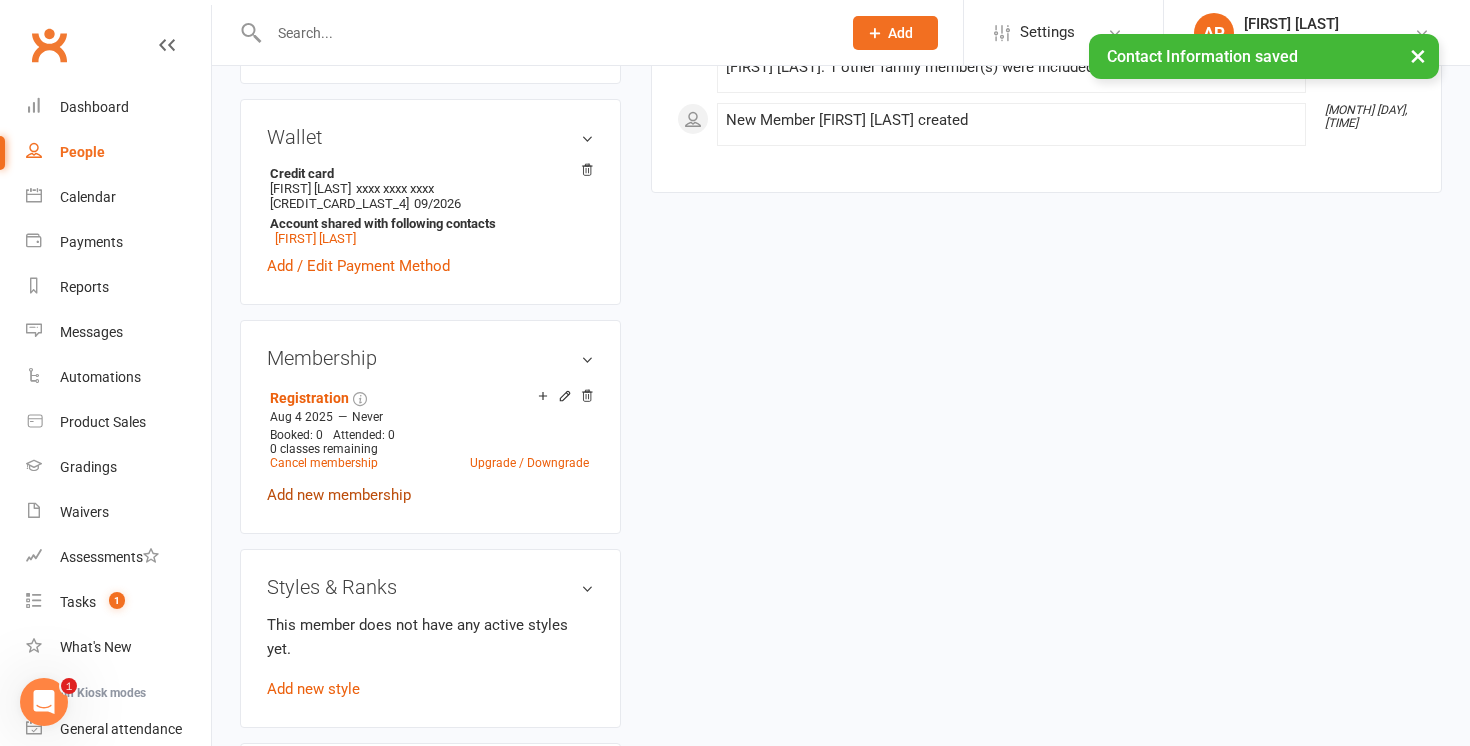 click on "Add new membership" at bounding box center (339, 495) 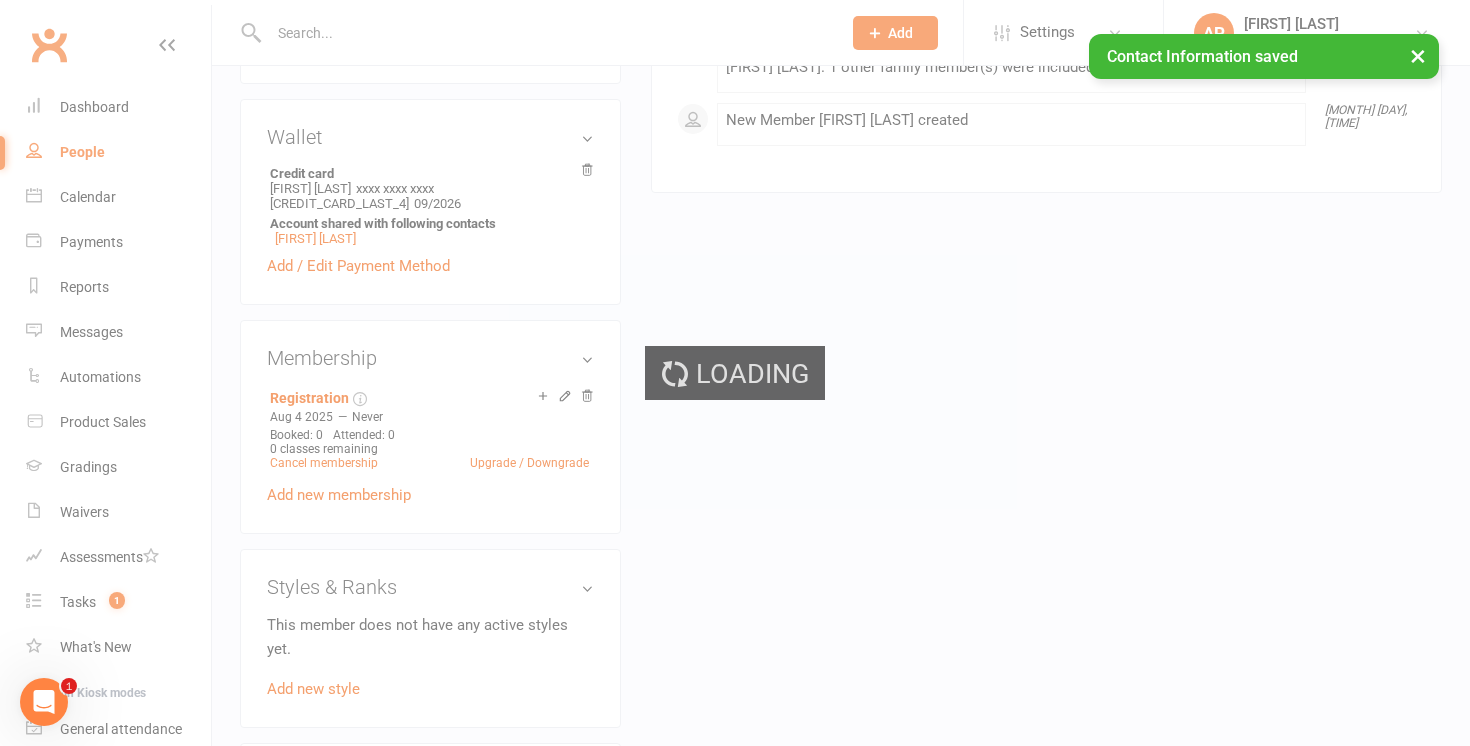scroll, scrollTop: 0, scrollLeft: 0, axis: both 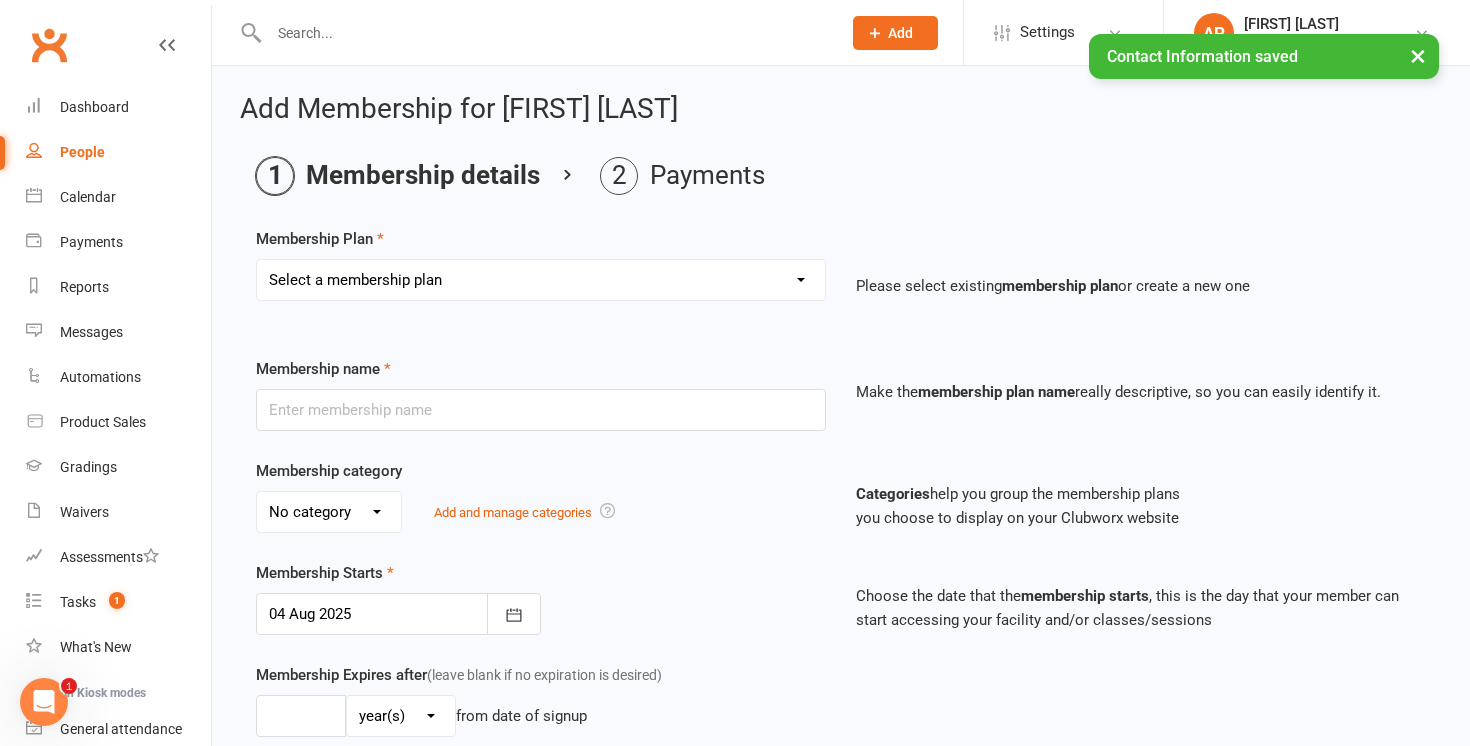 click on "Select a membership plan Create new Membership Plan Registration Gold Membership (Unlimited) Silver Membership (1 class per week) Casual Pass Free Trial Class 10 Visit Pass Instructor Silver member - extra class Silver member - free class (3rd plus) VIP KARATE KIDS (Gold Membership) KARATE KIDS (Silver Membership) Platinum Membership (Unlimited classes) Registration Only Annual Insurance Registration Waiver GASSHUKU 2022" at bounding box center (541, 280) 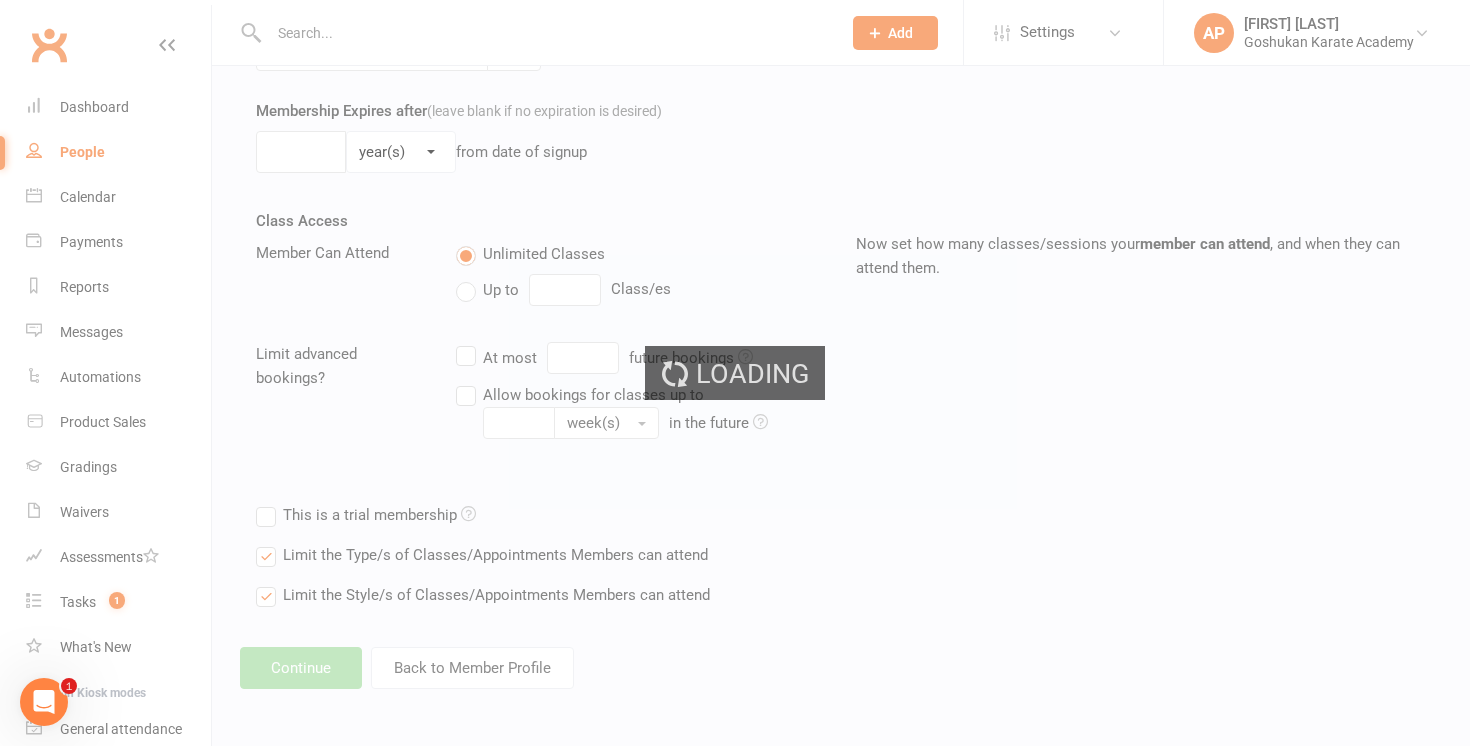 type on "KARATE KIDS (Silver Membership)" 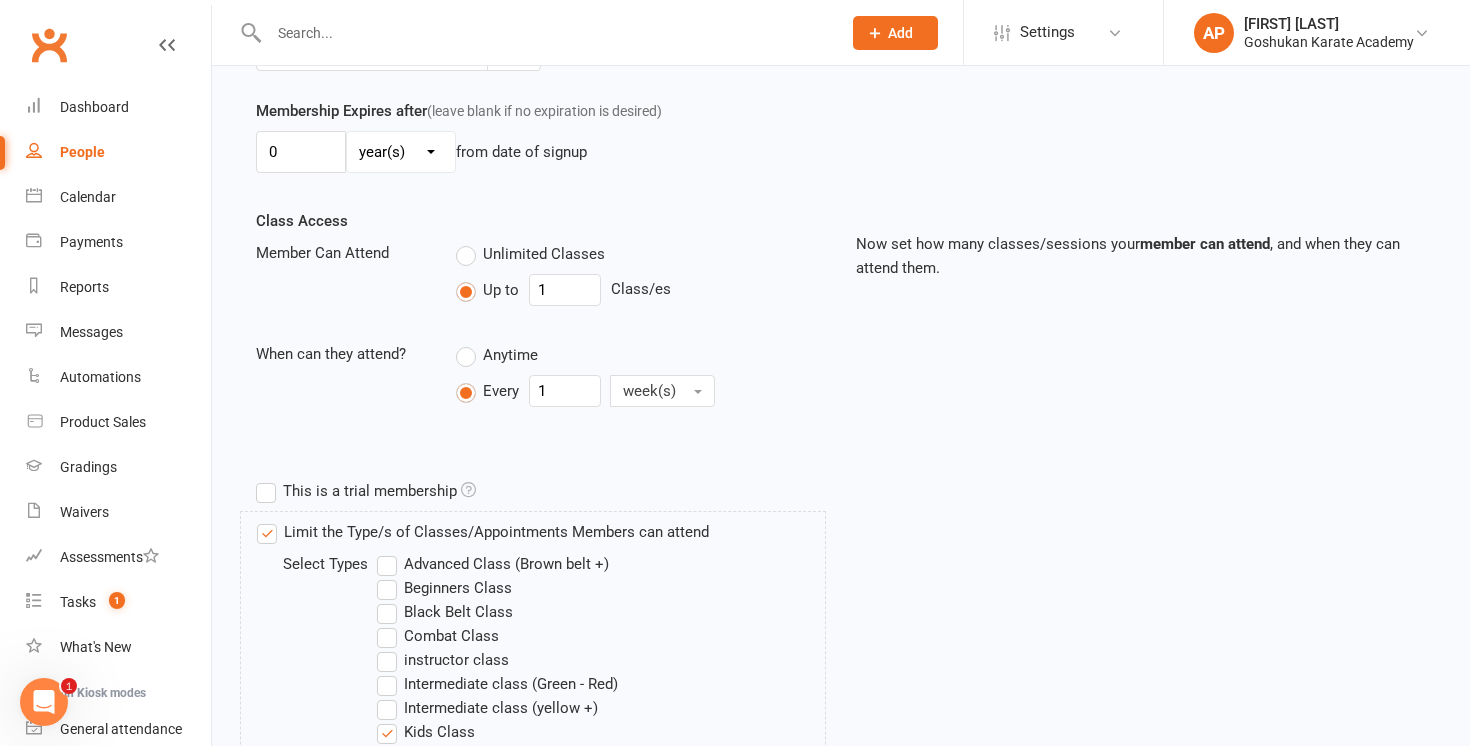 scroll, scrollTop: 1172, scrollLeft: 0, axis: vertical 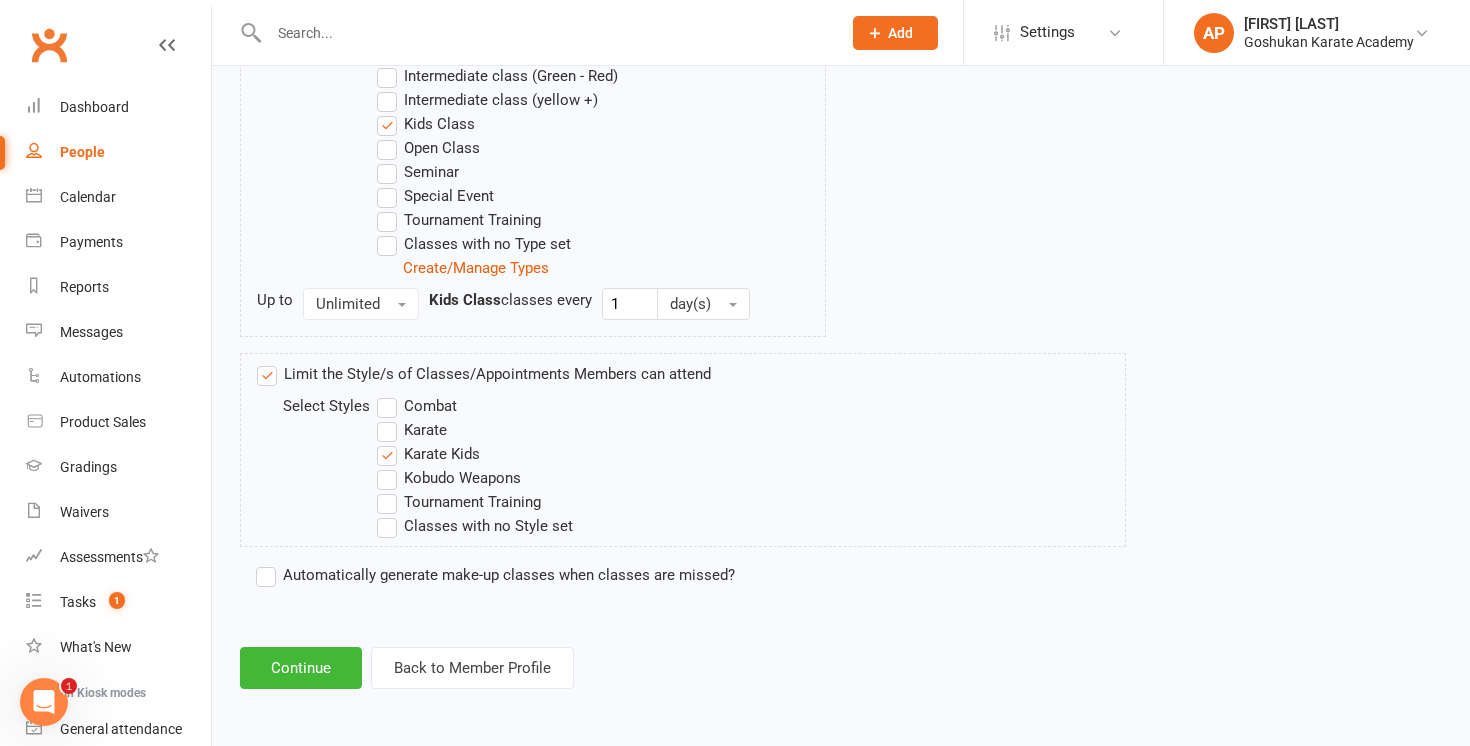click on "Limit the Style/s of Classes/Appointments Members can attend Select Styles Combat Karate Karate Kids Kobudo Weapons Tournament Training Classes with no Style set Automatically generate make-up classes when classes are missed?" at bounding box center (691, 484) 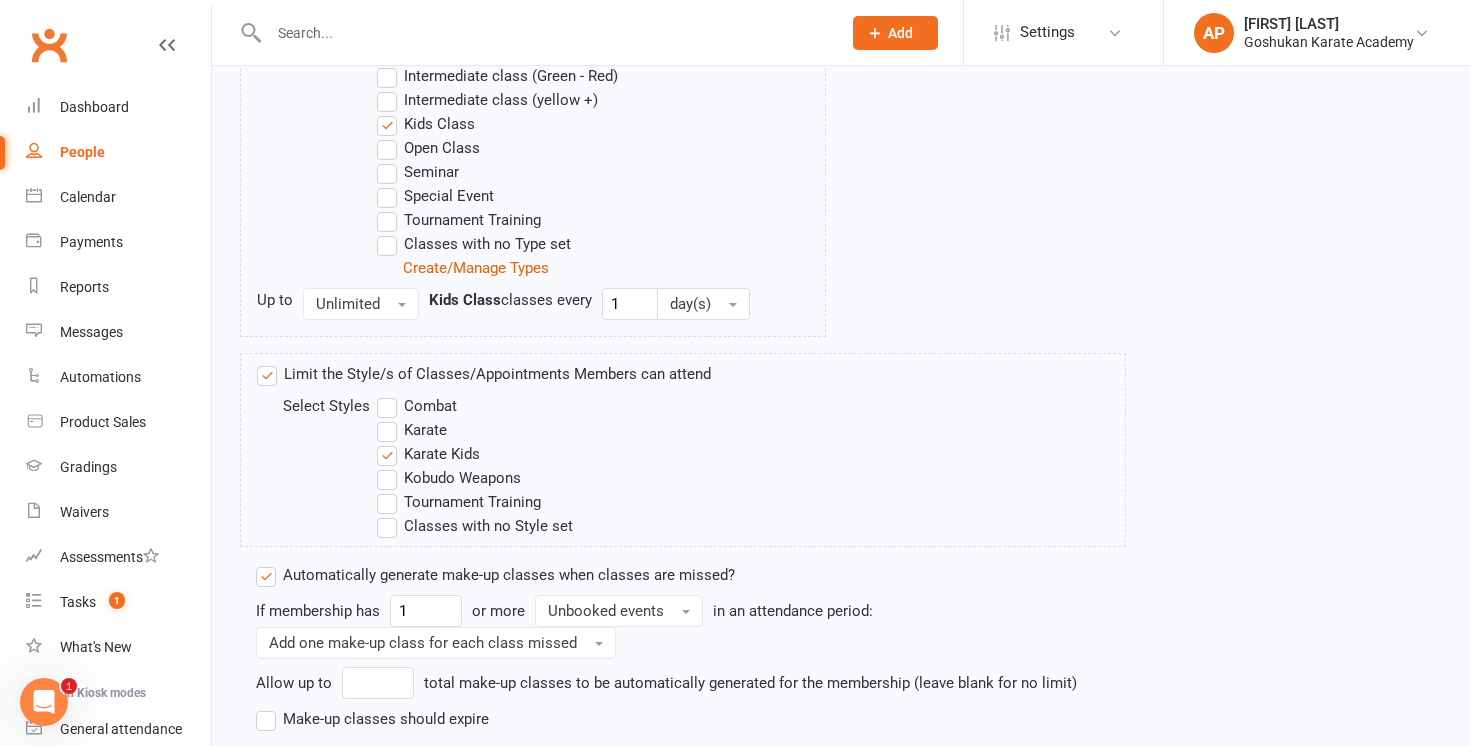 scroll, scrollTop: 1316, scrollLeft: 0, axis: vertical 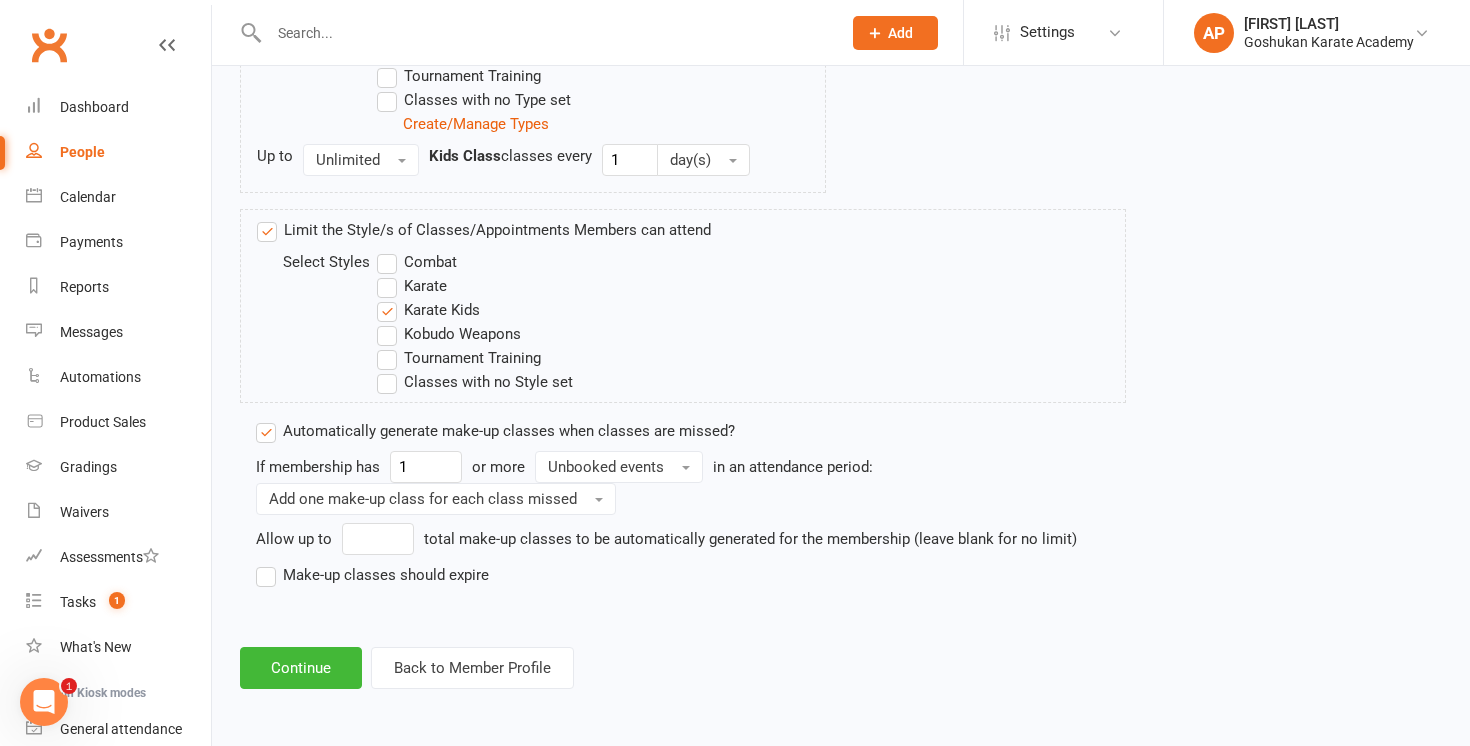 click on "Make-up classes should expire" at bounding box center (372, 575) 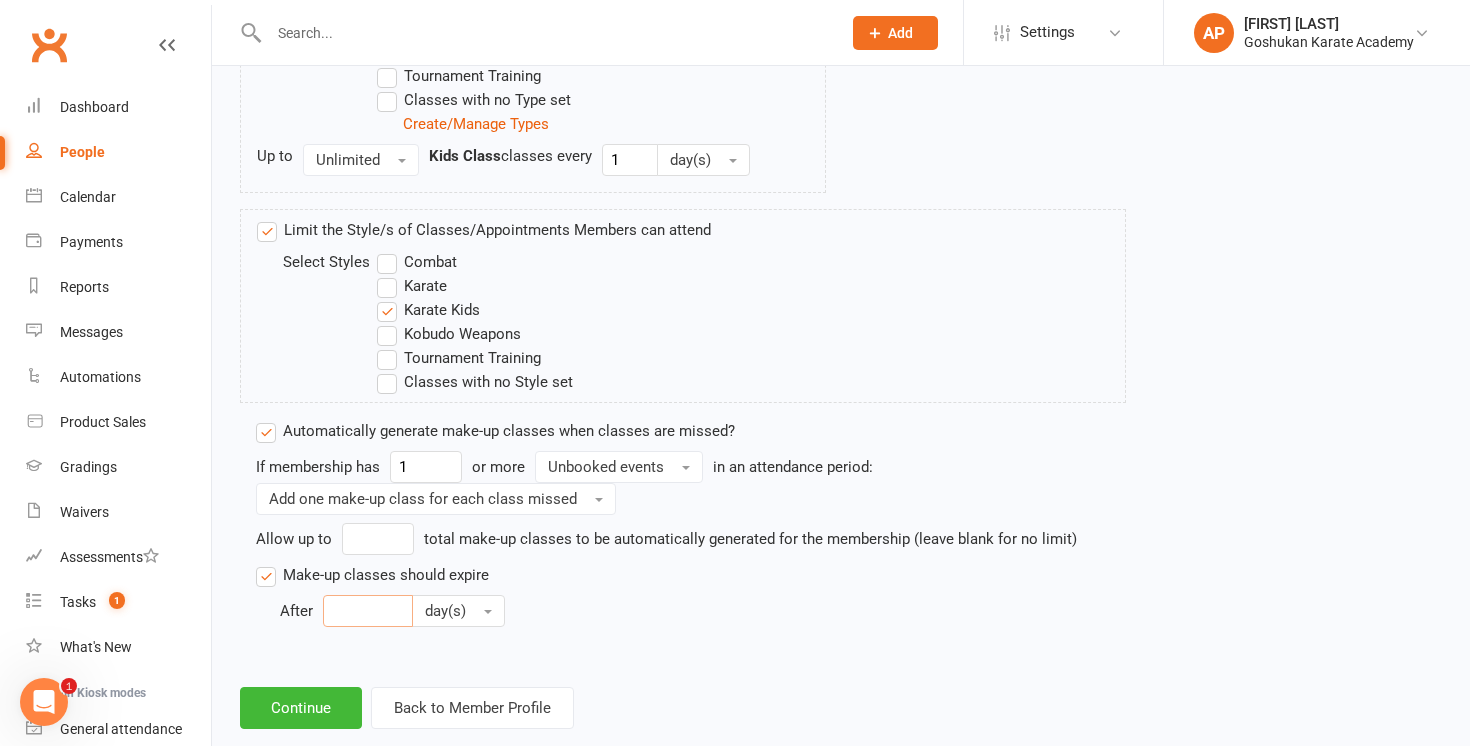 click at bounding box center (368, 611) 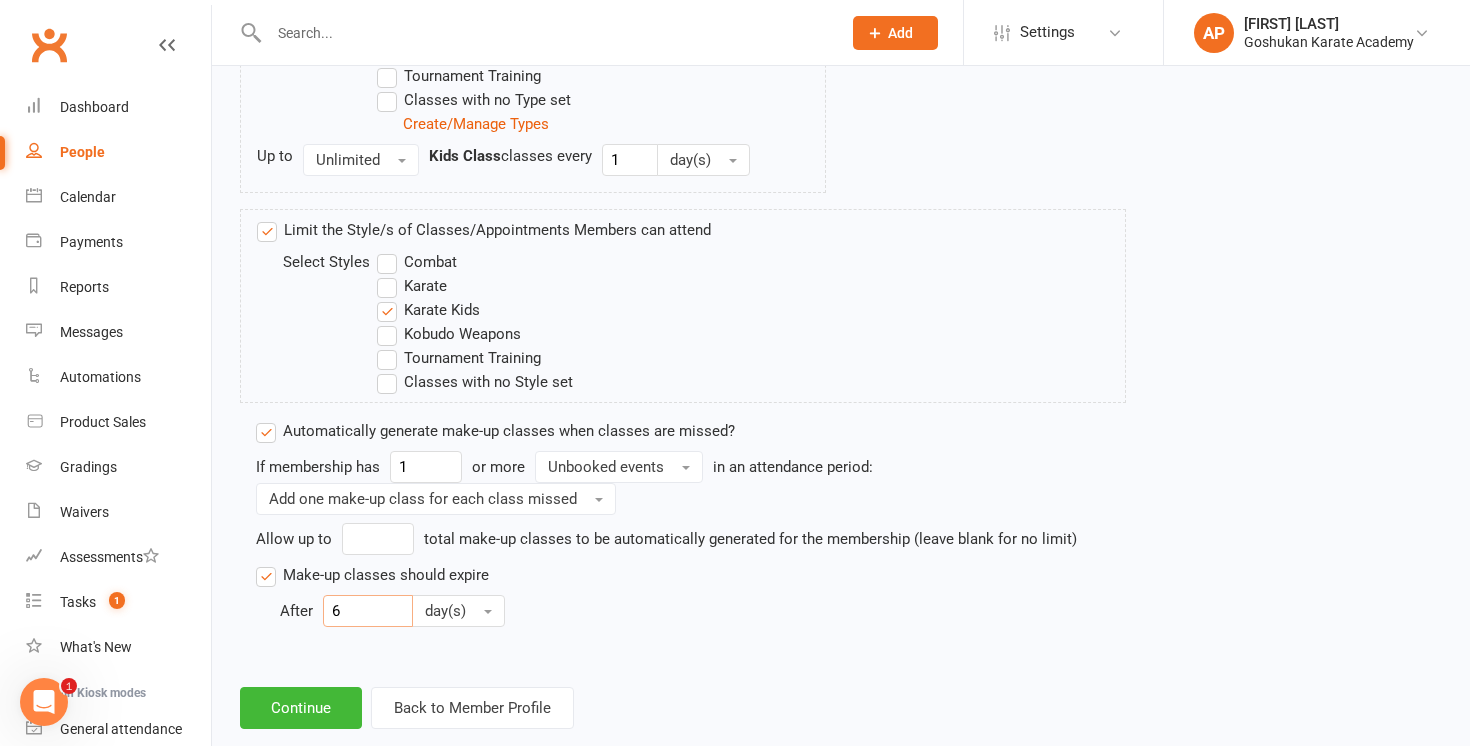 type on "6" 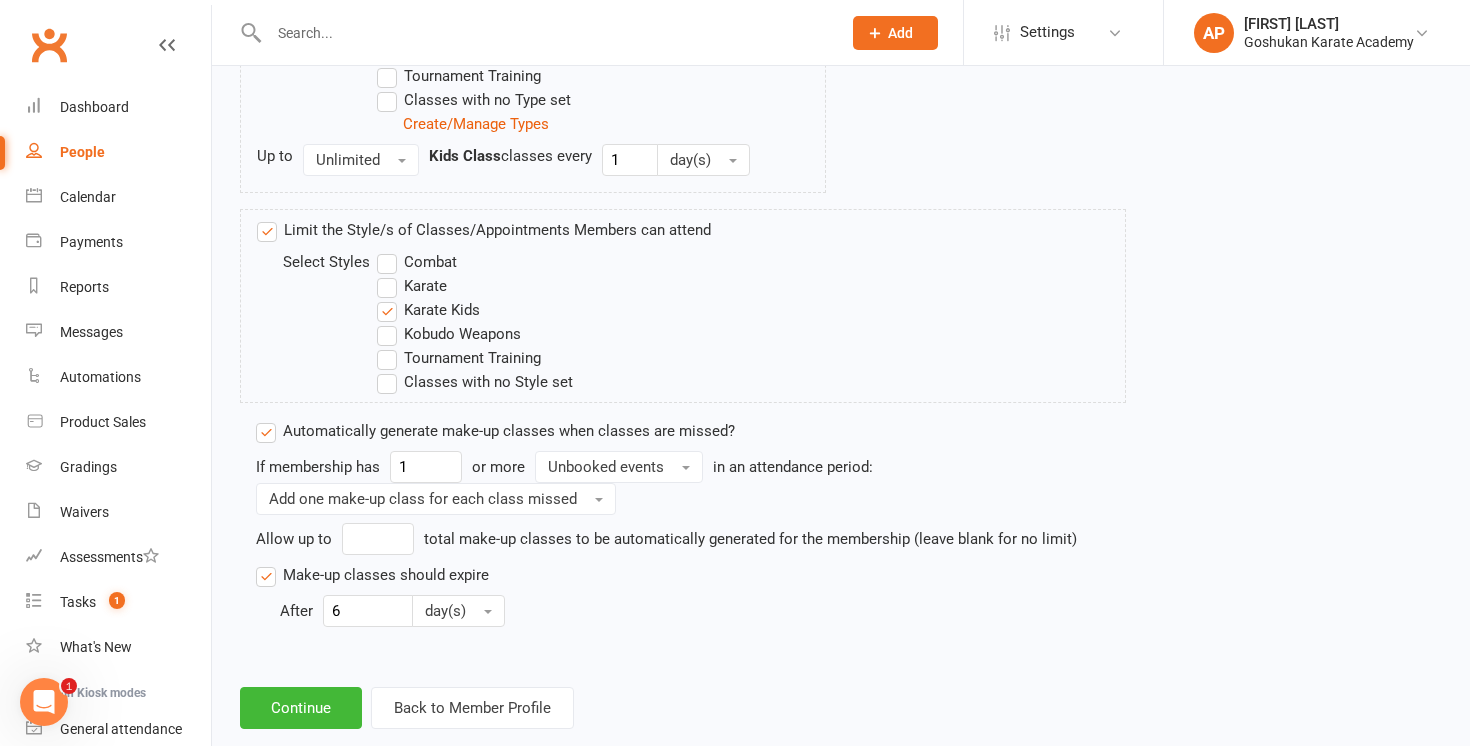 click on "Limit the Style/s of Classes/Appointments Members can attend Select Styles Combat Karate Karate Kids Kobudo Weapons Tournament Training Classes with no Style set Automatically generate make-up classes when classes are missed?  If membership has  1 or more
Unbooked events
in an attendance period:
Add one make-up class for each class missed
Allow up to  total make-up classes to be automatically generated for the membership (leave blank for no limit)  Make-up classes should expire  After  6
day(s)" at bounding box center [691, 432] 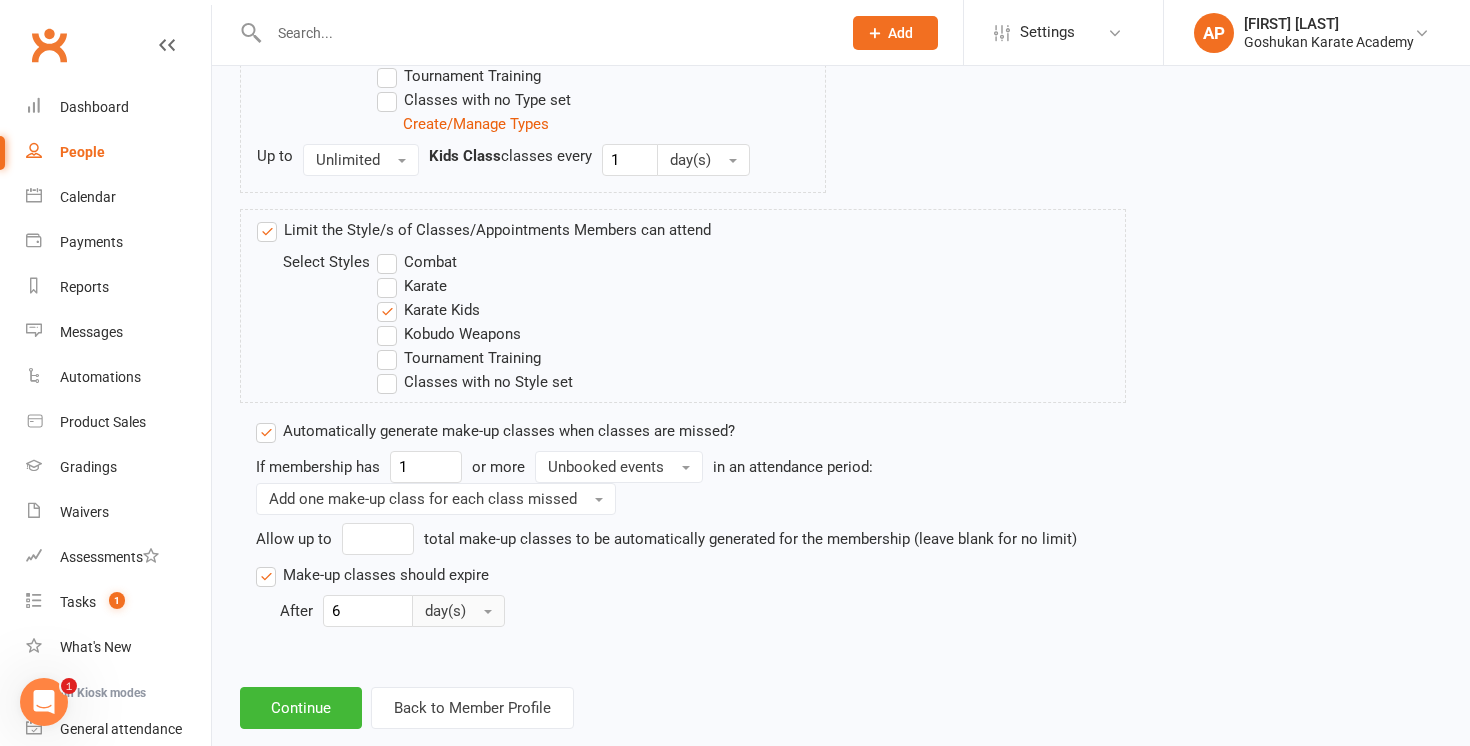 click on "day(s)" at bounding box center (445, 611) 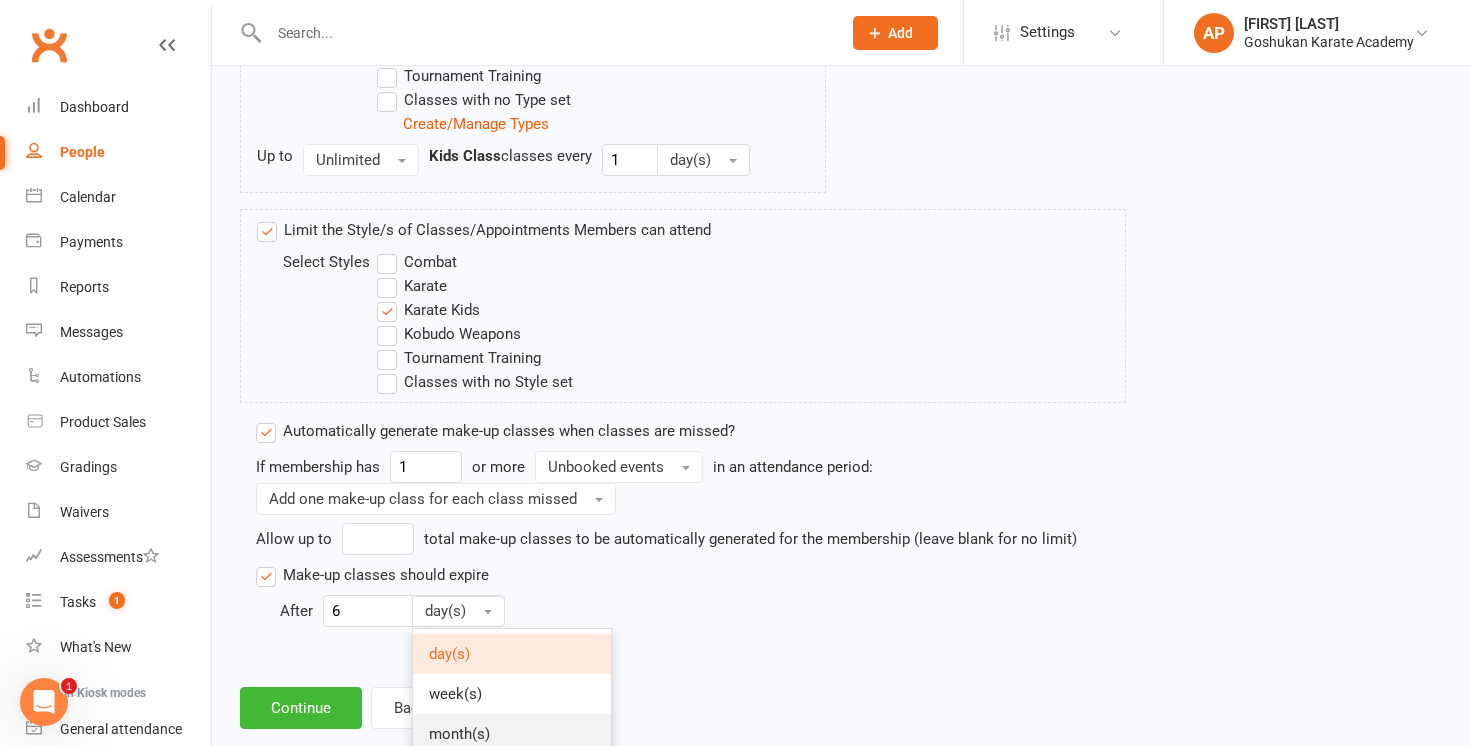 click on "month(s)" at bounding box center (459, 734) 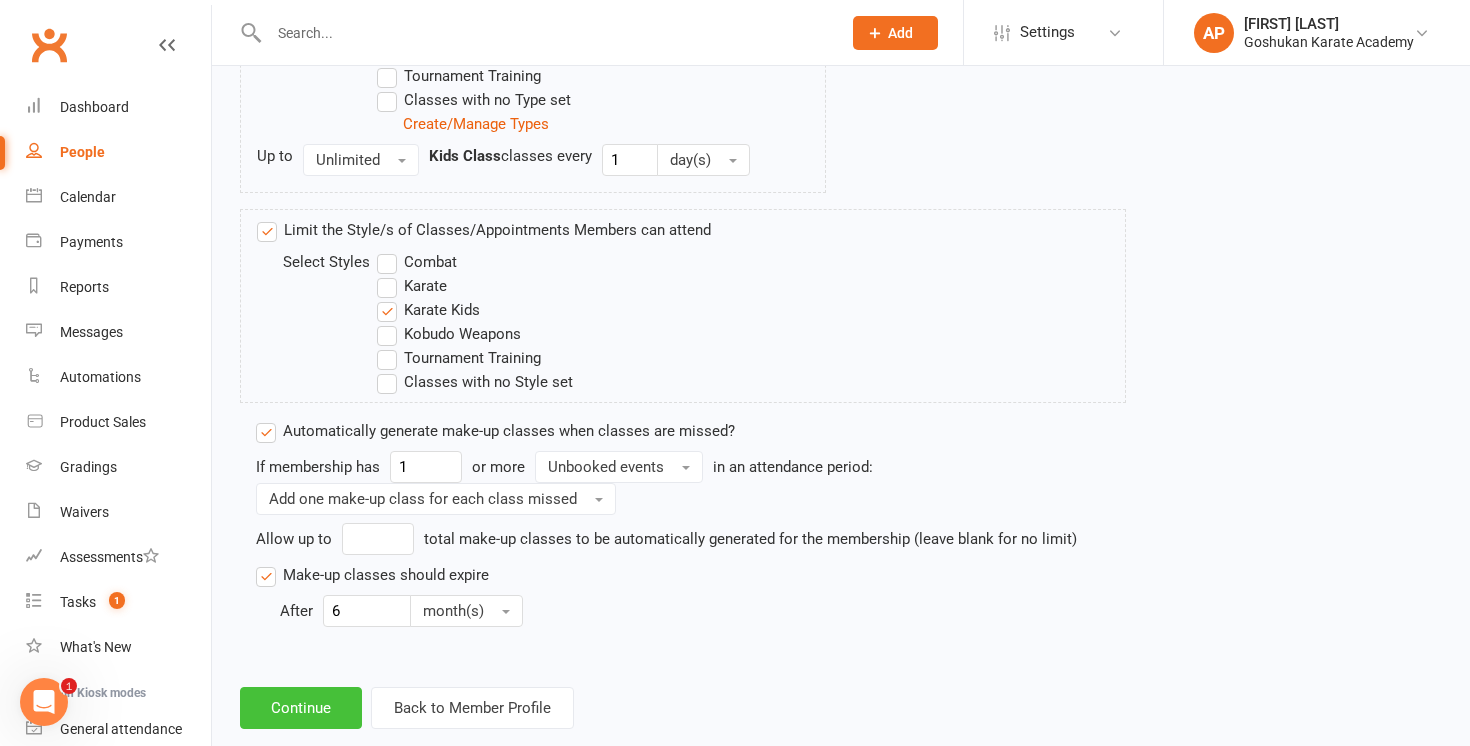 click on "Continue" at bounding box center [301, 708] 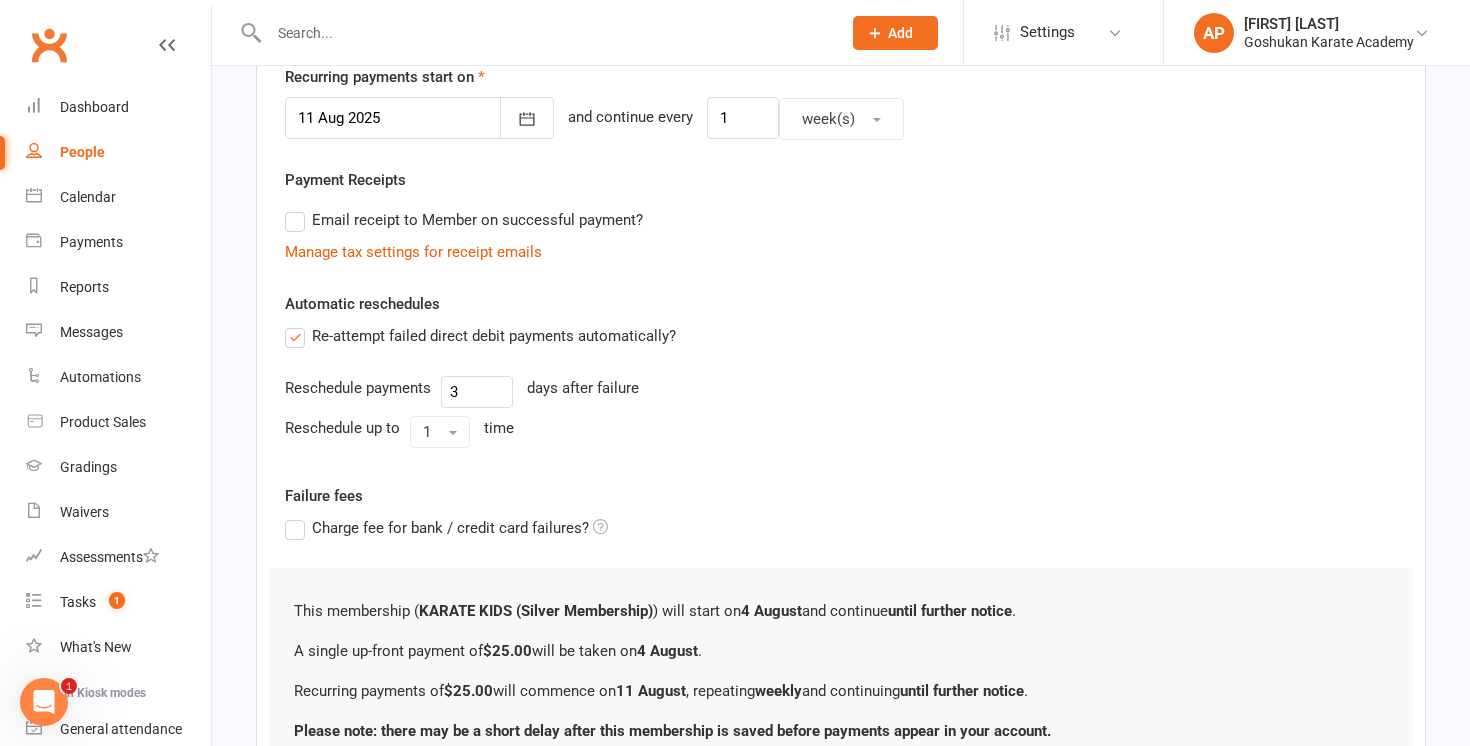 scroll, scrollTop: 668, scrollLeft: 0, axis: vertical 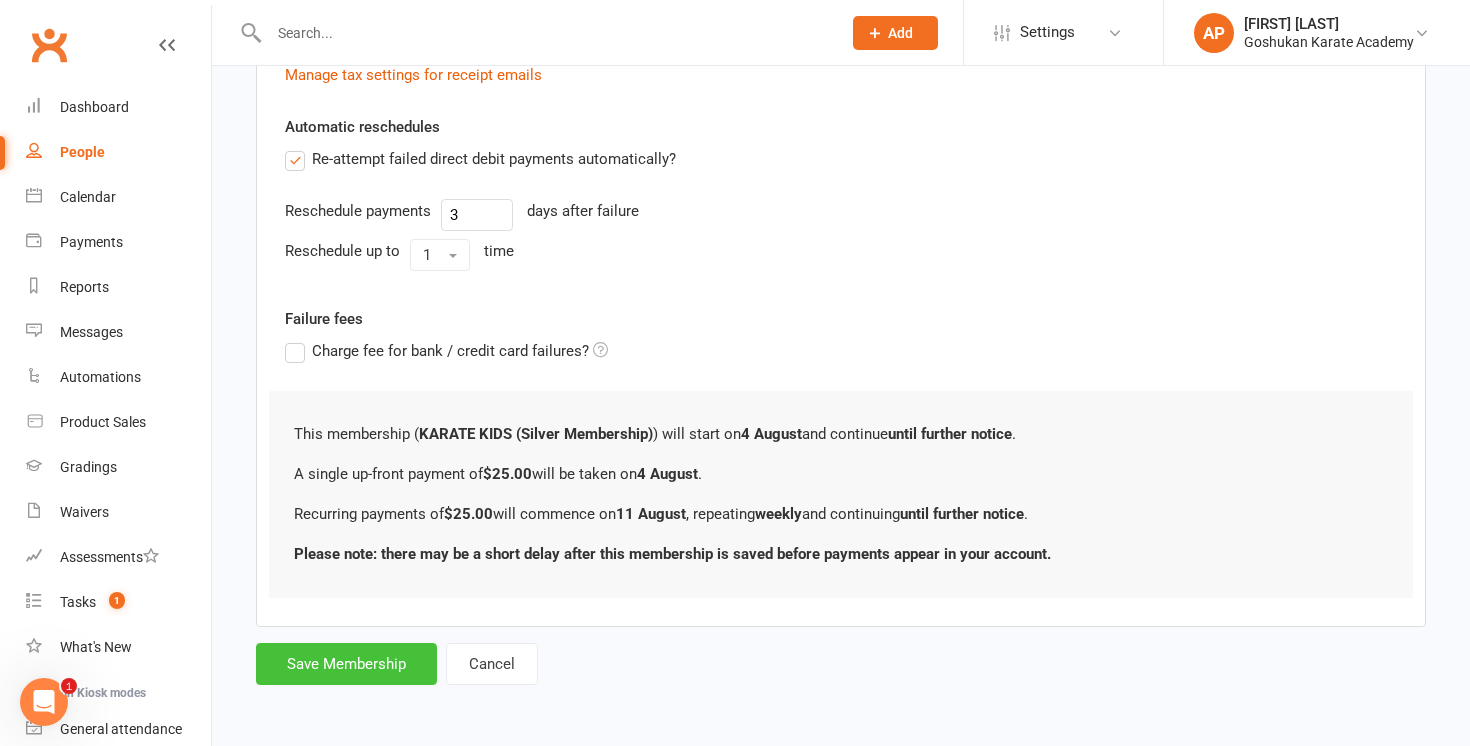 click on "Save Membership" at bounding box center (346, 664) 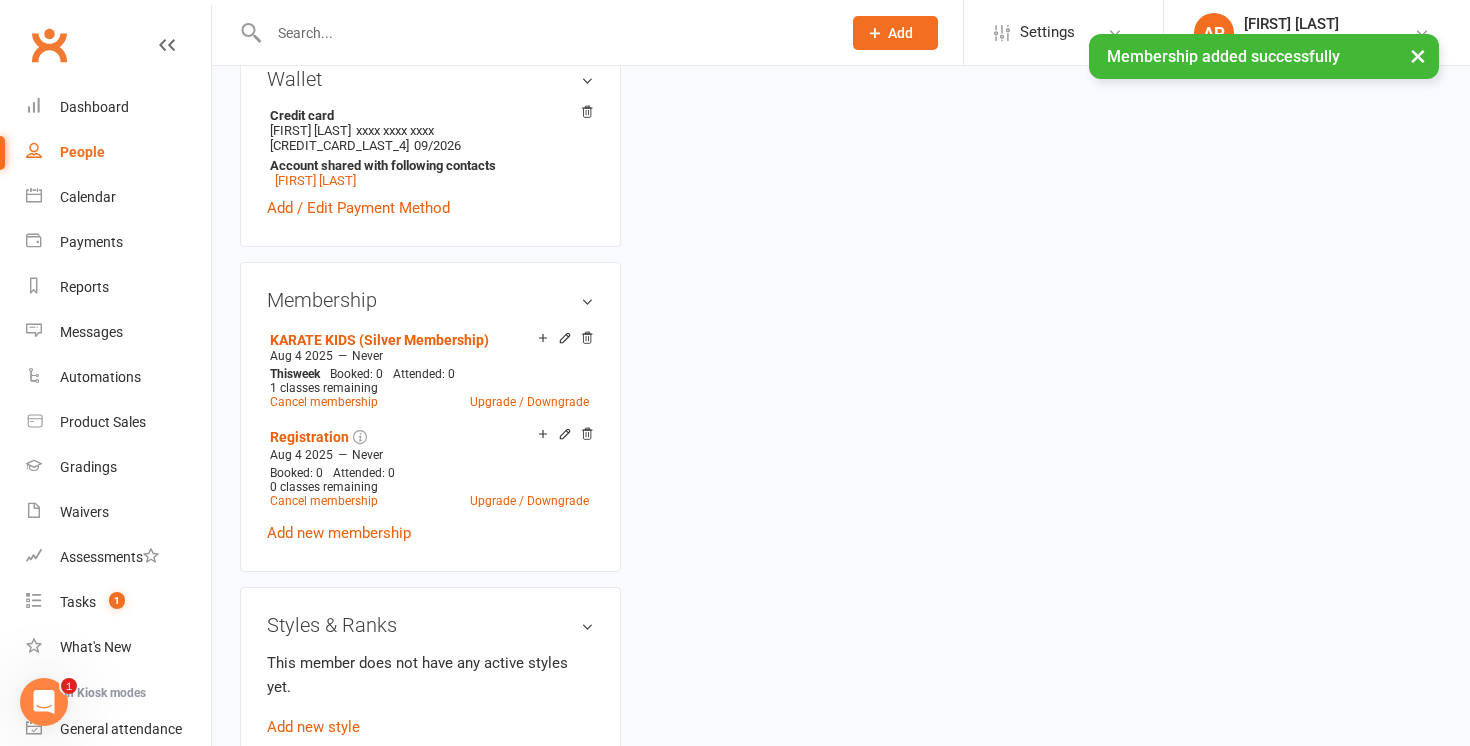 scroll, scrollTop: 0, scrollLeft: 0, axis: both 